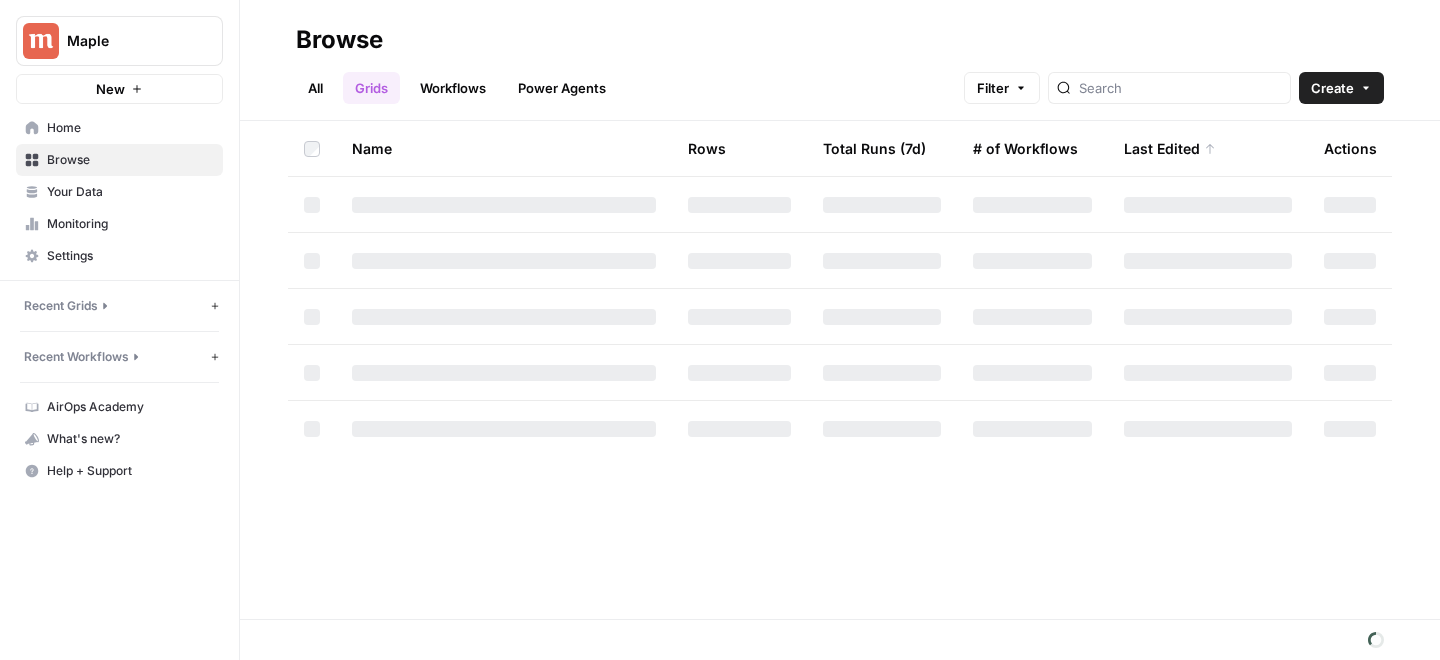 scroll, scrollTop: 0, scrollLeft: 0, axis: both 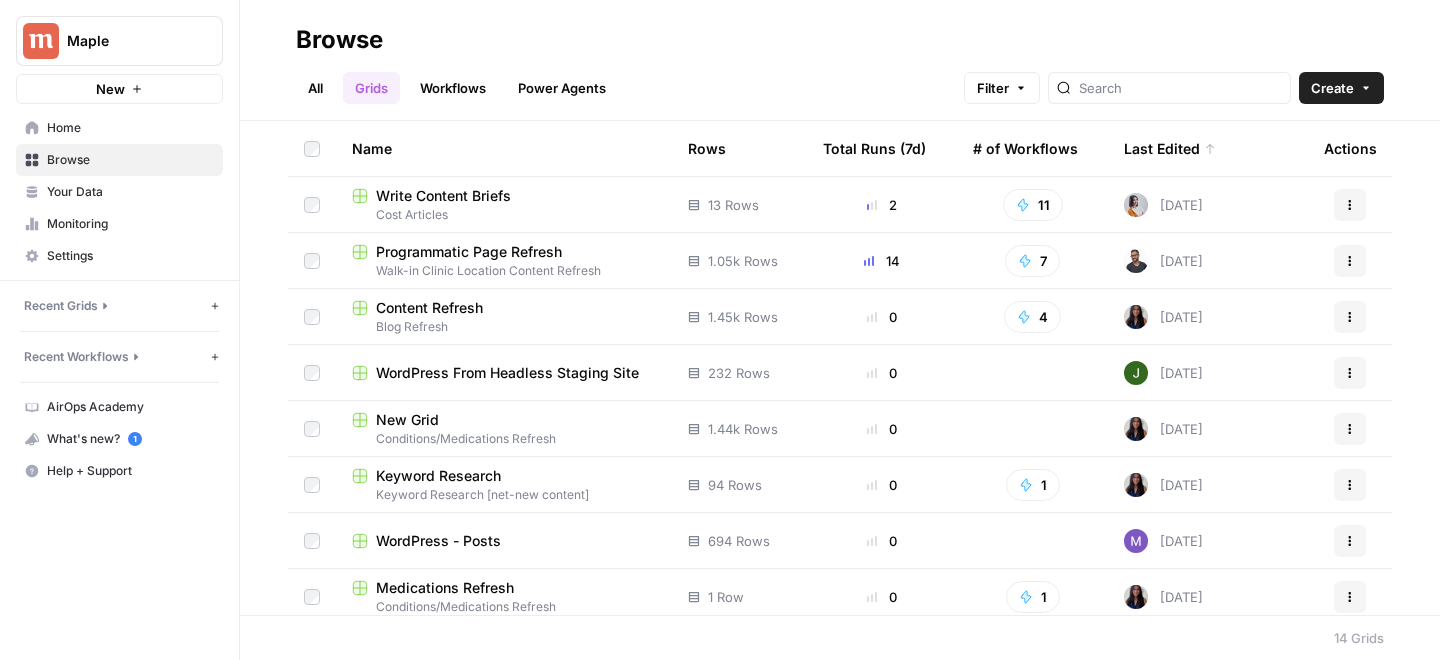 click on "Write Content Briefs" at bounding box center [443, 196] 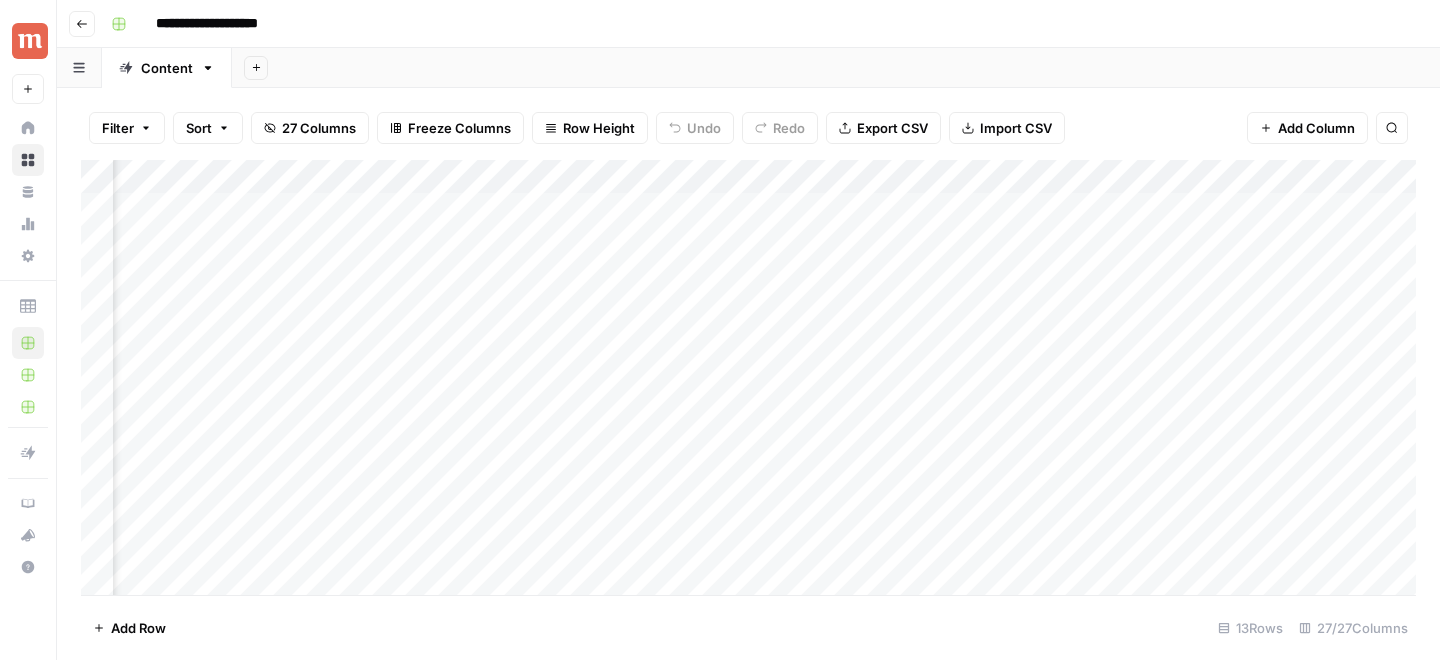 scroll, scrollTop: 0, scrollLeft: 2831, axis: horizontal 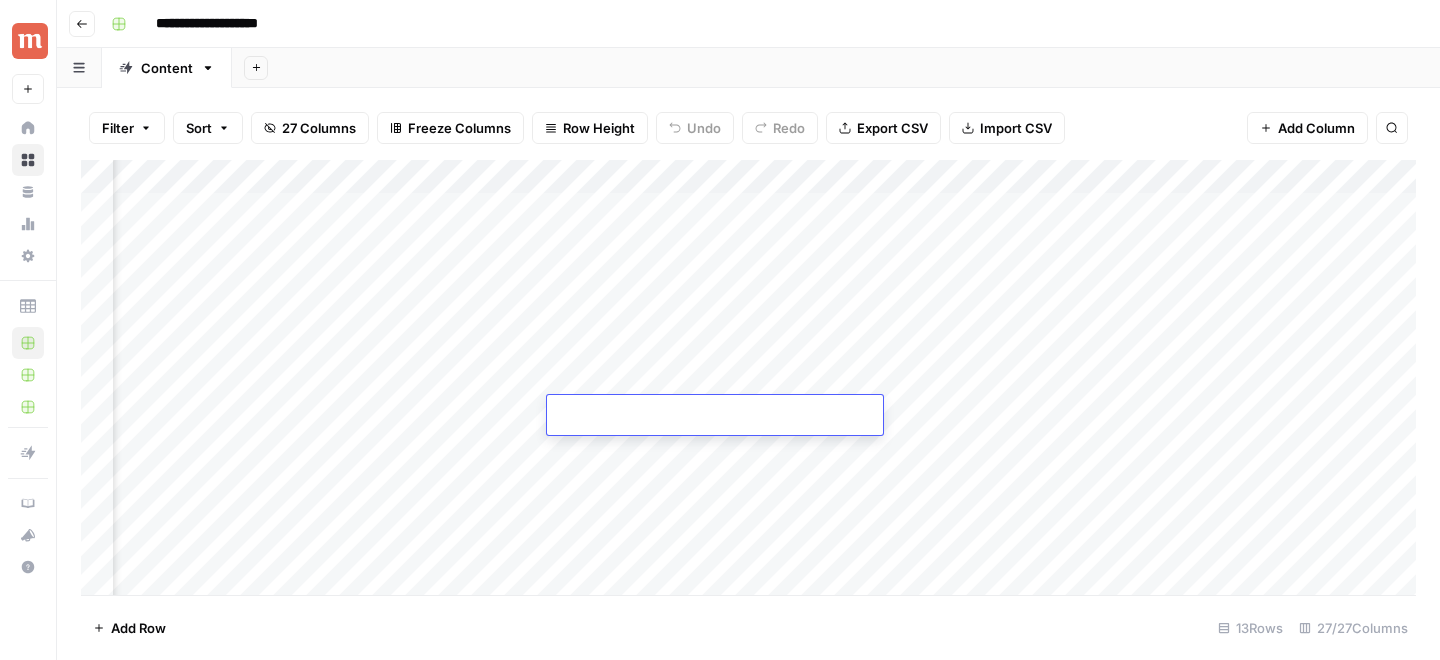 click on "Add Column" at bounding box center [748, 377] 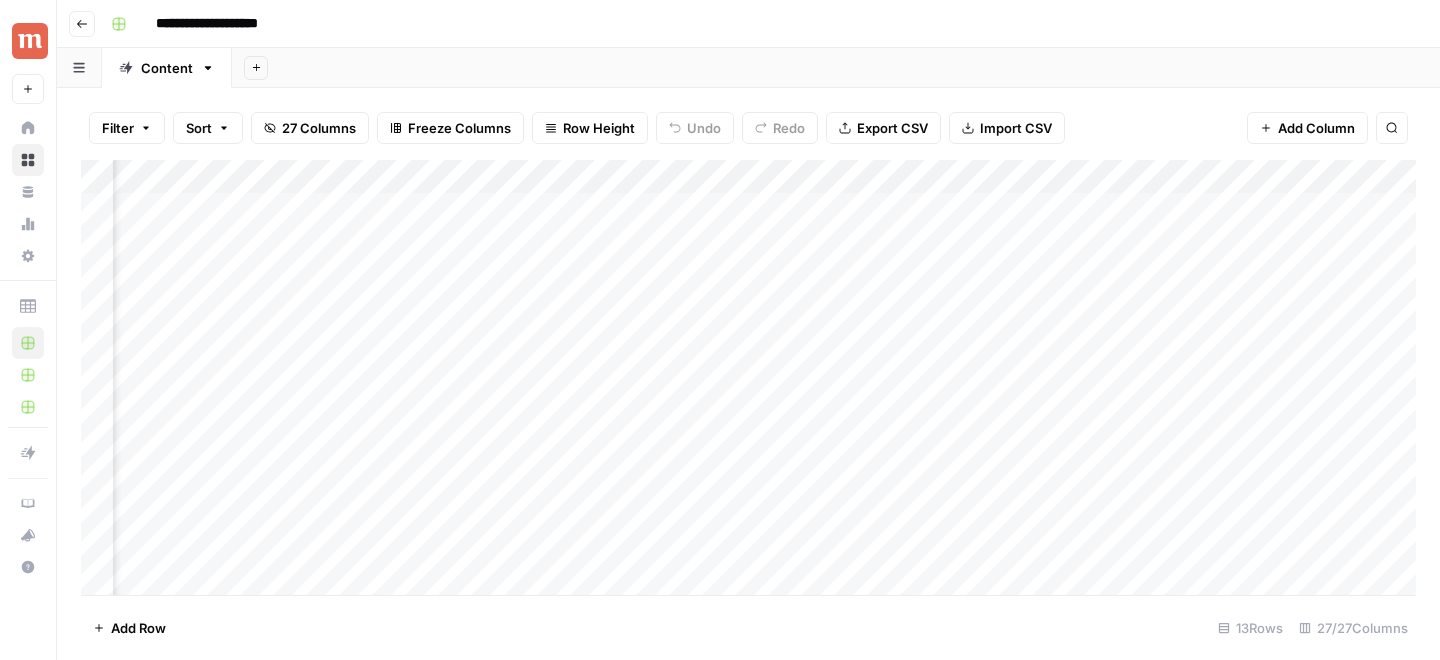 click on "Add Column" at bounding box center [748, 377] 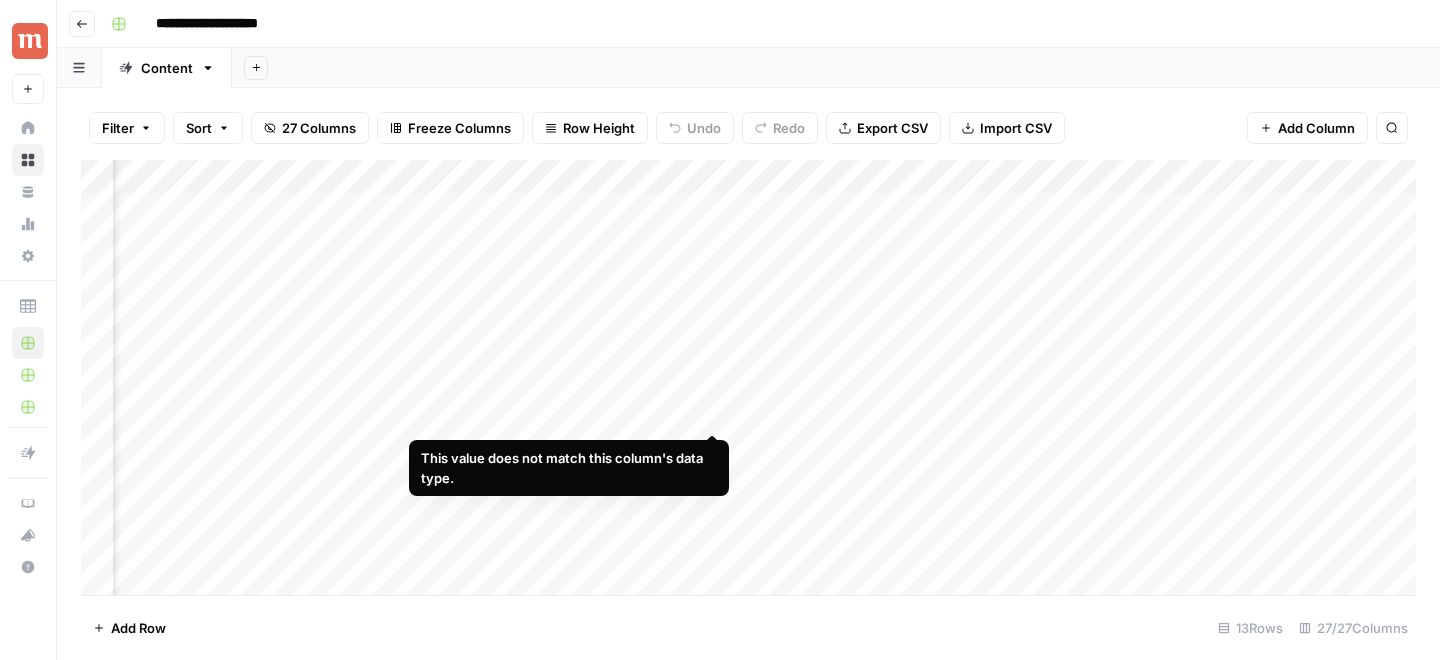 click on "Add Column" at bounding box center [748, 377] 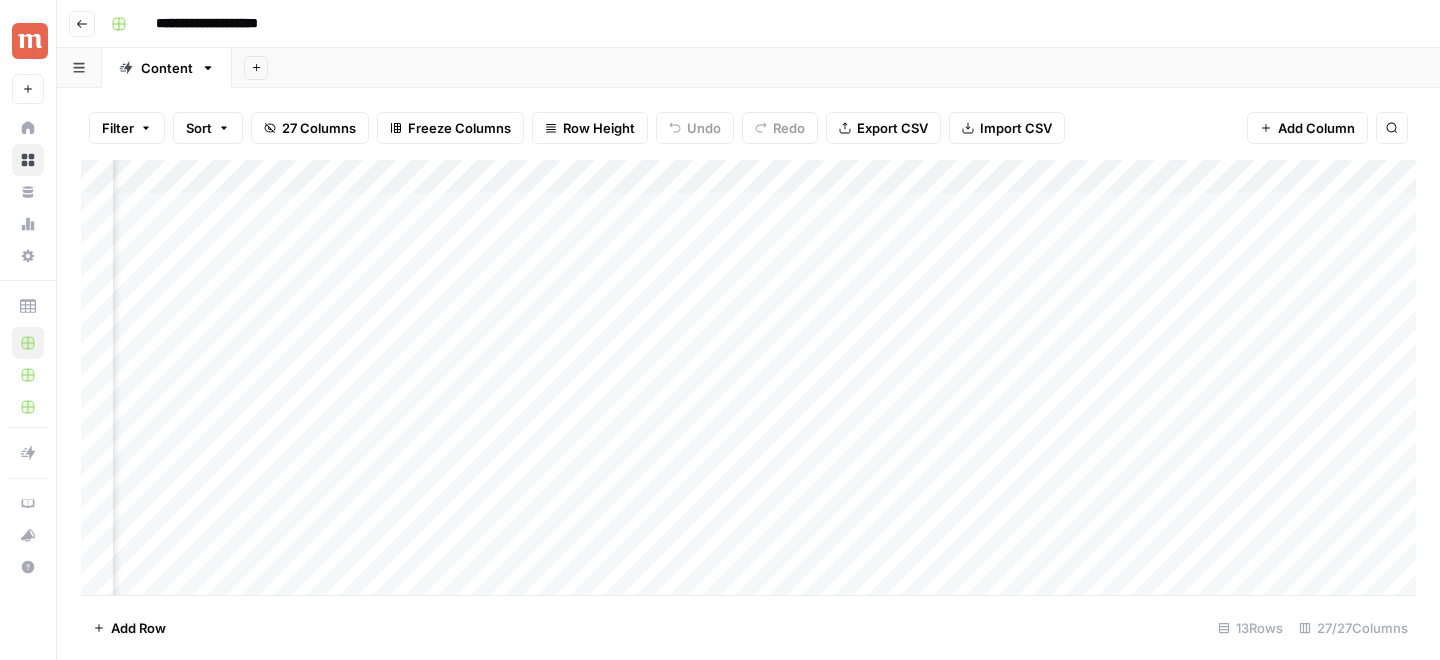 click on "Add Column" at bounding box center (748, 377) 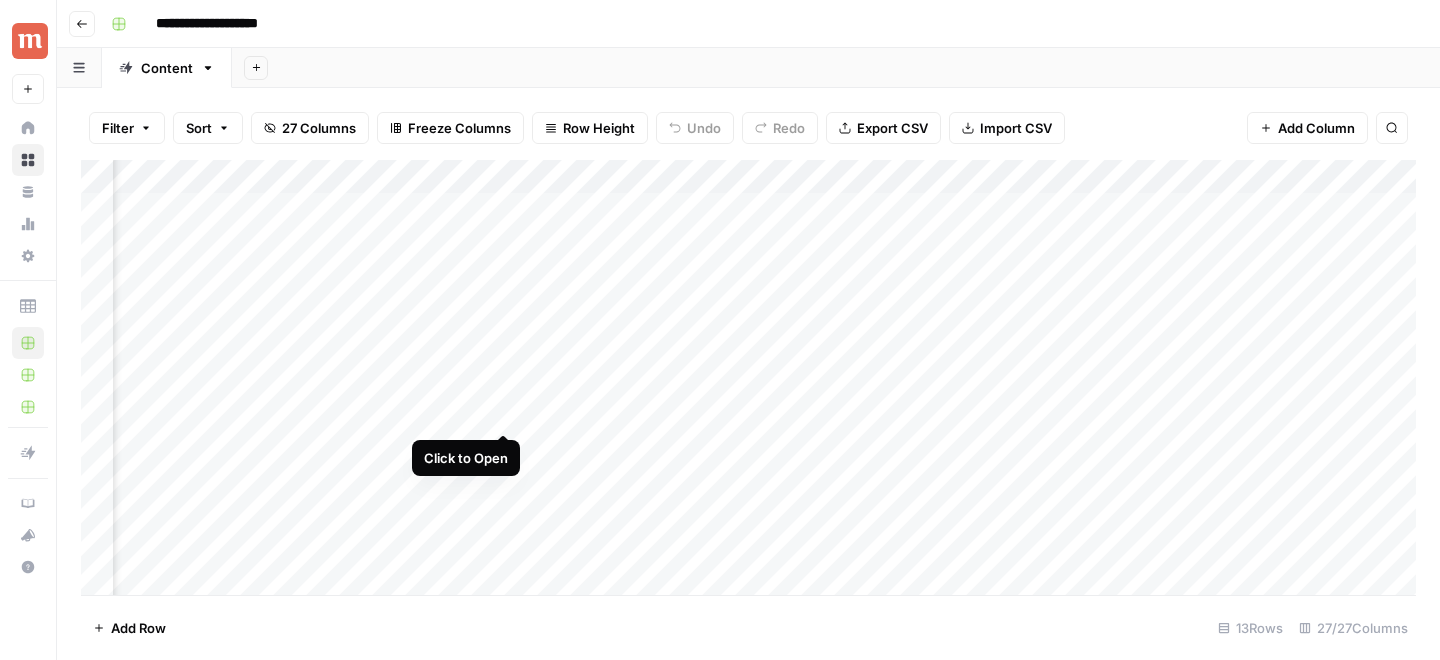 click on "Add Column" at bounding box center [748, 377] 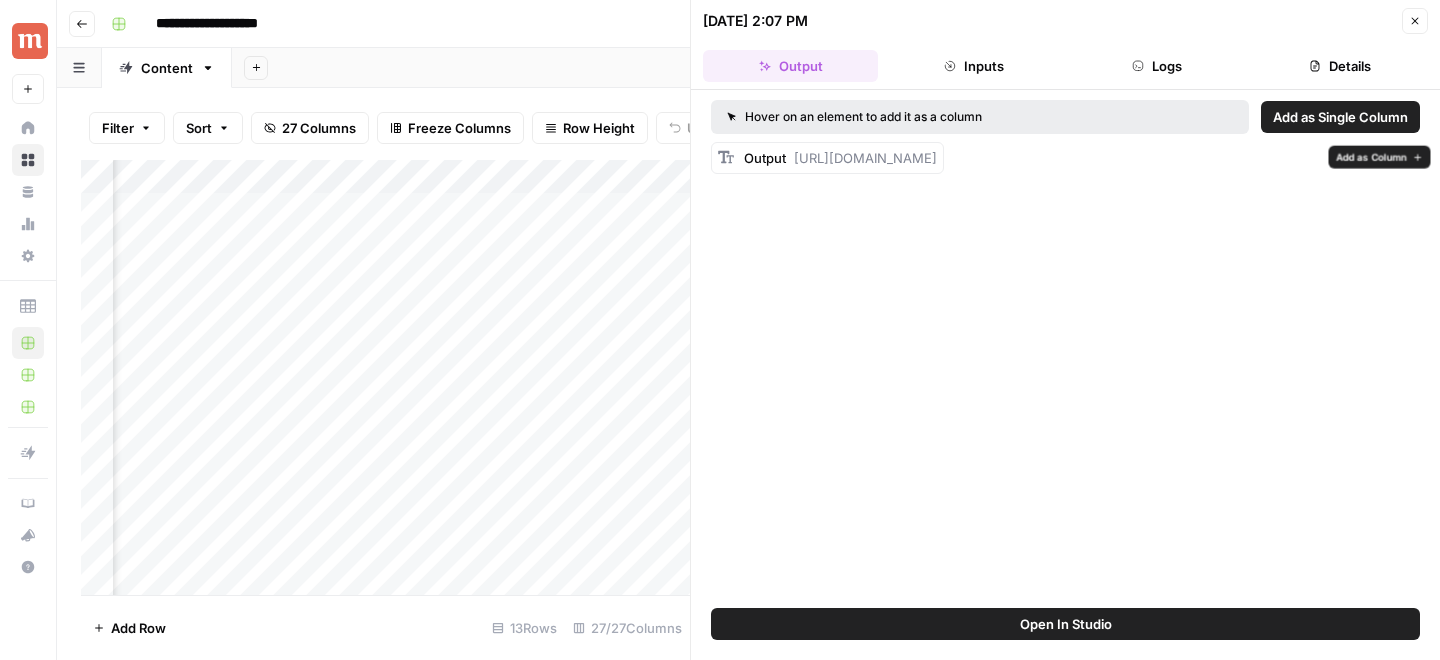 click on "Output https://cdn.airops.com/rails/active_storage/blobs/proxy/eyJfcmFpbHMiOnsiZGF0YSI6MjE5Nzc3LCJwdXIiOiJibG9iX2lkIn19--c756d099b8b54d9f9cabc73f82aba19edccc4522/image.png" at bounding box center (840, 158) 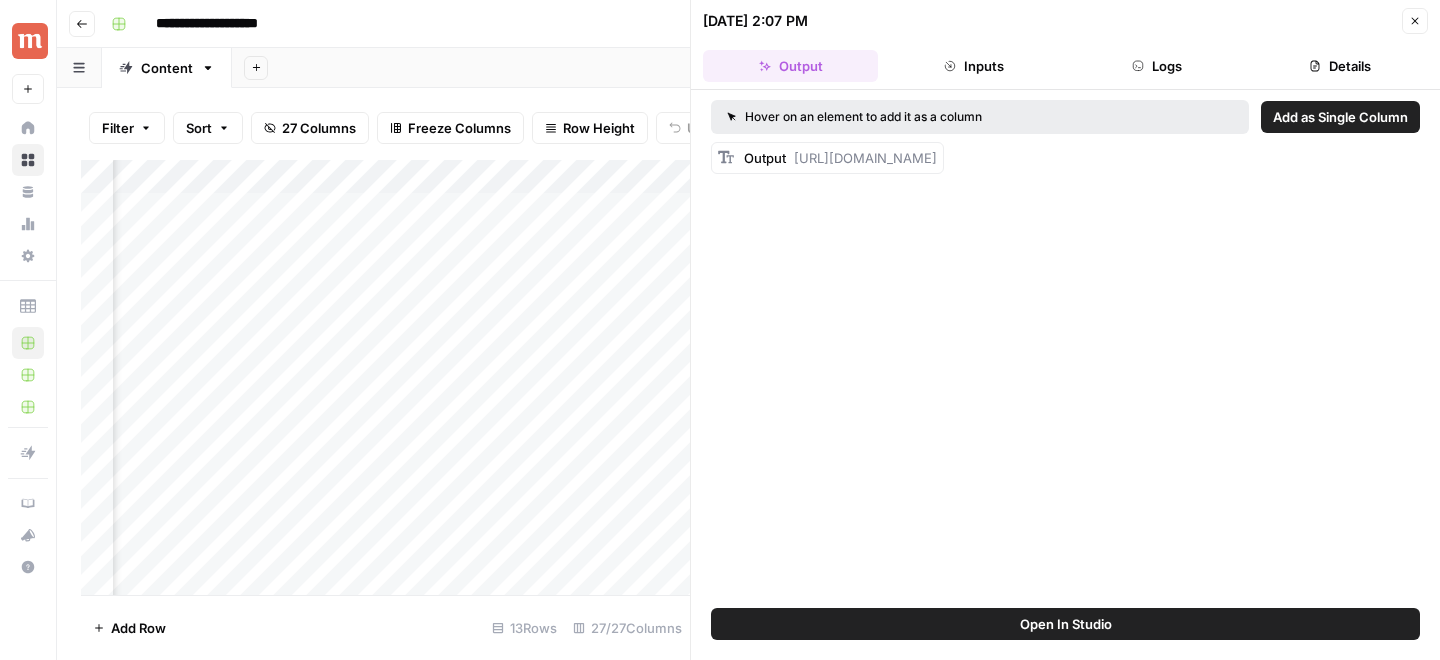 click on "Output https://cdn.airops.com/rails/active_storage/blobs/proxy/eyJfcmFpbHMiOnsiZGF0YSI6MjE5Nzc3LCJwdXIiOiJibG9iX2lkIn19--c756d099b8b54d9f9cabc73f82aba19edccc4522/image.png" at bounding box center (840, 158) 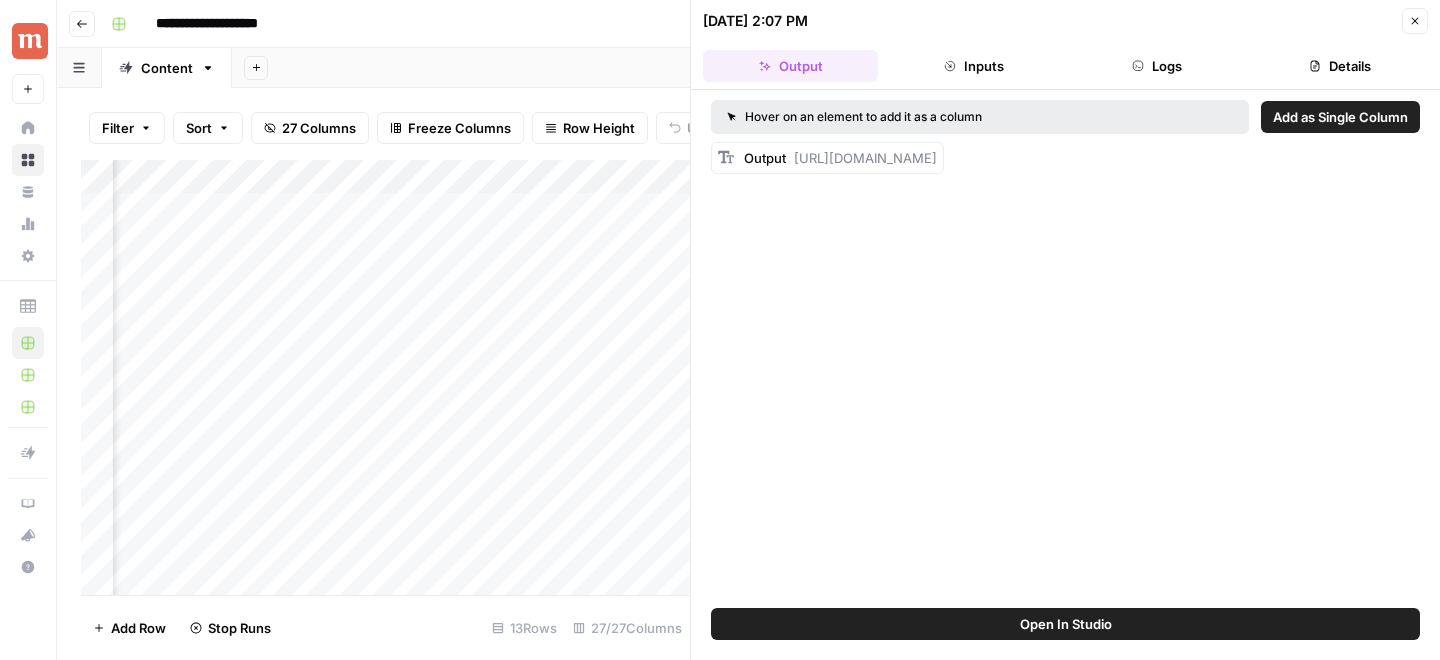click on "Add Column" at bounding box center (385, 377) 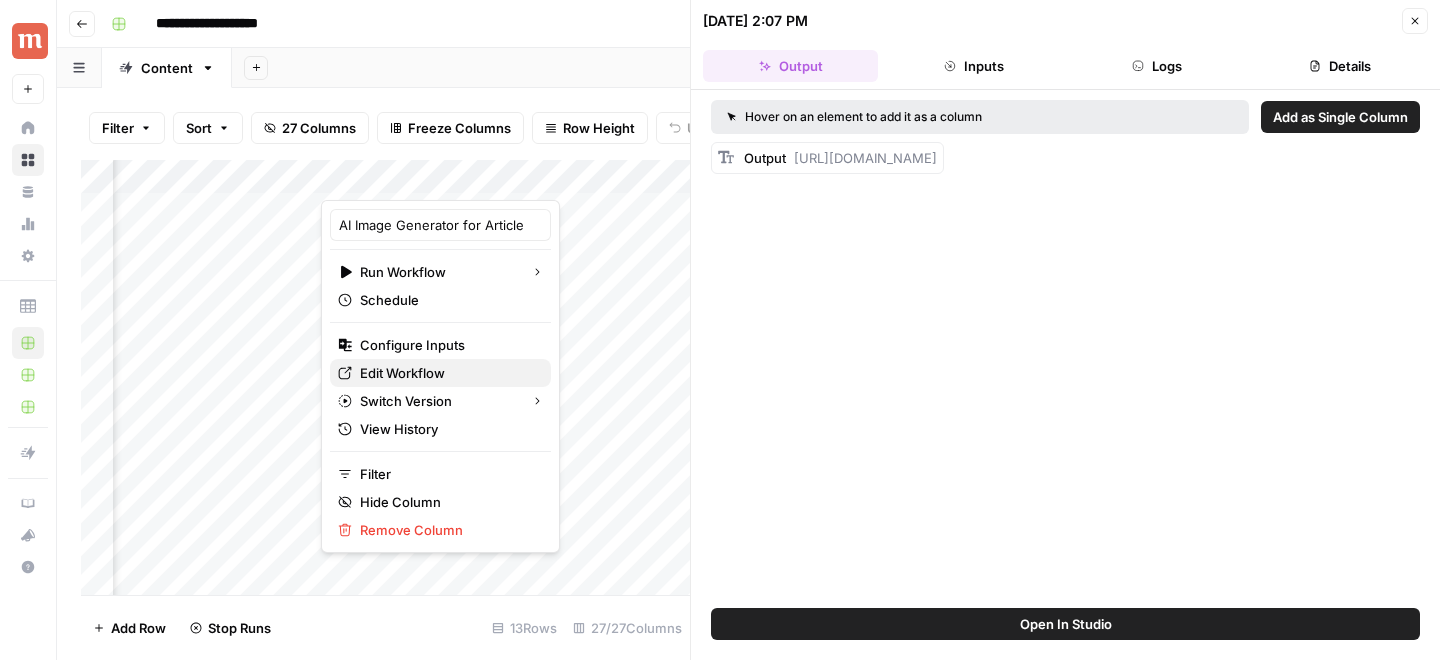 click on "Edit Workflow" at bounding box center (402, 373) 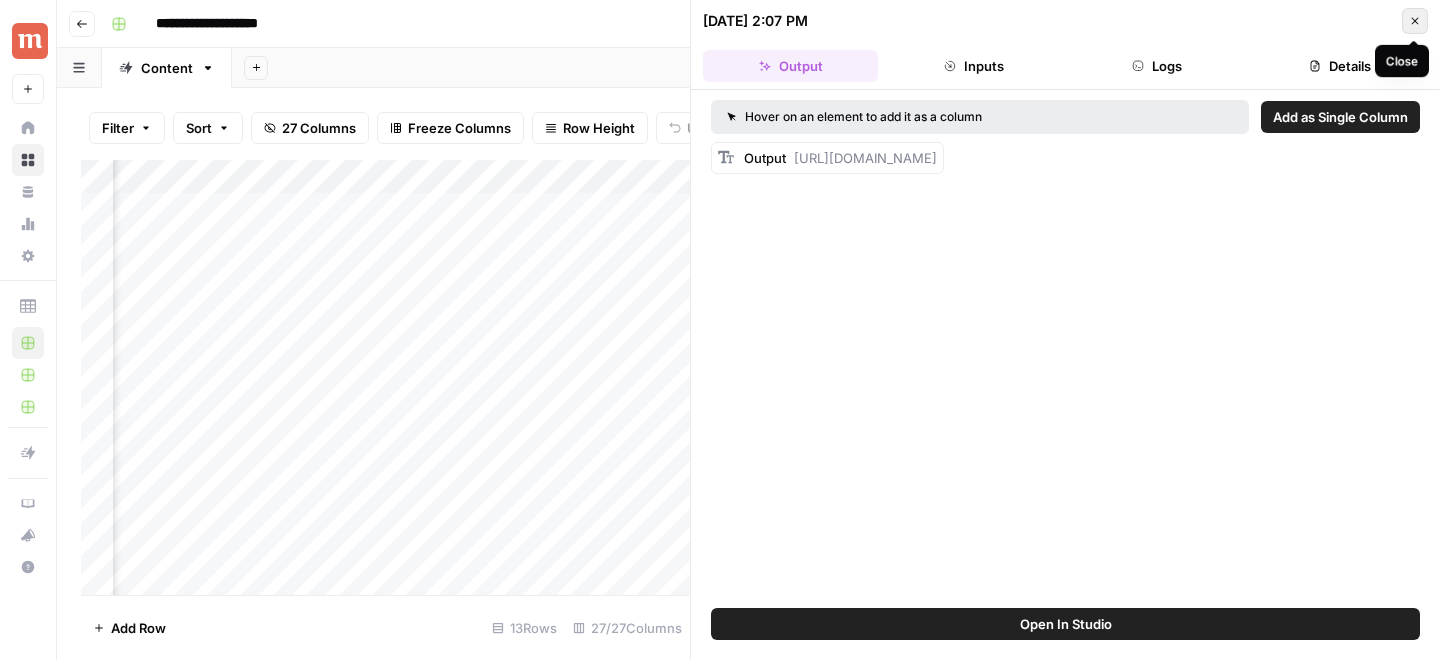 click on "Close" at bounding box center (1415, 21) 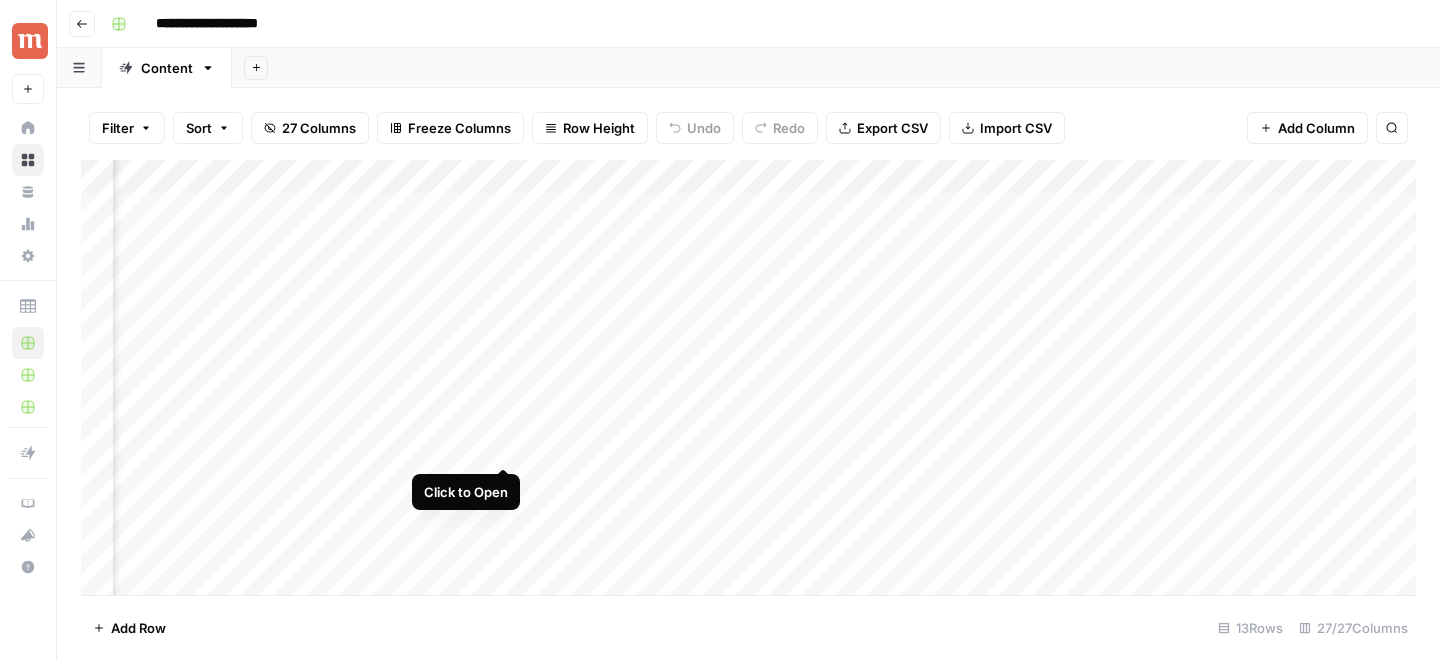 click on "Add Column" at bounding box center [748, 377] 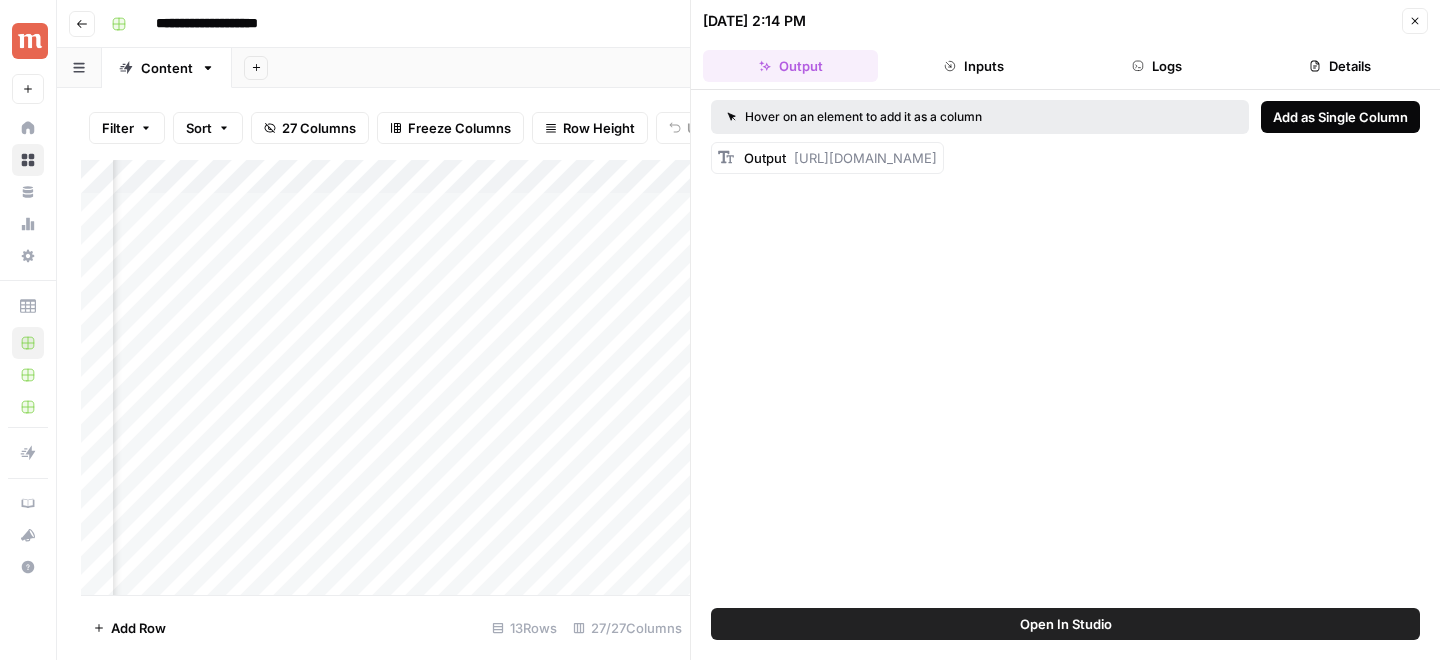 click on "Add as Single Column" at bounding box center [1340, 117] 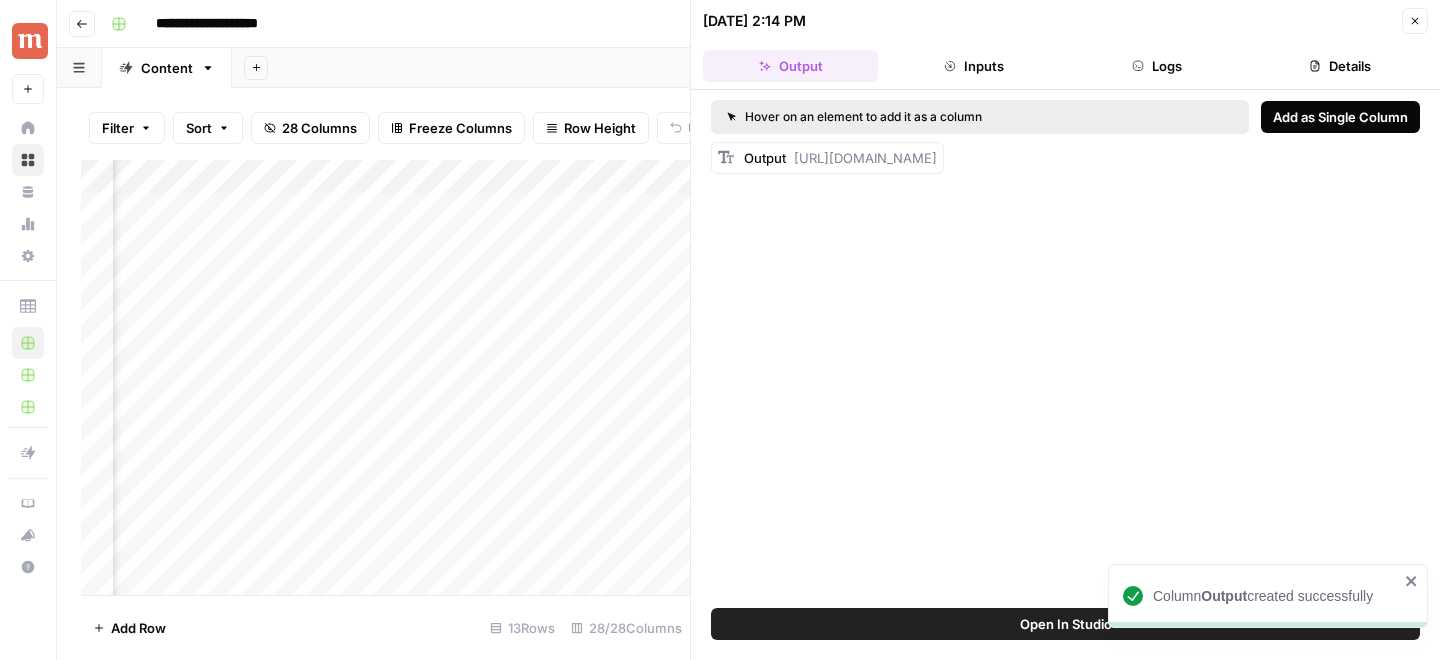 click on "Add as Single Column" at bounding box center [1340, 117] 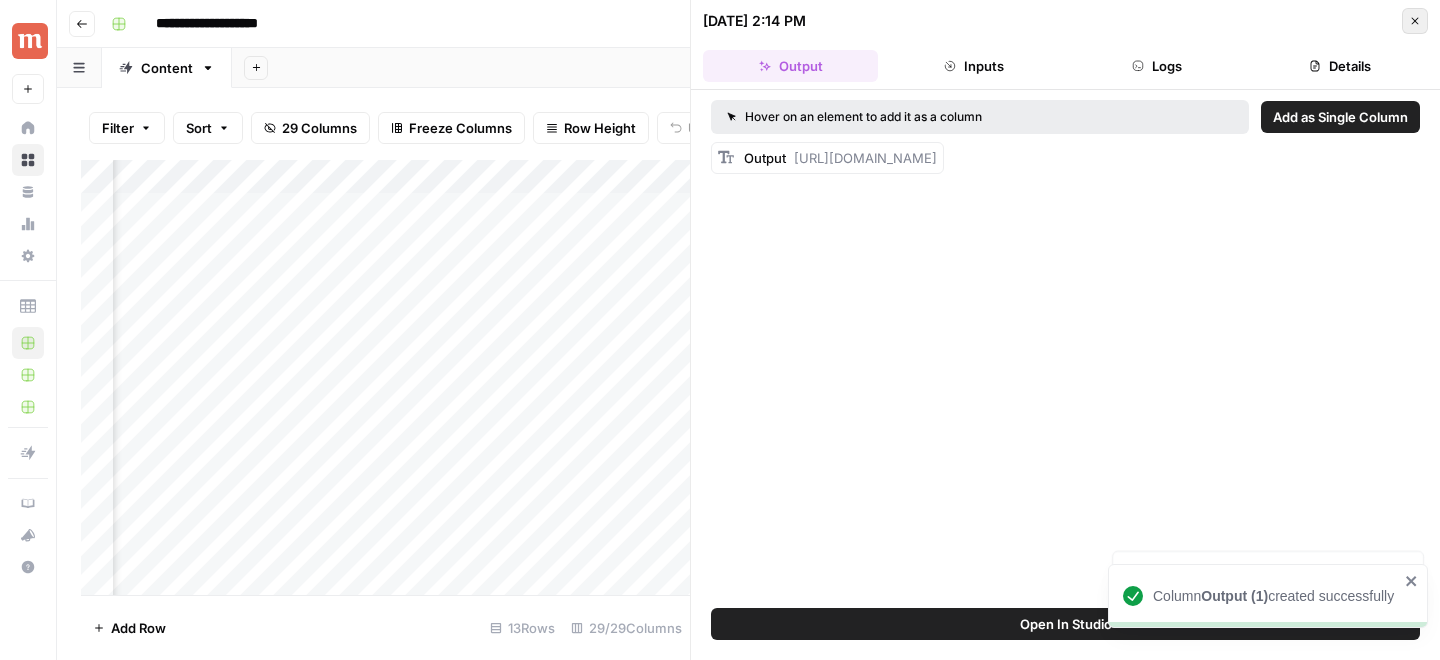 click 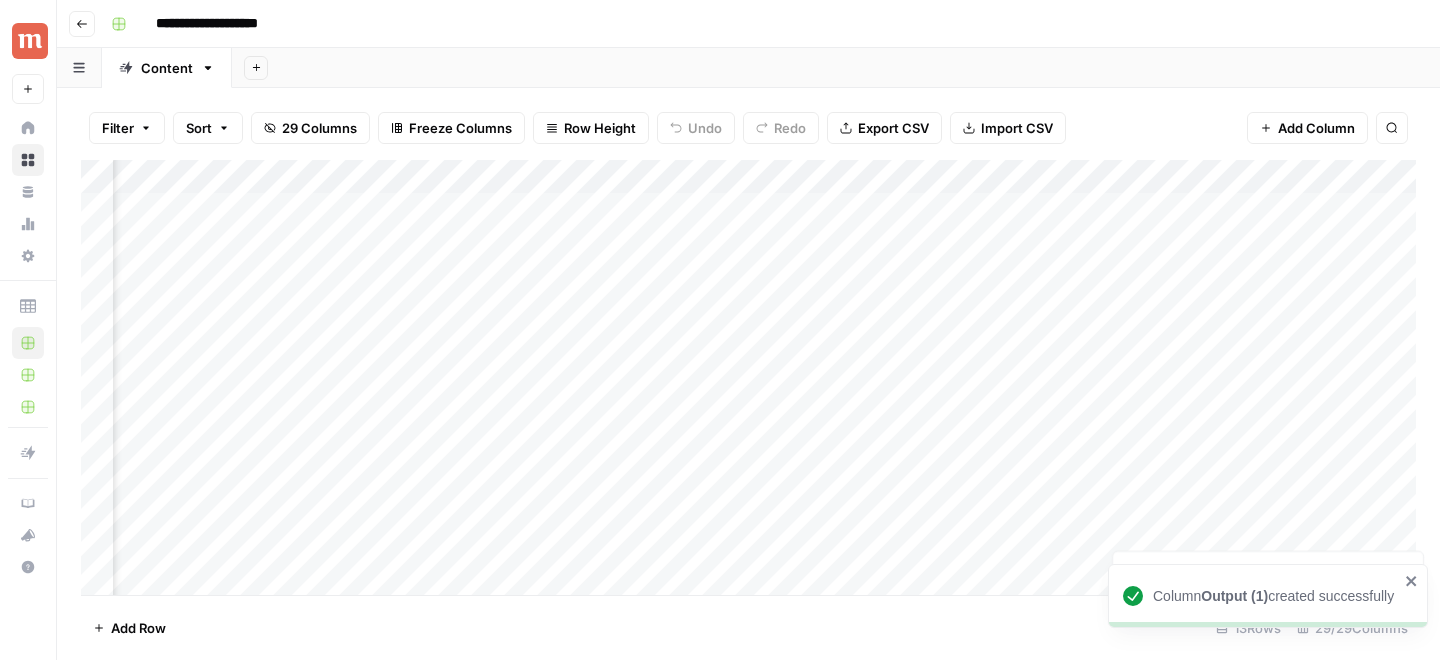 scroll, scrollTop: 0, scrollLeft: 2590, axis: horizontal 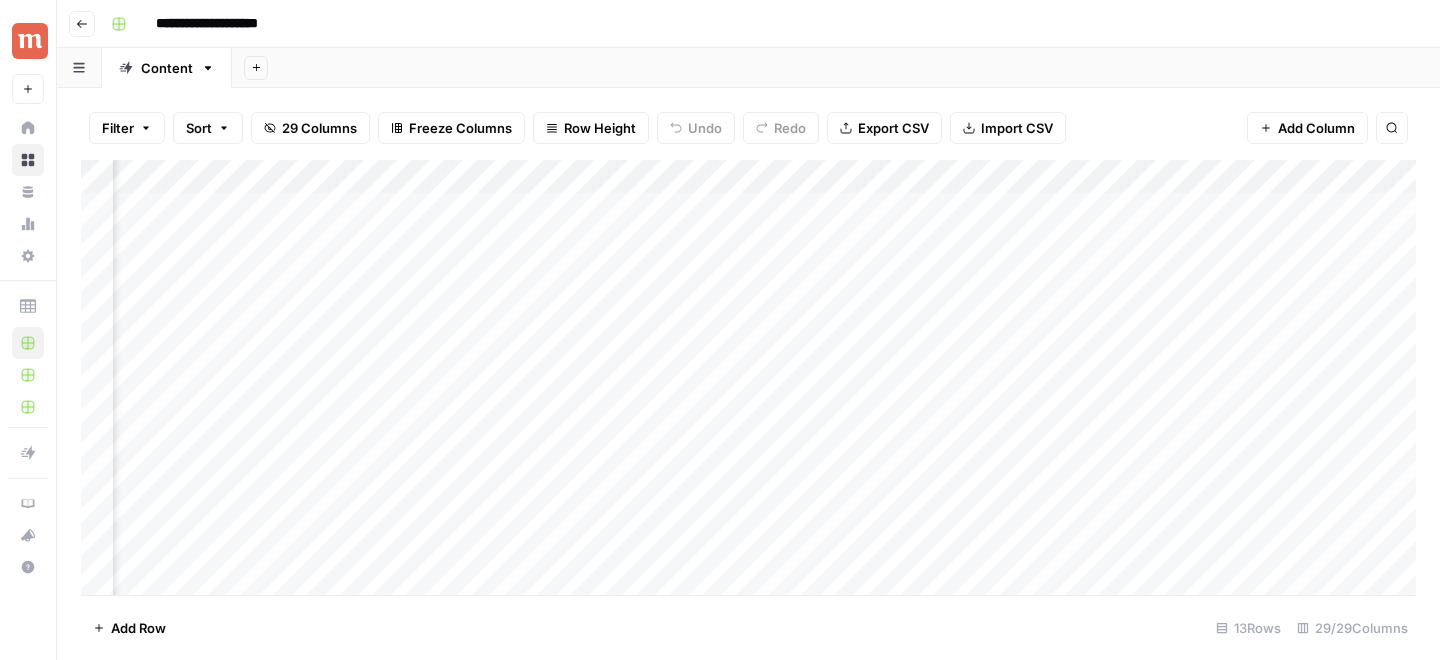 click on "Add Column" at bounding box center (748, 377) 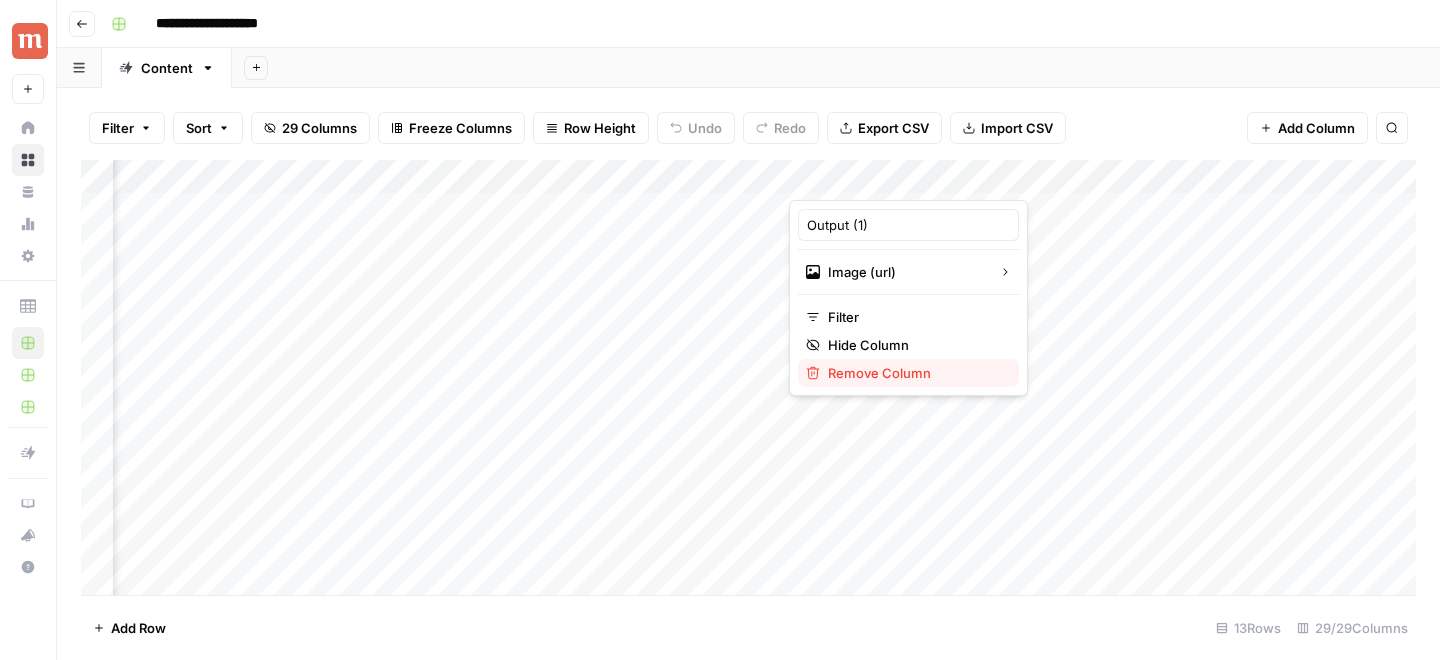 click on "Remove Column" at bounding box center [879, 373] 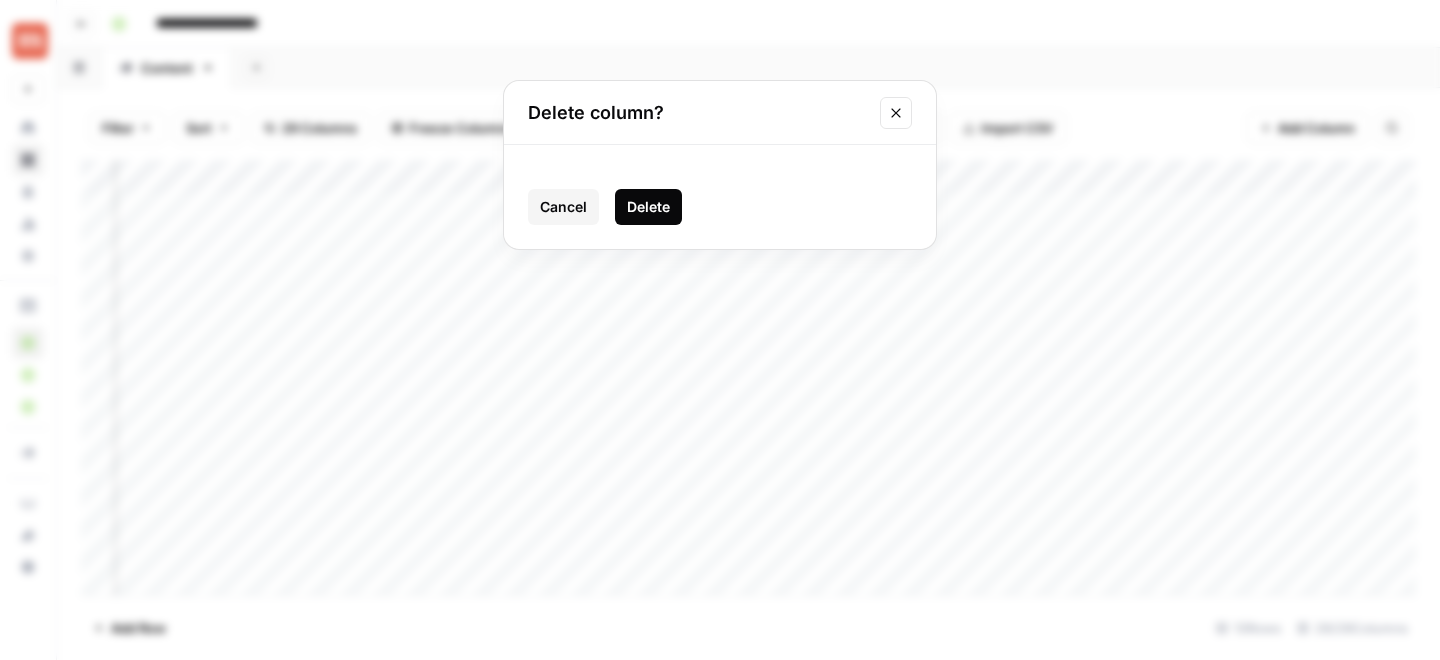 click on "Delete" at bounding box center [648, 207] 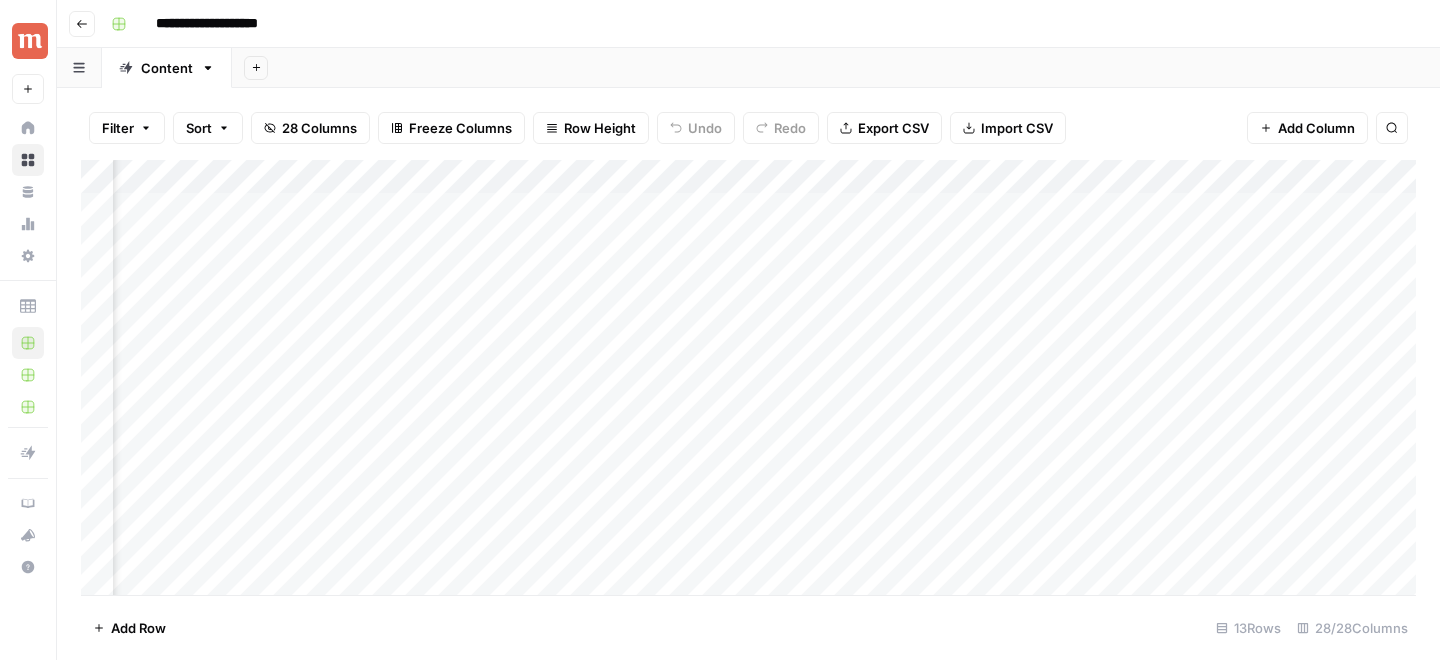 scroll, scrollTop: 0, scrollLeft: 2774, axis: horizontal 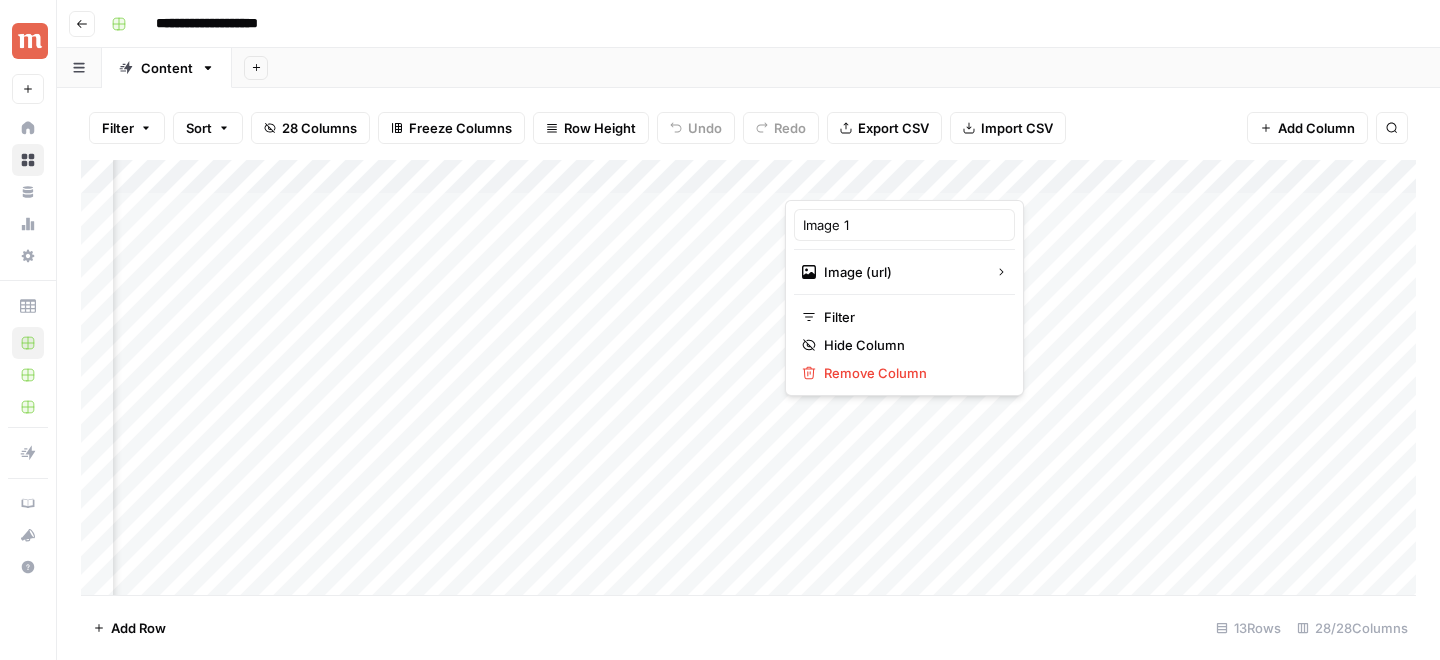 click at bounding box center (875, 180) 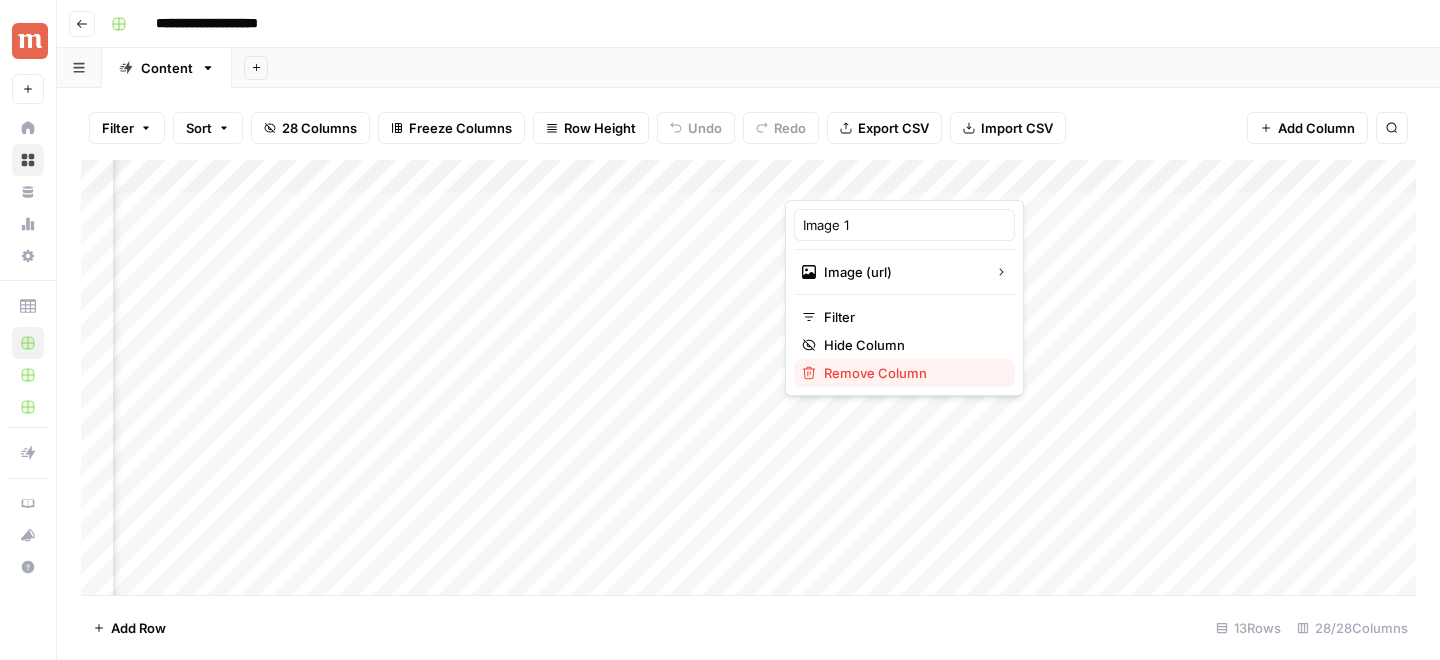 click on "Remove Column" at bounding box center (875, 373) 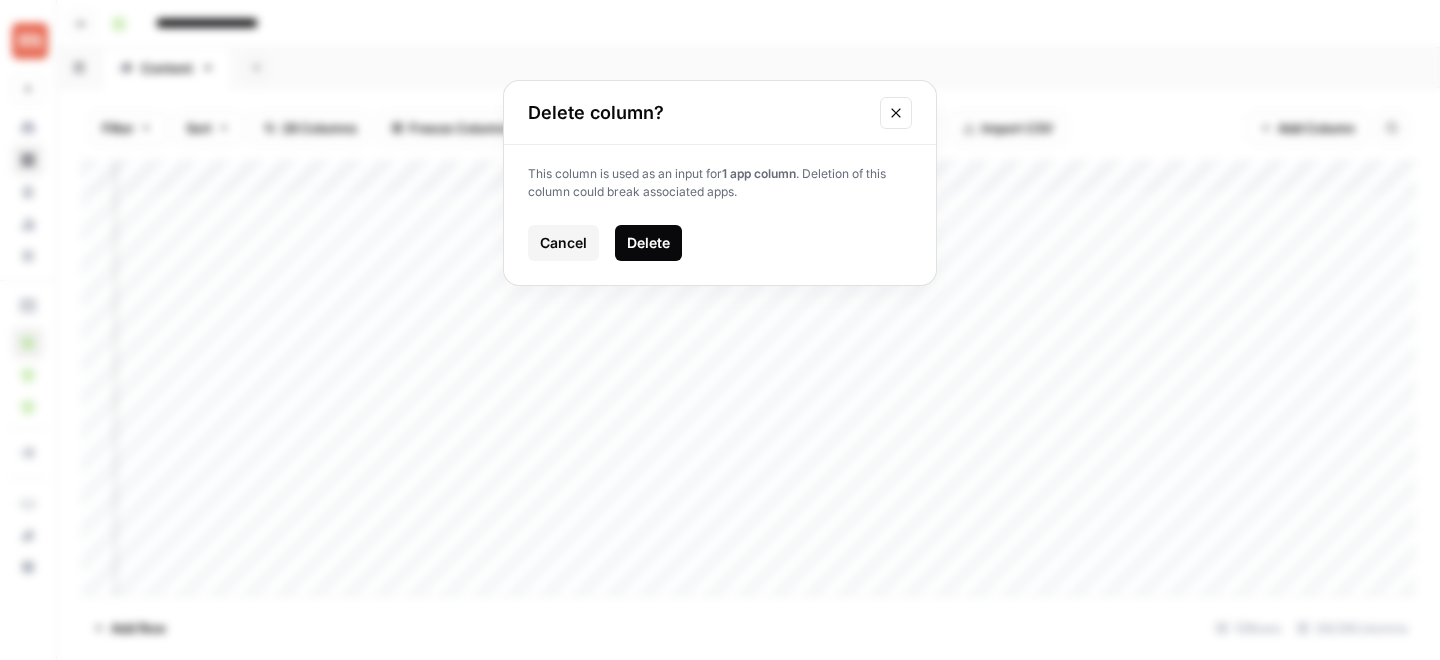 click on "Delete" at bounding box center (648, 243) 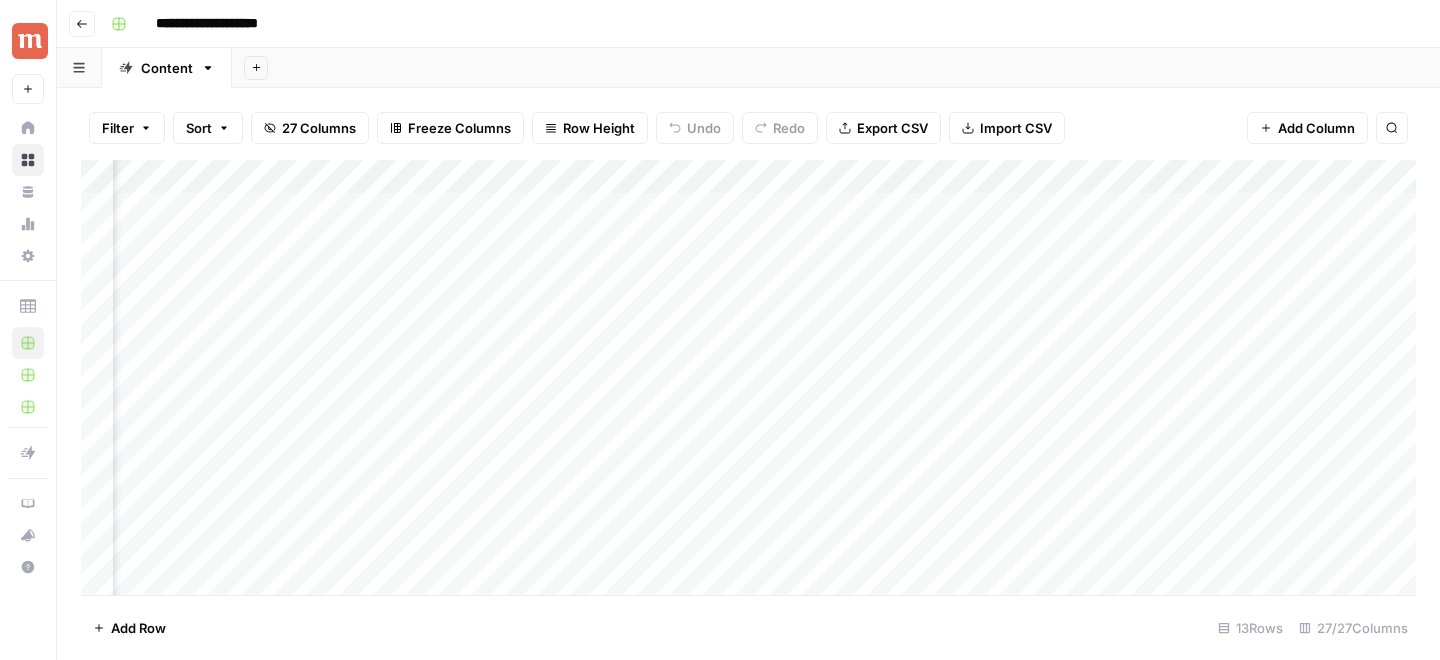 click on "Add Column" at bounding box center [748, 377] 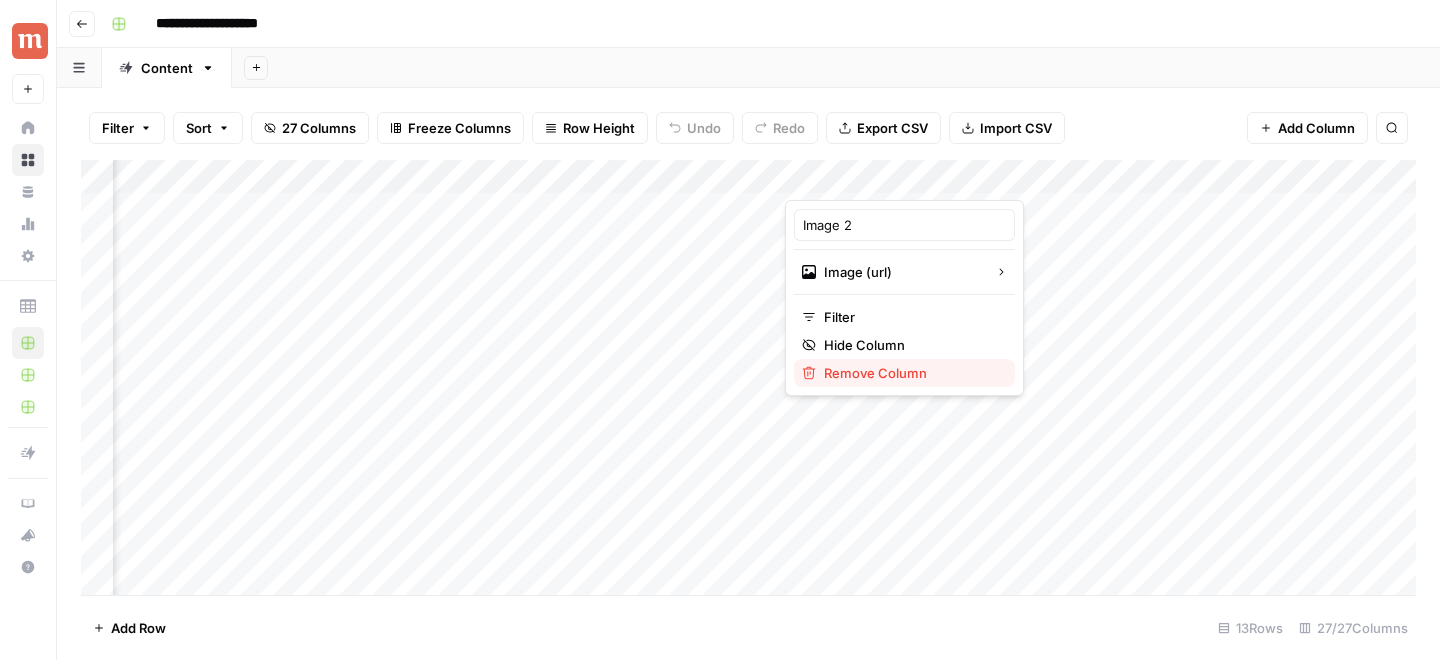 click on "Remove Column" at bounding box center [875, 373] 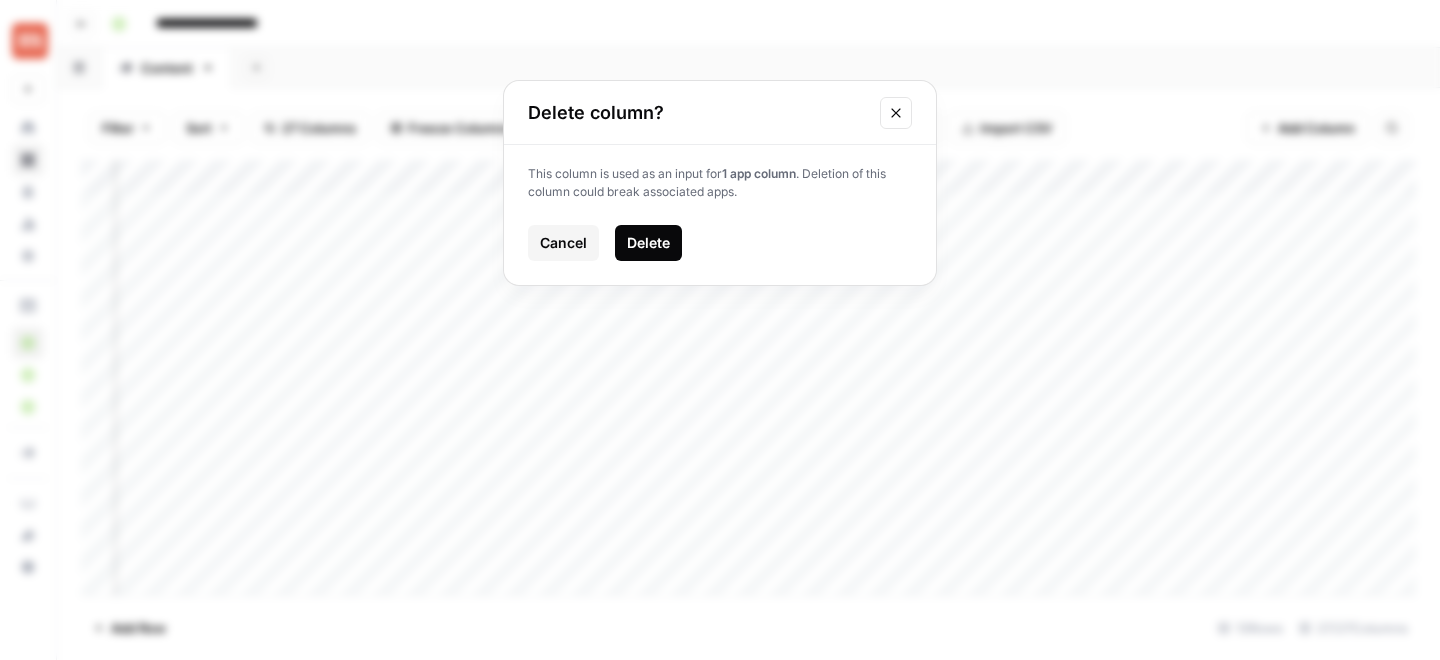 click on "Delete" at bounding box center (648, 243) 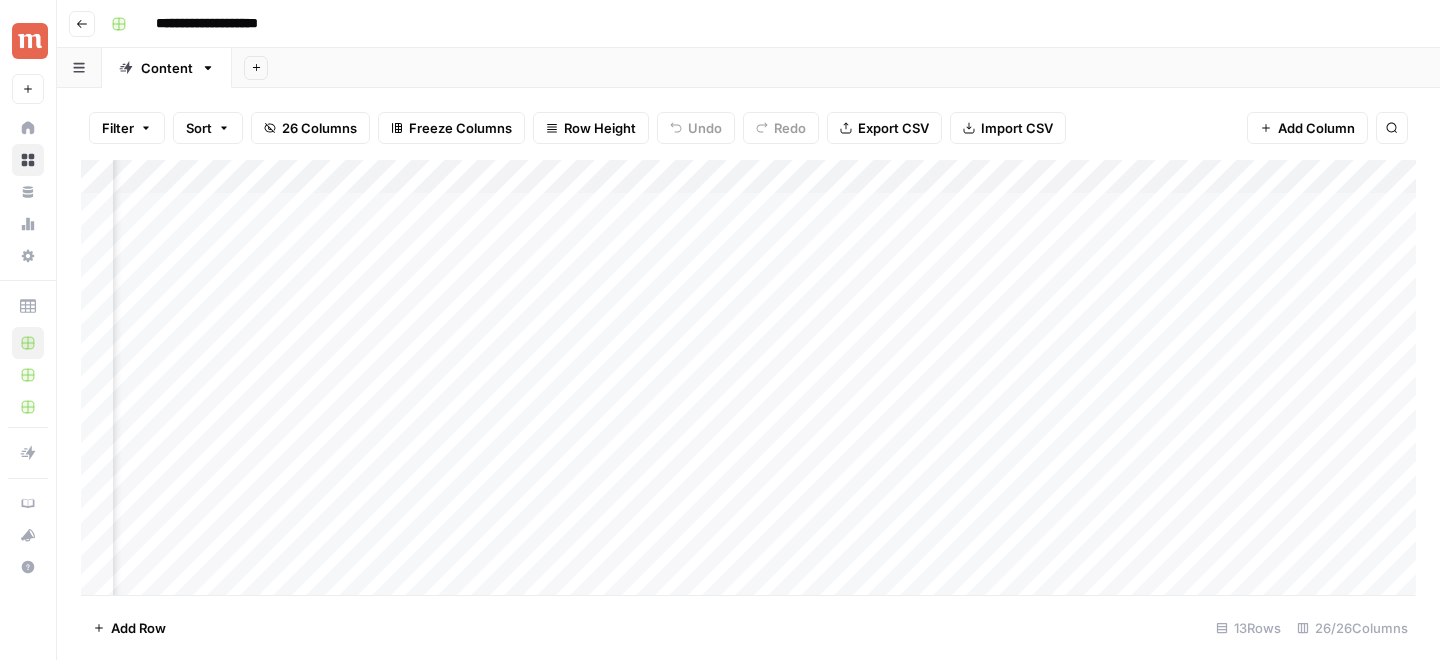 click on "Add Column" at bounding box center (748, 377) 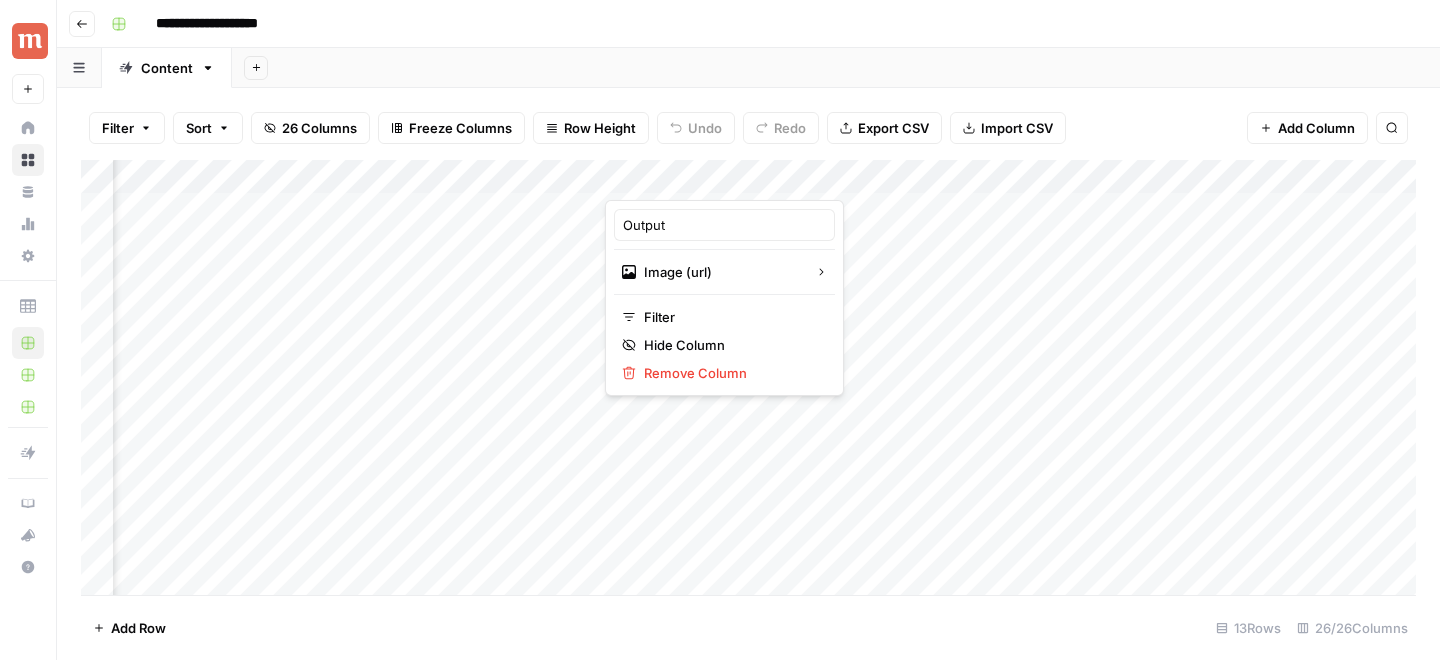 click at bounding box center [695, 180] 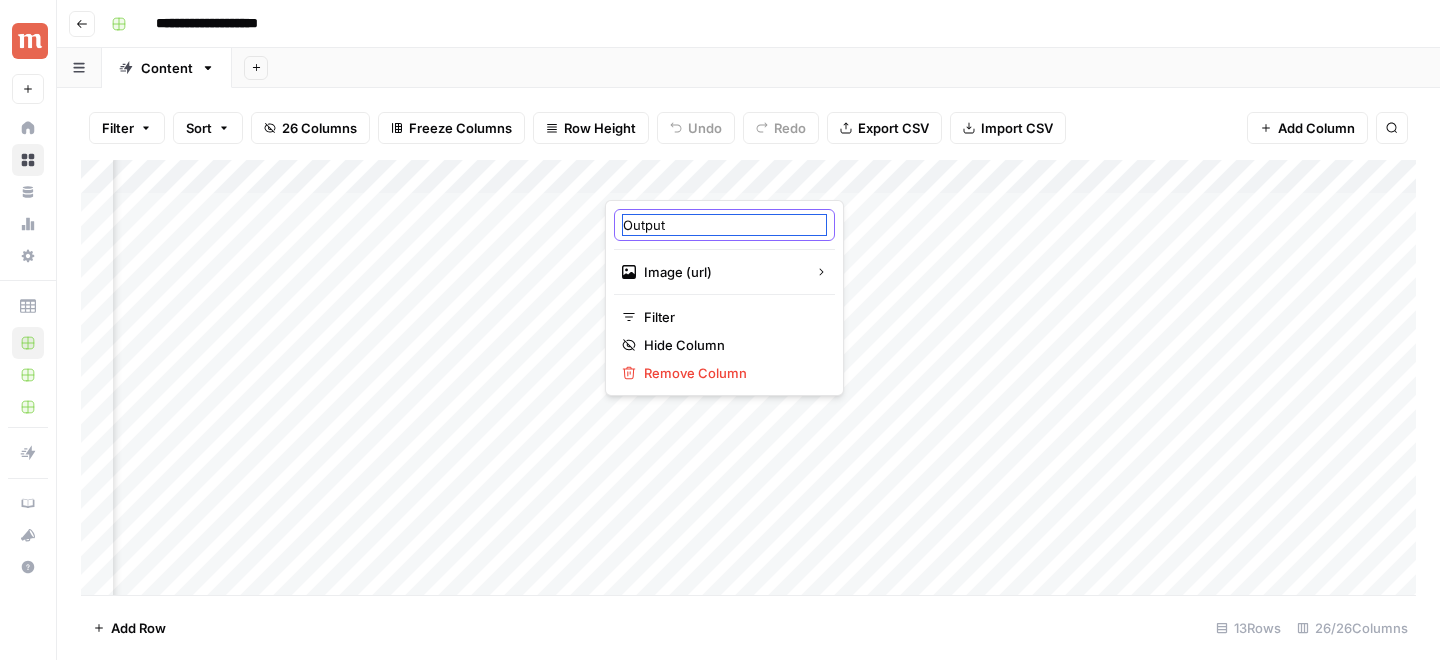 click on "Output" at bounding box center (724, 225) 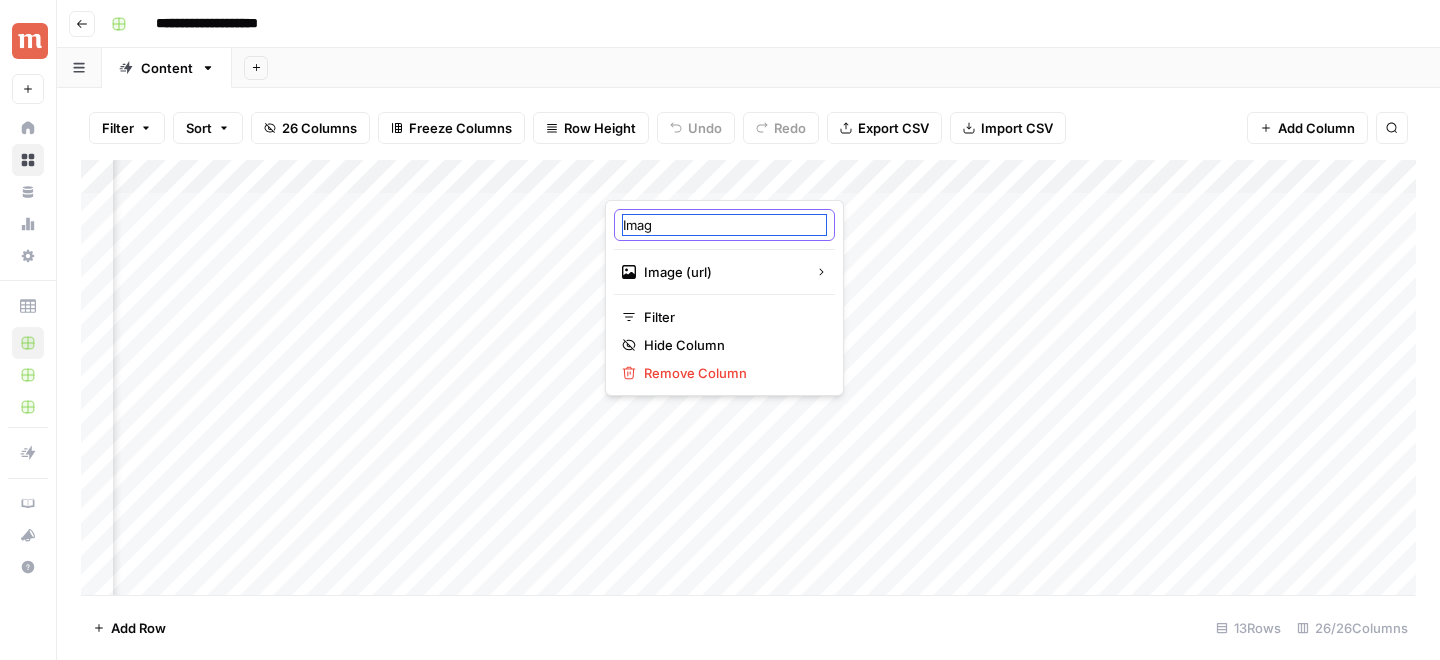 type on "Image" 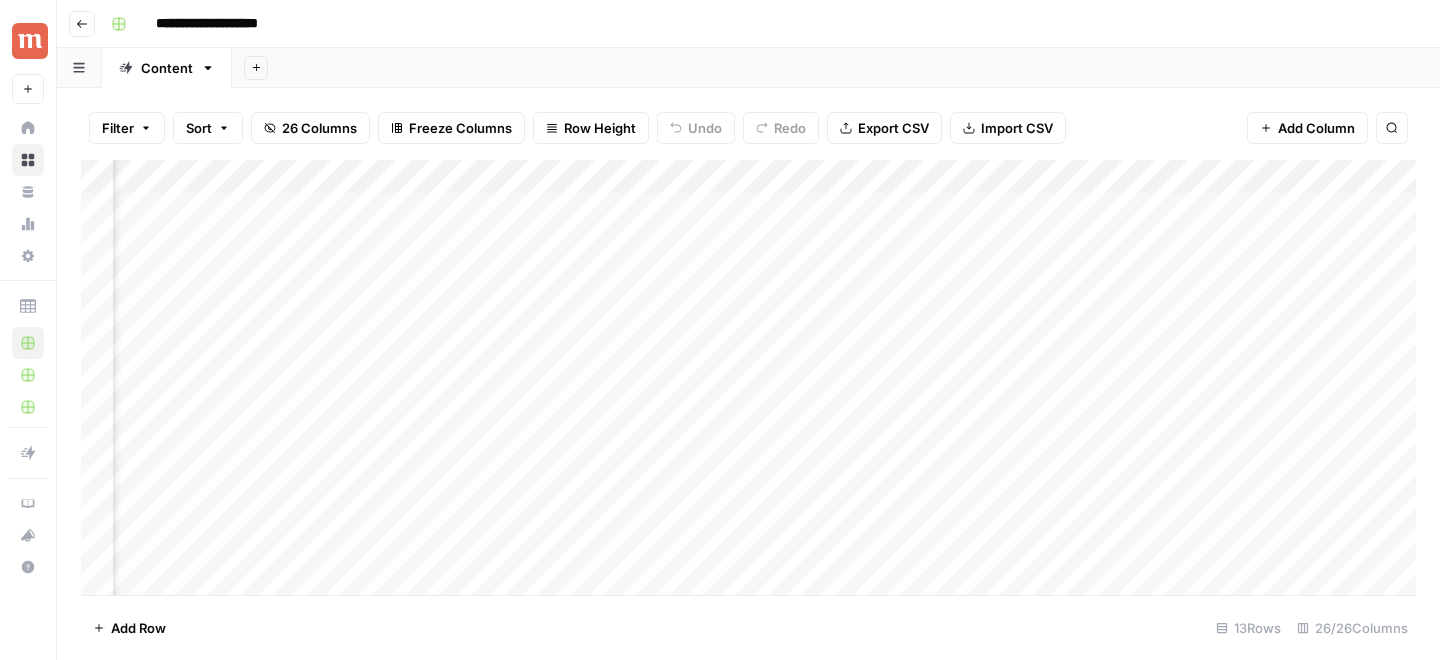 click on "Add Column" at bounding box center (748, 377) 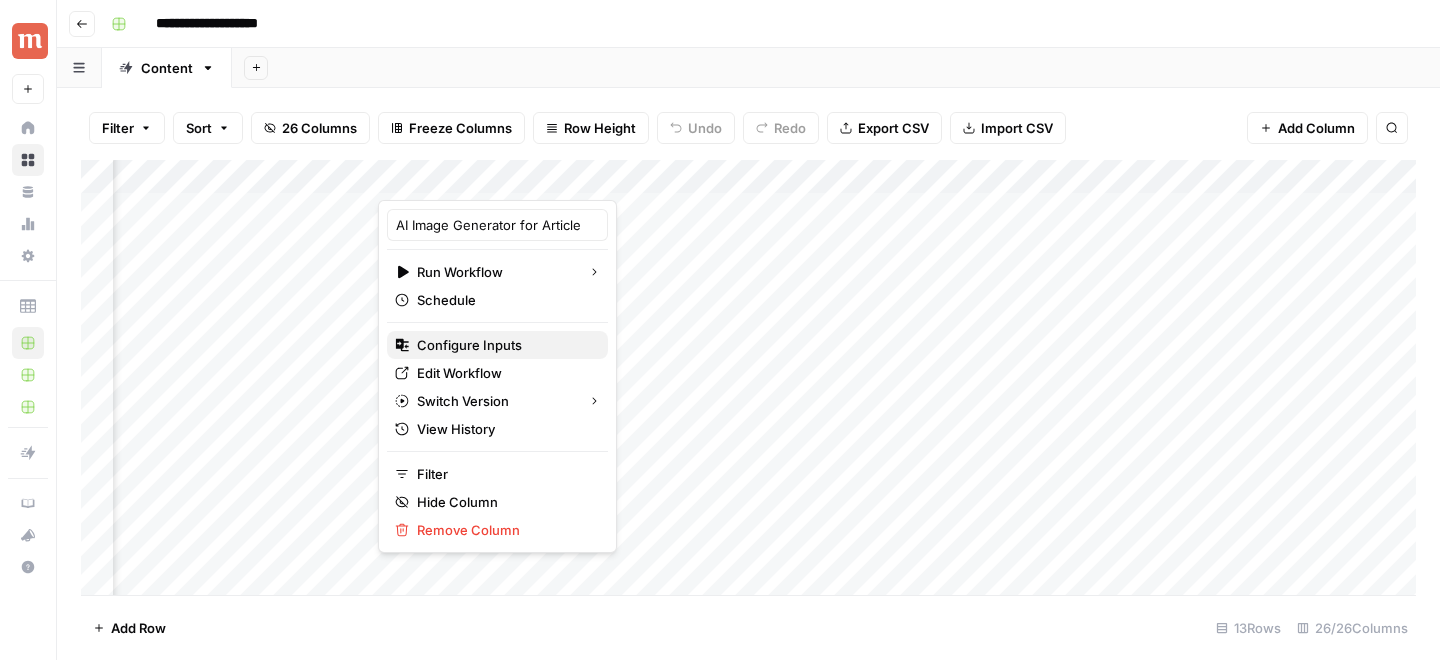 click on "Configure Inputs" at bounding box center (469, 345) 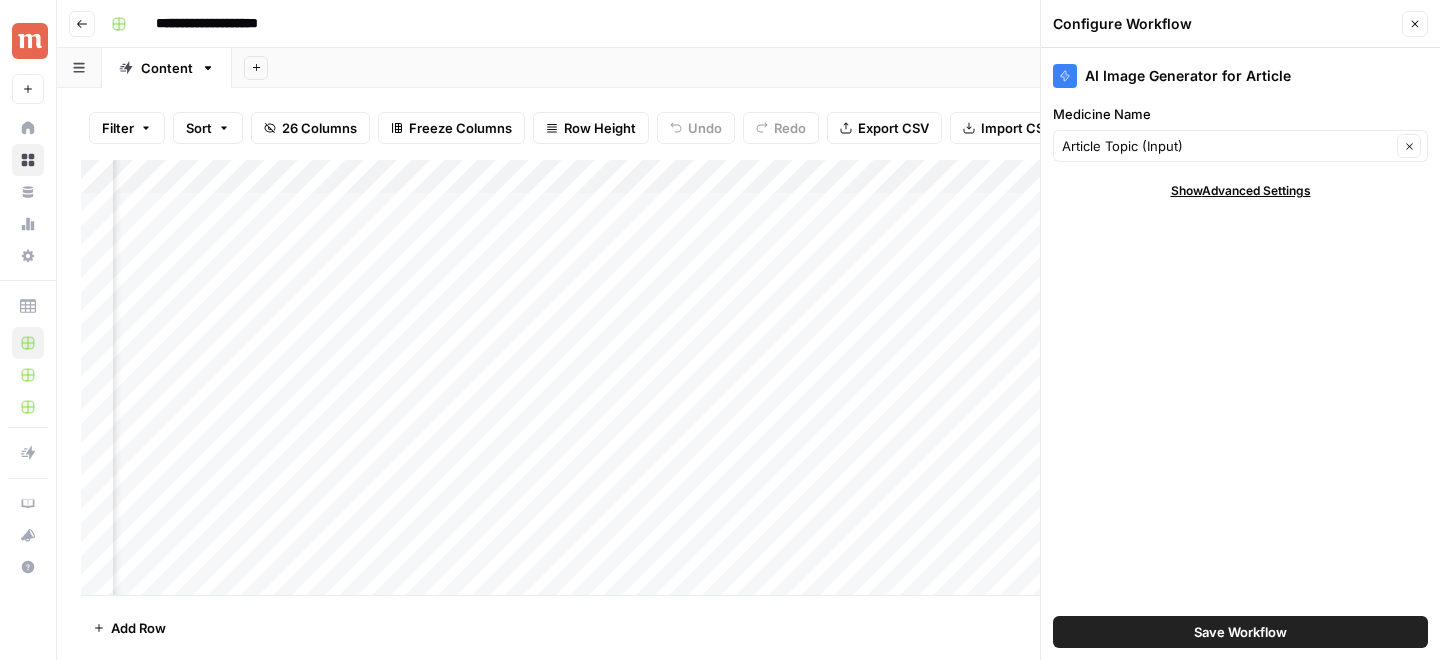 click on "Add Column" at bounding box center [748, 377] 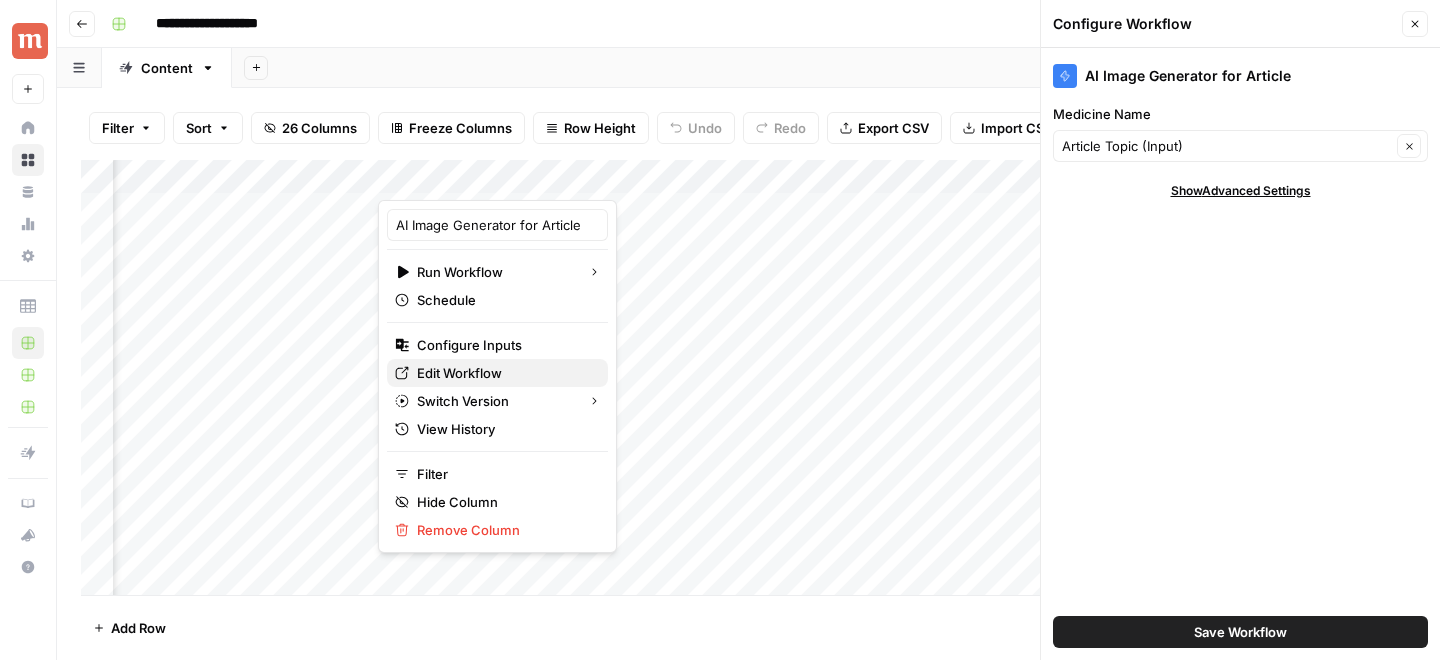 click on "Edit Workflow" at bounding box center [459, 373] 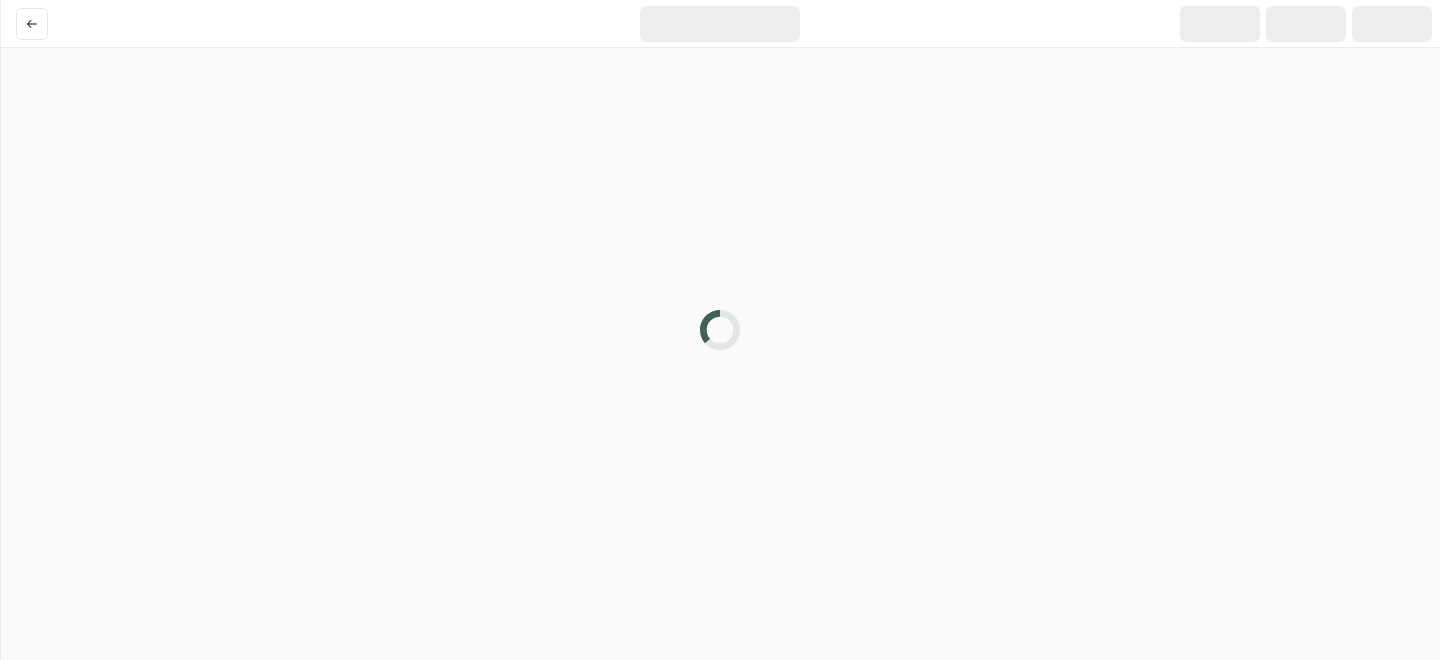 scroll, scrollTop: 0, scrollLeft: 0, axis: both 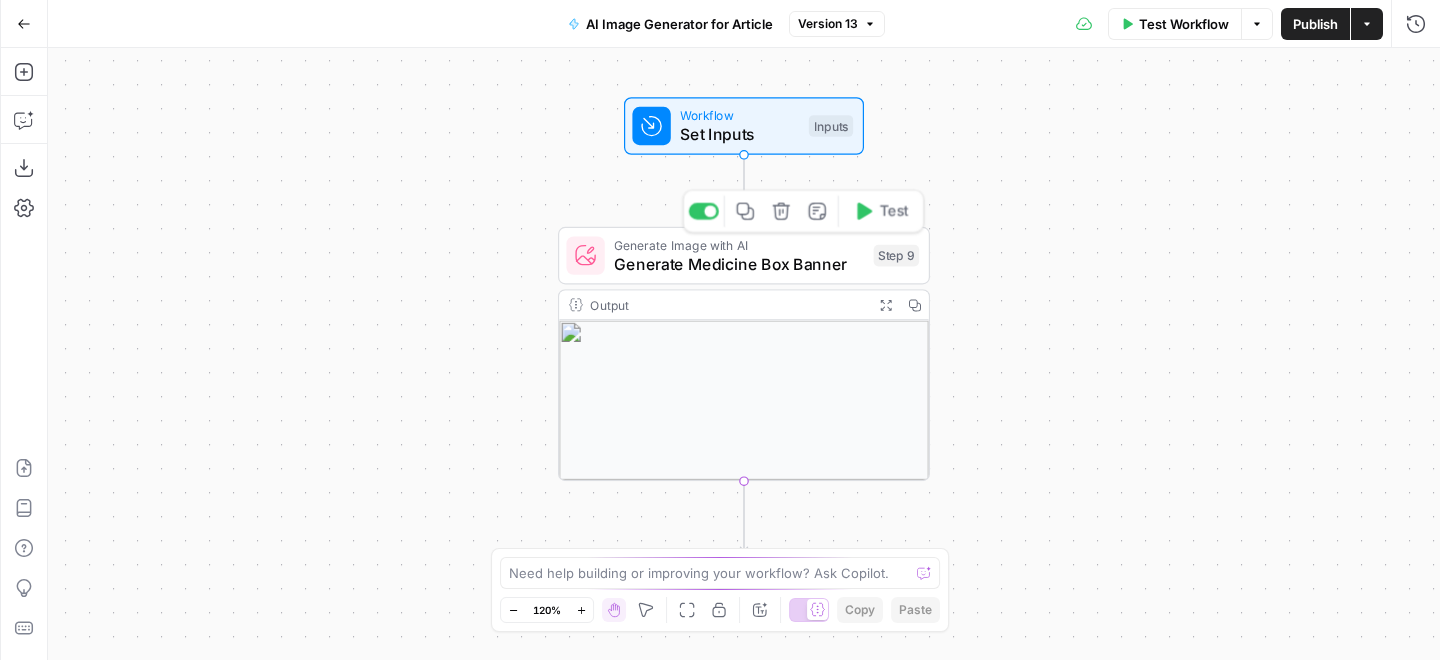 click on "Generate Image with AI Generate Medicine Box Banner Step 9 Copy step Delete step Add Note Test" at bounding box center (744, 256) 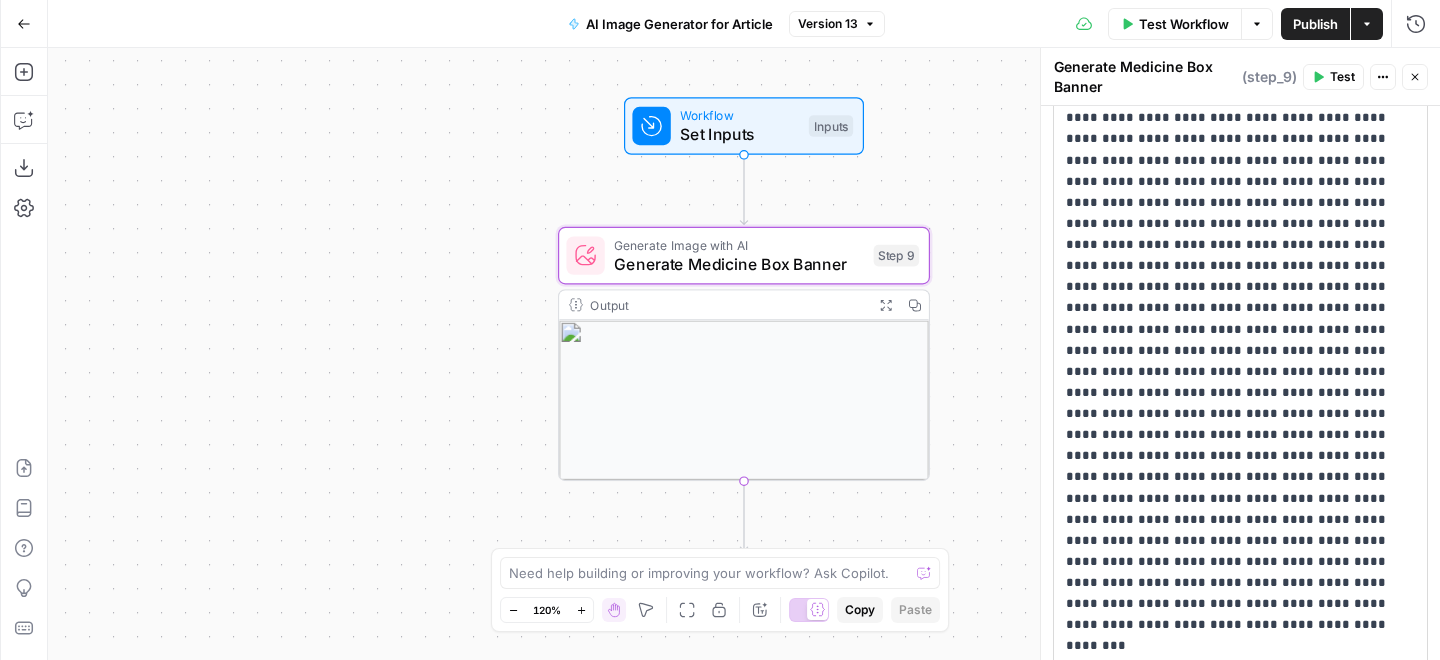 scroll, scrollTop: 0, scrollLeft: 0, axis: both 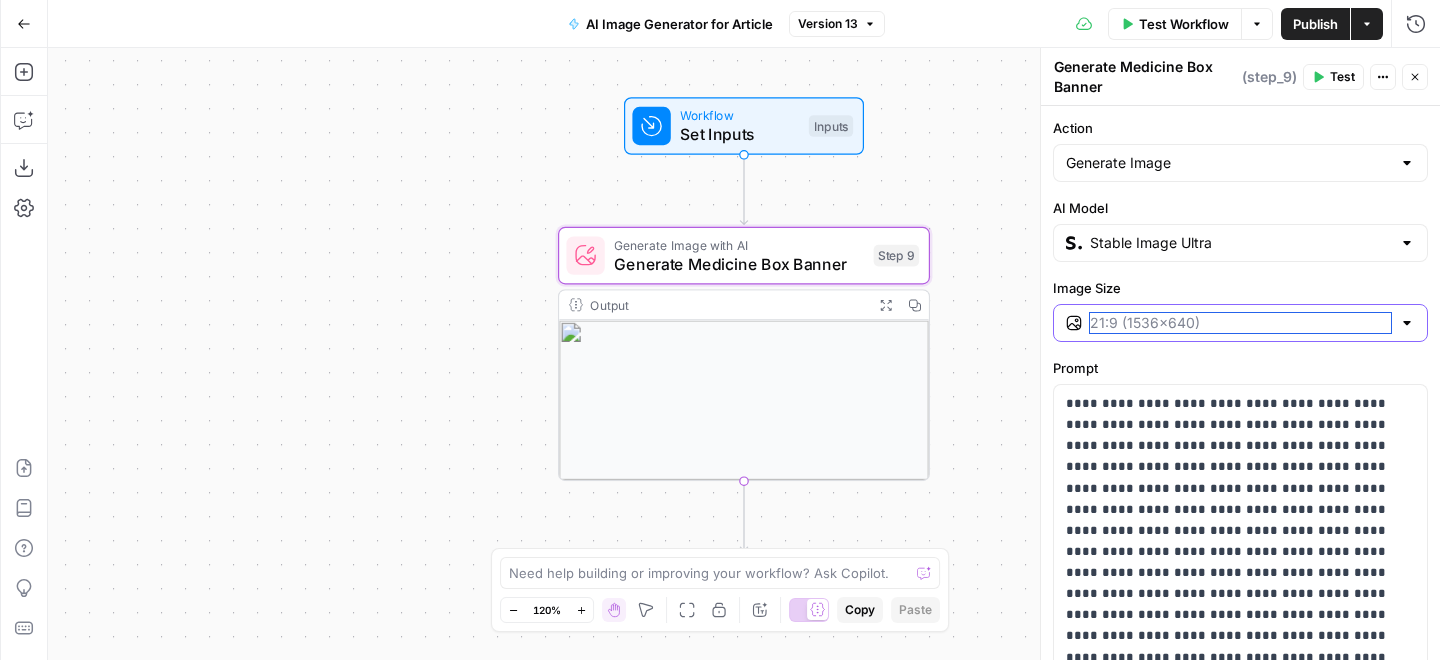 click on "Image Size" at bounding box center [1240, 323] 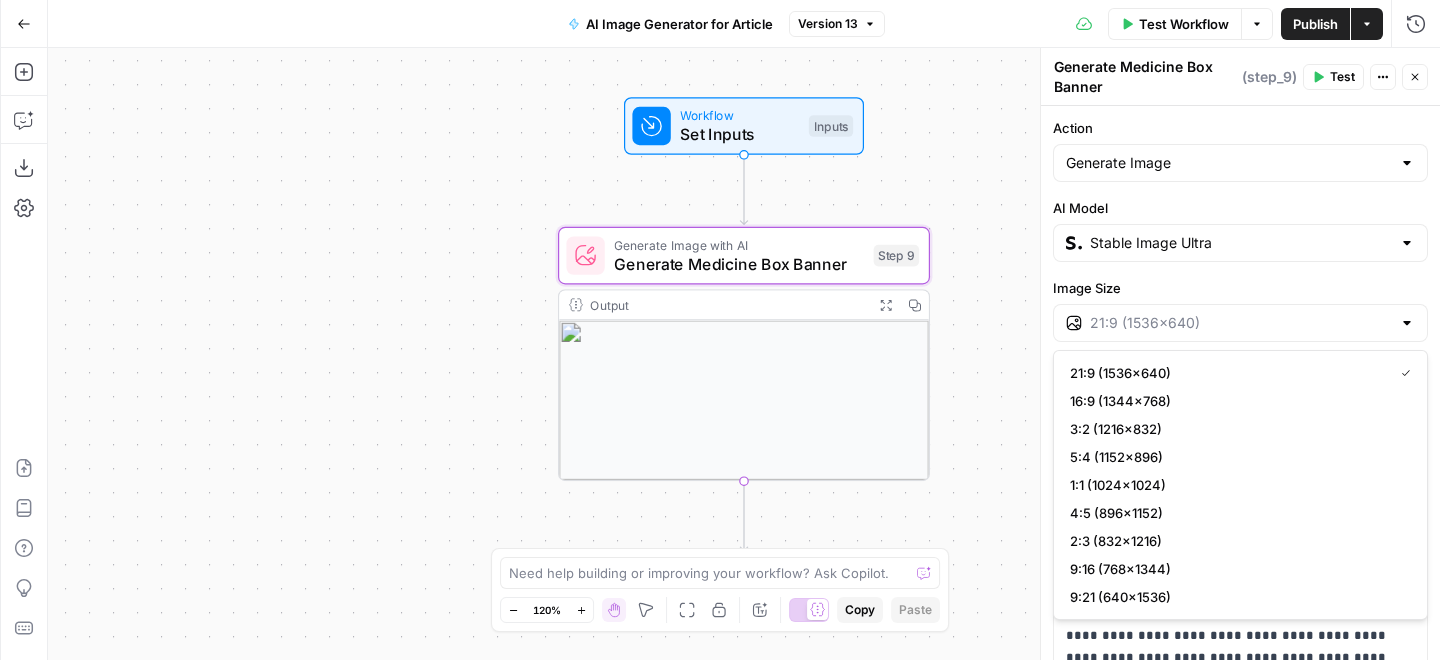 type on "21:9 (1536×640)" 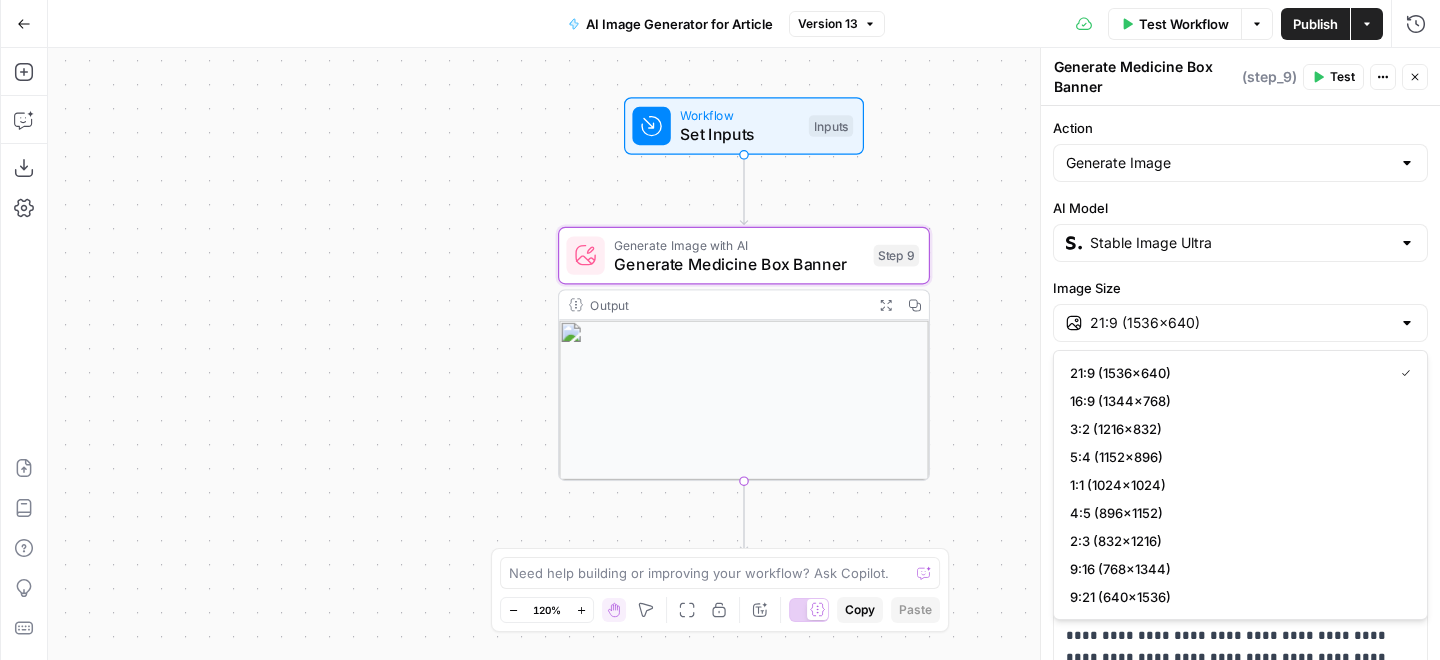 click on "Workflow Set Inputs Inputs Generate Image with AI Generate Medicine Box Banner Step 9 Output Expand Output Copy End Output" at bounding box center [744, 354] 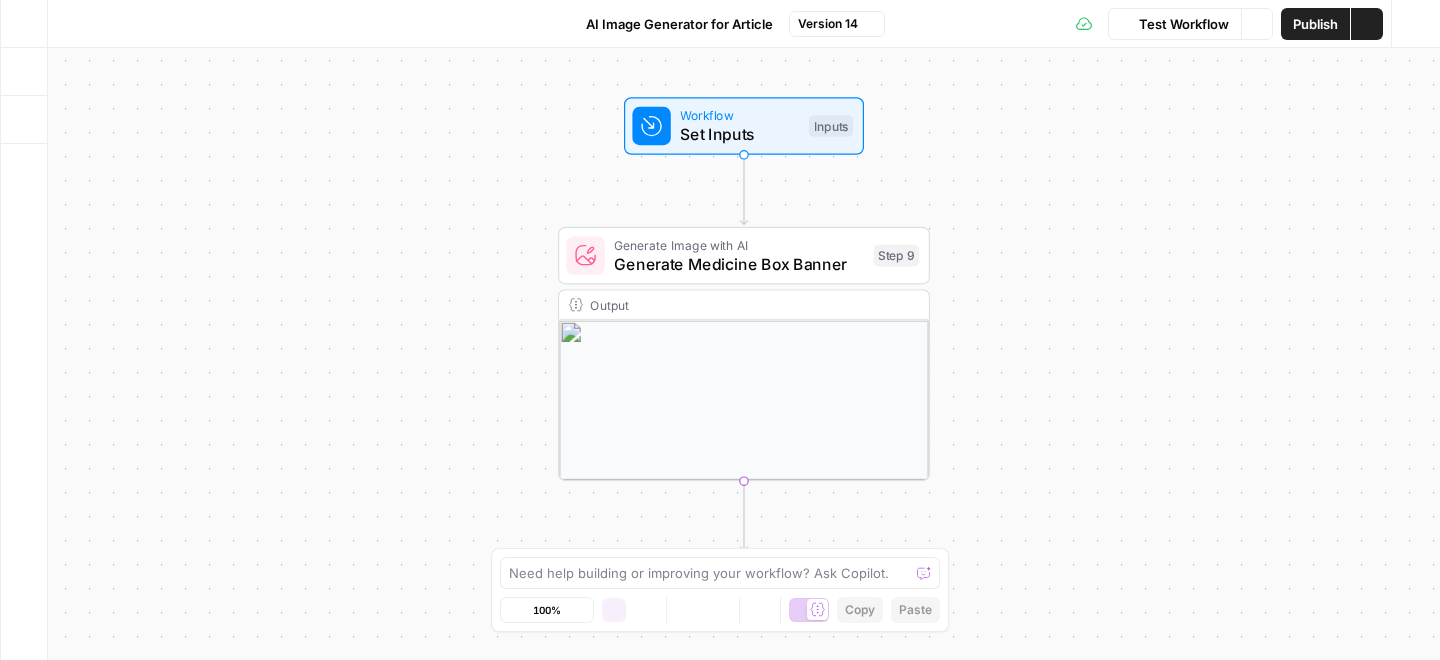 scroll, scrollTop: 0, scrollLeft: 0, axis: both 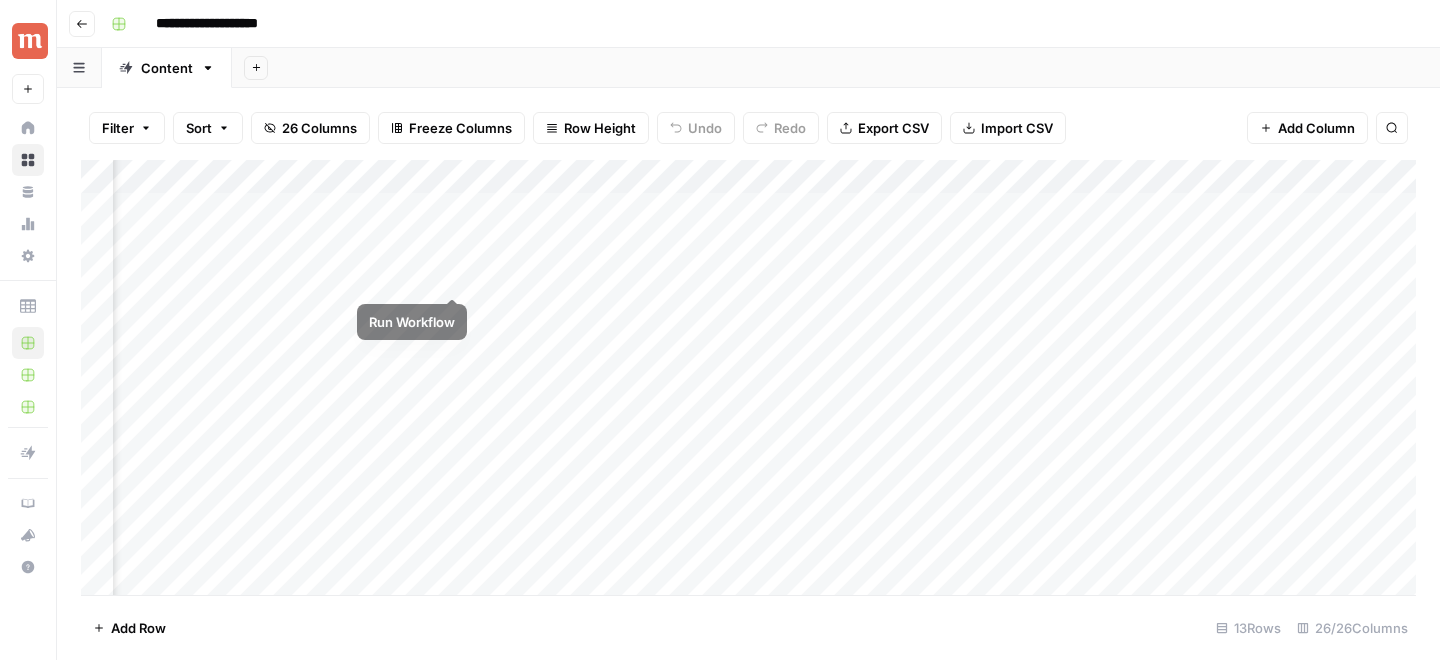 click on "Add Column" at bounding box center [748, 377] 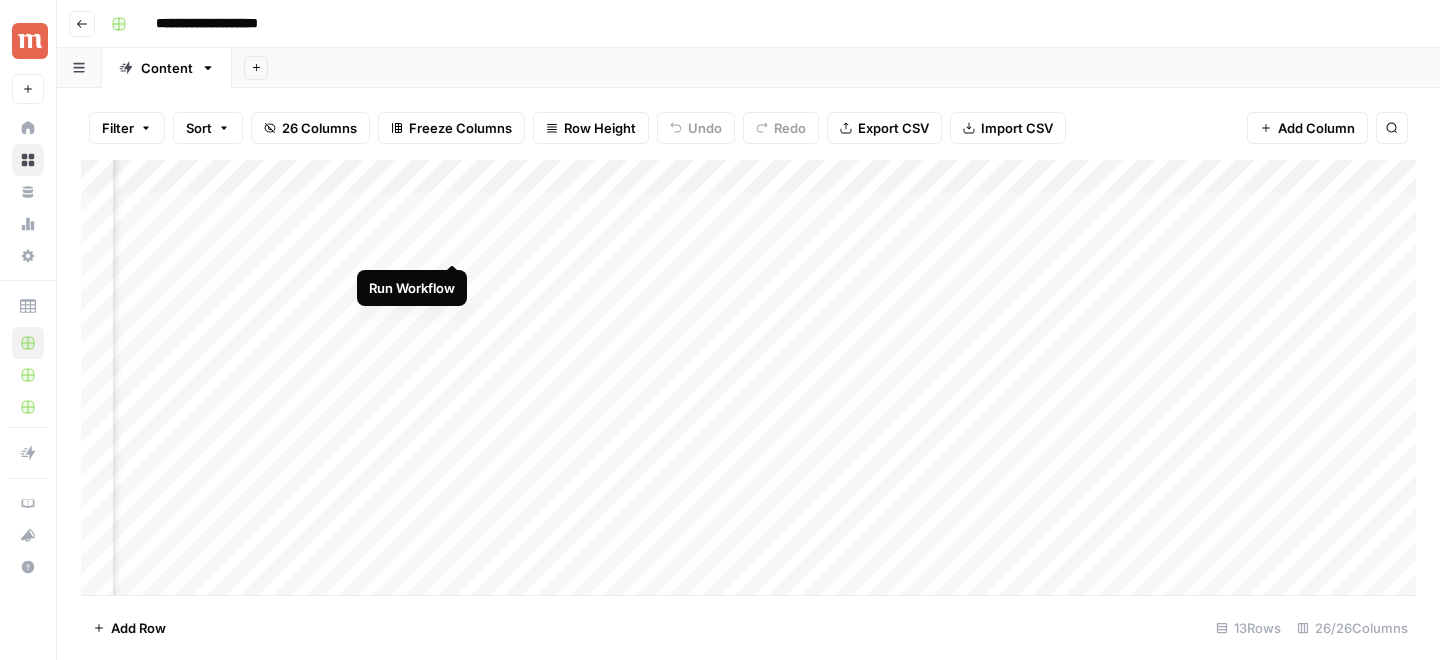 click on "Add Column" at bounding box center [748, 377] 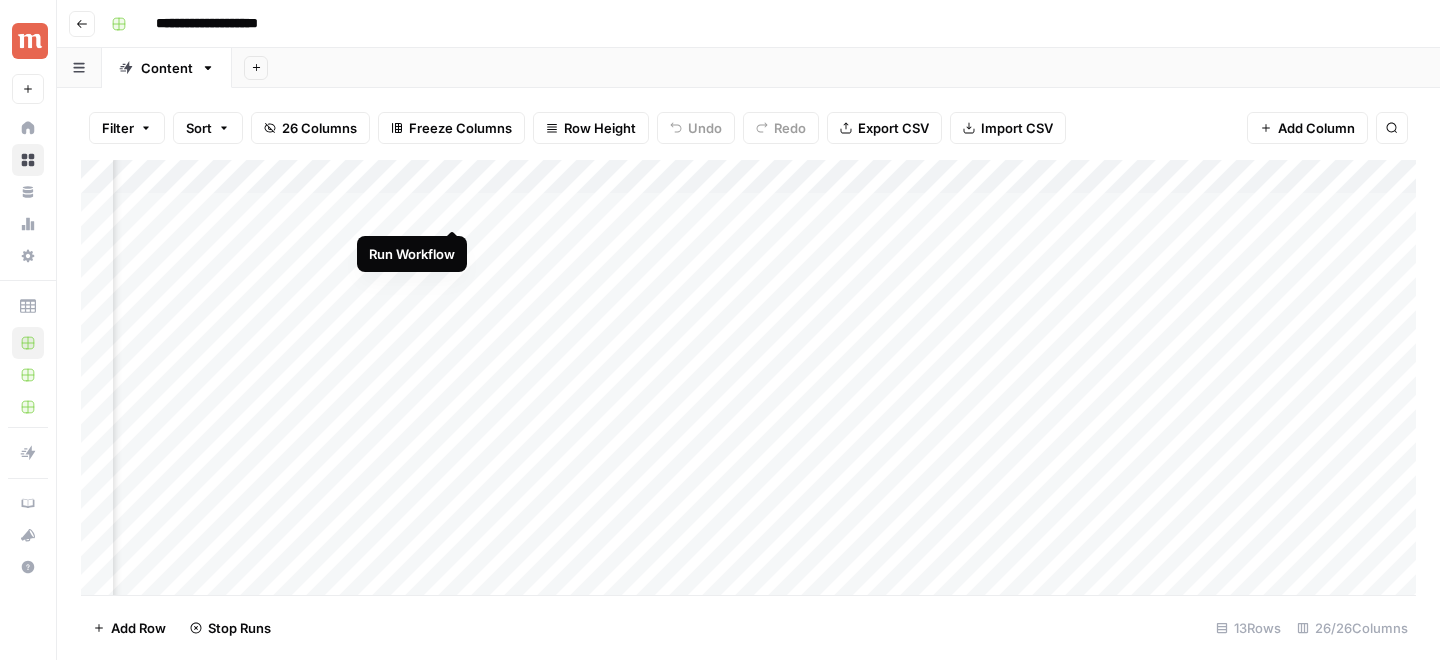 click on "Add Column" at bounding box center [748, 377] 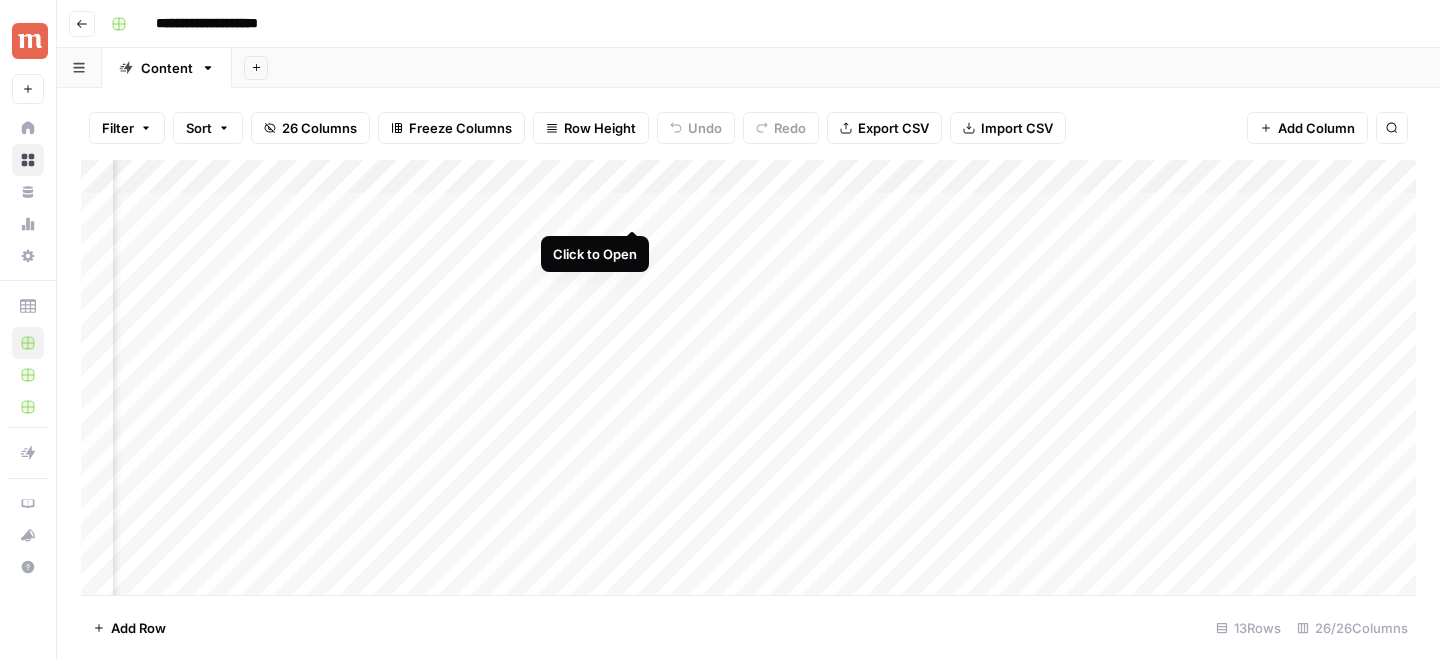 click on "Add Column" at bounding box center (748, 377) 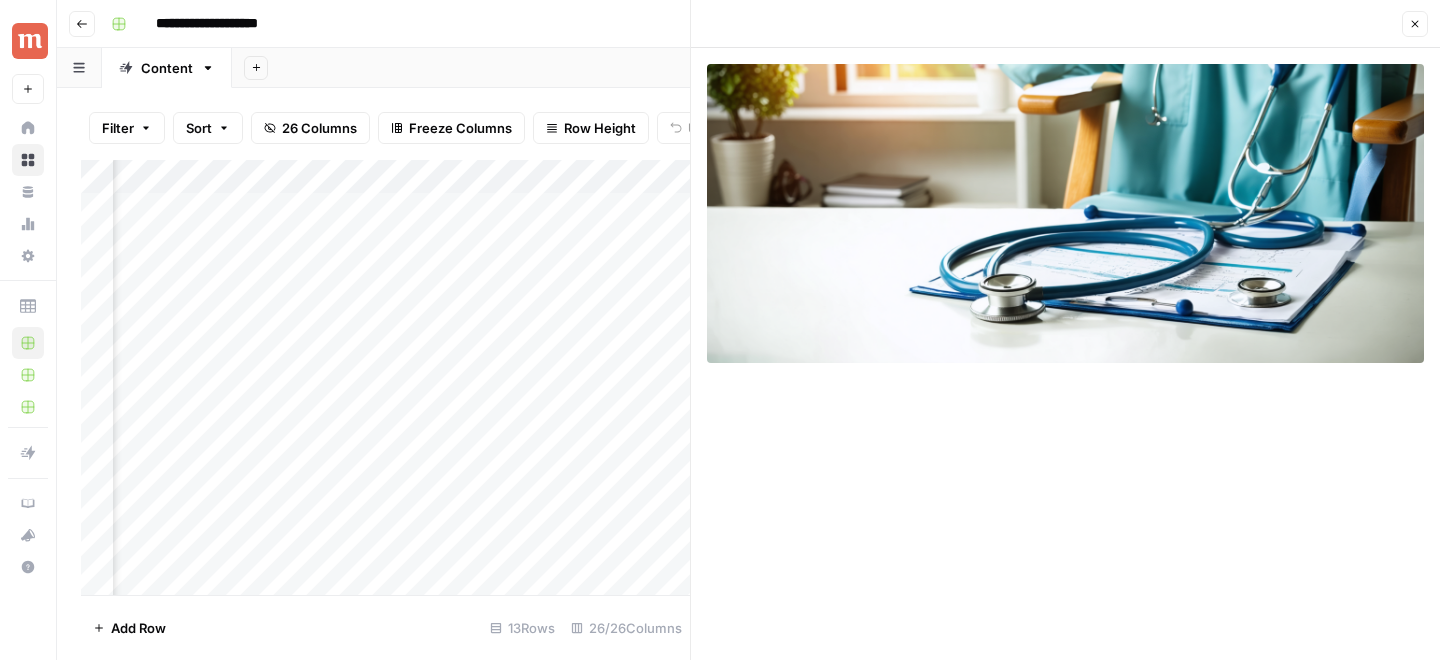 click on "Add Column" at bounding box center [385, 377] 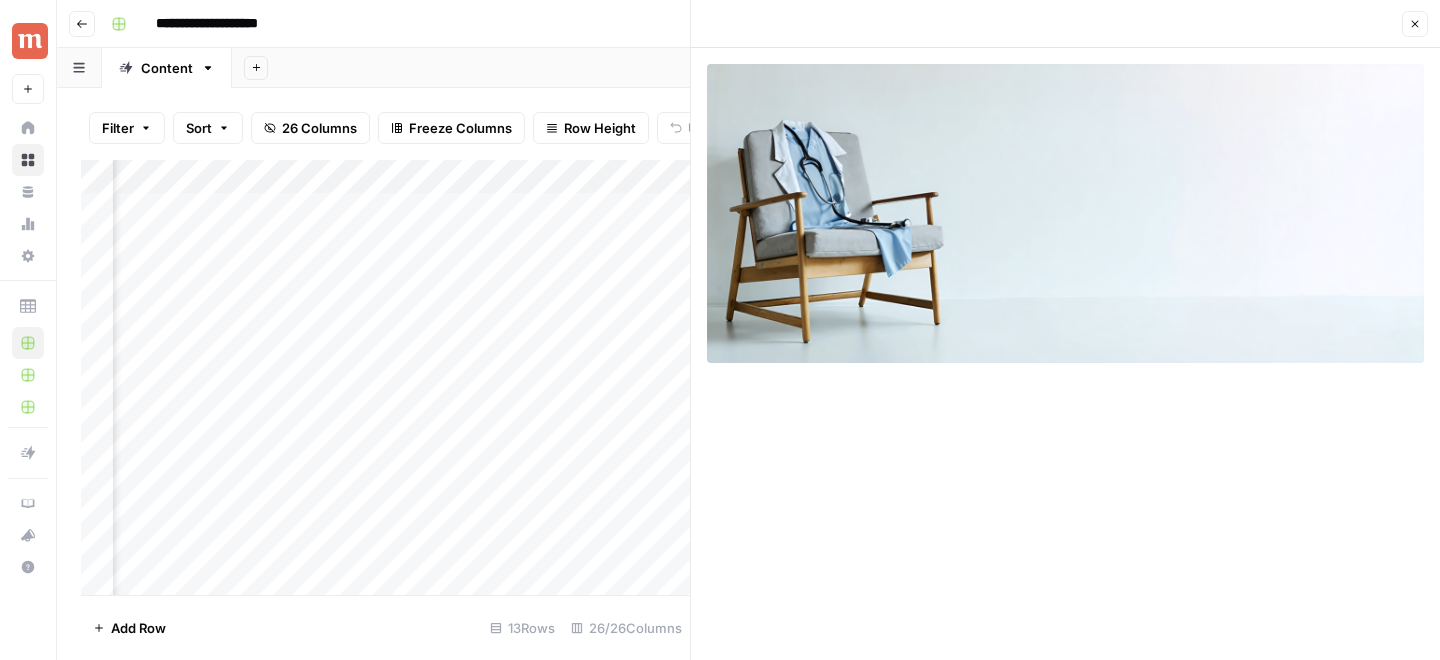 click on "Add Column" at bounding box center [385, 377] 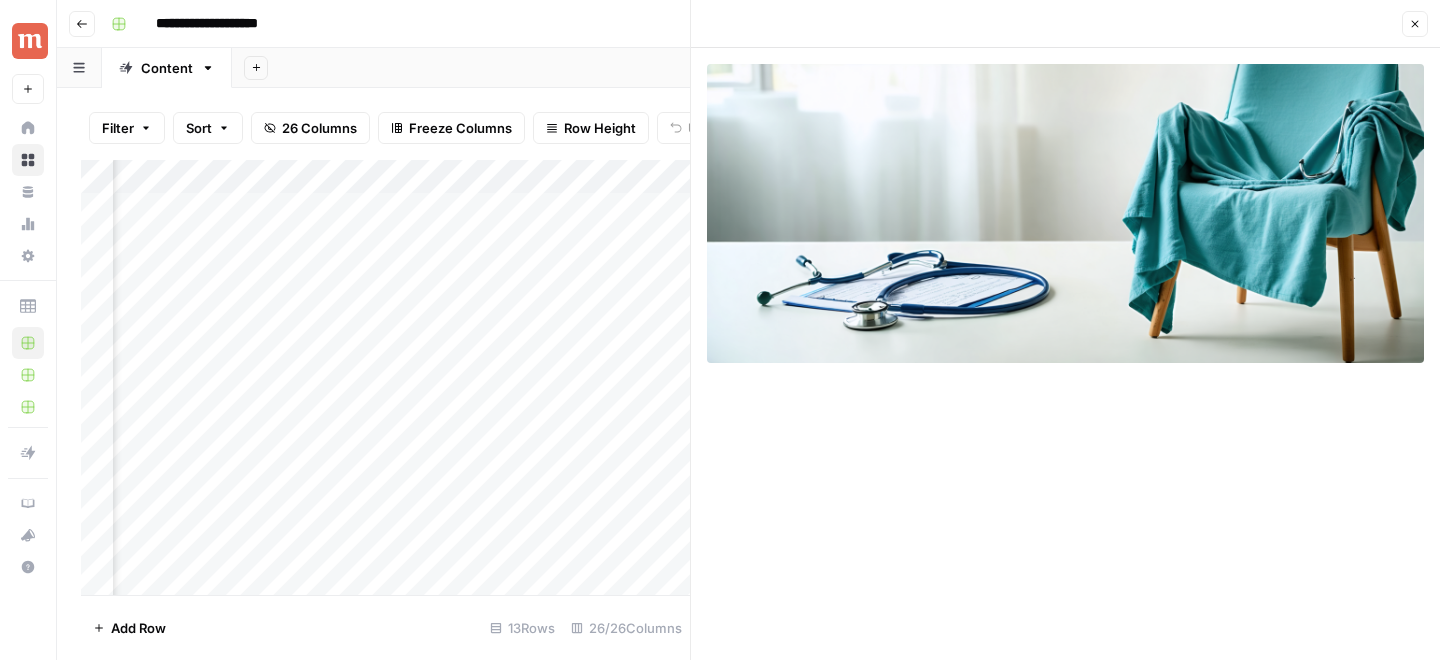 click on "Add Column" at bounding box center (385, 377) 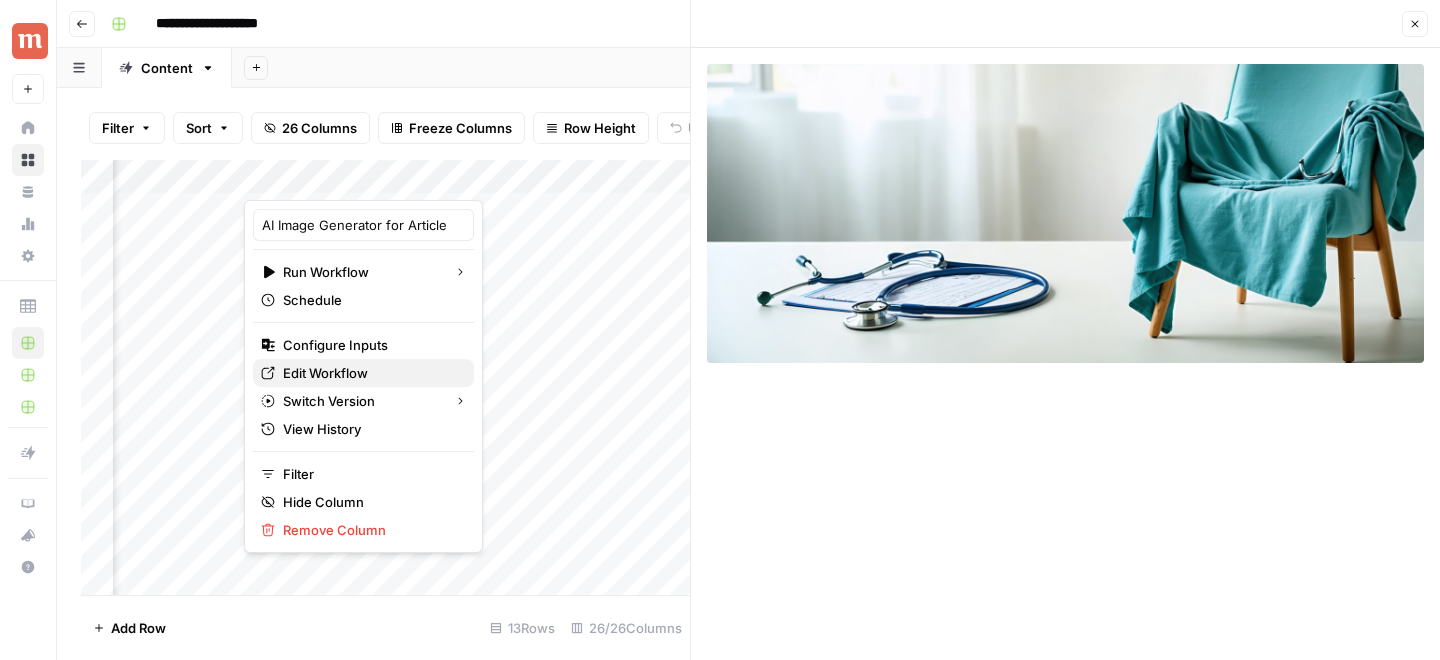 click on "Edit Workflow" at bounding box center (325, 373) 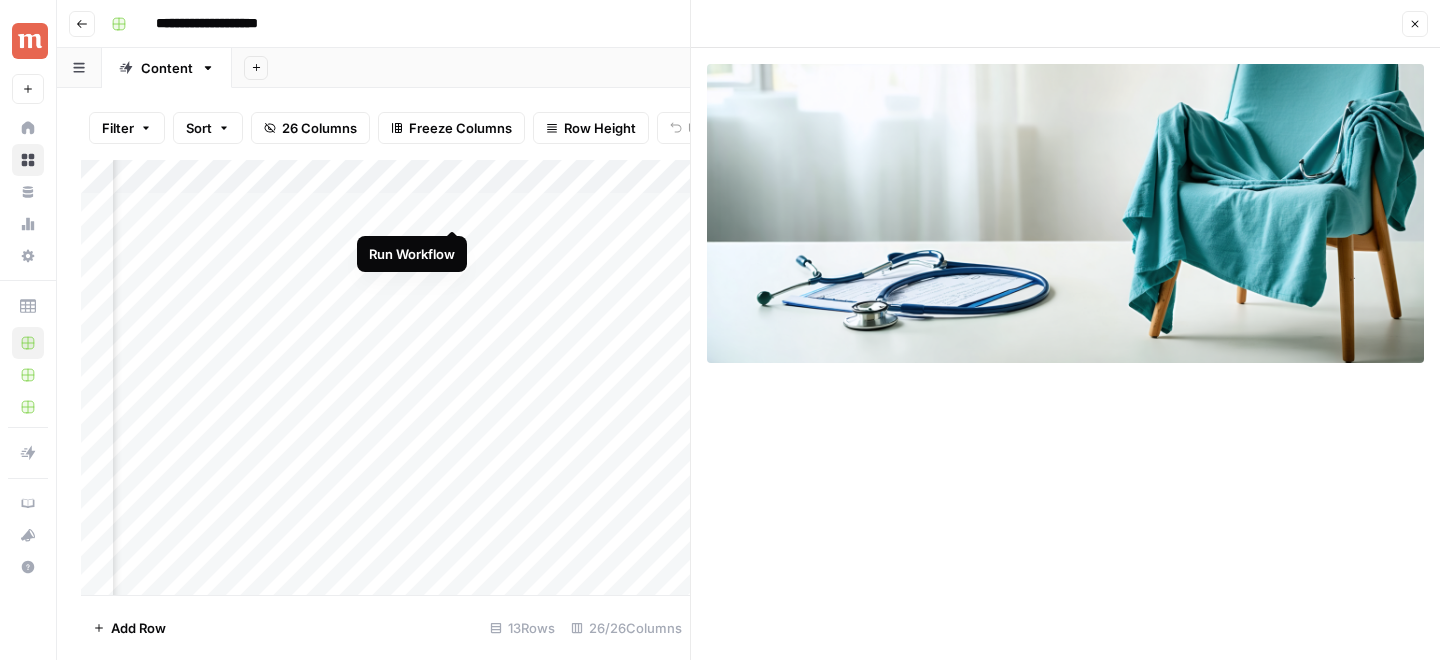 click on "Add Column" at bounding box center [385, 377] 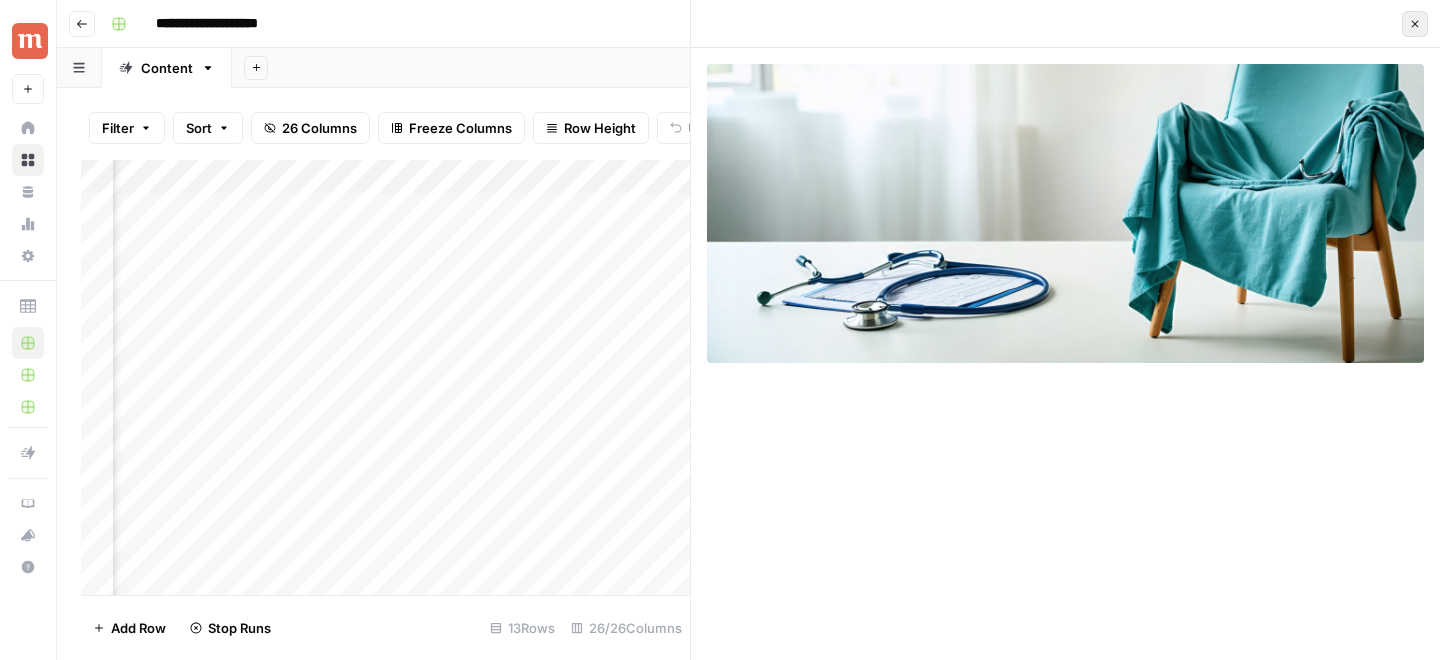 click 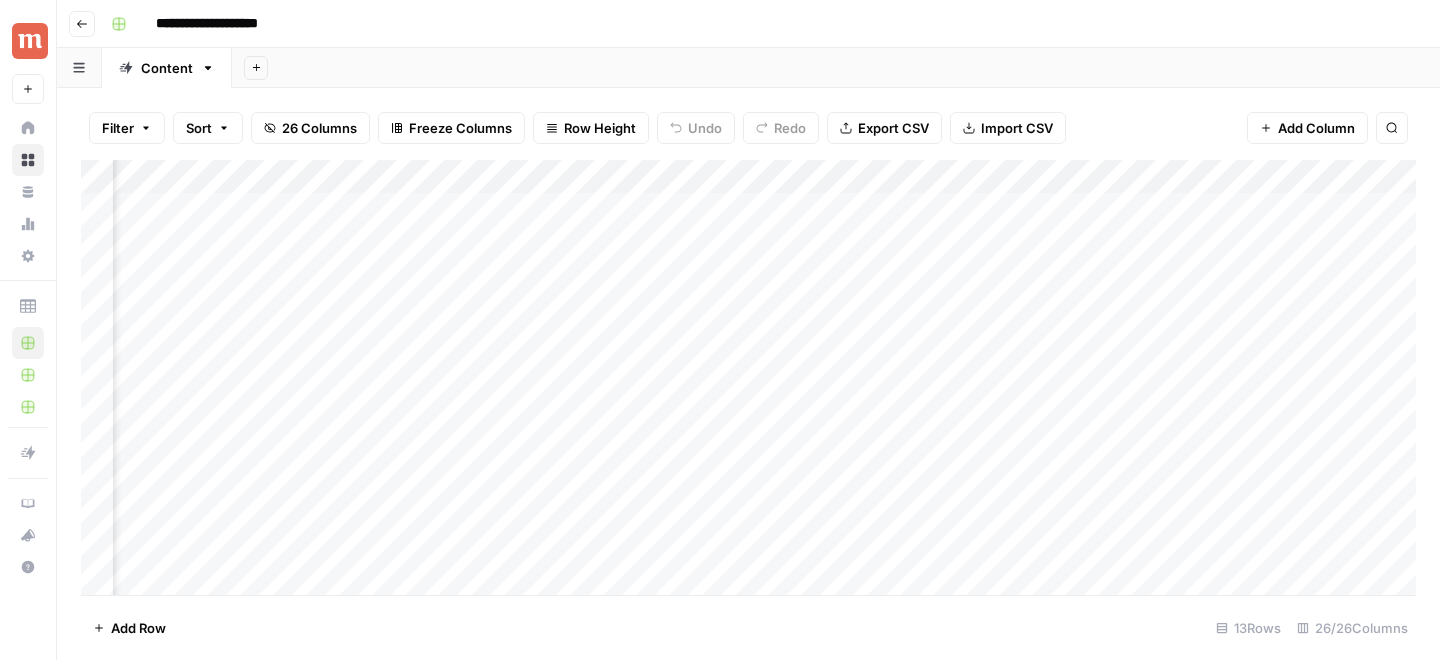 click on "Add Column" at bounding box center [748, 377] 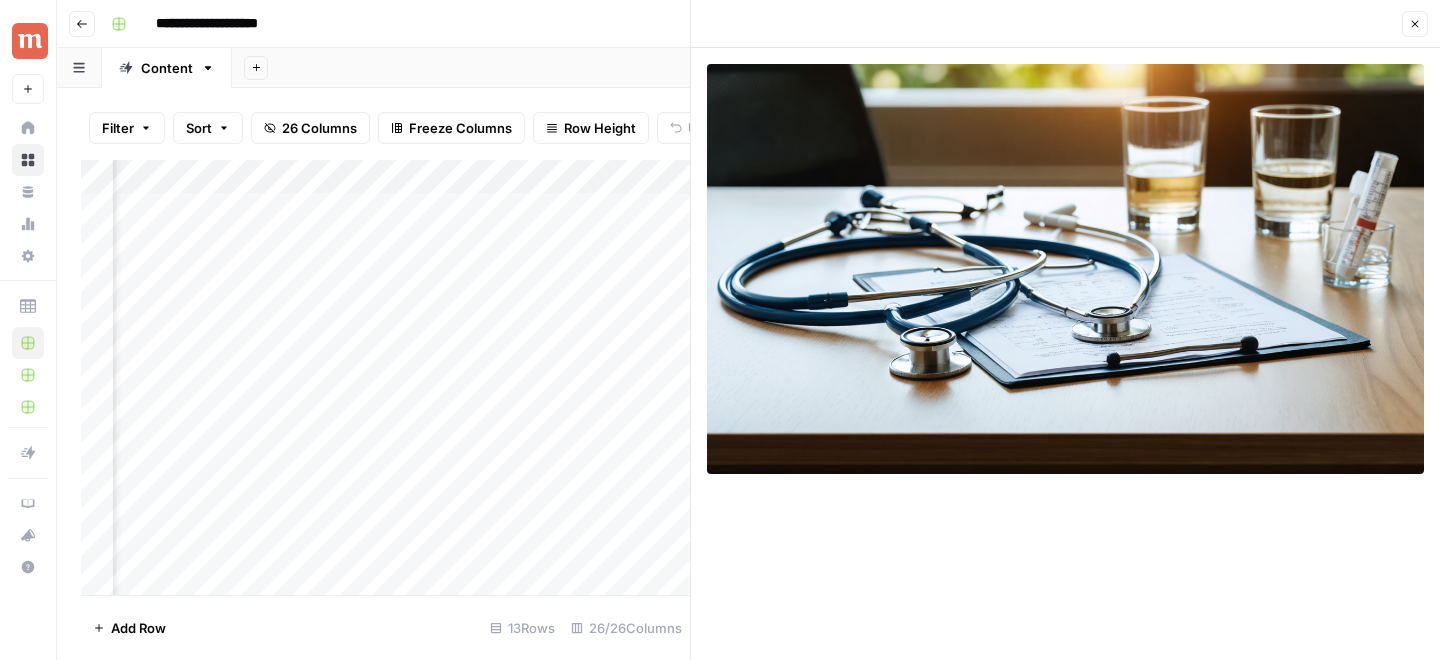 click on "Add Column" at bounding box center (385, 377) 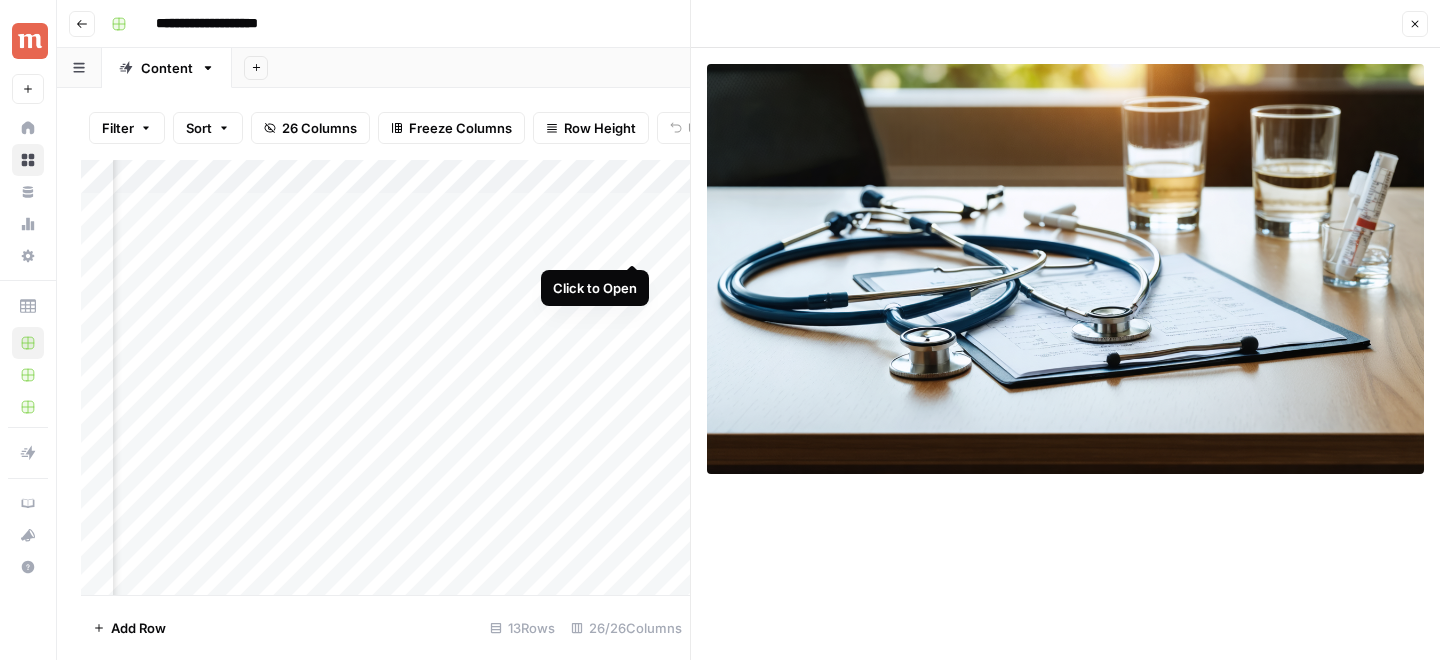 click on "Add Column" at bounding box center (385, 377) 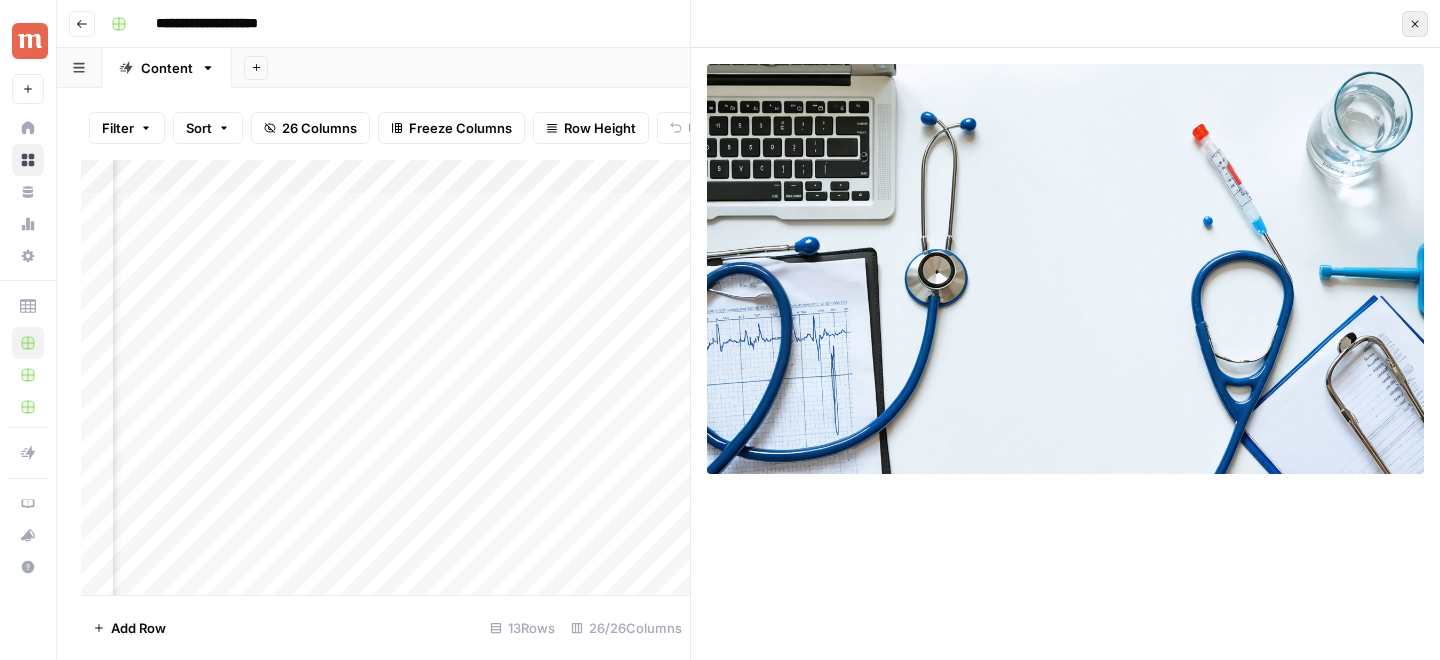 click 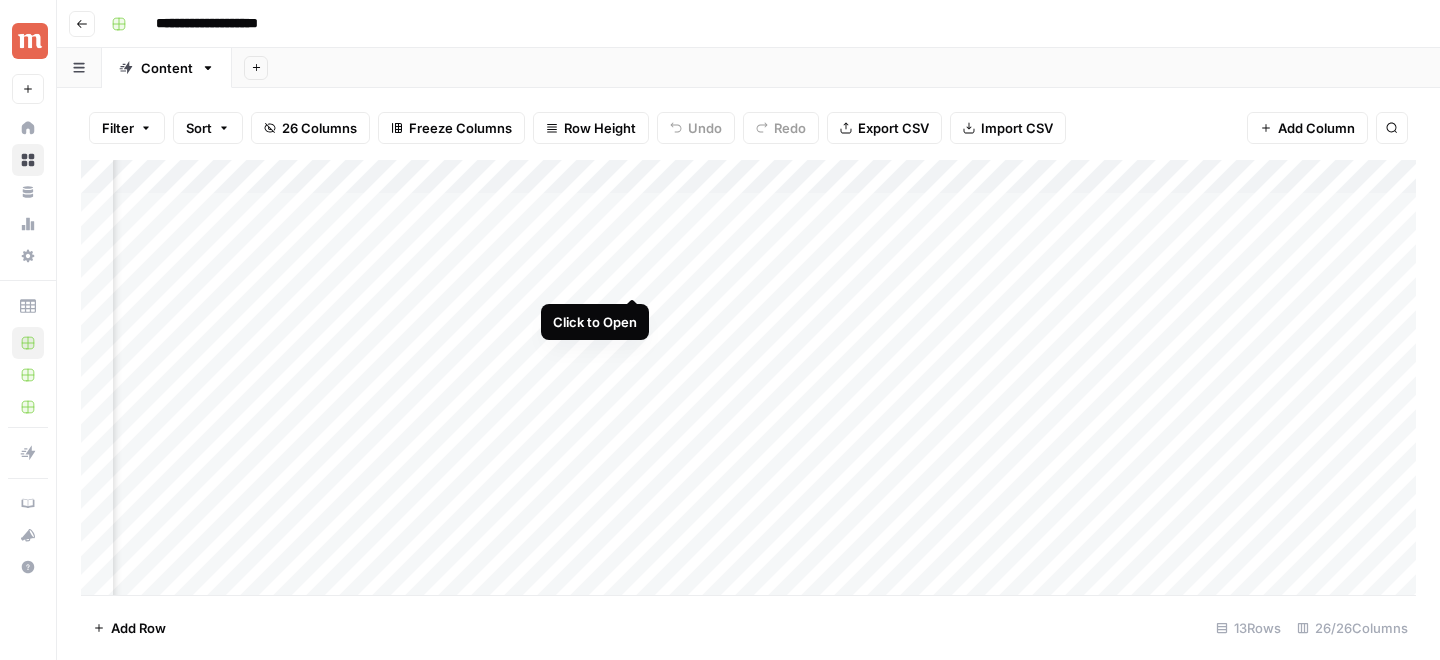 drag, startPoint x: 633, startPoint y: 280, endPoint x: 595, endPoint y: 272, distance: 38.832977 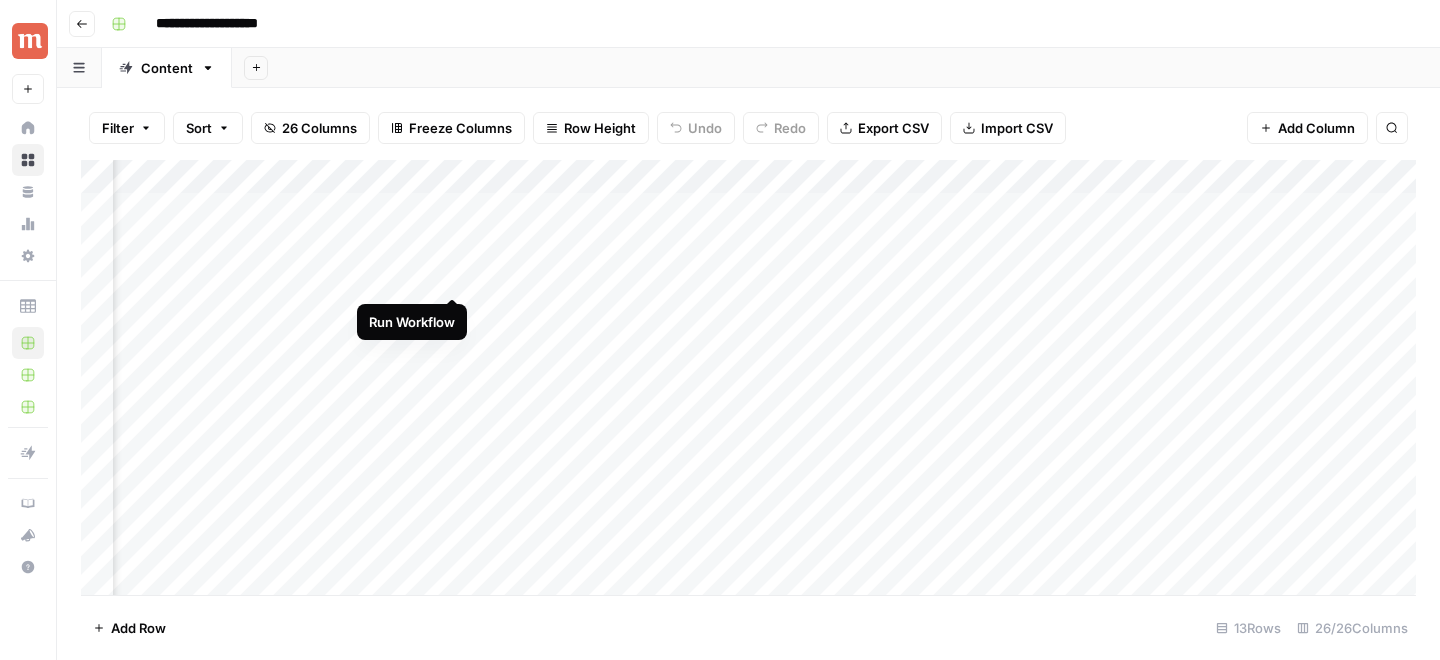 click on "Add Column" at bounding box center [748, 377] 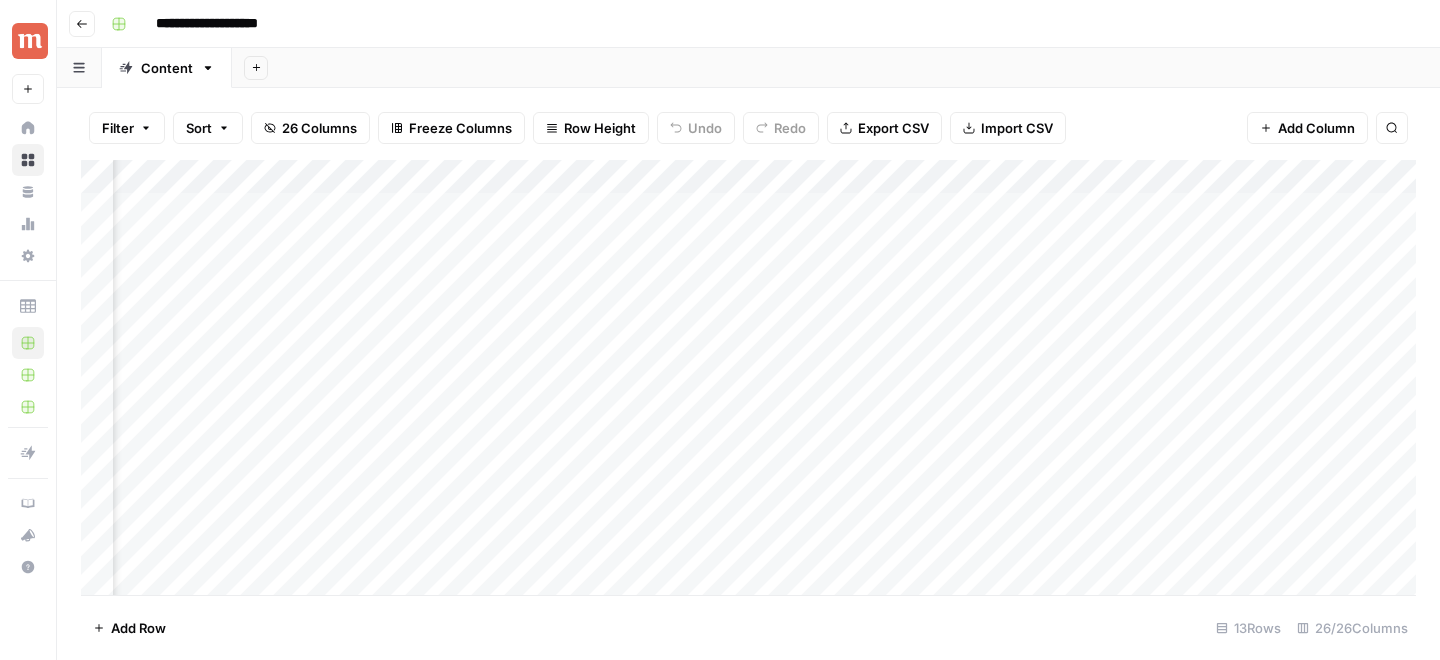 click on "Add Column" at bounding box center [748, 377] 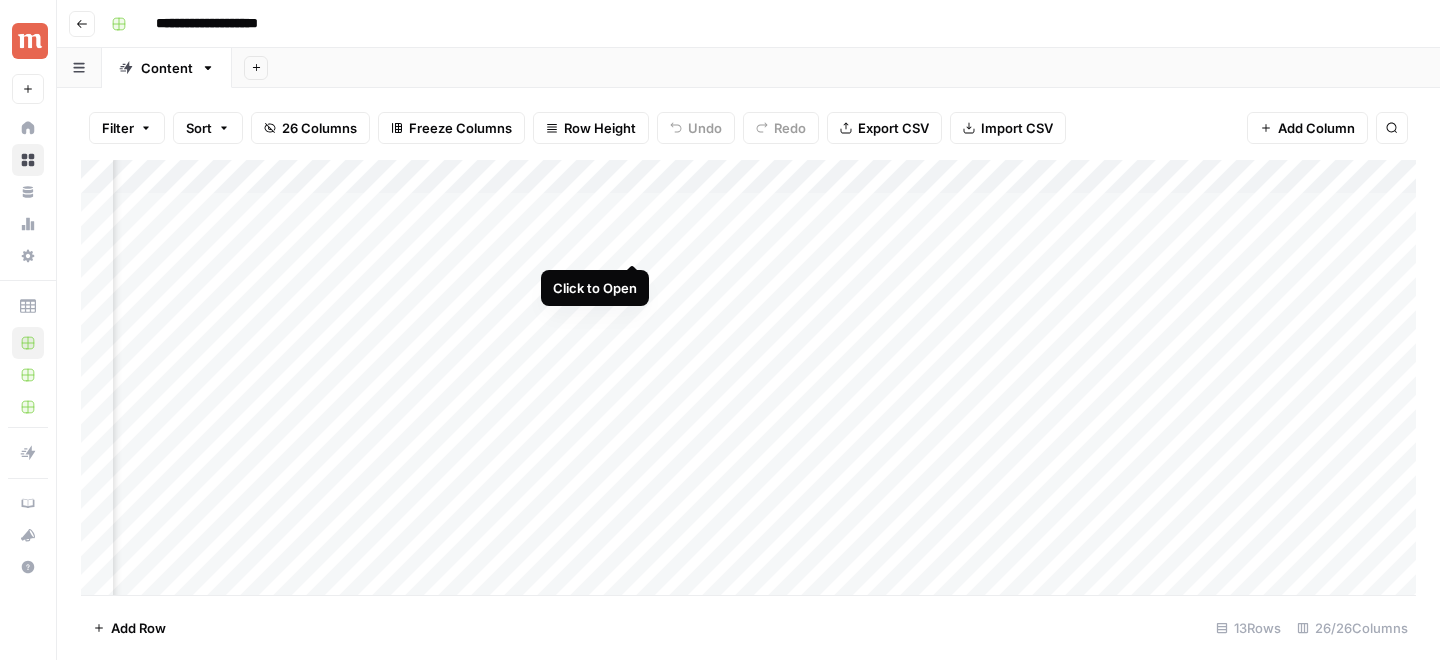 click on "Add Column" at bounding box center (748, 377) 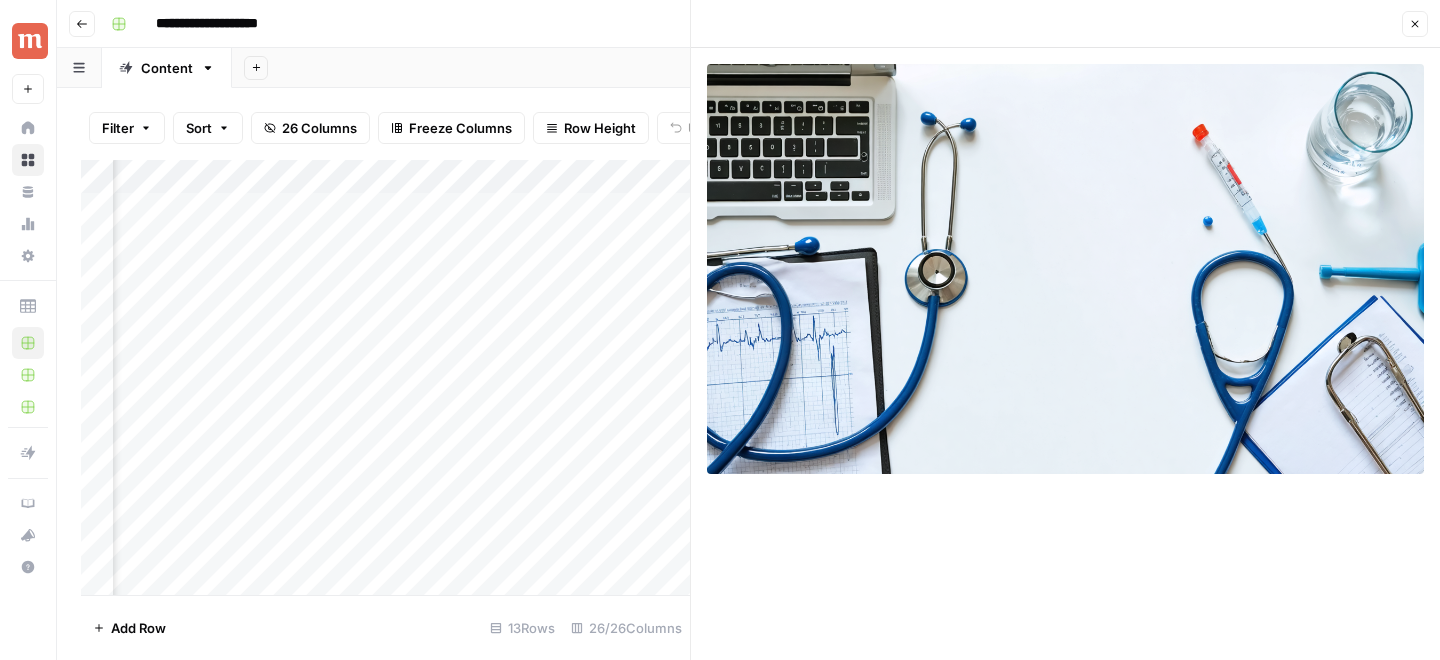 click on "Add Column" at bounding box center [385, 377] 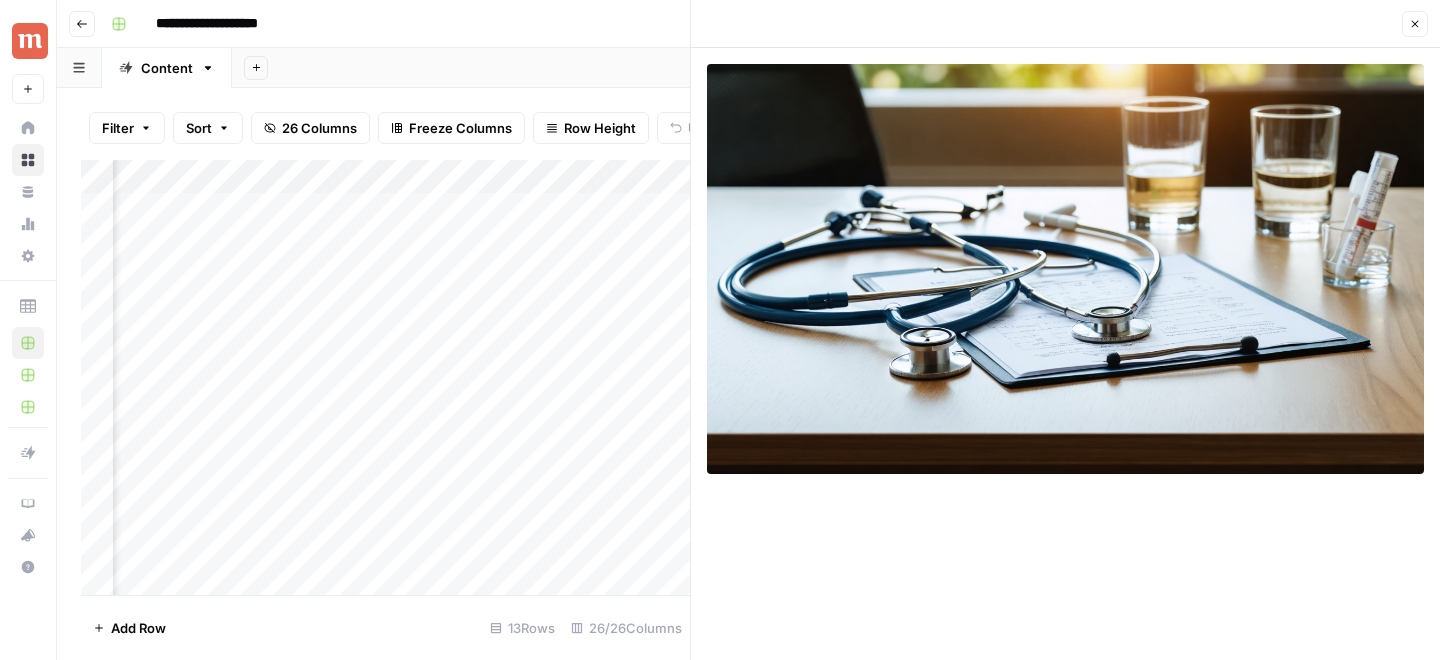 click on "Add Column" at bounding box center [385, 377] 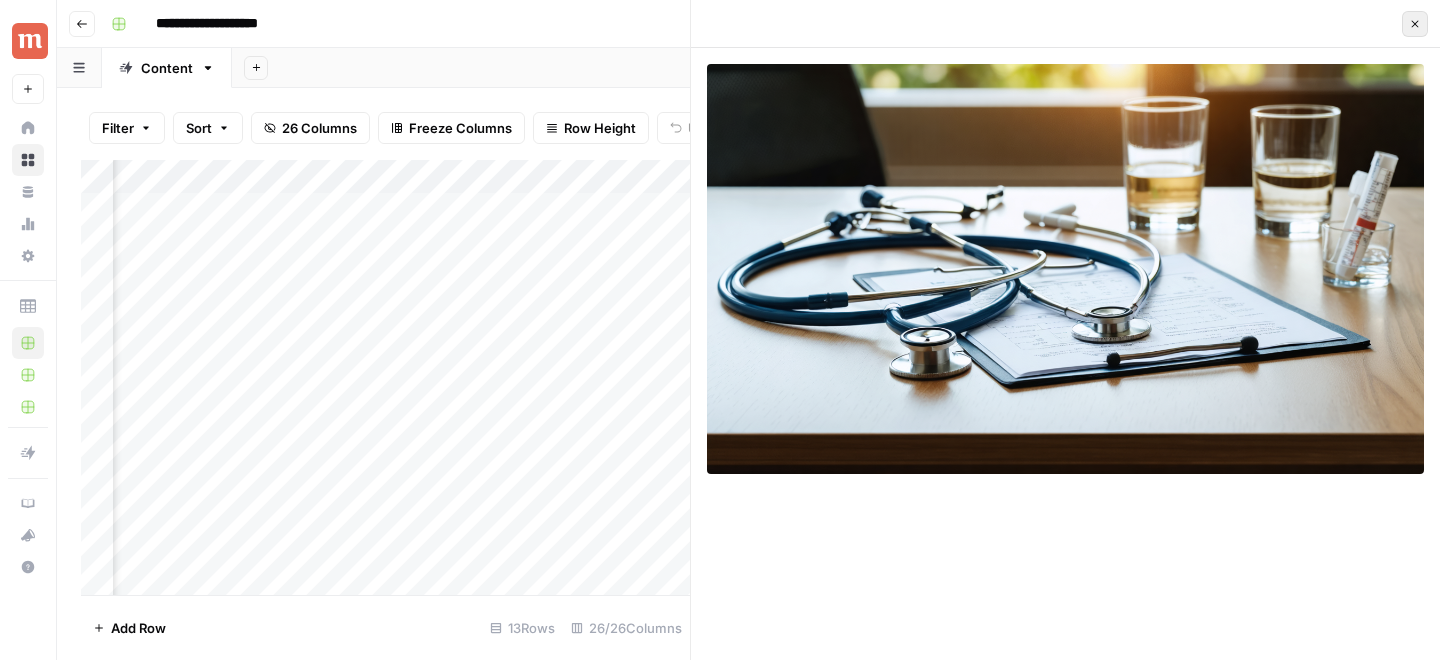 click on "Close" at bounding box center [1415, 24] 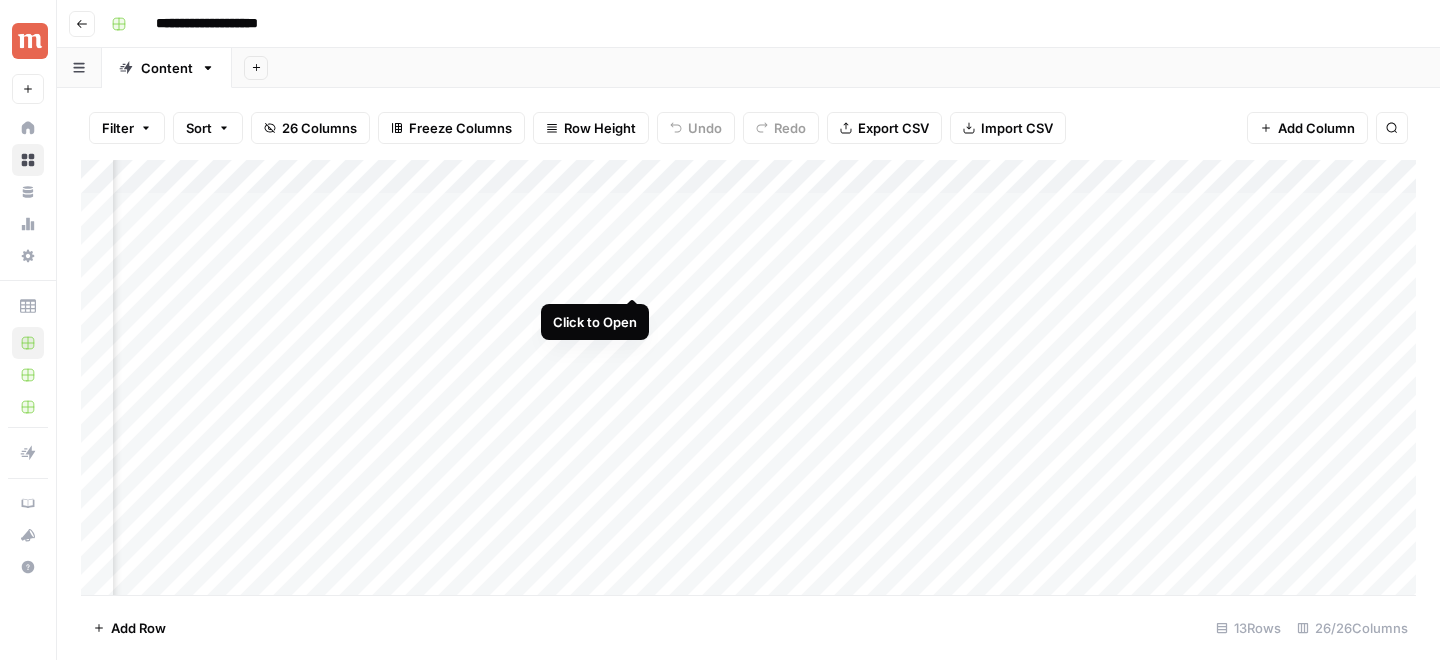 click on "Add Column" at bounding box center (748, 377) 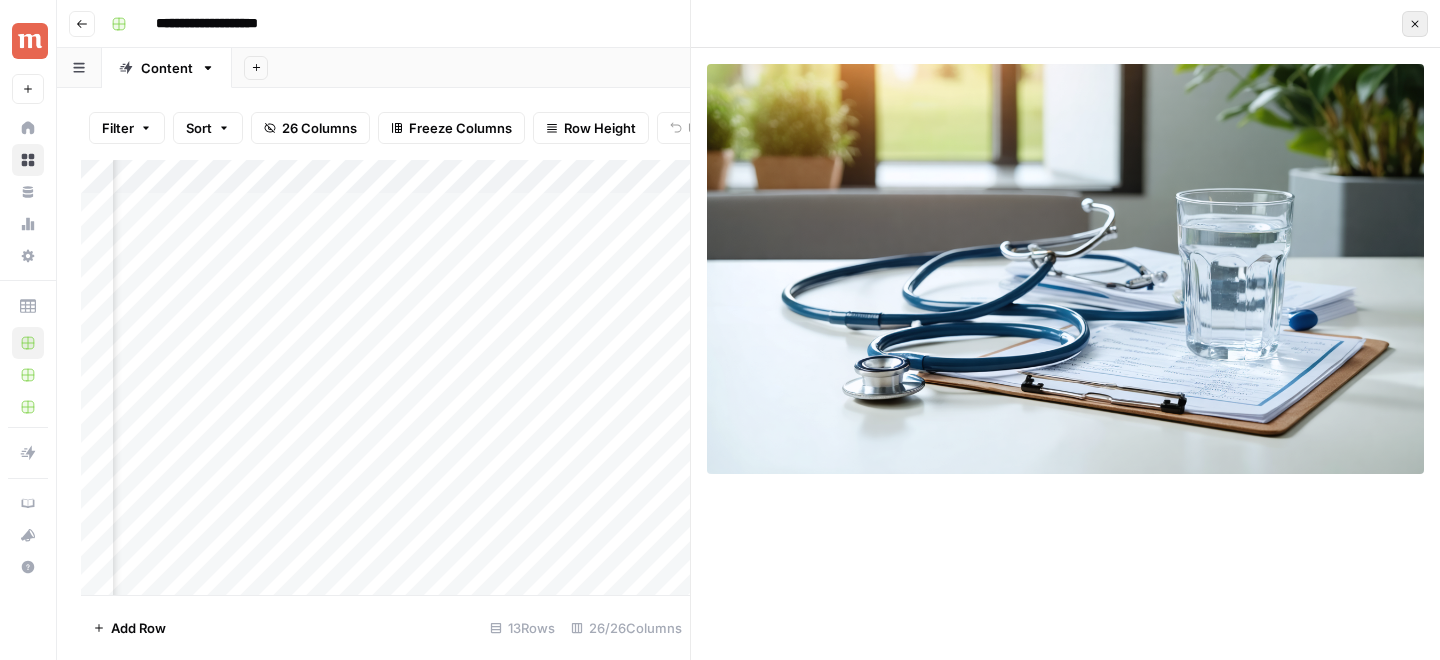 click 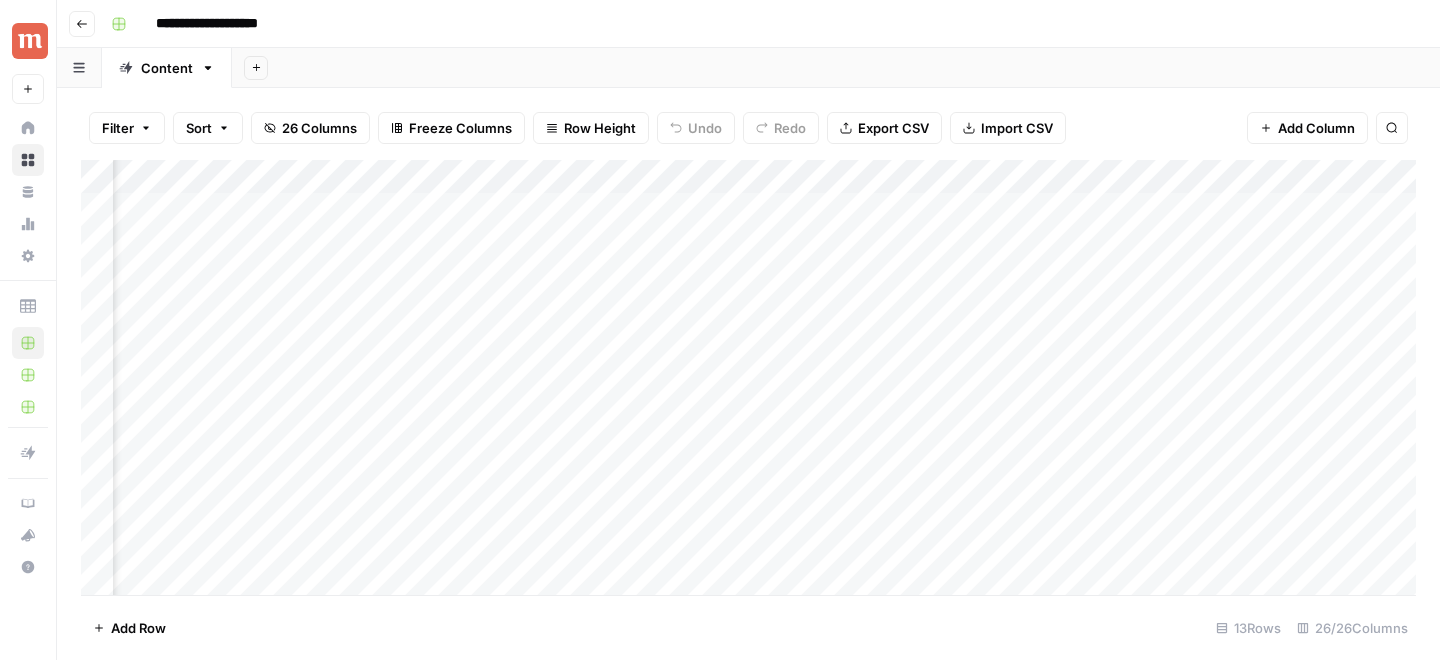 click on "Add Column" at bounding box center (748, 377) 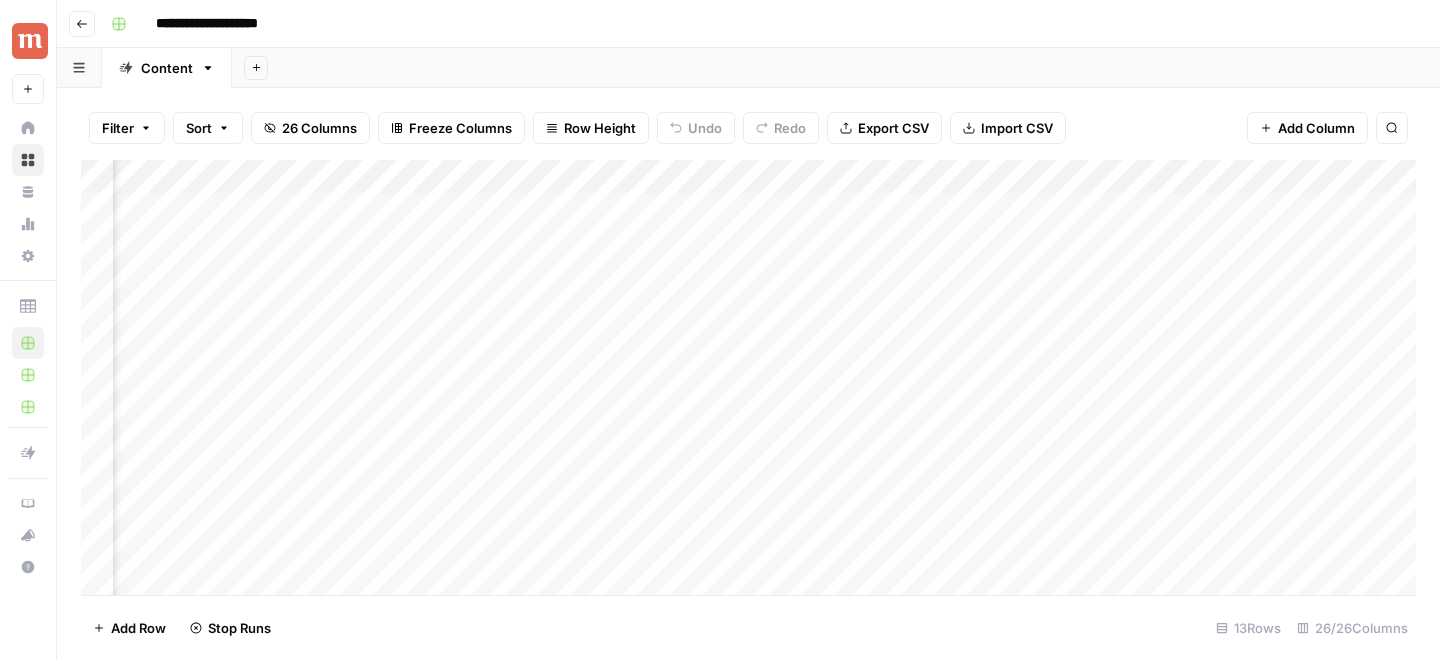 click on "Add Column" at bounding box center (748, 377) 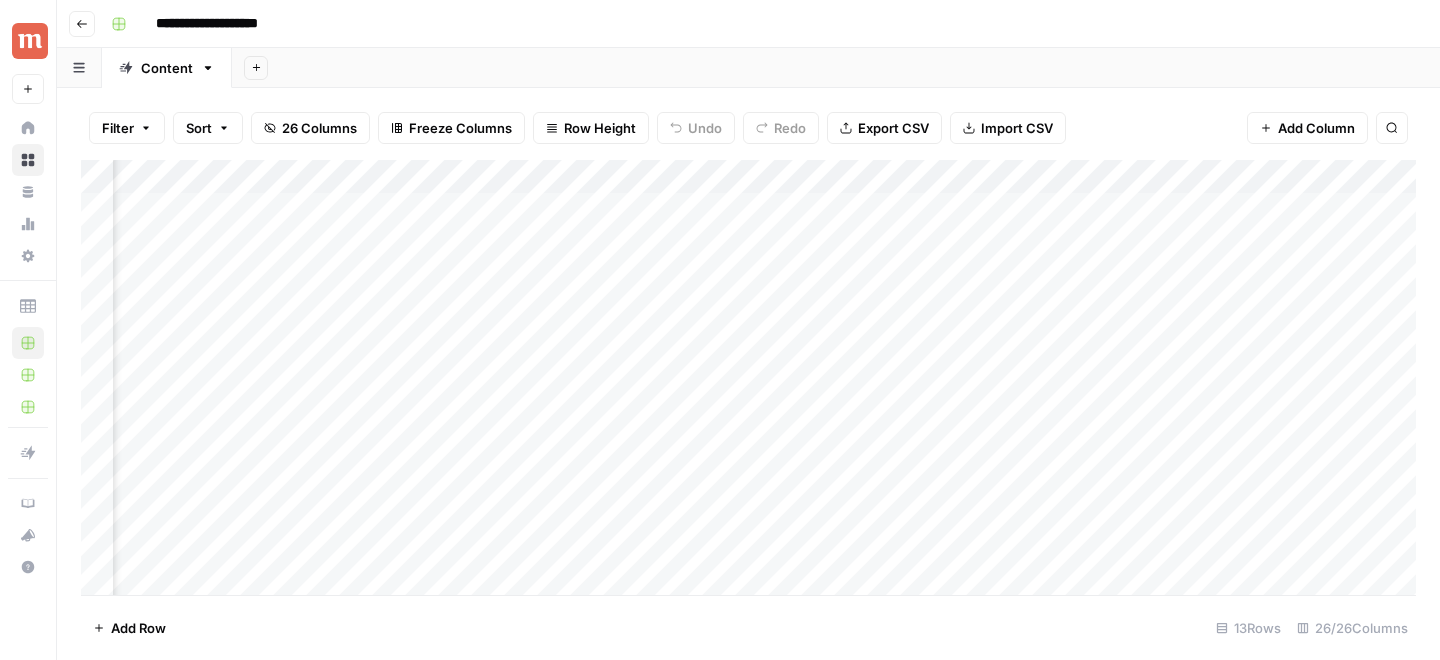 click on "Add Column" at bounding box center [748, 377] 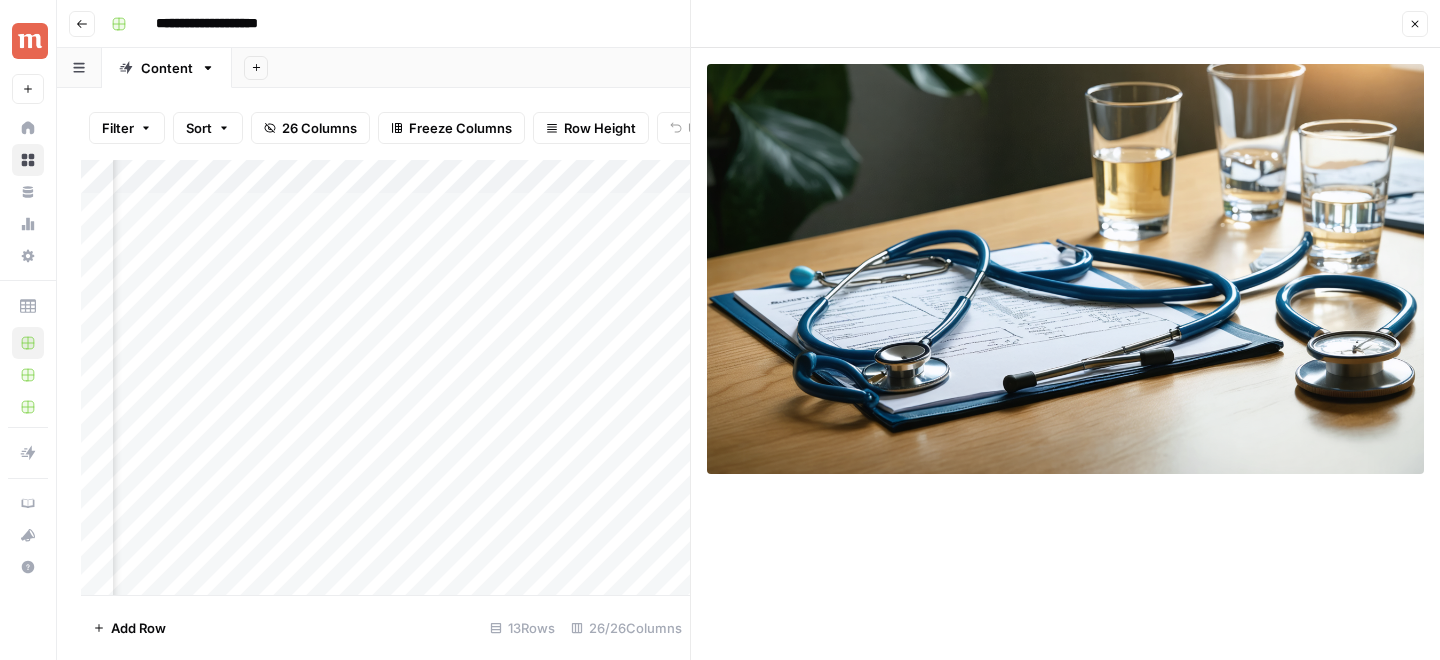 click on "Add Column" at bounding box center (385, 377) 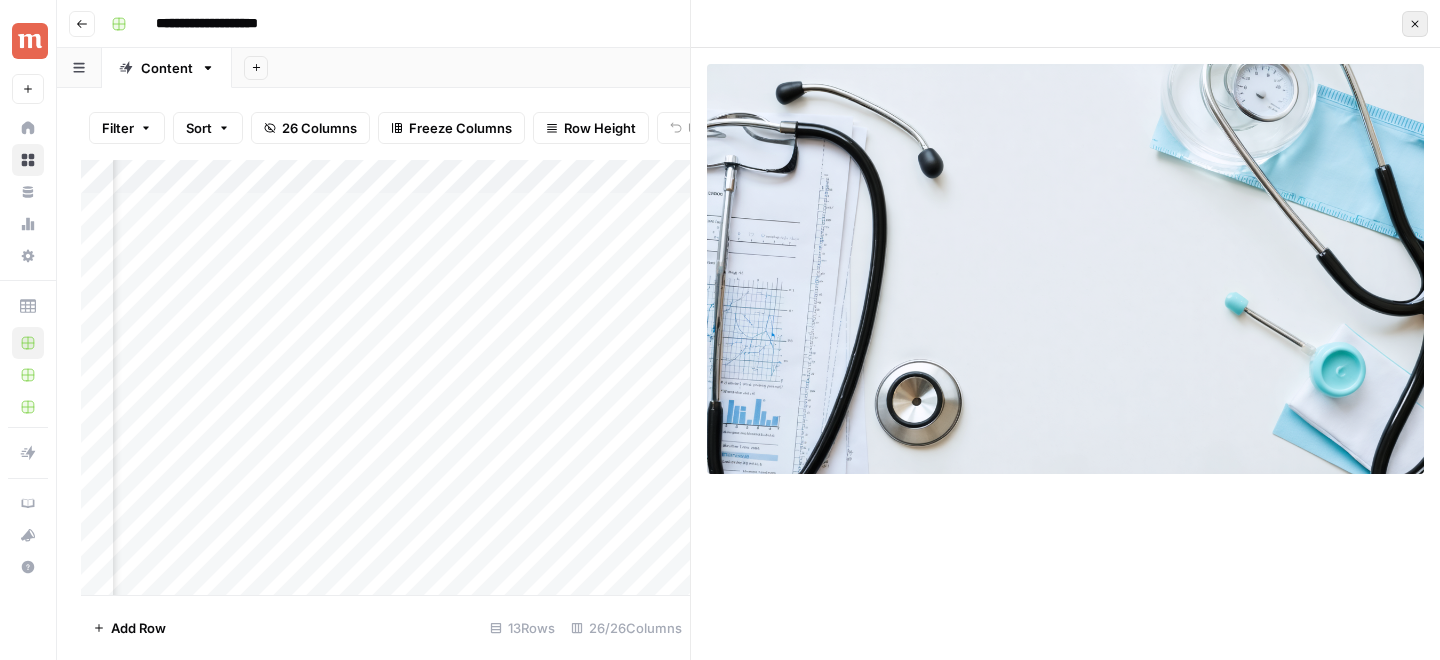 click 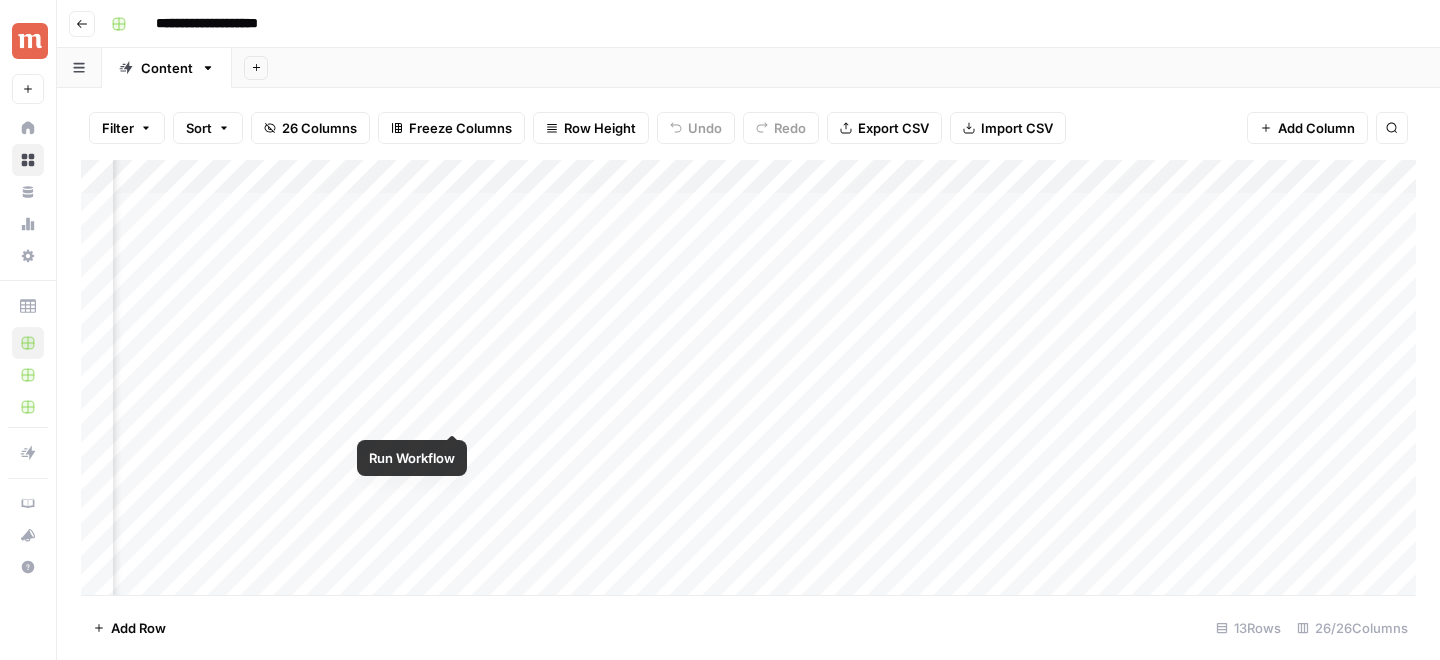 click on "Add Column" at bounding box center (748, 377) 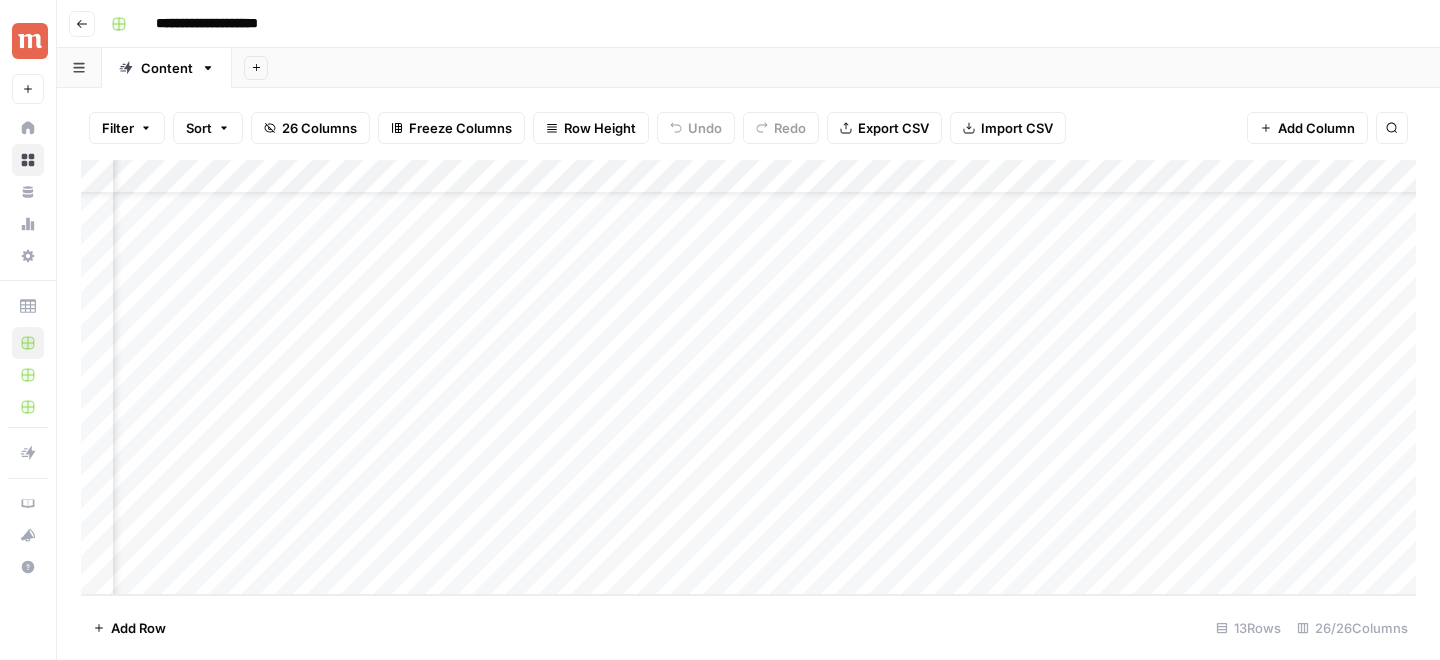 scroll, scrollTop: 73, scrollLeft: 0, axis: vertical 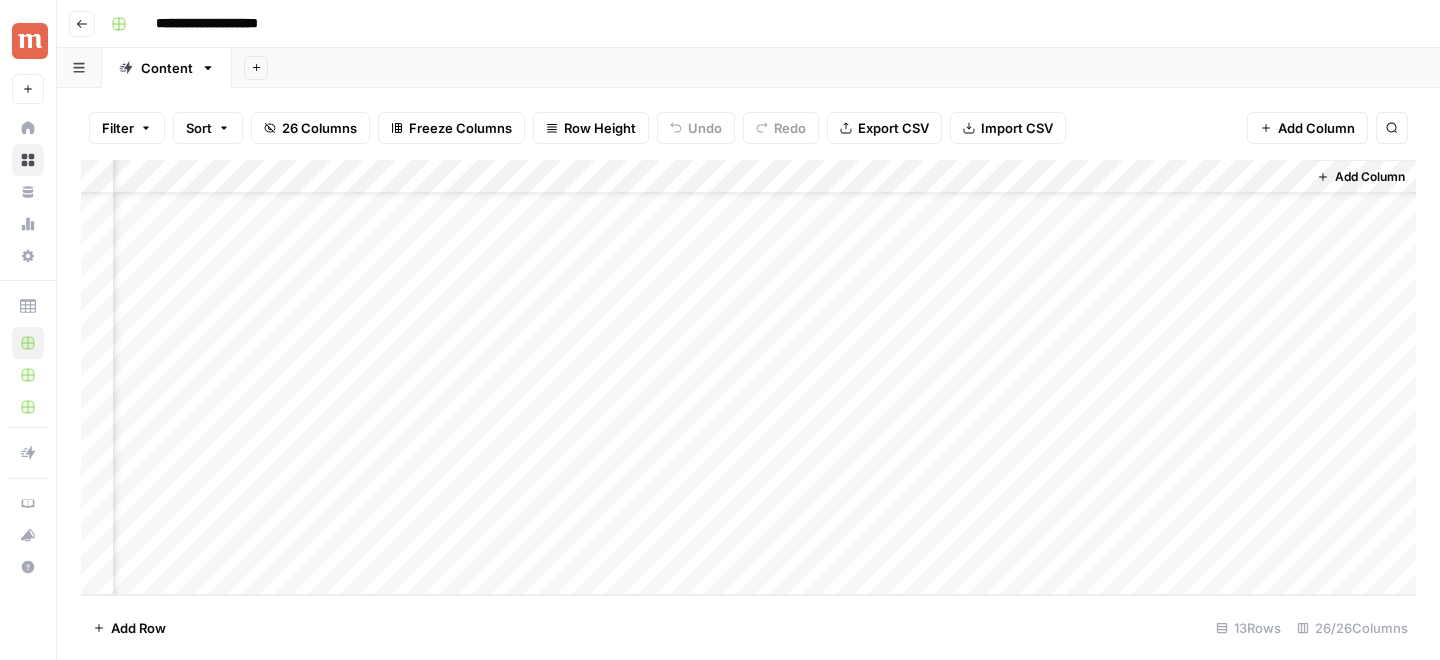 click on "Add Column" at bounding box center (748, 377) 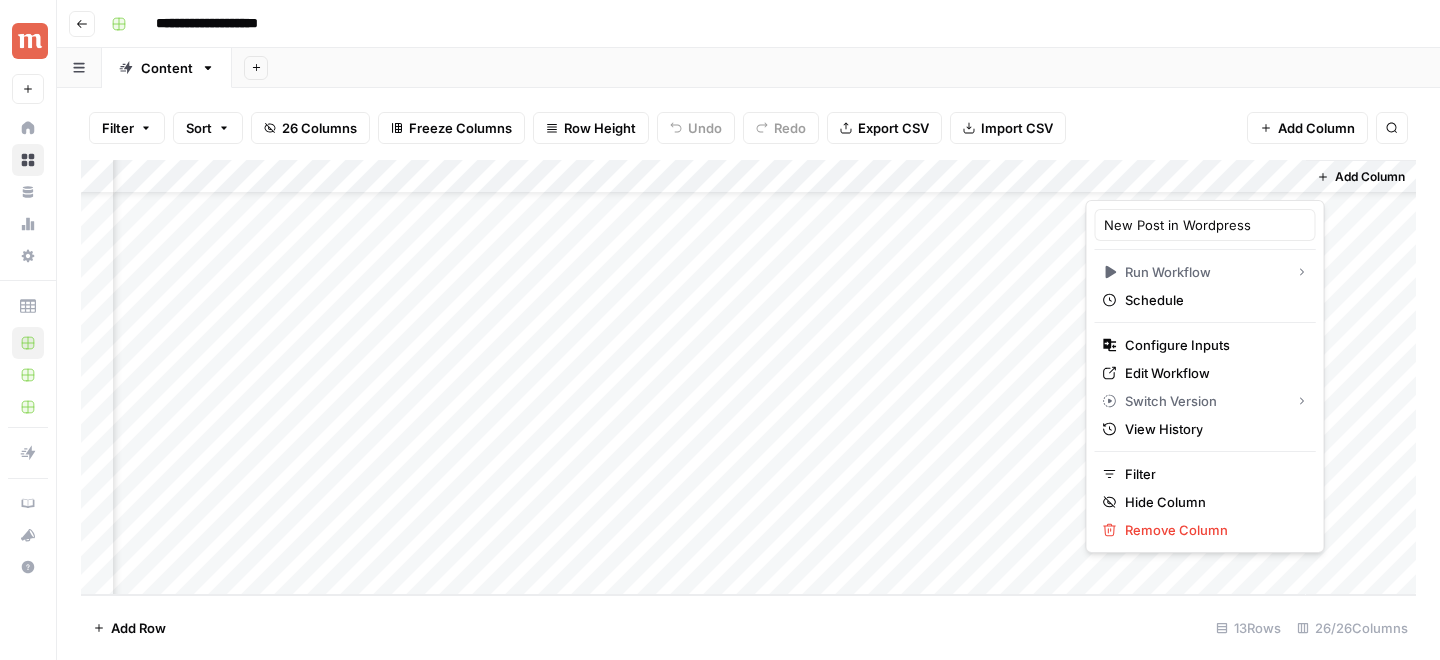 click at bounding box center [1195, 180] 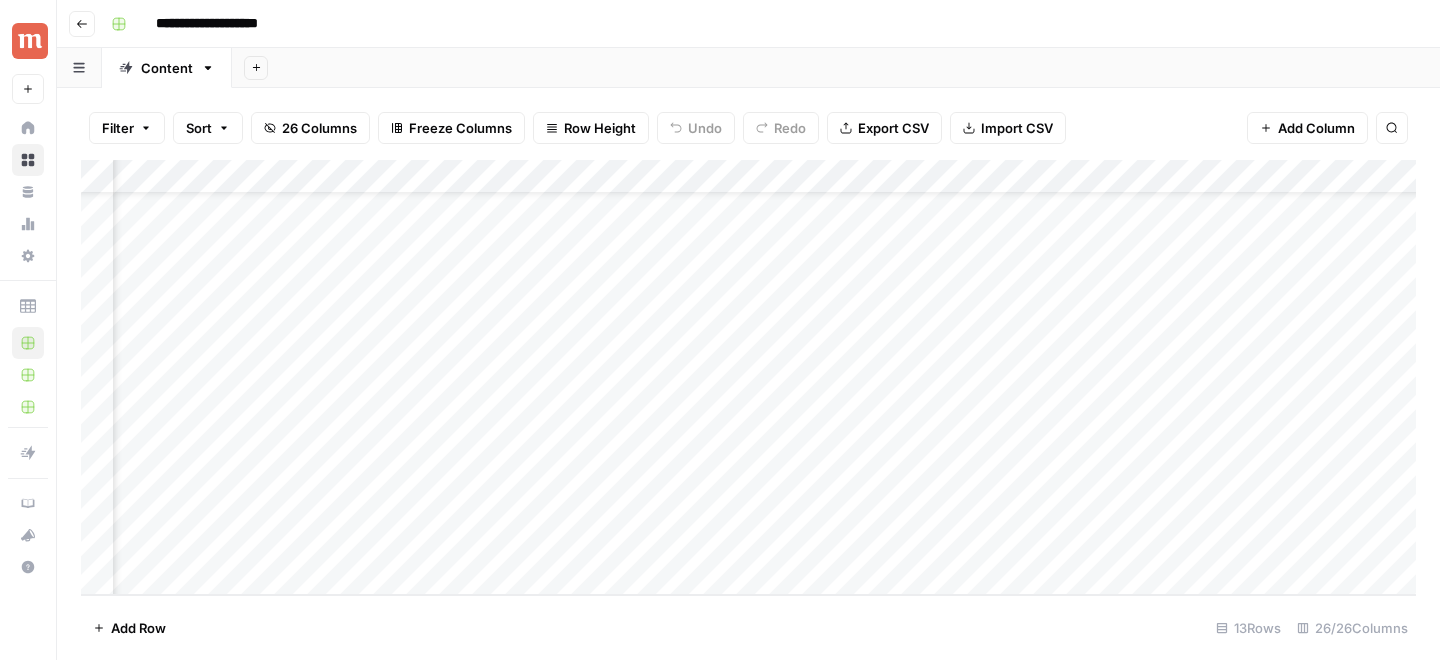 scroll, scrollTop: 73, scrollLeft: 0, axis: vertical 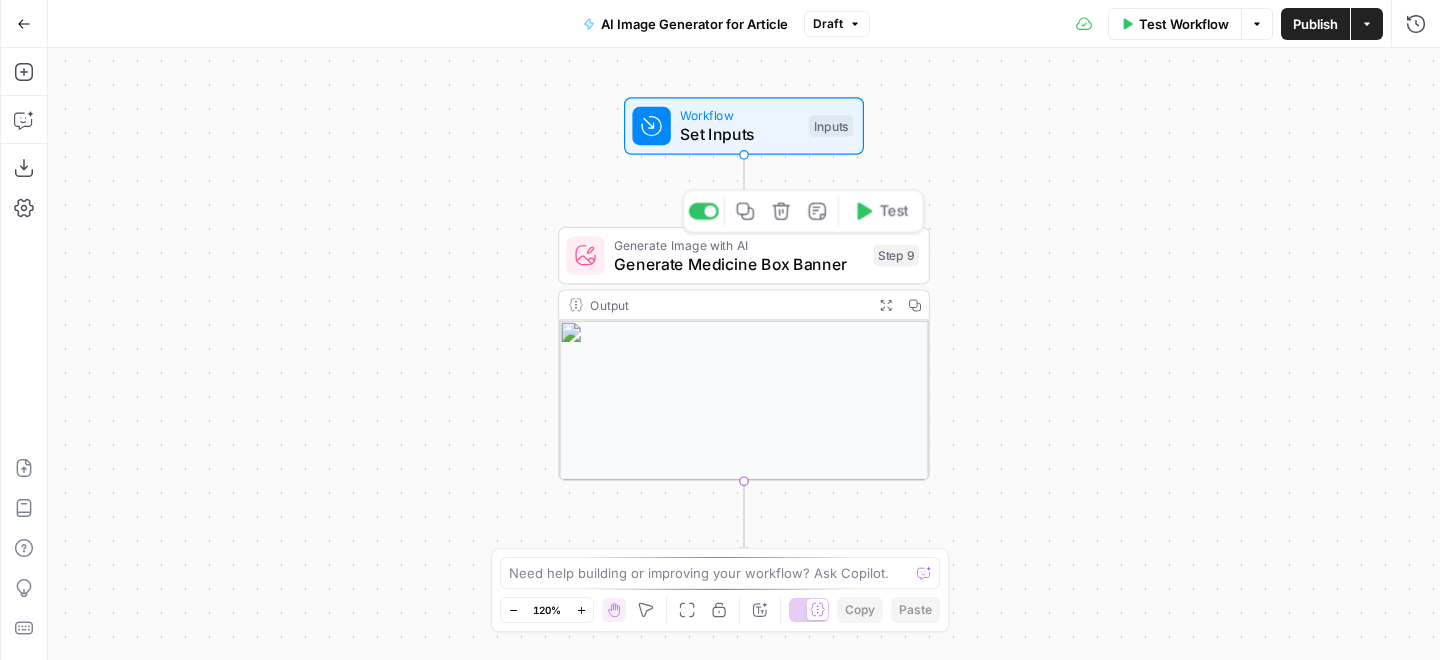 click on "Generate Medicine Box Banner" at bounding box center (739, 264) 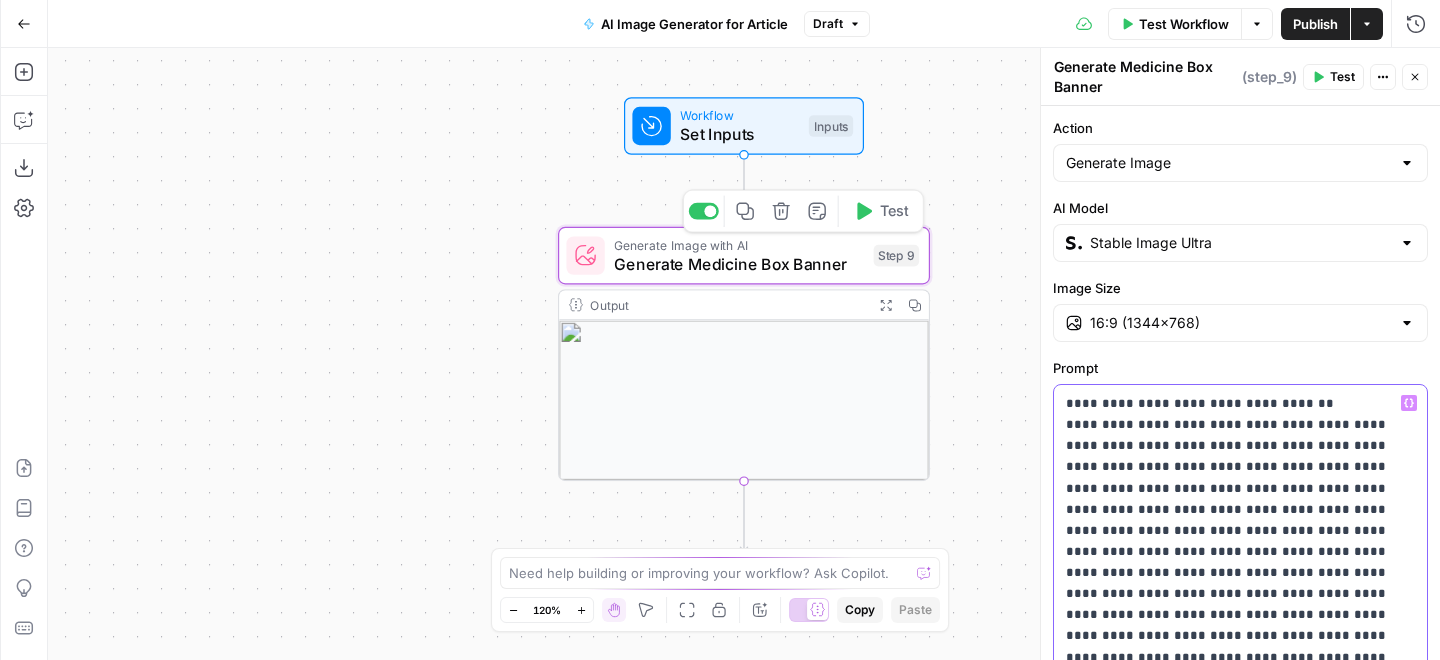 click on "**********" at bounding box center (1240, 794) 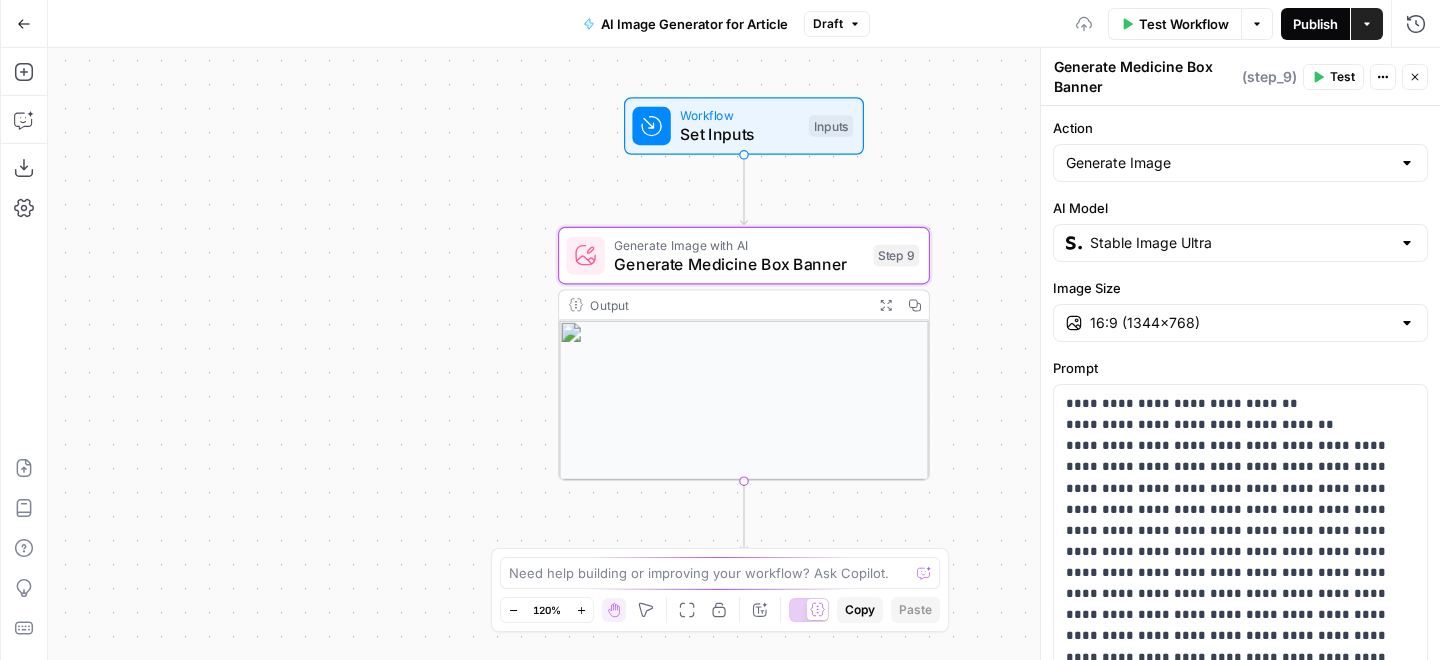 click on "Publish" at bounding box center [1315, 24] 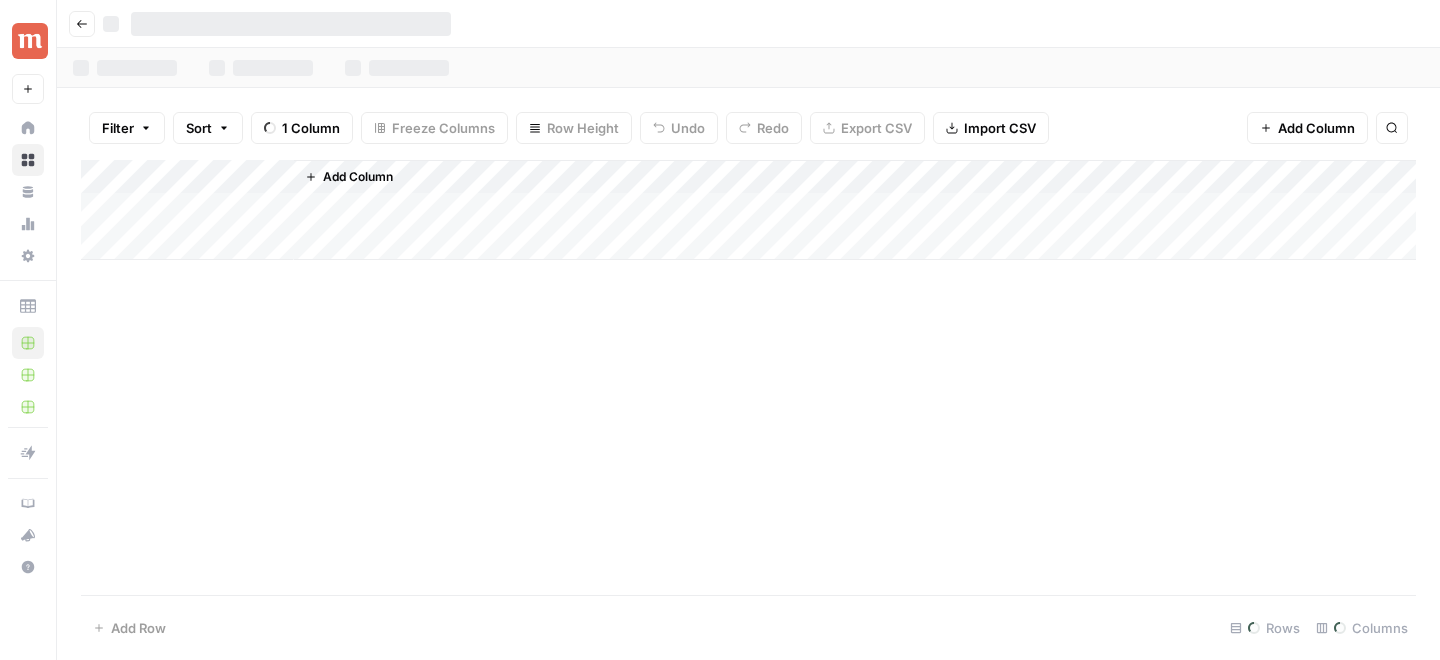 scroll, scrollTop: 0, scrollLeft: 0, axis: both 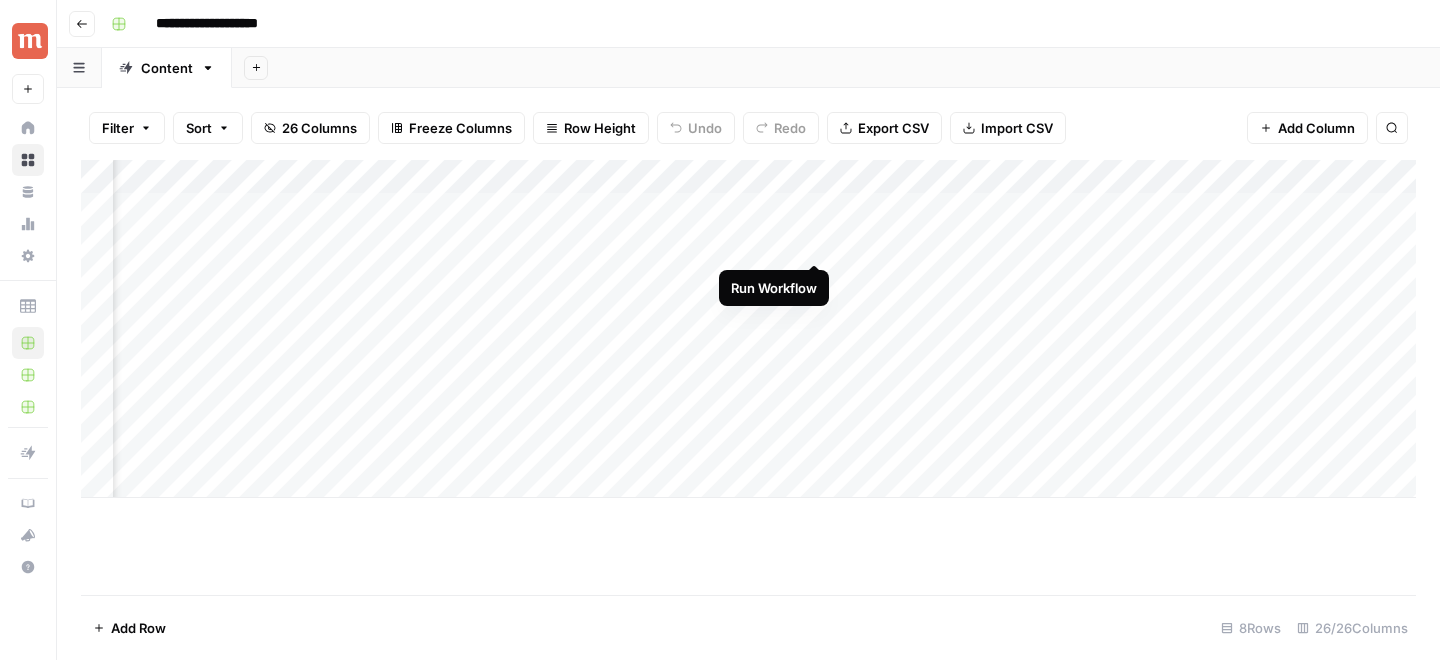 click on "Add Column" at bounding box center (748, 329) 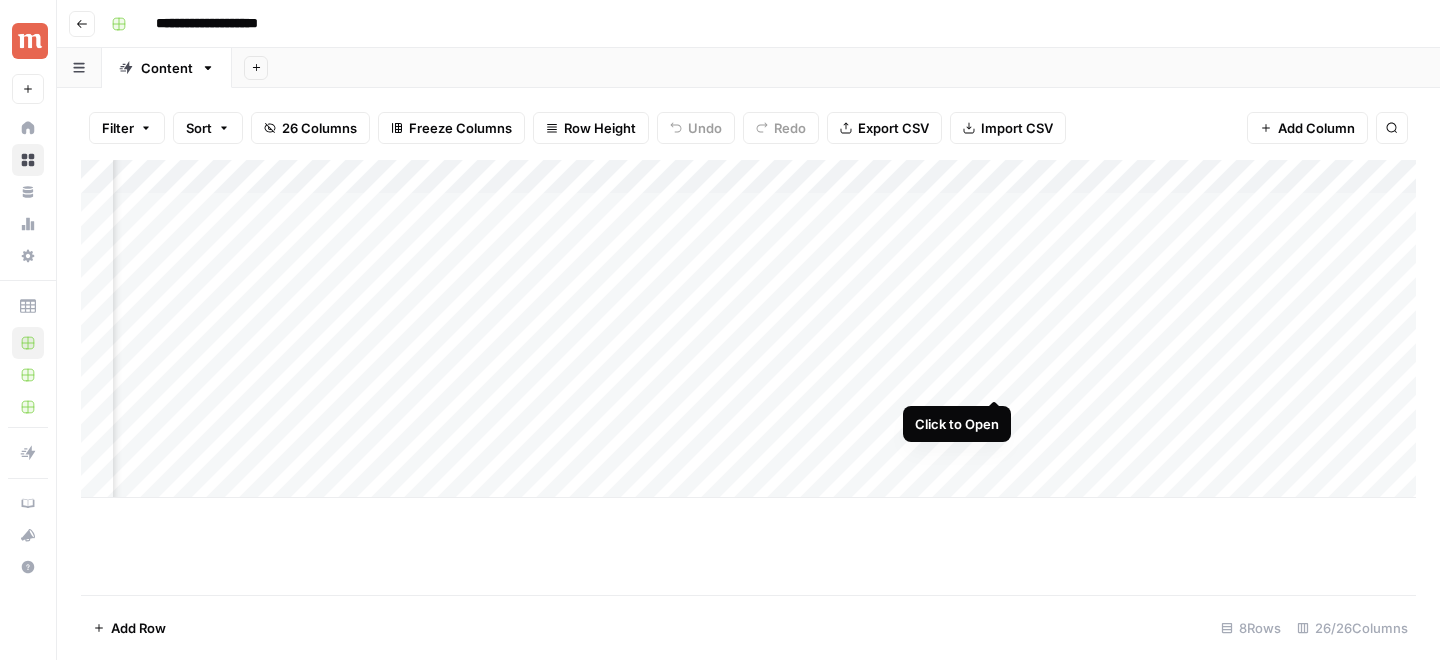 click on "Add Column" at bounding box center (748, 329) 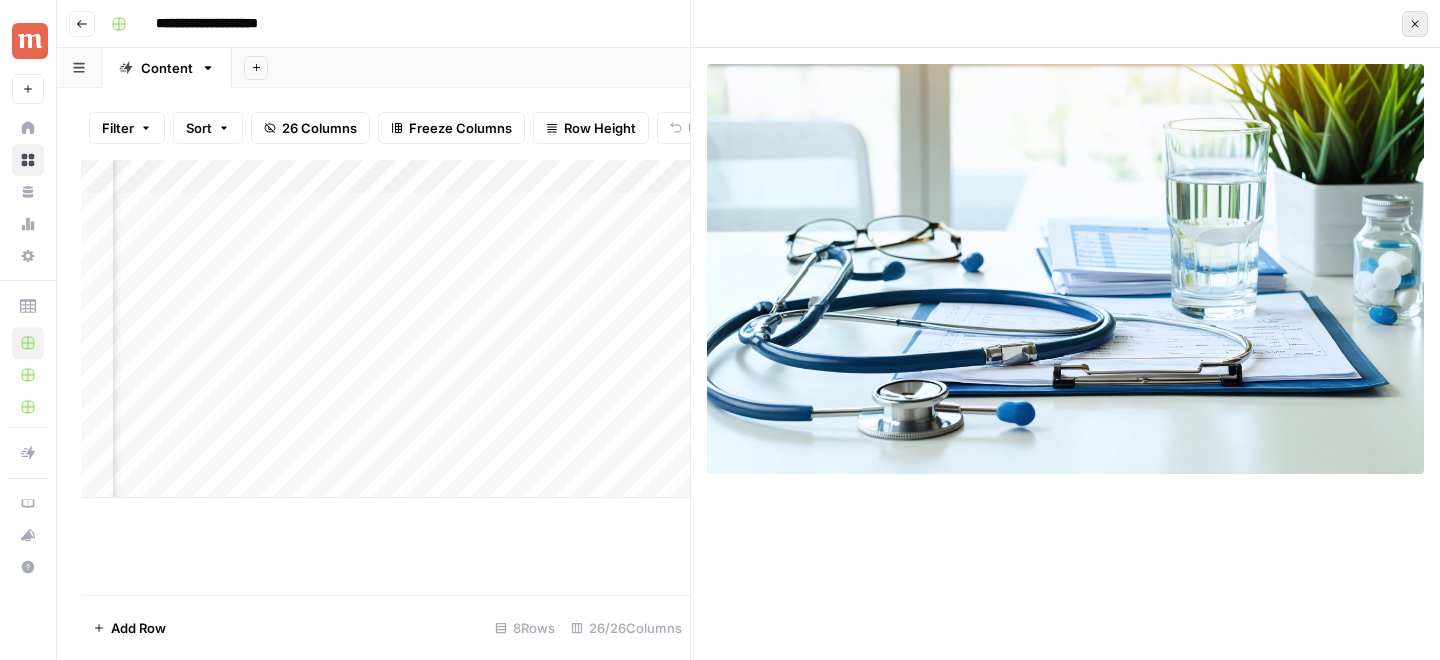 click on "Close" at bounding box center [1415, 24] 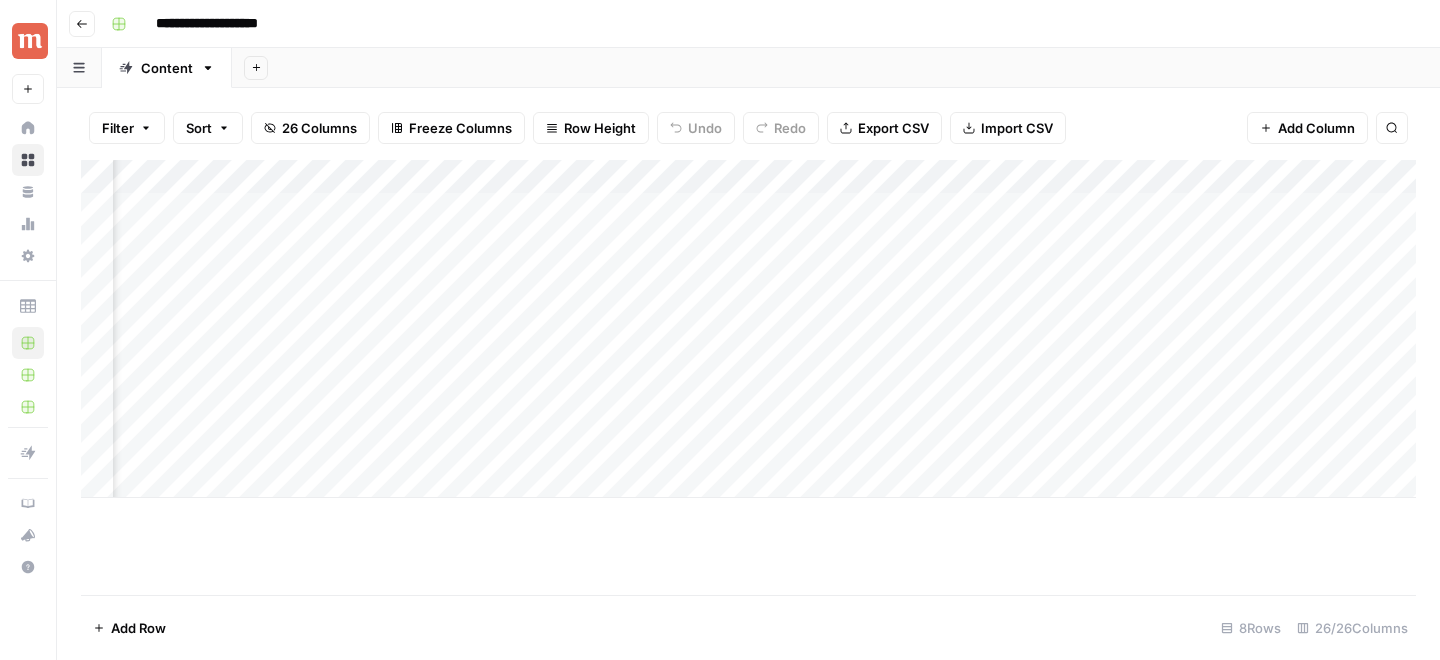 click on "Add Column" at bounding box center (748, 329) 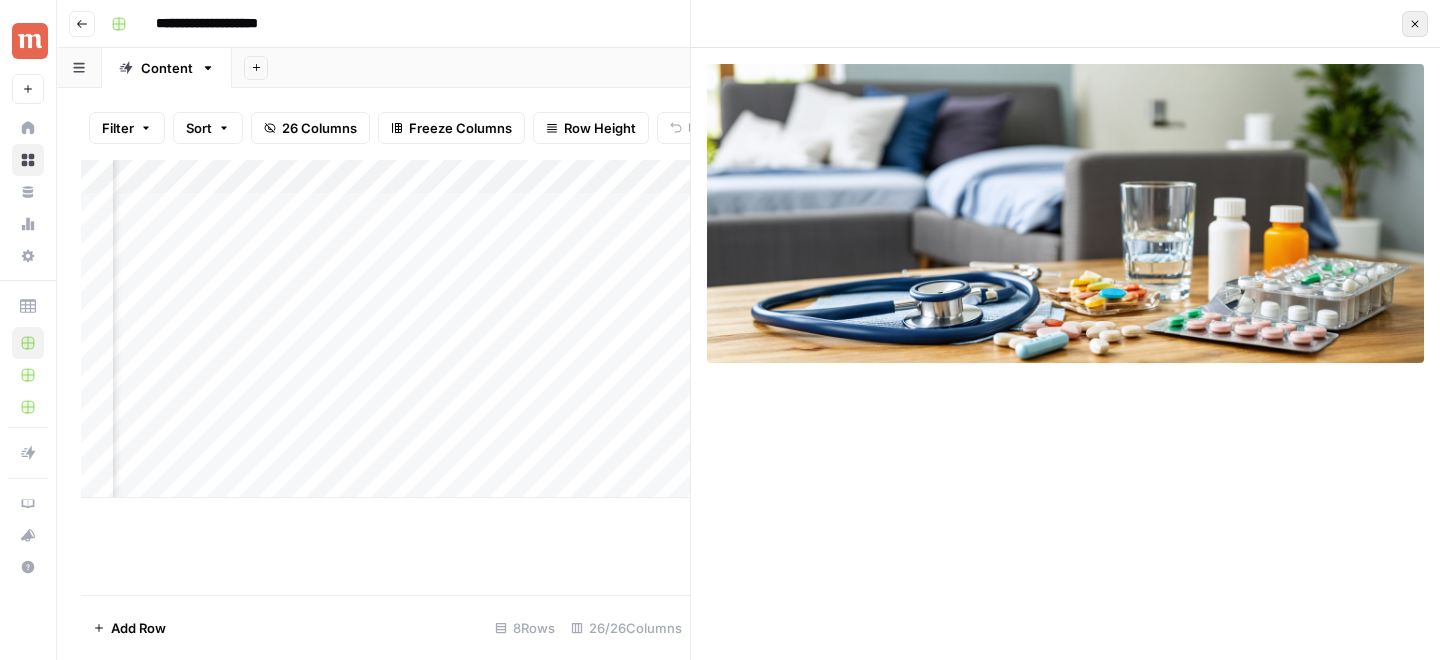 click 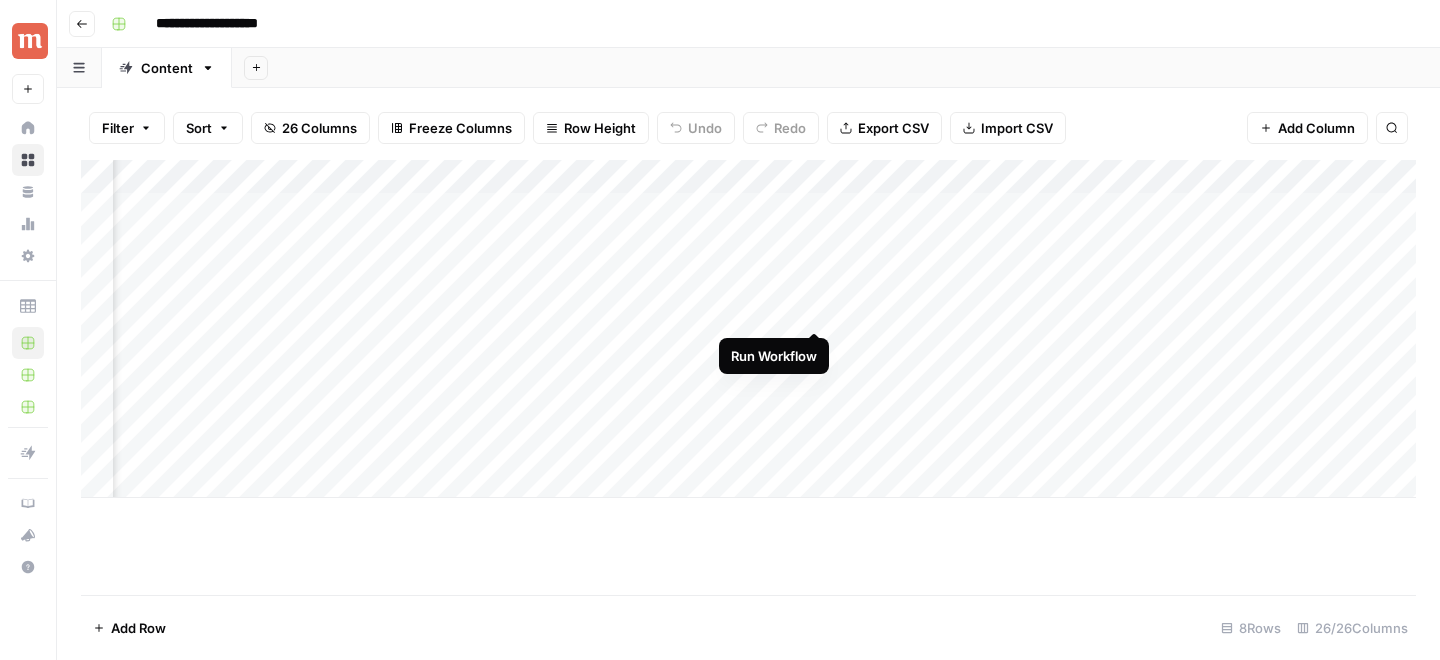 click on "Add Column" at bounding box center [748, 329] 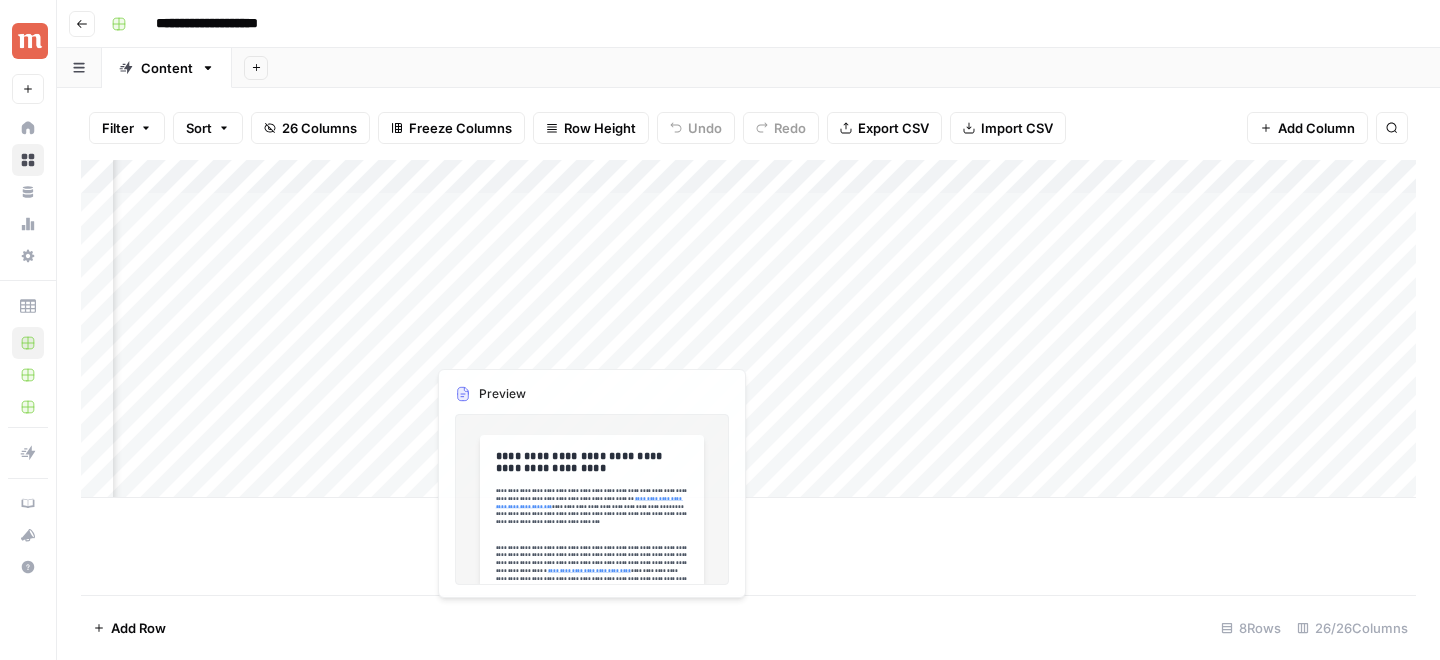scroll, scrollTop: 0, scrollLeft: 0, axis: both 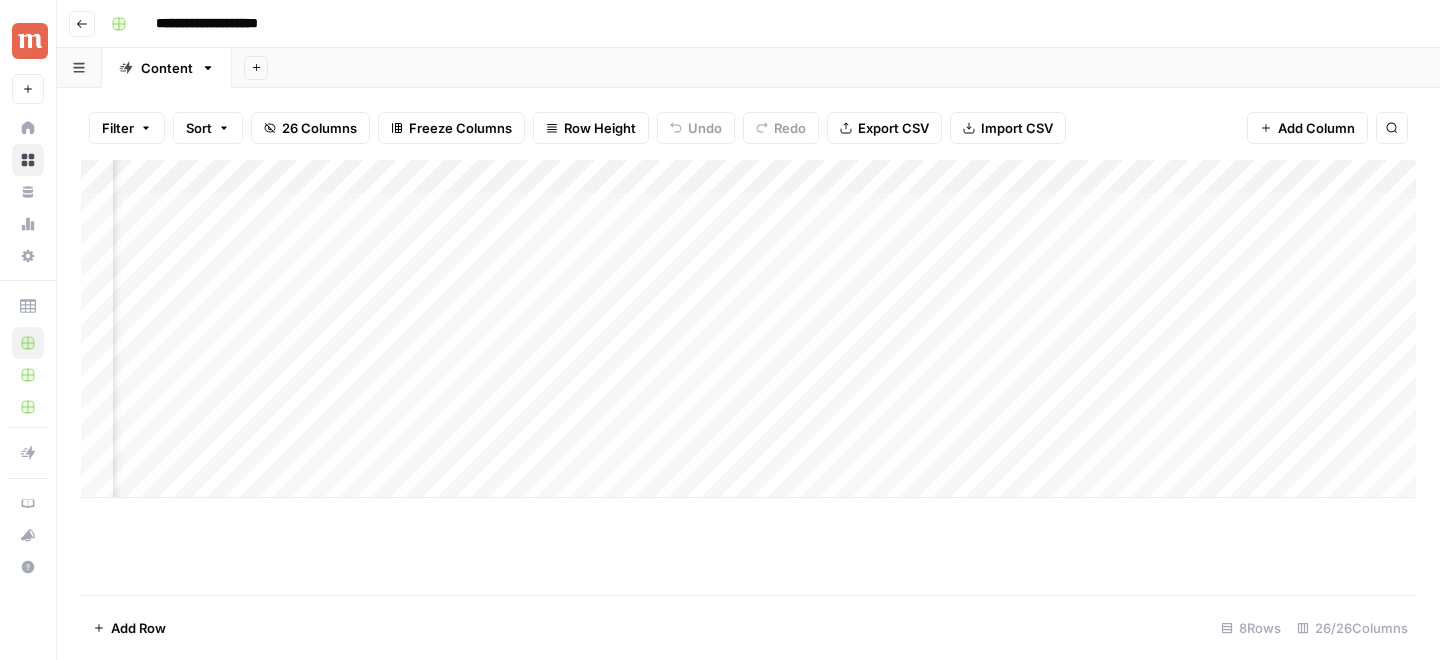 click on "Add Column" at bounding box center [748, 329] 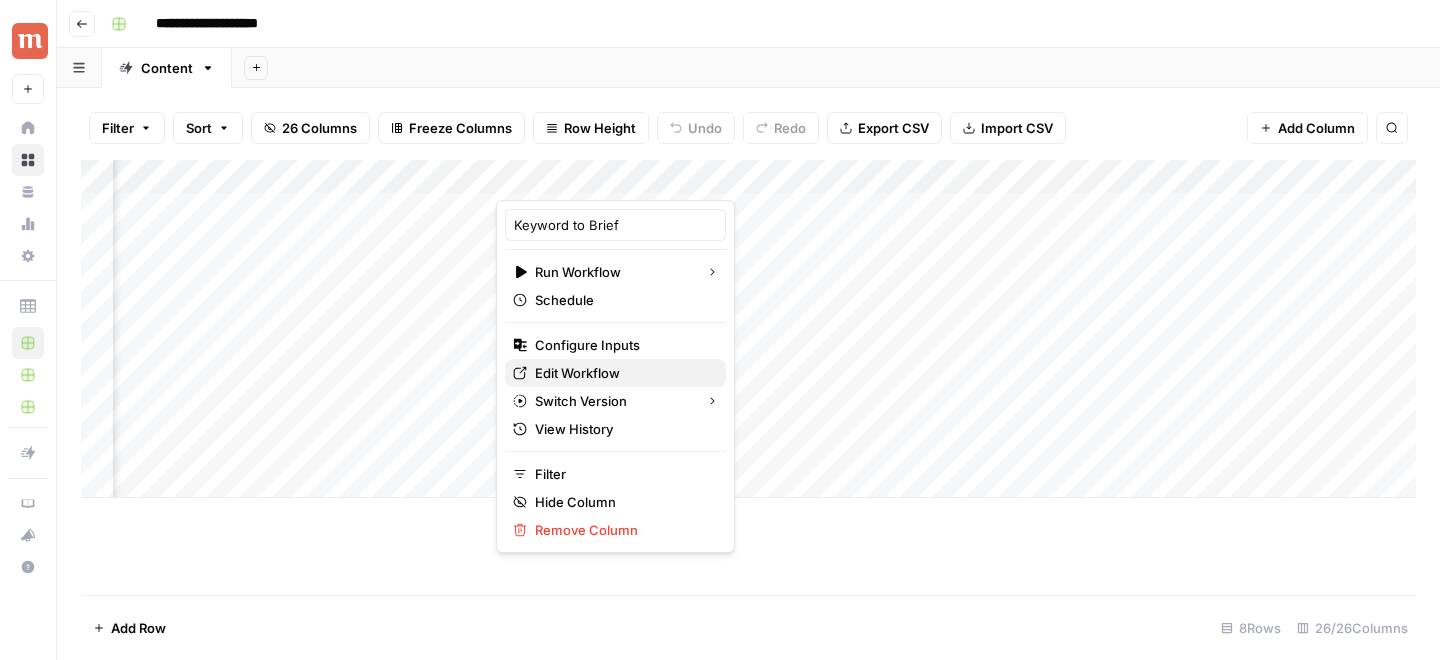 click on "Edit Workflow" at bounding box center (577, 373) 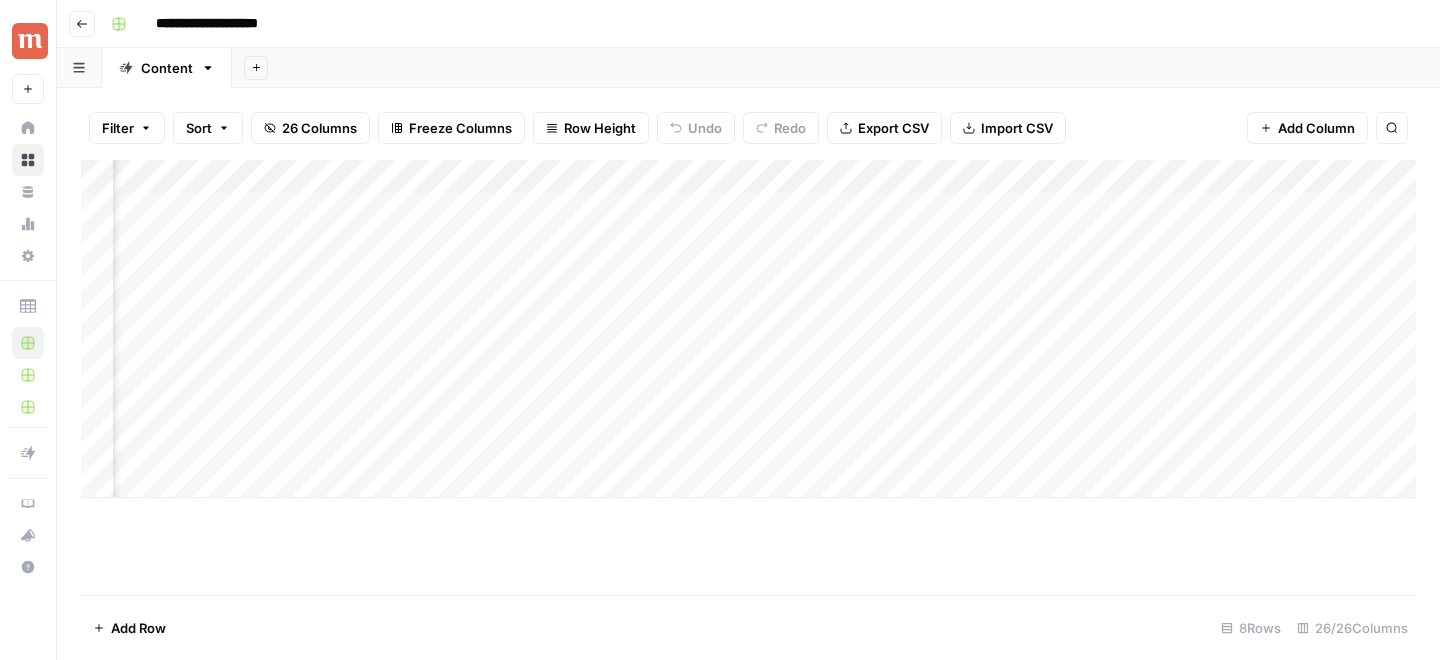 scroll, scrollTop: 0, scrollLeft: 517, axis: horizontal 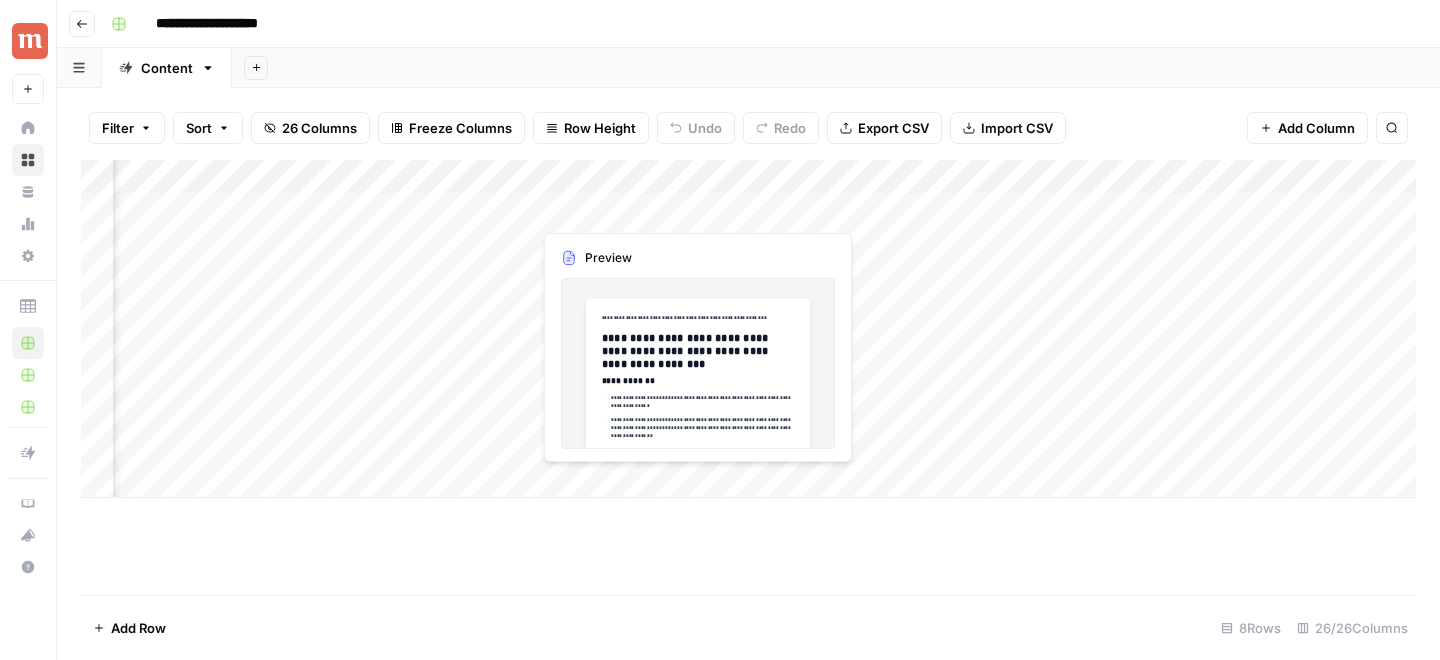 click on "Add Column" at bounding box center [748, 329] 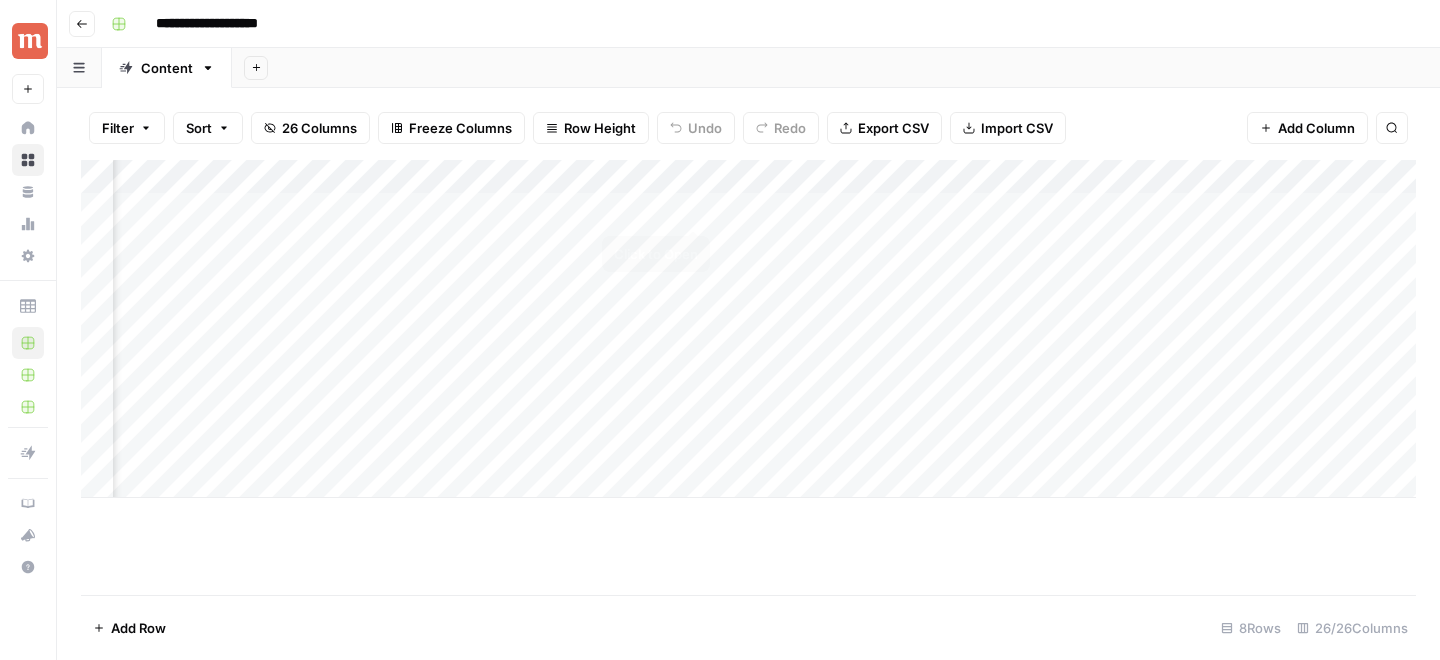click on "Add Column" at bounding box center [748, 329] 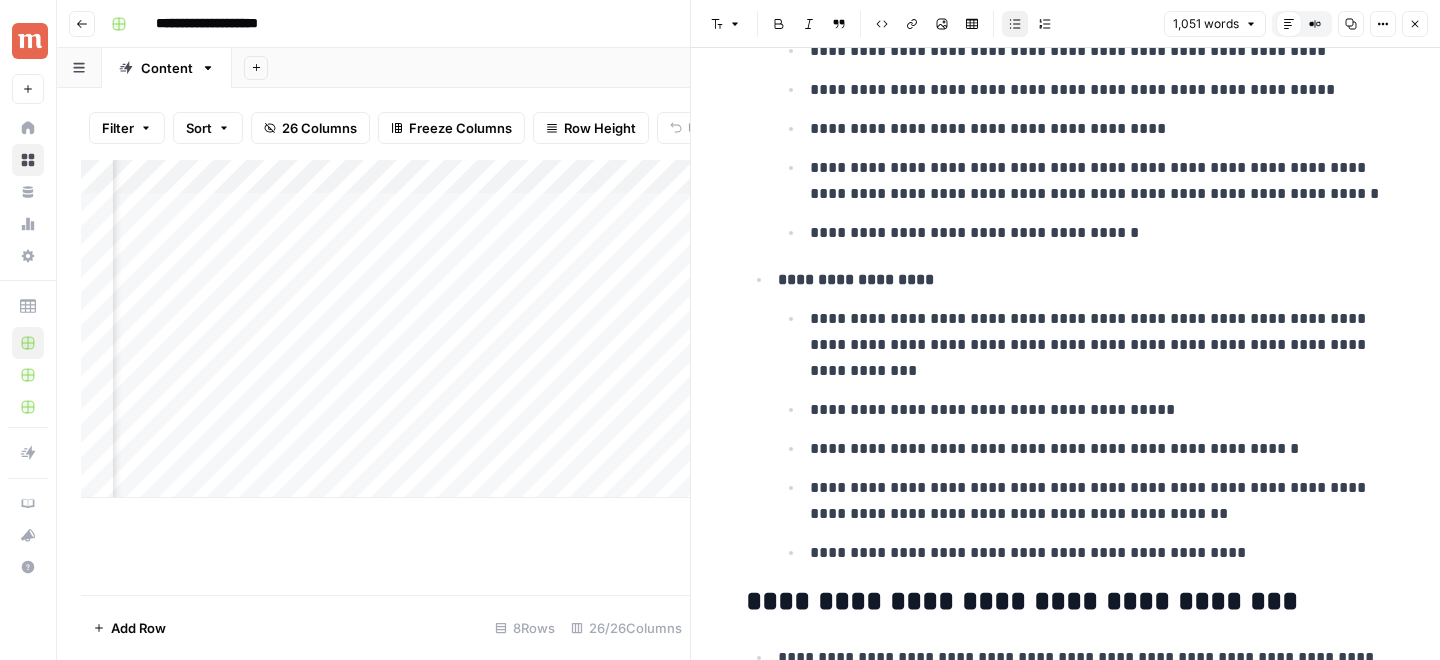 scroll, scrollTop: 1521, scrollLeft: 0, axis: vertical 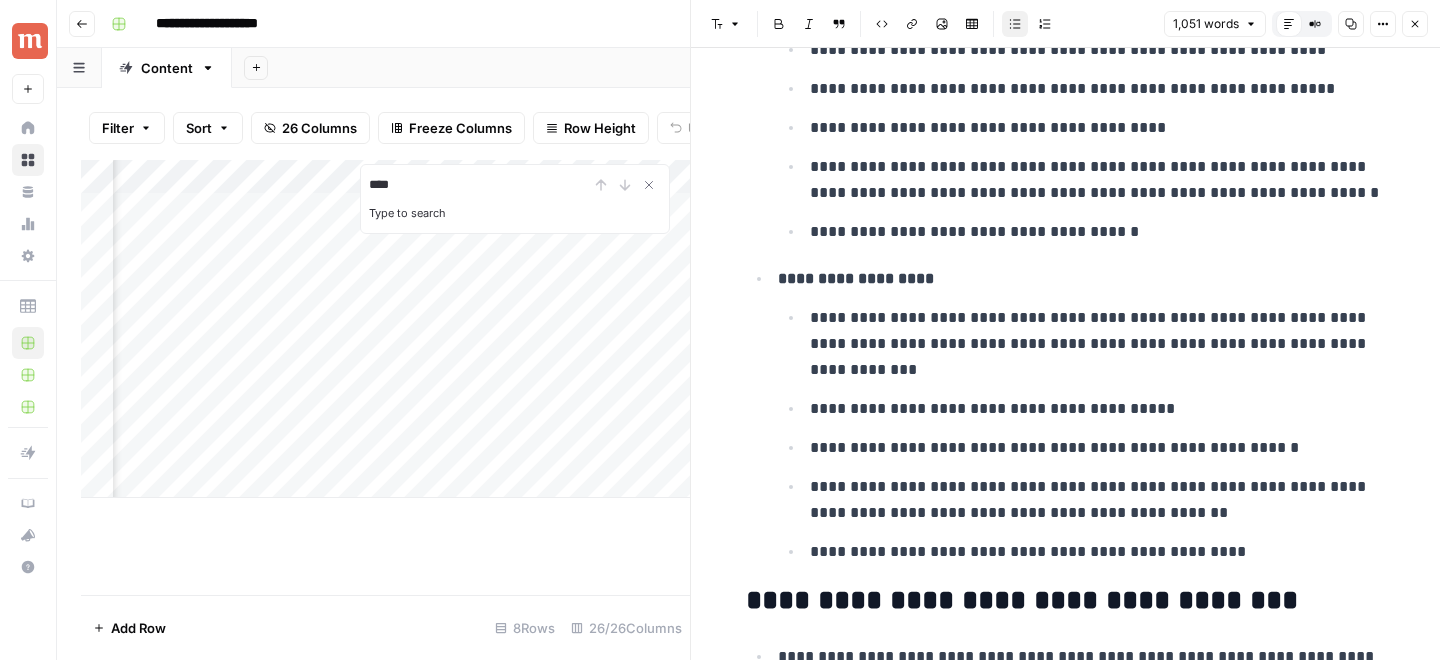 type on "****" 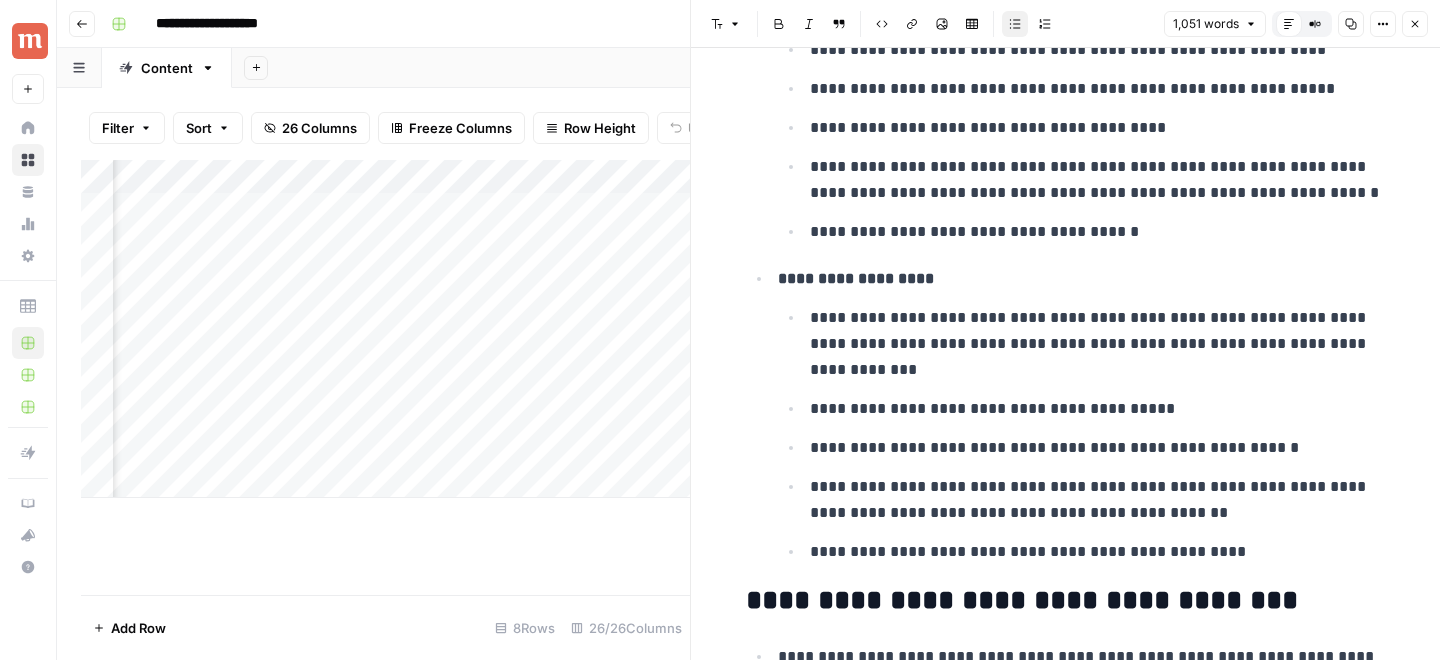 click on "**********" at bounding box center [748, 24] 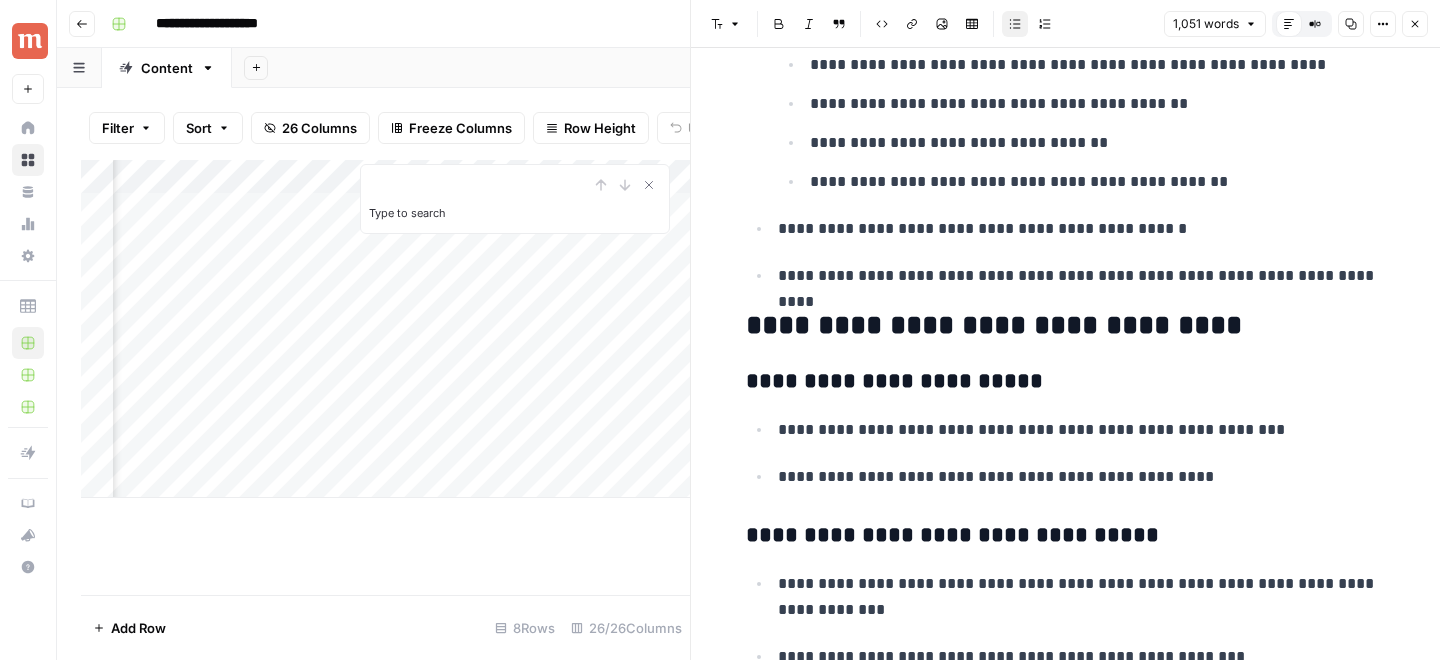 click on "**********" at bounding box center [1066, 382] 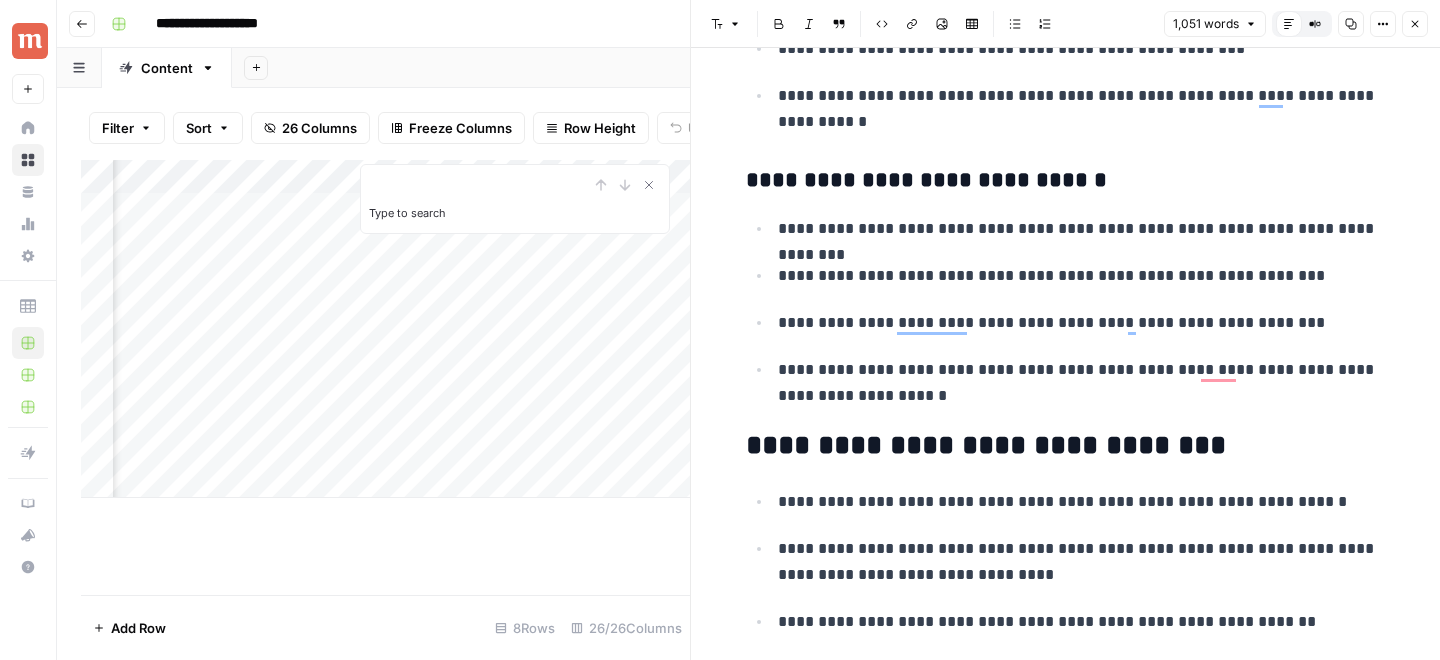 scroll, scrollTop: 6418, scrollLeft: 0, axis: vertical 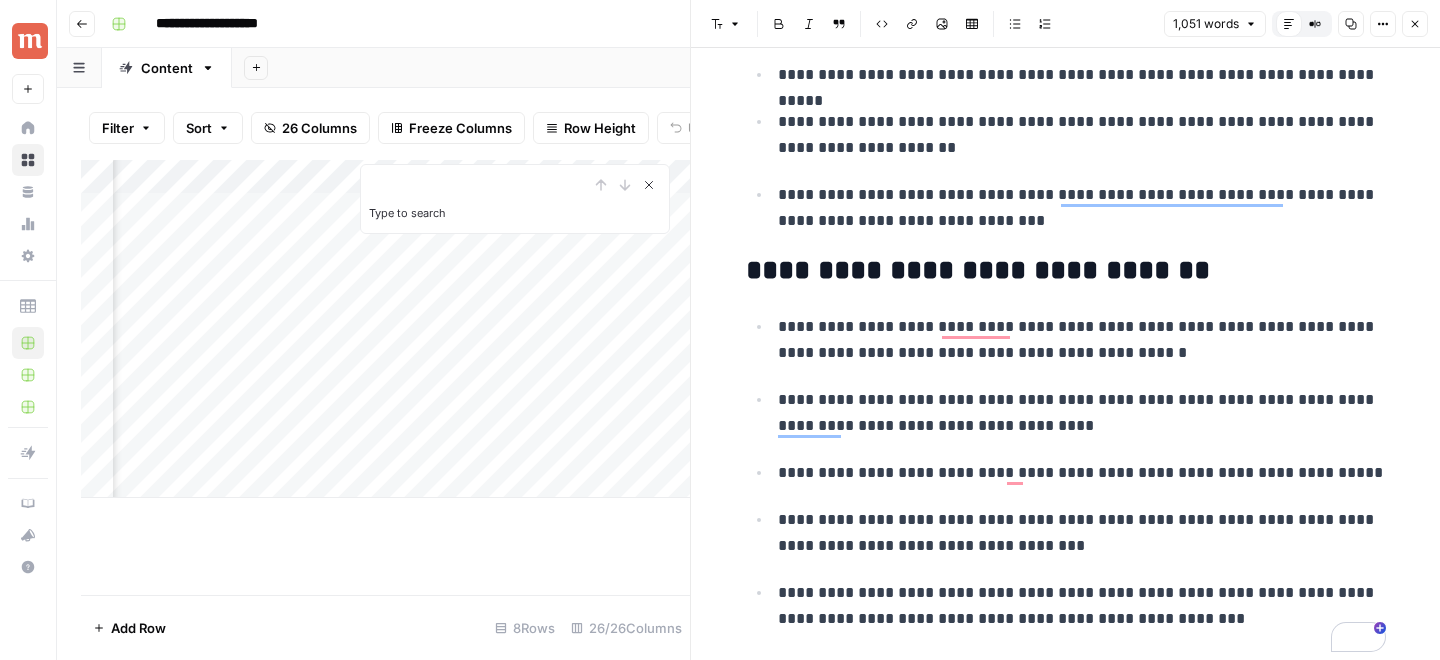 click 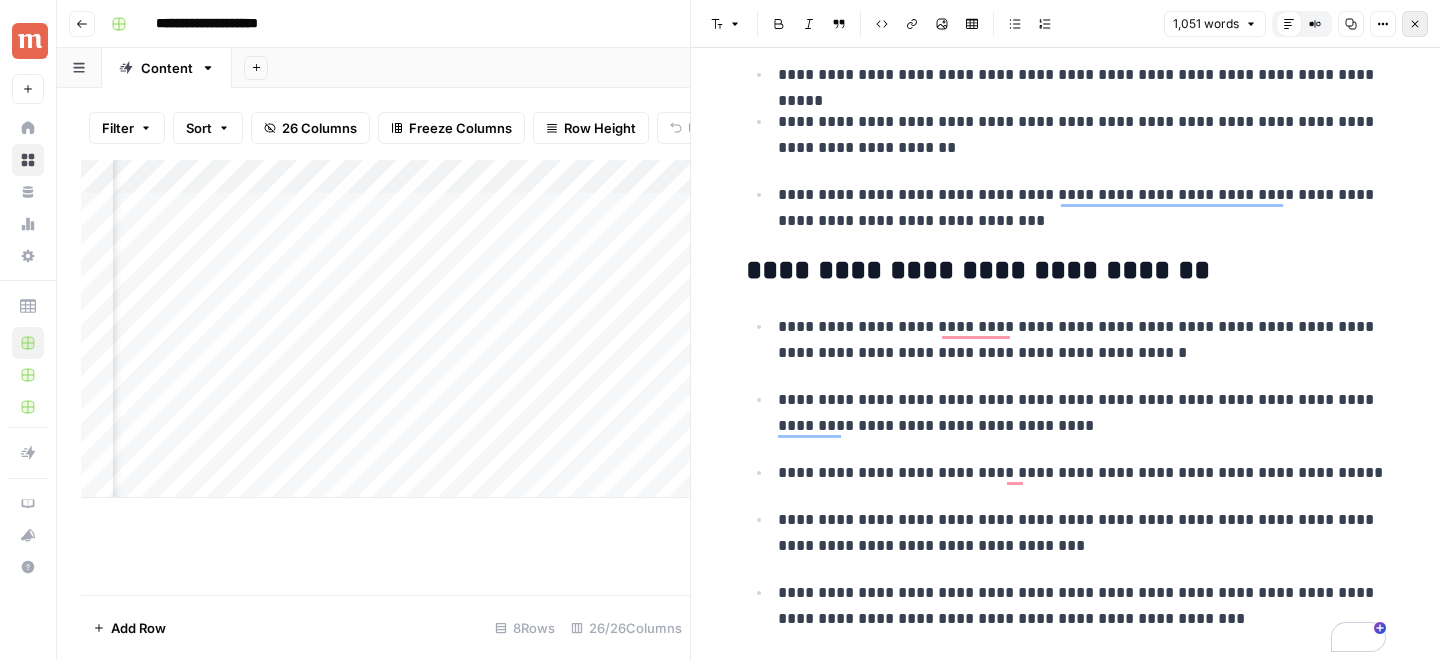 click 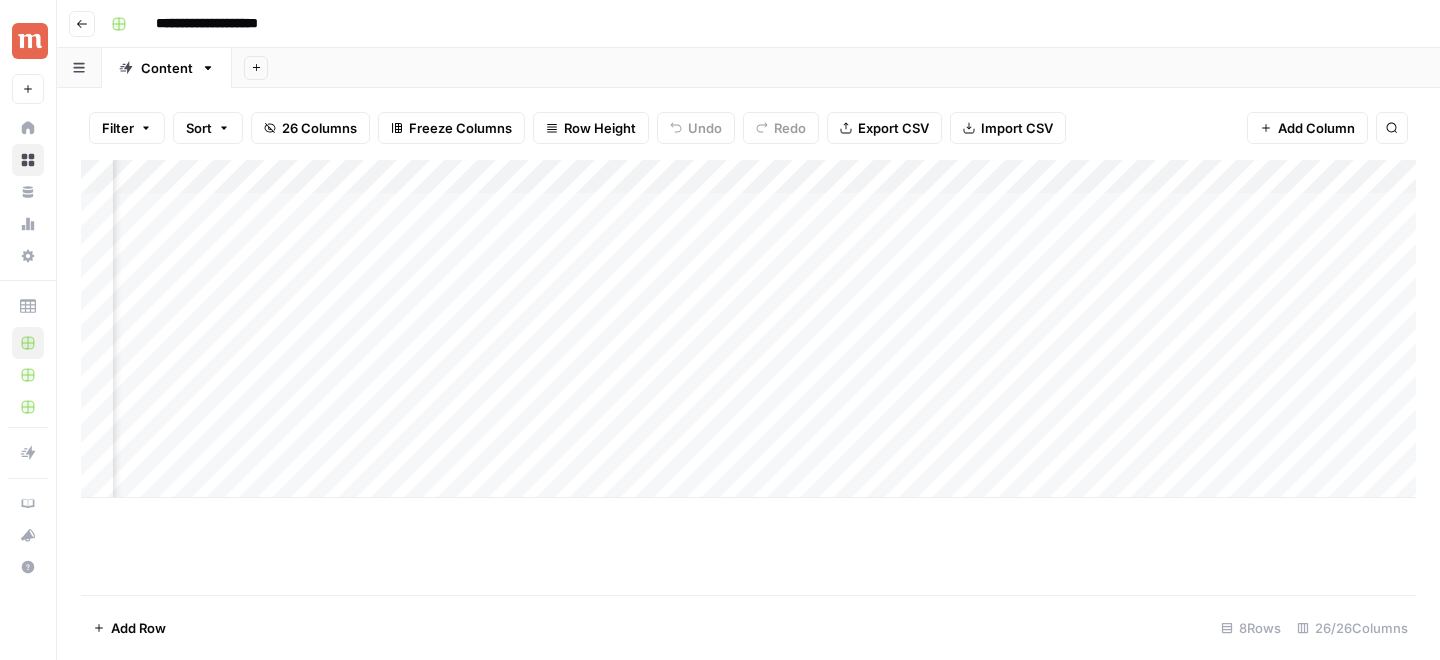 scroll, scrollTop: 0, scrollLeft: 1389, axis: horizontal 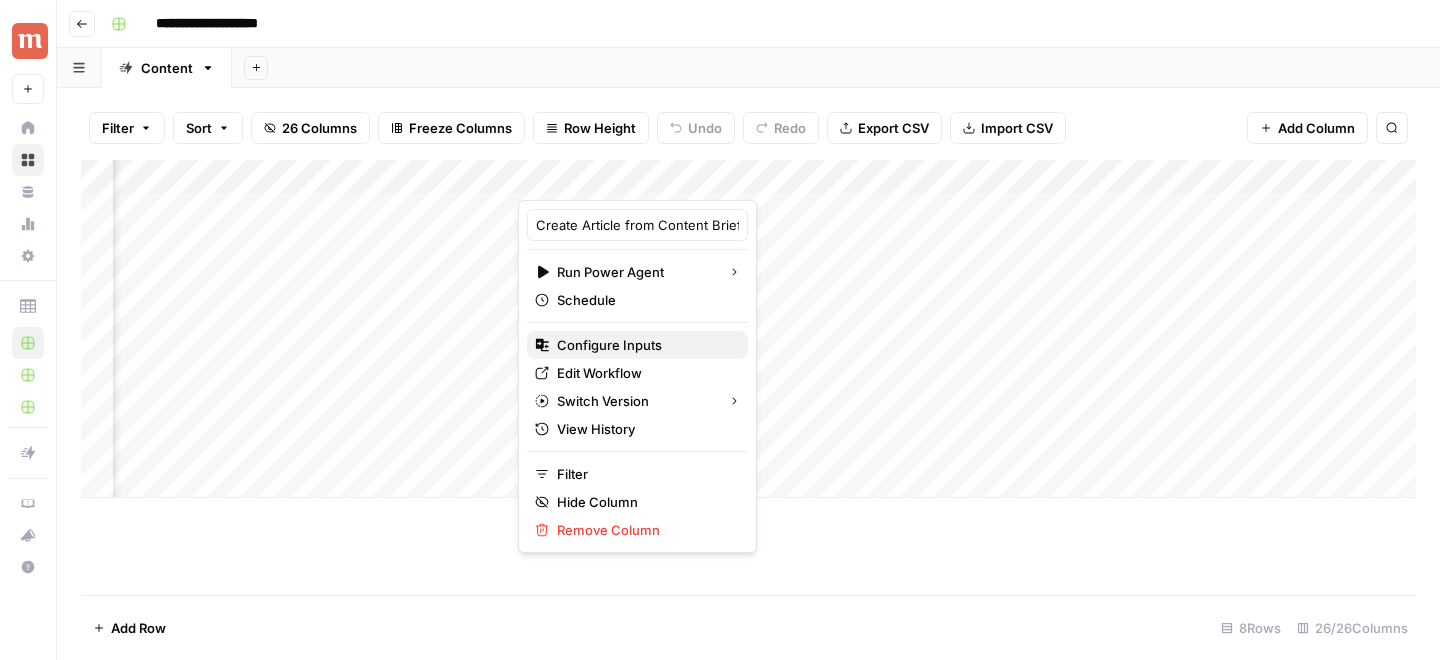 click on "Configure Inputs" at bounding box center [609, 345] 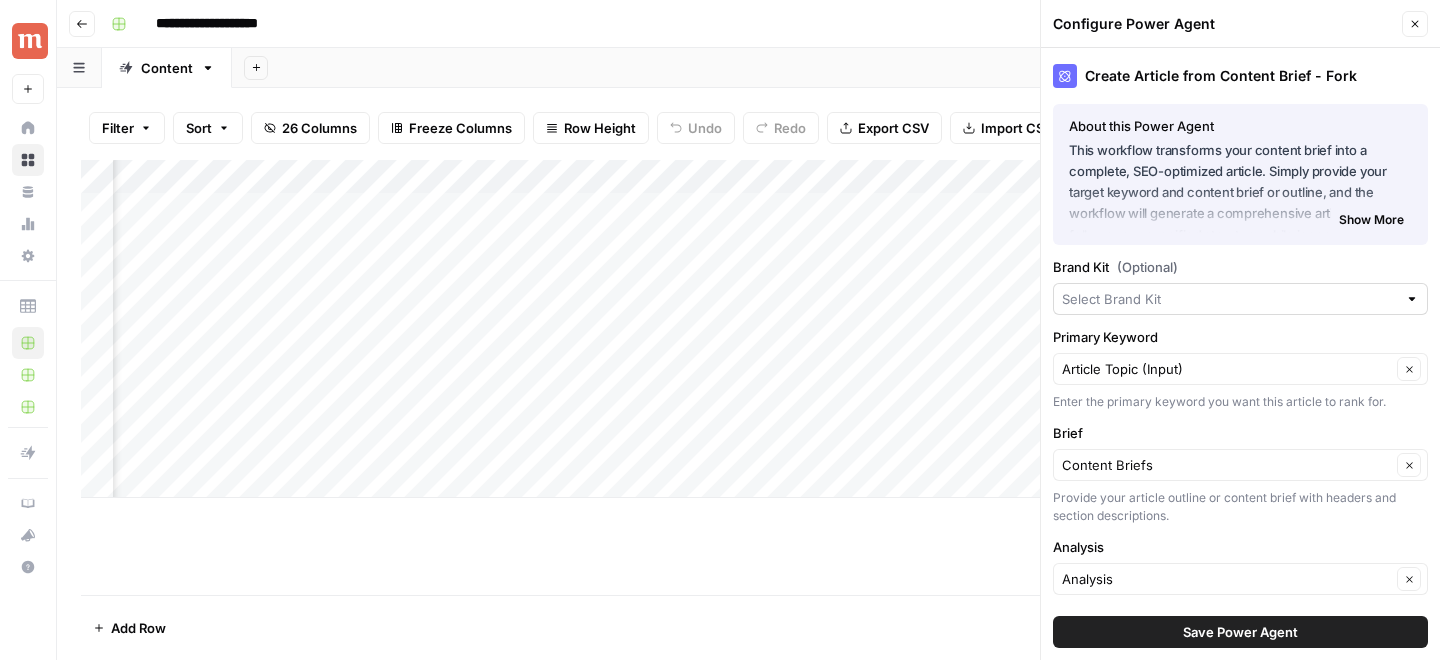 type on "Maple Medical Advisory Committee 2024" 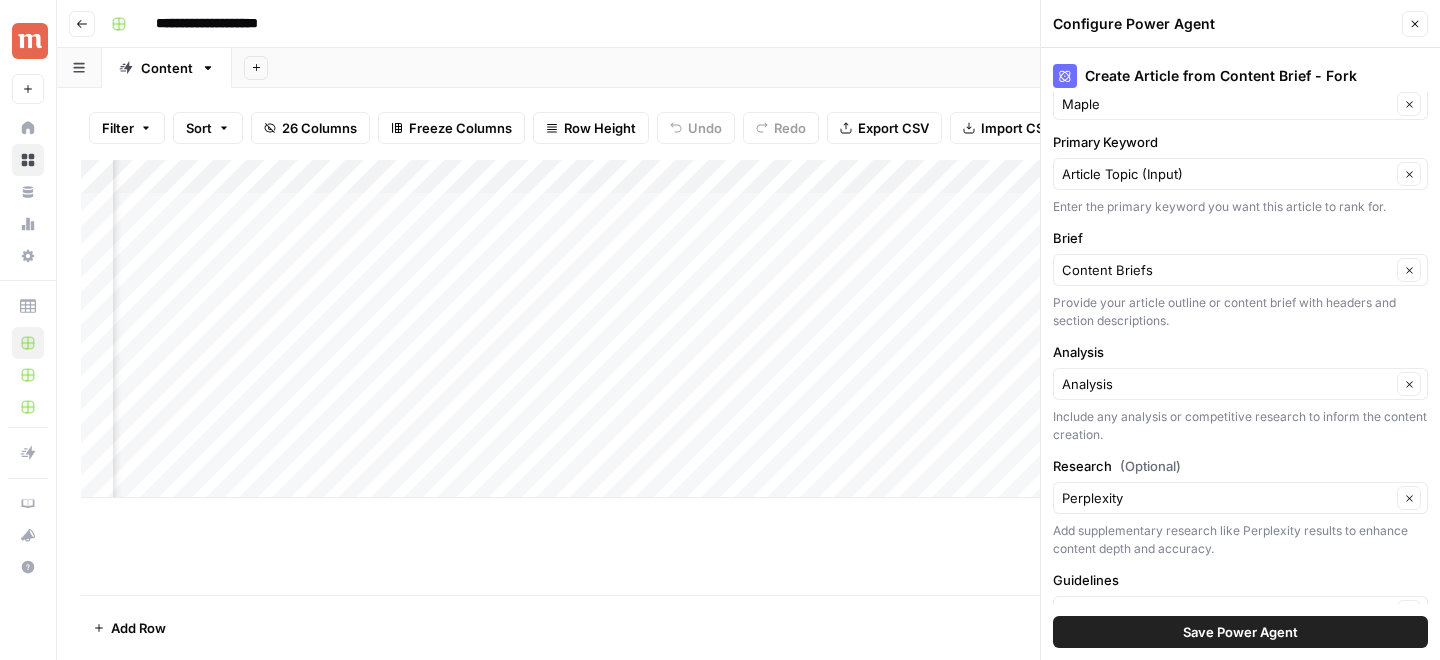 scroll, scrollTop: 265, scrollLeft: 0, axis: vertical 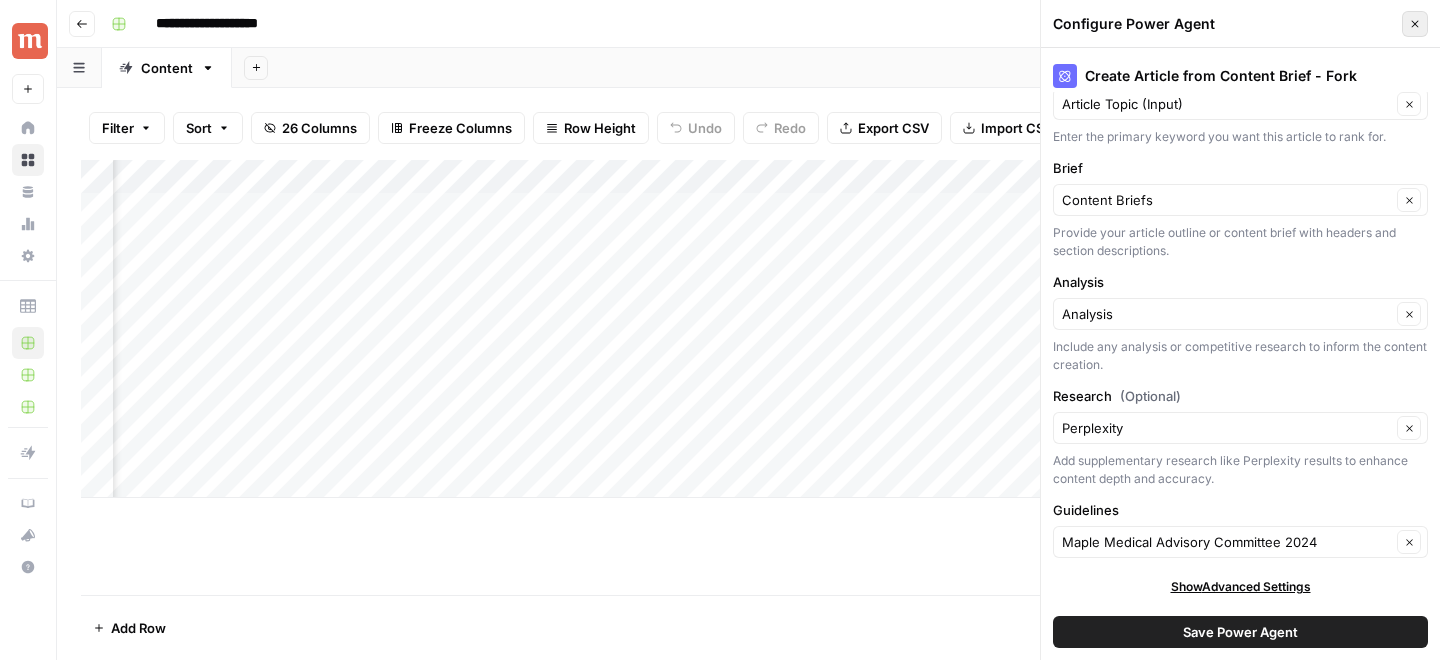 click on "Close" at bounding box center [1415, 24] 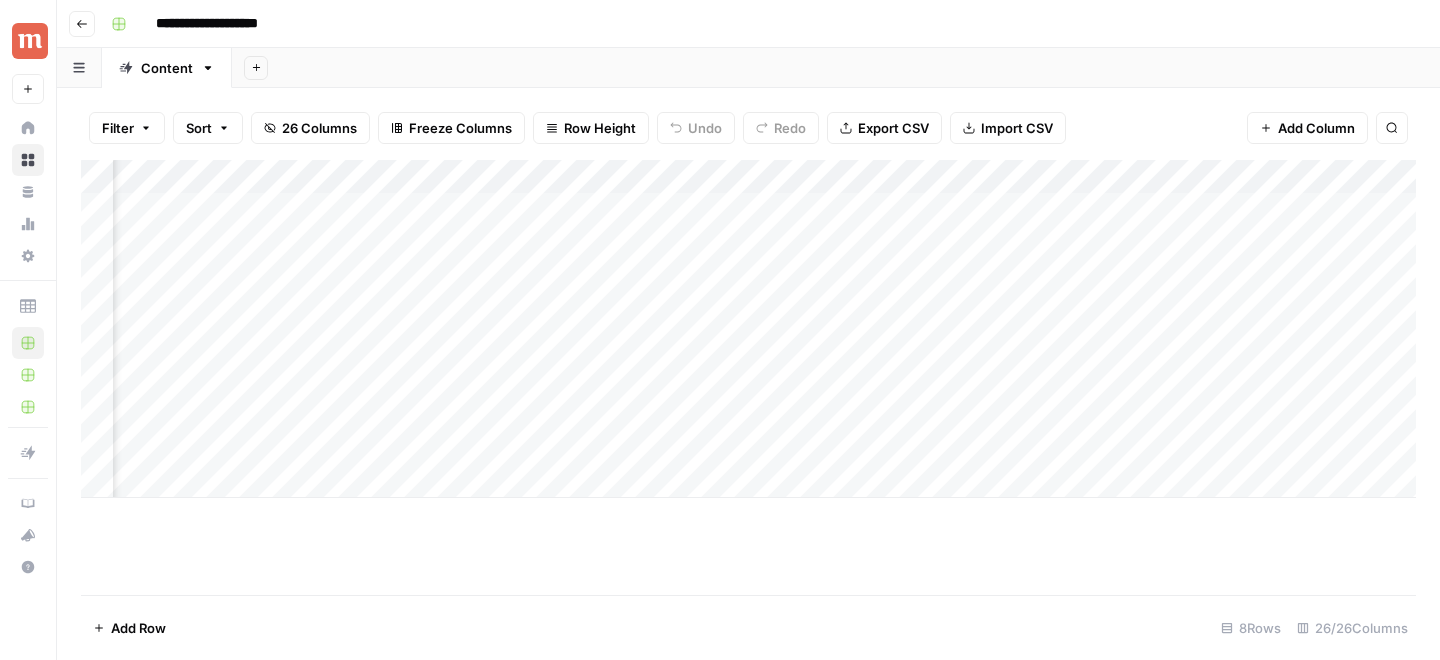 scroll, scrollTop: 0, scrollLeft: 0, axis: both 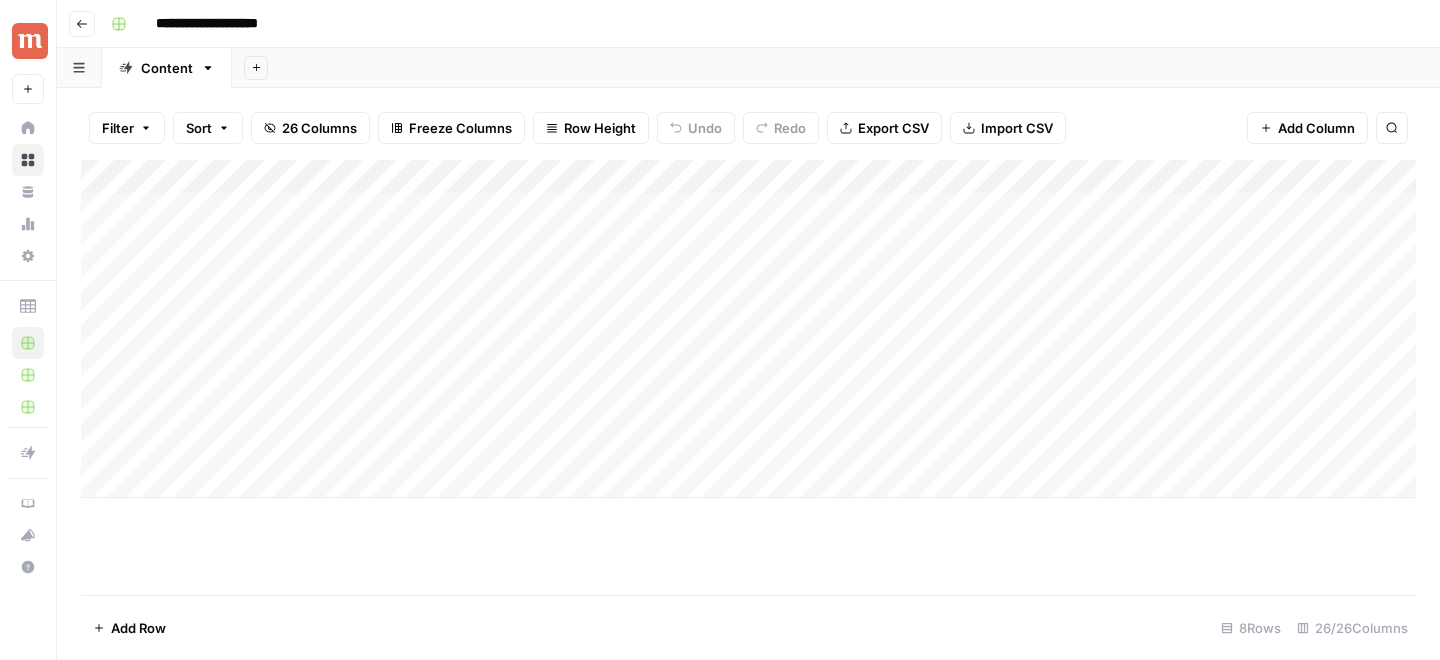 click on "Add Column" at bounding box center (748, 329) 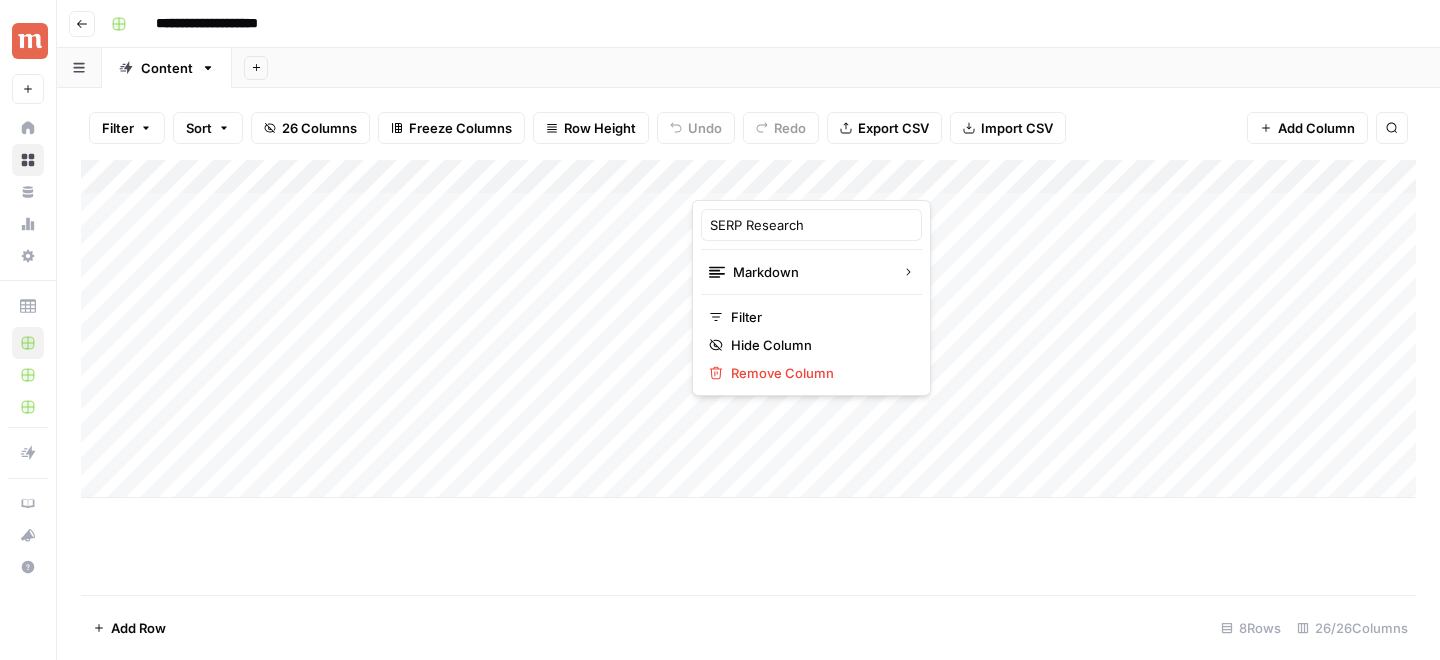 click on "Add Column" at bounding box center [748, 329] 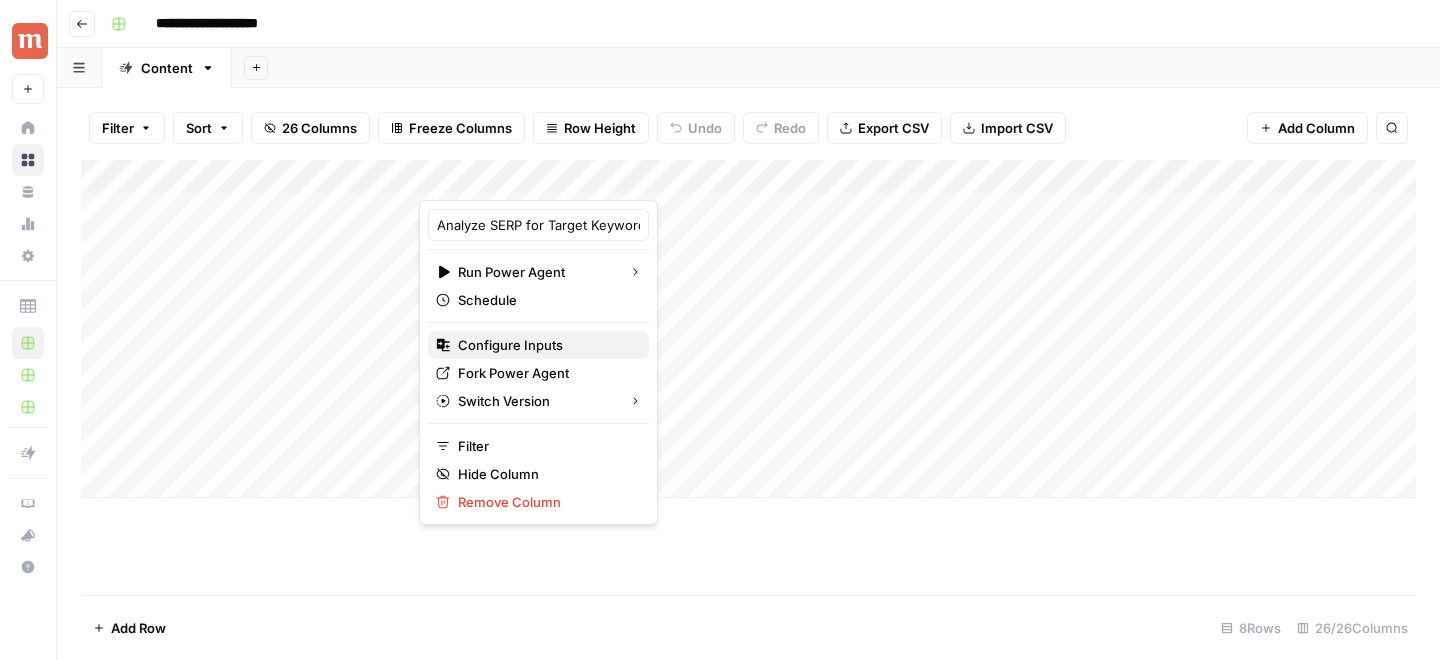 type 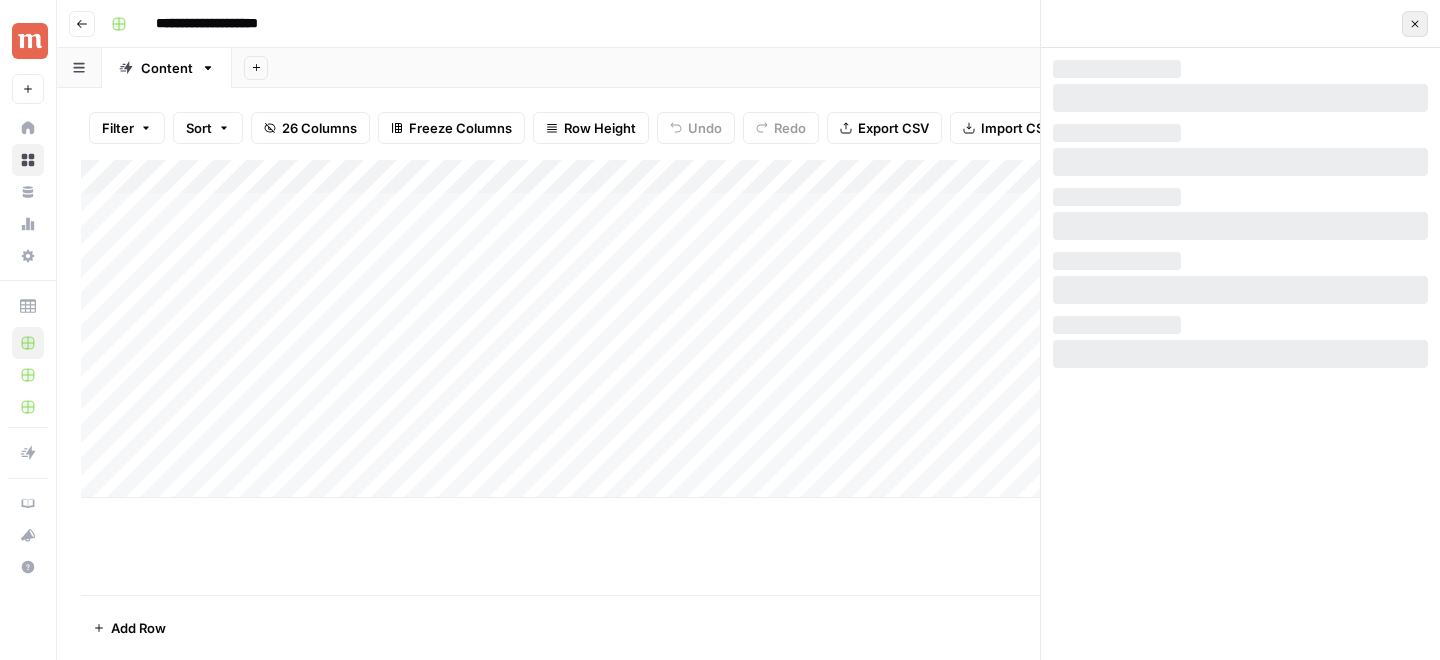 click on "Close" at bounding box center [1415, 24] 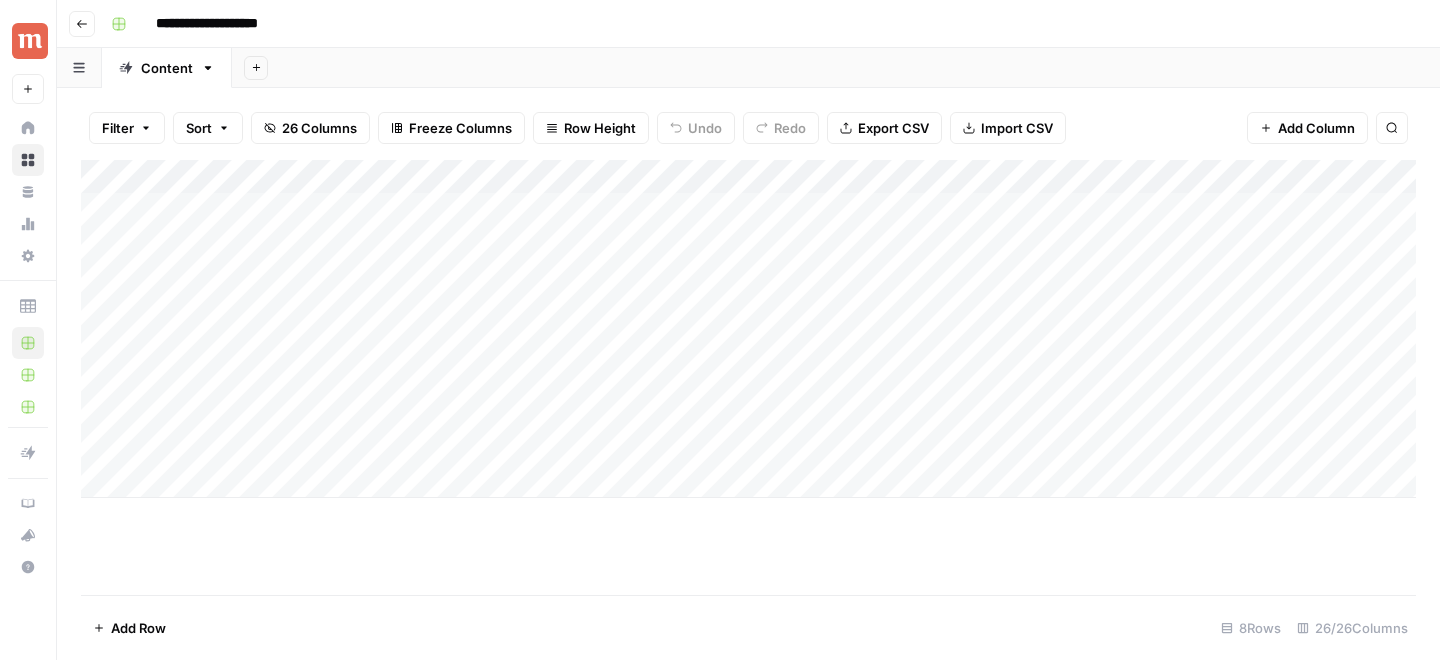 click on "Add Column" at bounding box center (748, 329) 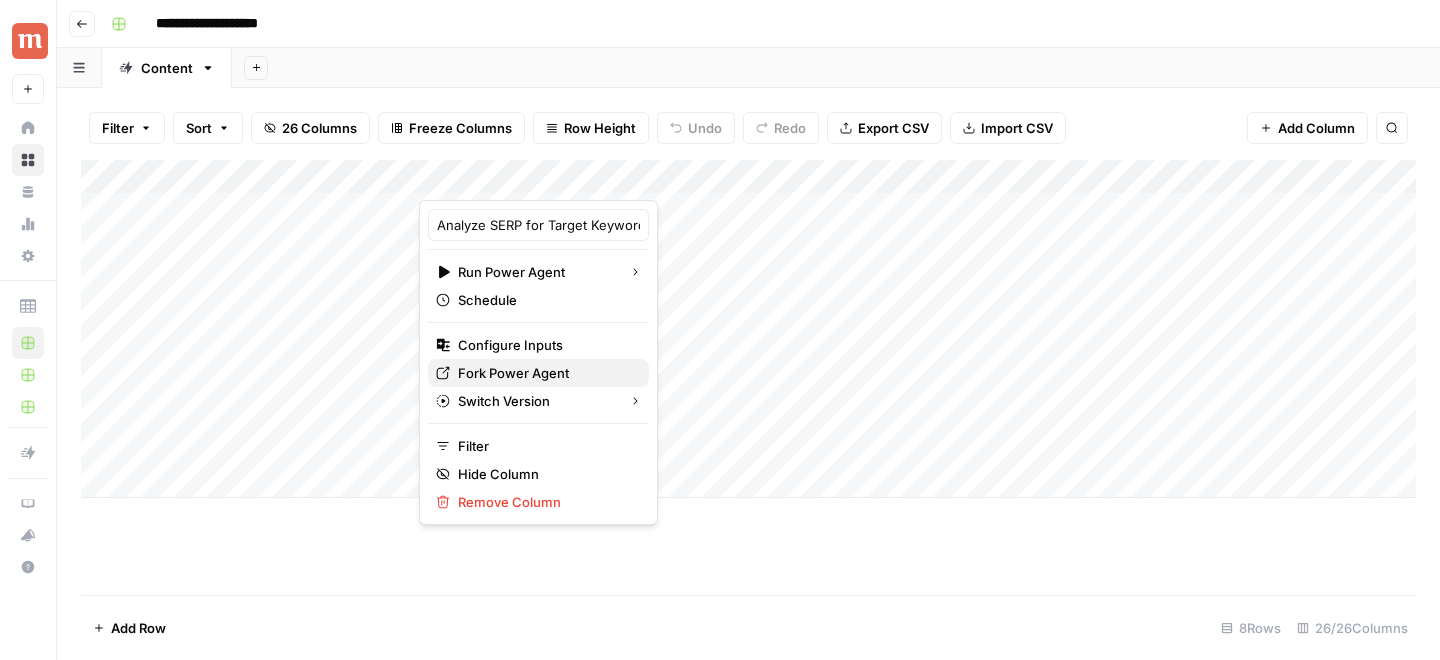 click on "Fork Power Agent" at bounding box center [513, 373] 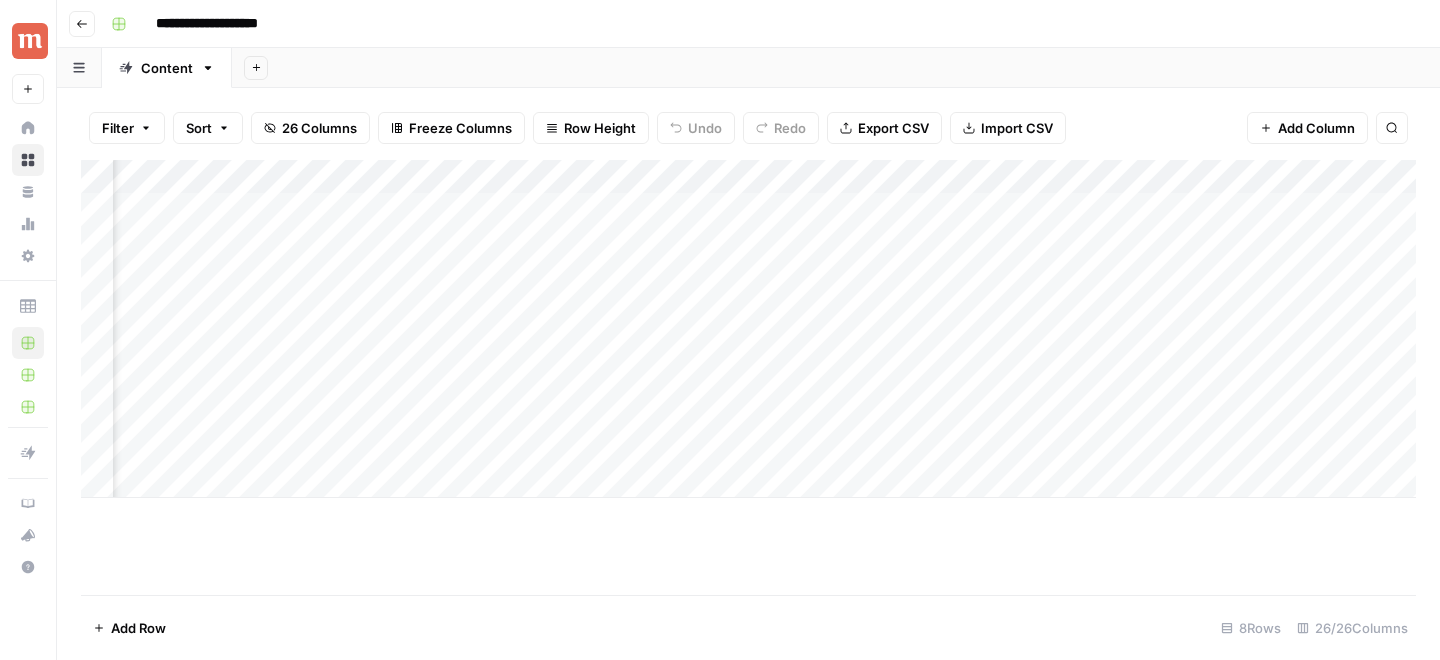 scroll, scrollTop: 0, scrollLeft: 704, axis: horizontal 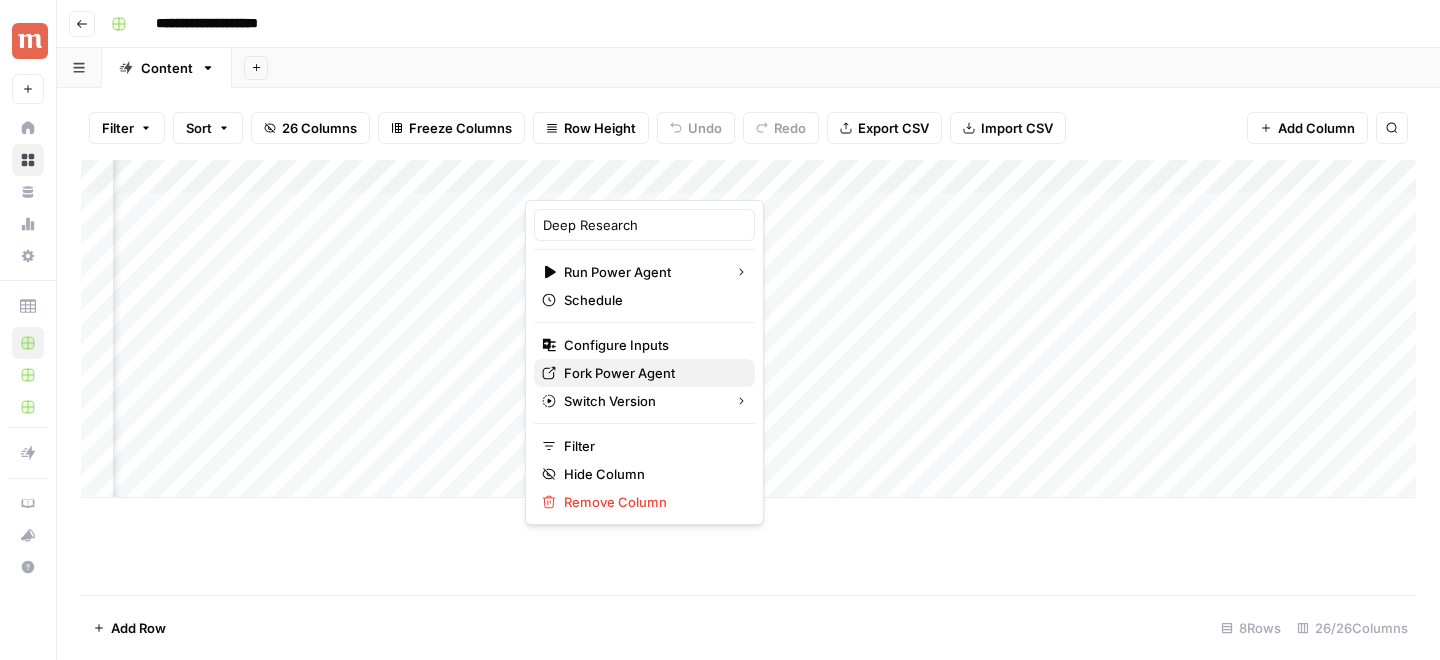 click on "Fork Power Agent" at bounding box center (619, 373) 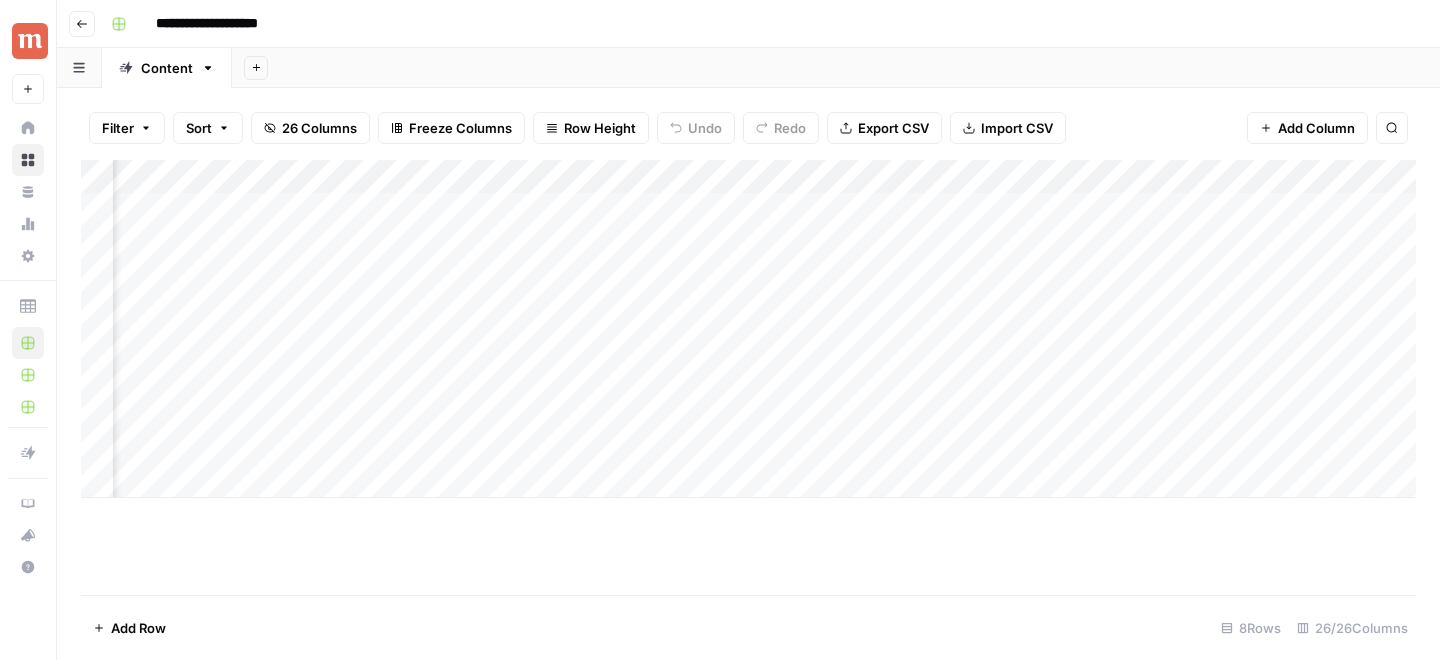 click on "**********" at bounding box center [761, 24] 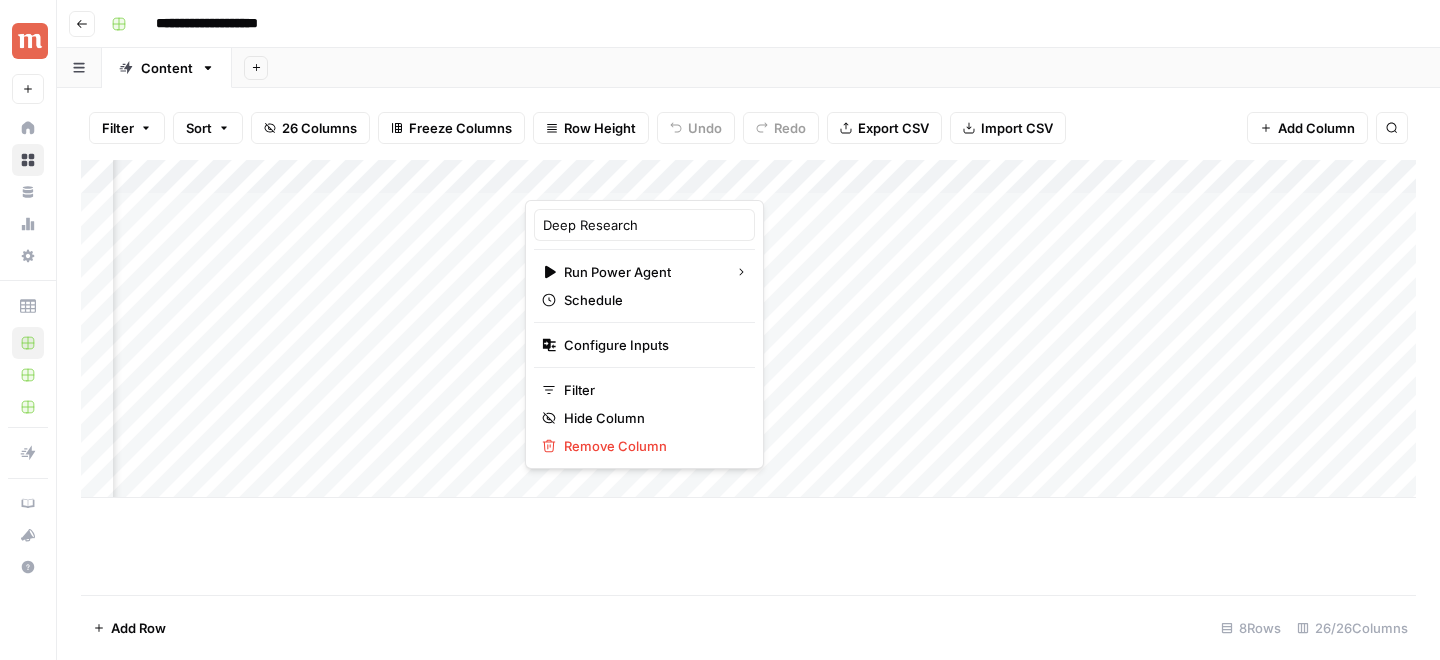 click on "Filter Sort 26 Columns Freeze Columns Row Height Undo Redo Export CSV Import CSV Add Column Search" at bounding box center (748, 128) 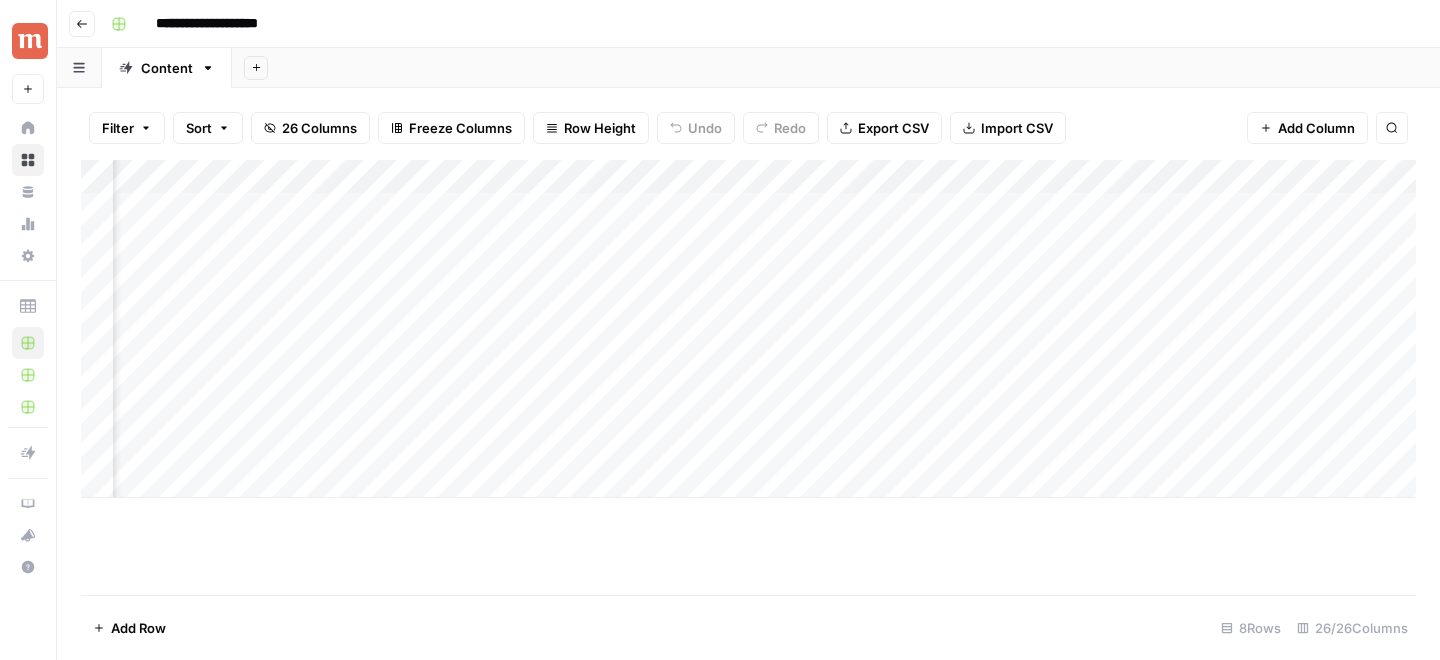 click on "Add Column" at bounding box center [748, 329] 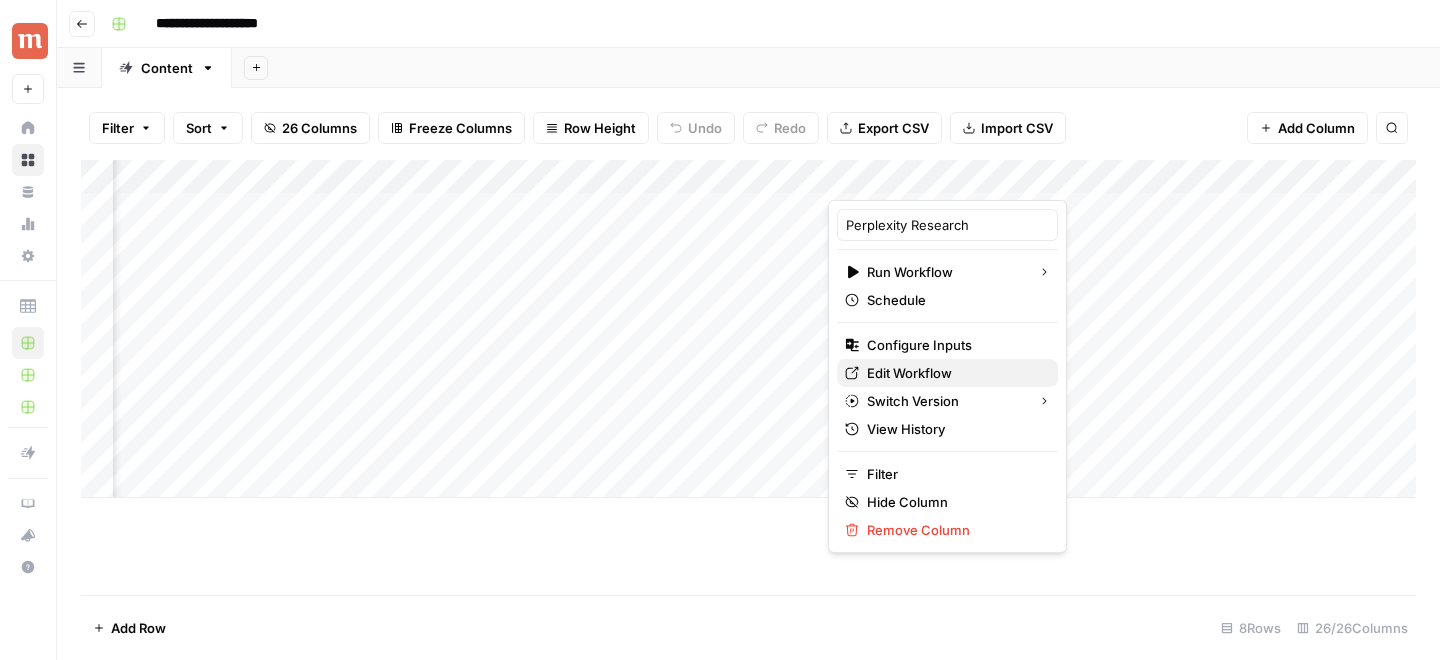 click on "Edit Workflow" at bounding box center [909, 373] 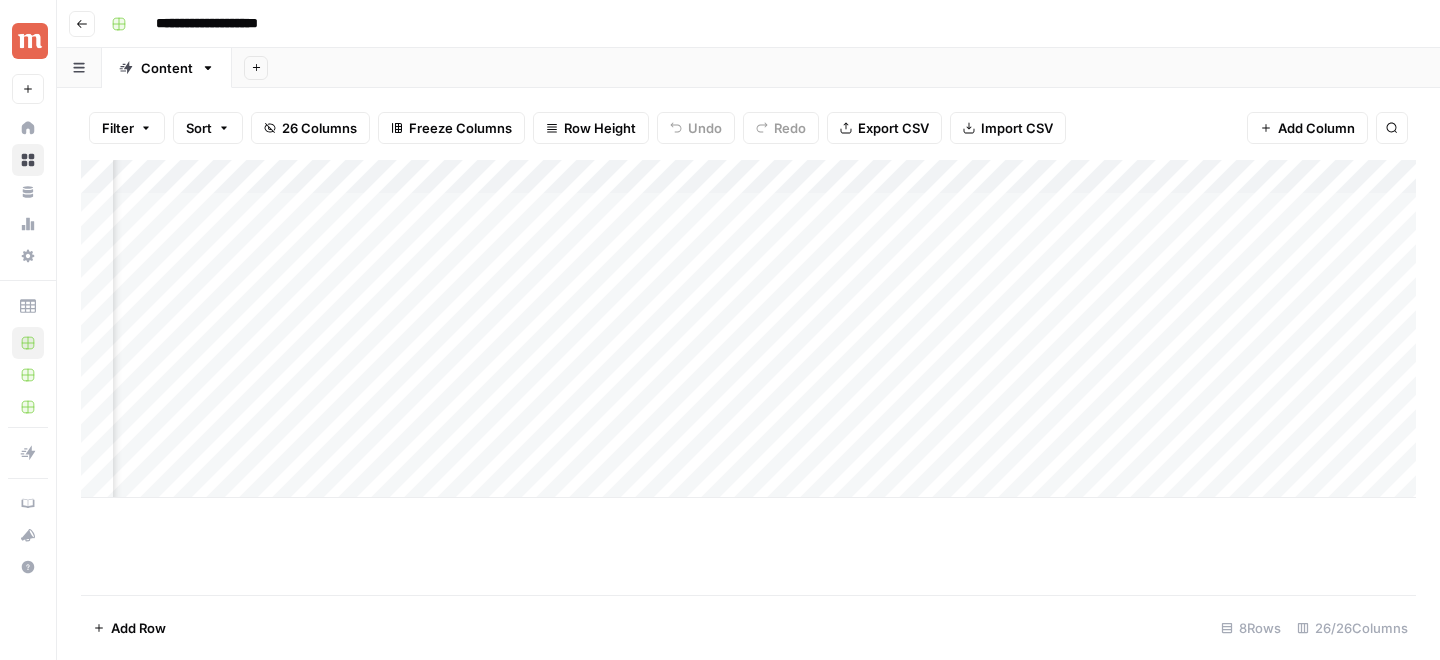 click on "Add Column" at bounding box center (748, 329) 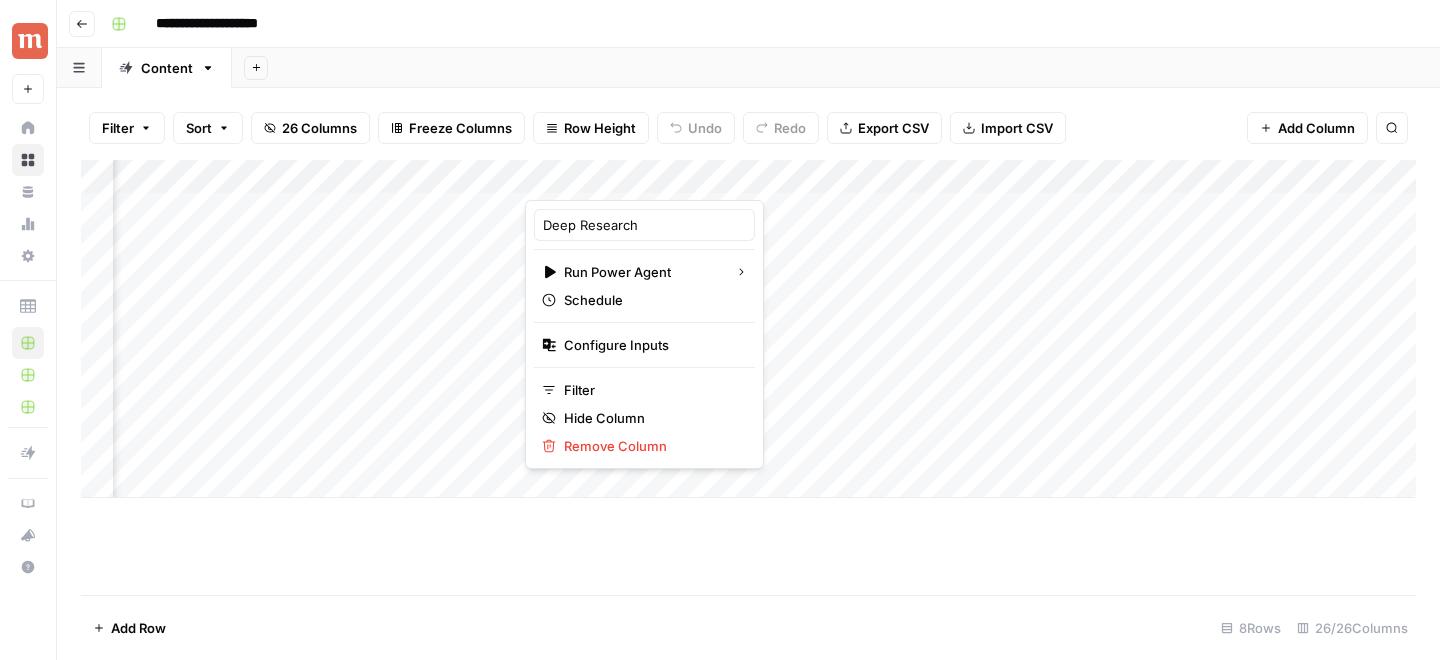 click on "Filter Sort 26 Columns Freeze Columns Row Height Undo Redo Export CSV Import CSV Add Column Search" at bounding box center [748, 128] 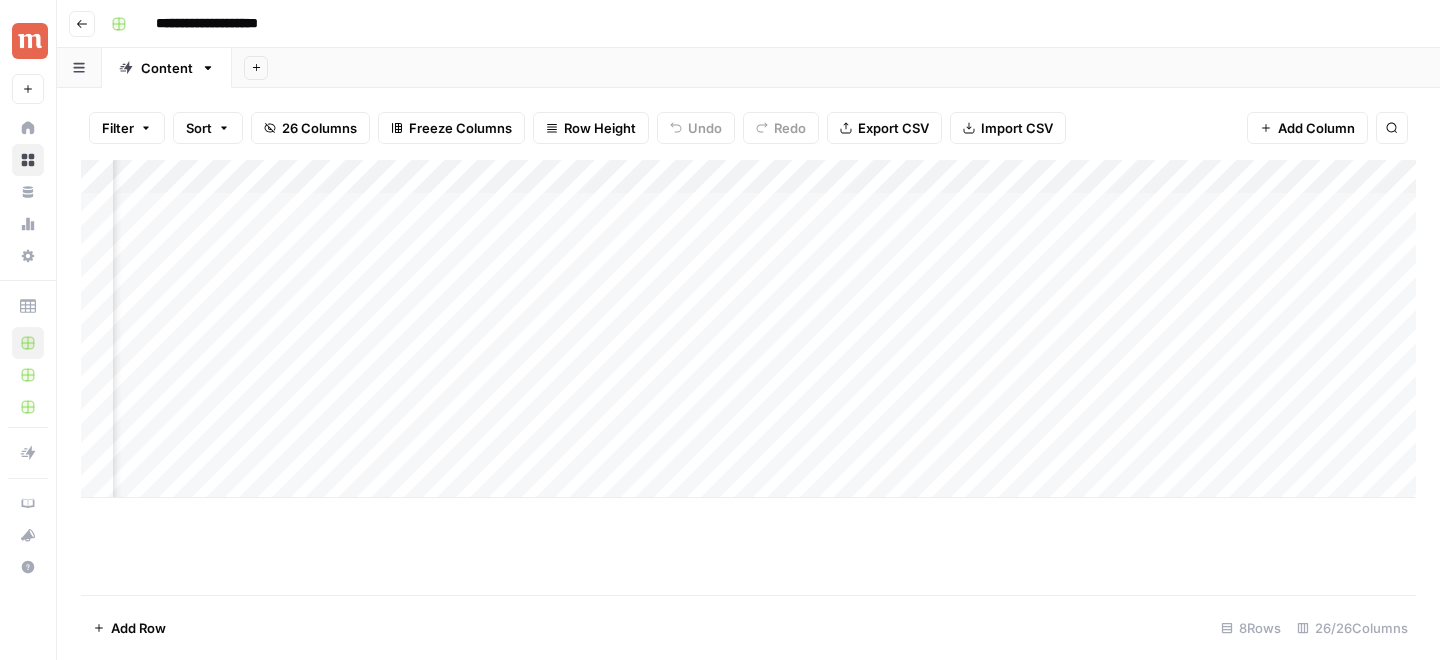 scroll, scrollTop: 0, scrollLeft: 0, axis: both 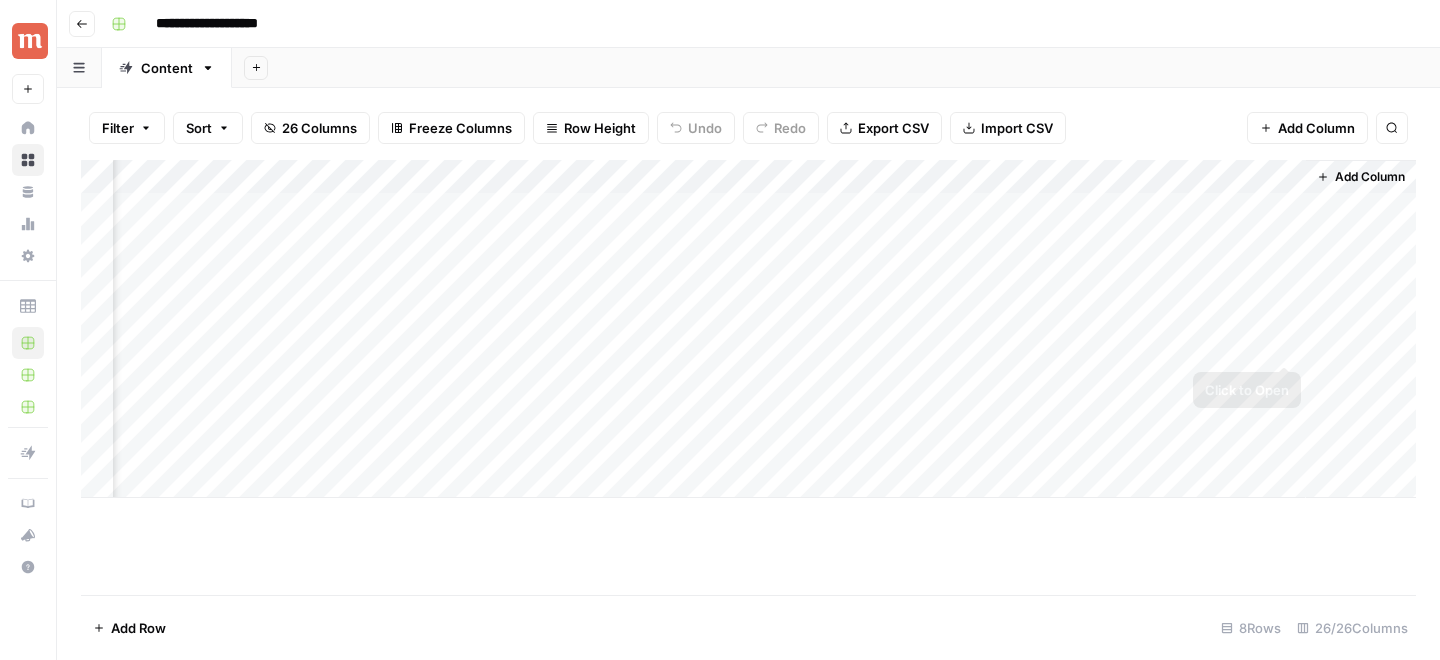 drag, startPoint x: 351, startPoint y: 347, endPoint x: 1193, endPoint y: 352, distance: 842.01483 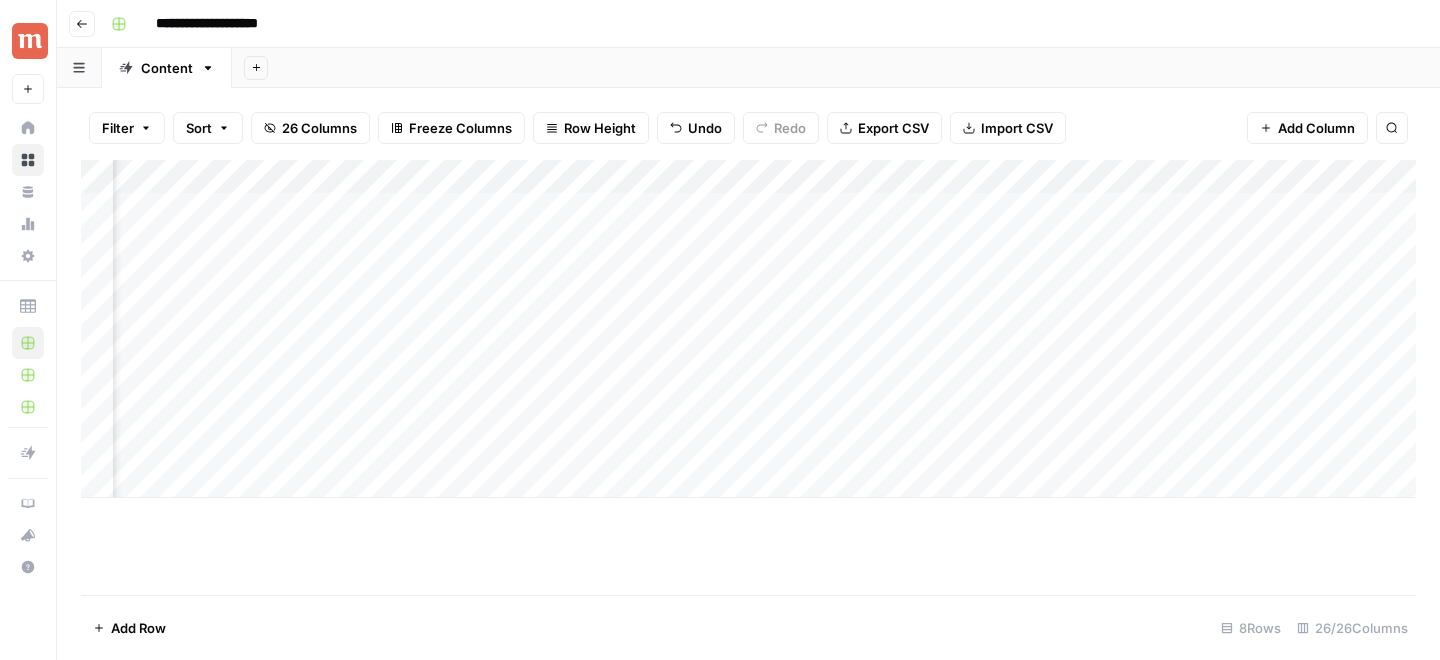scroll, scrollTop: 0, scrollLeft: 0, axis: both 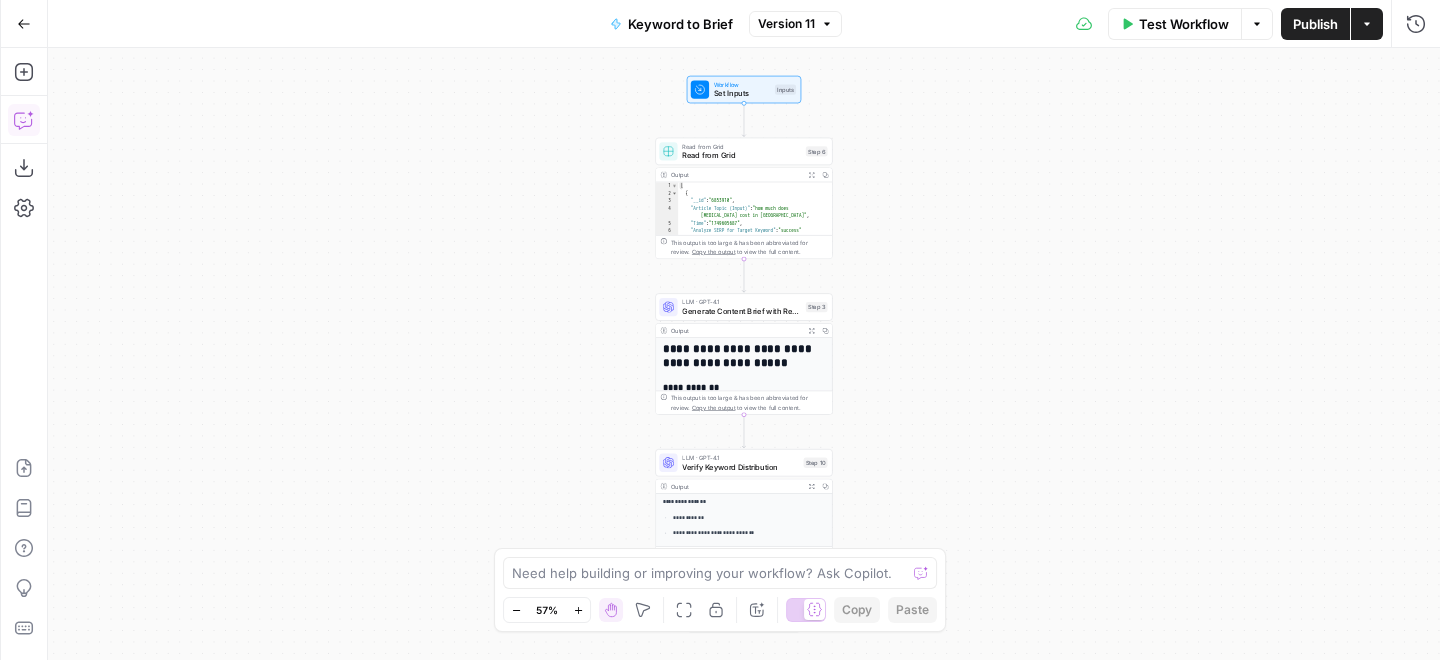 click 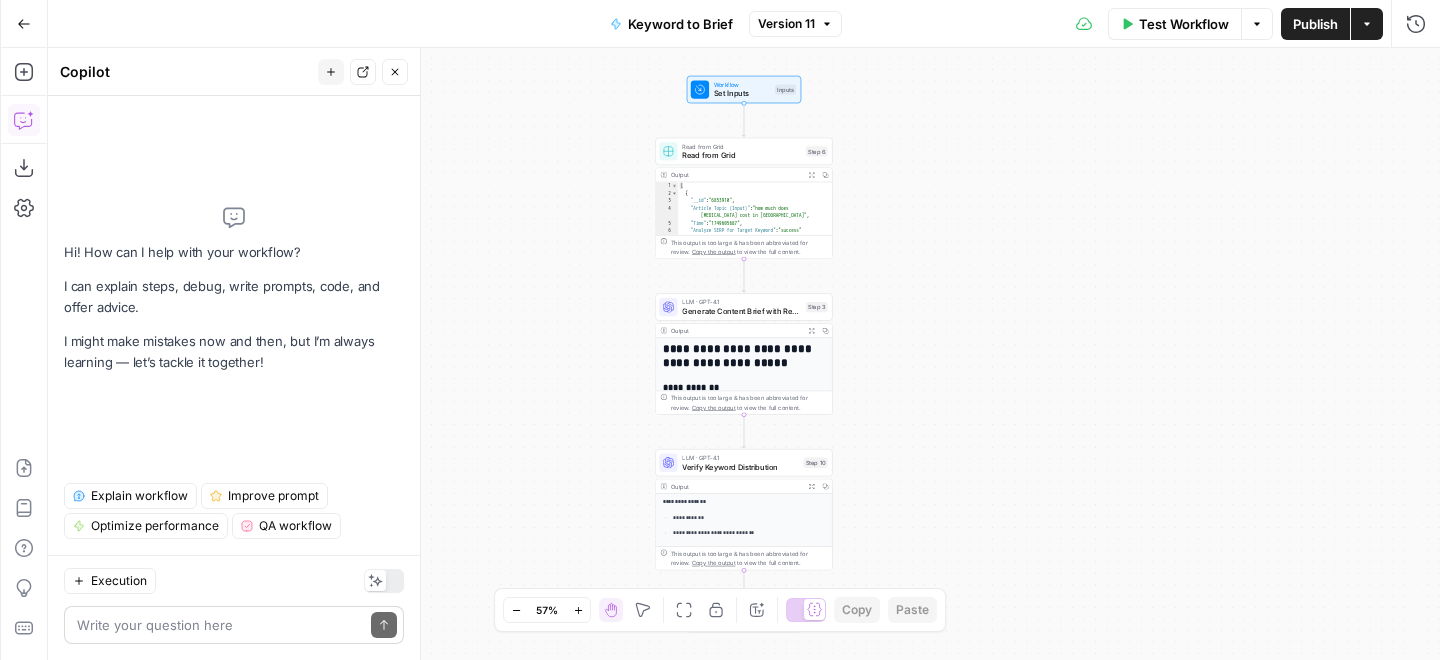 click at bounding box center [220, 625] 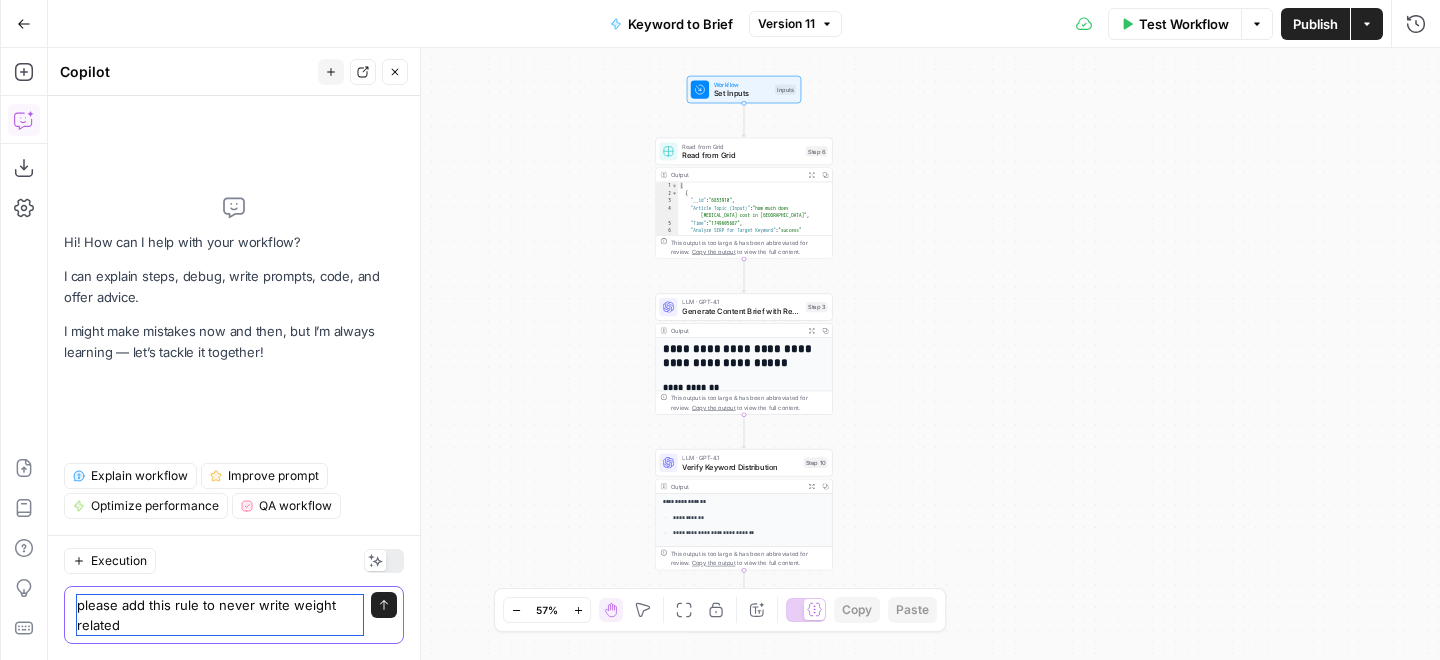 click on "please add this rule to never write weight related" at bounding box center (220, 615) 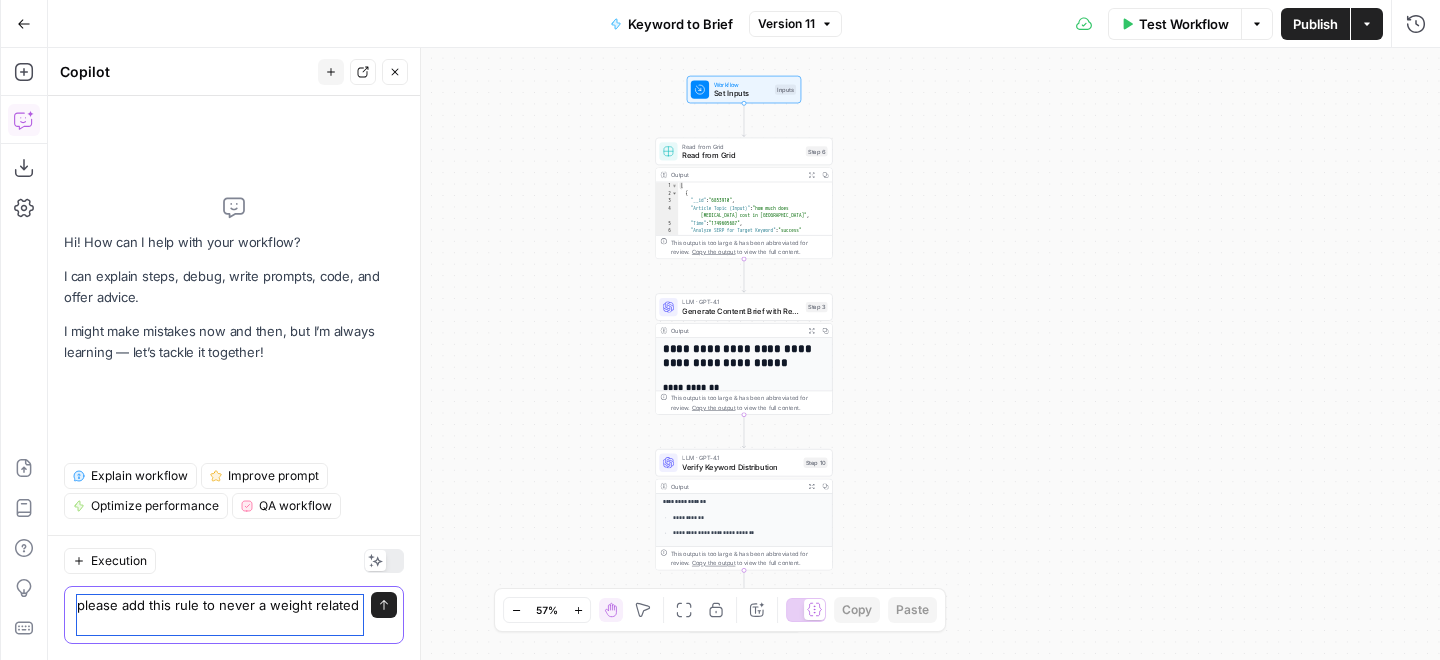 scroll, scrollTop: 0, scrollLeft: 0, axis: both 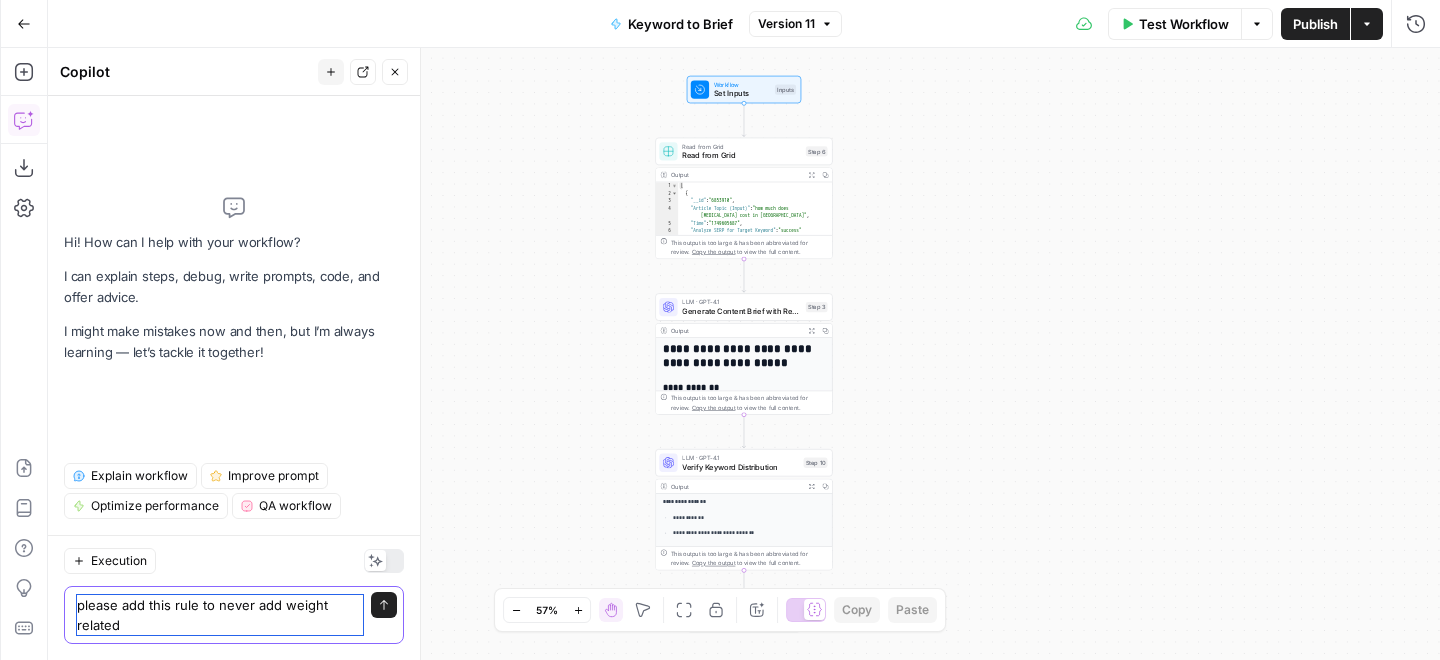 click on "please add this rule to never add weight related" at bounding box center (220, 615) 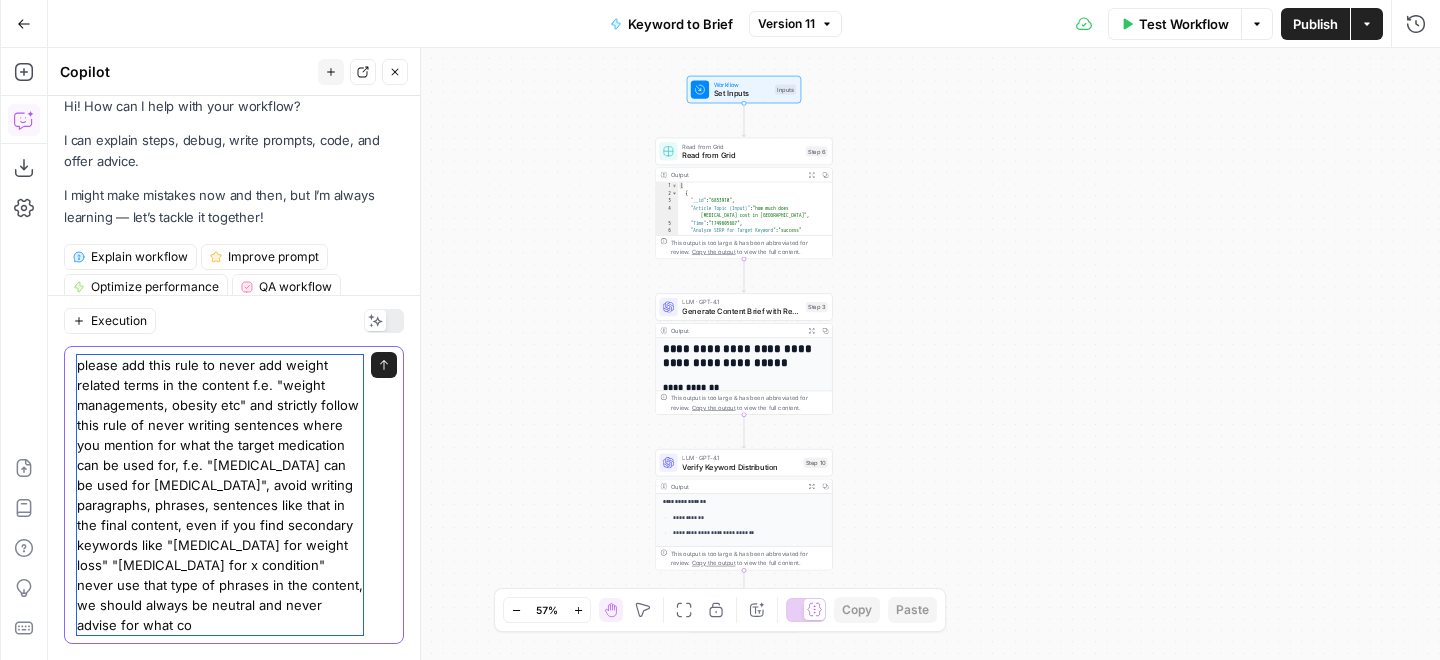 scroll, scrollTop: 72, scrollLeft: 0, axis: vertical 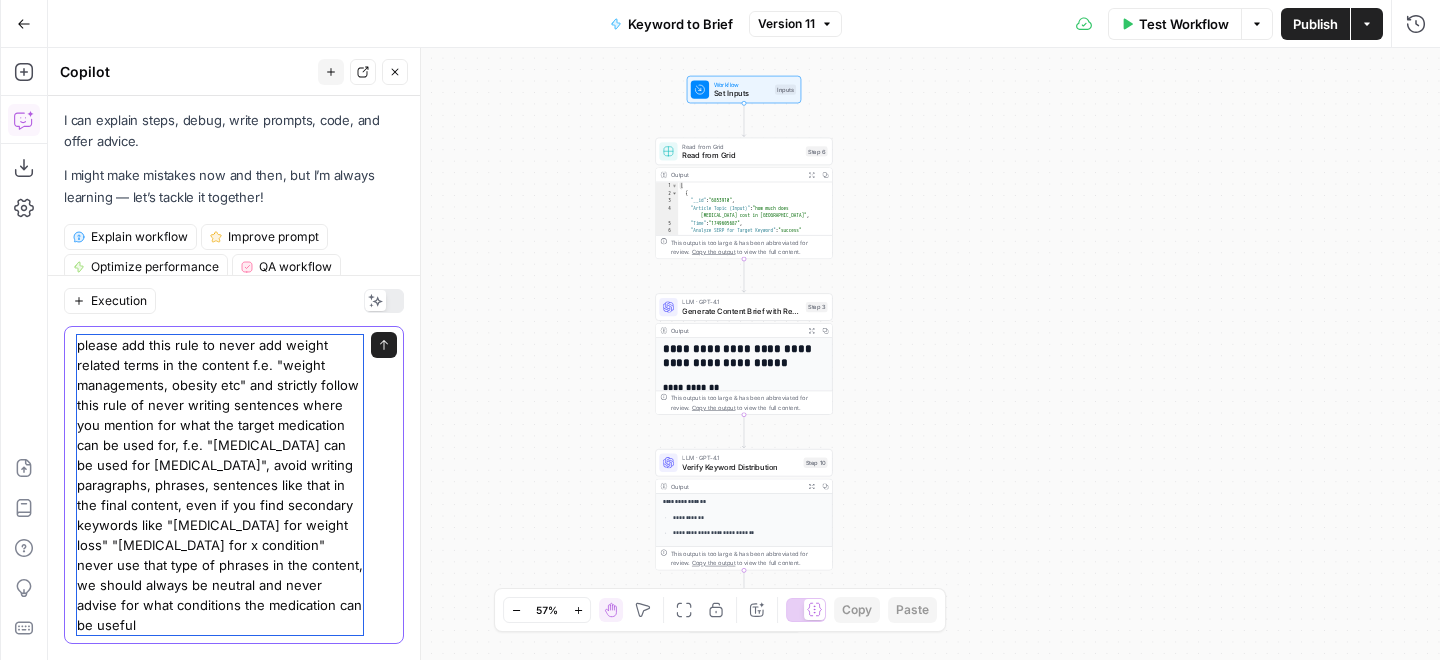 type on "please add this rule to never add weight related terms in the content f.e. "weight managements, obesity etc" and strictly follow this rule of never writing sentences where you mention for what the target medication can be used for, f.e. "[MEDICAL_DATA] can be used for [MEDICAL_DATA]", avoid writing paragraphs, phrases, sentences like that in the final content, even if you find secondary keywords like "[MEDICAL_DATA] for weight loss" "[MEDICAL_DATA] for x condition" never use that type of phrases in the content, we should always be neutral and never advise for what conditions the medication can be useful." 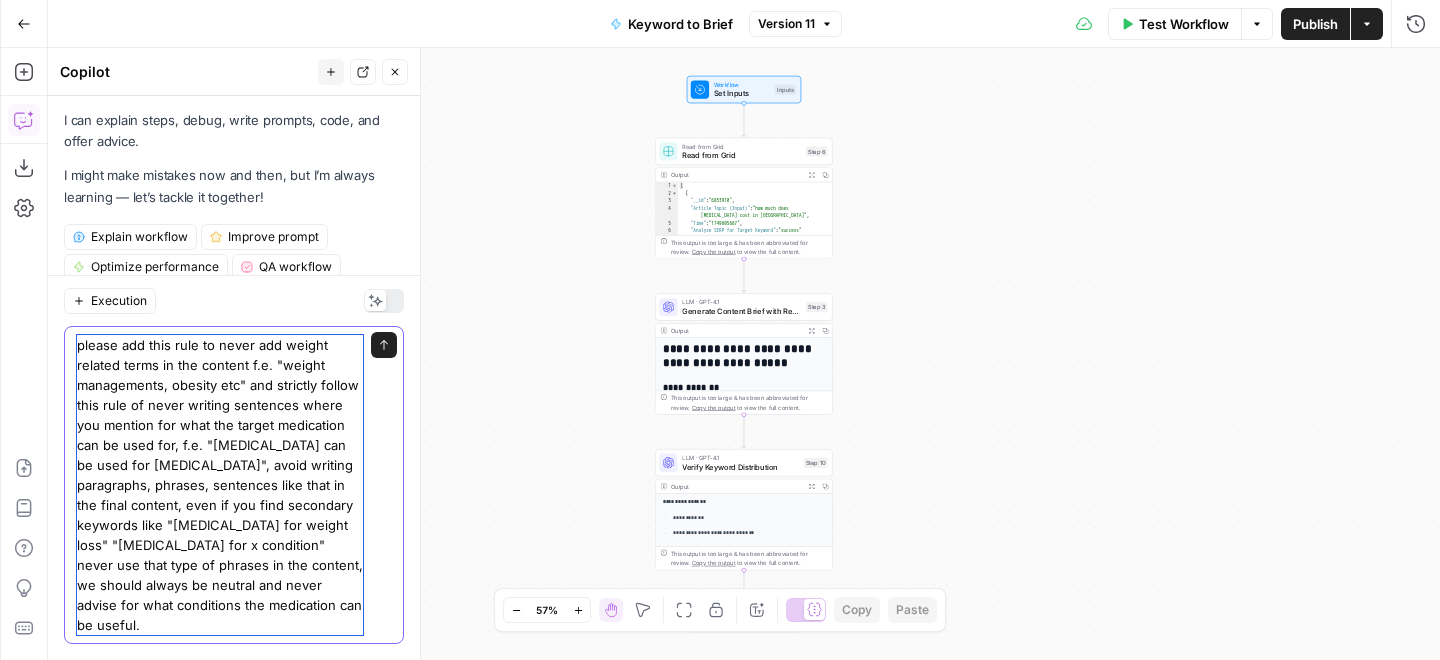 type 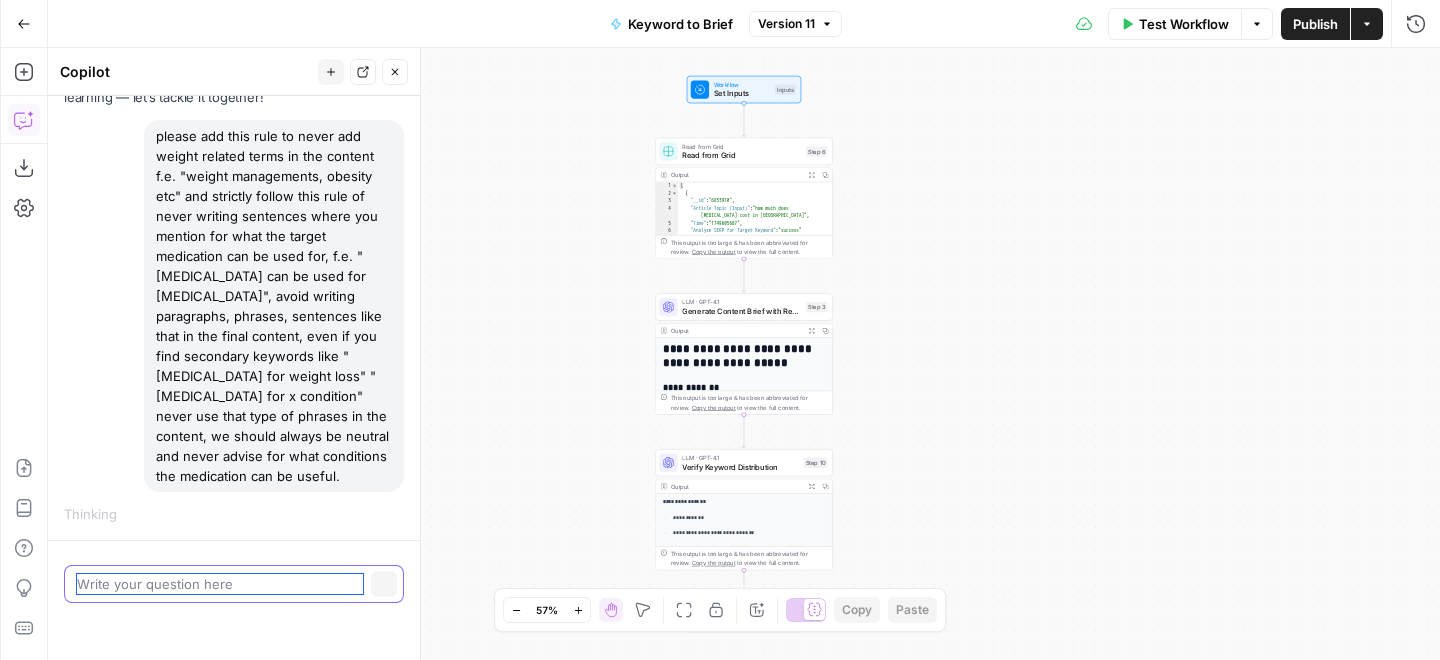 scroll, scrollTop: 94, scrollLeft: 0, axis: vertical 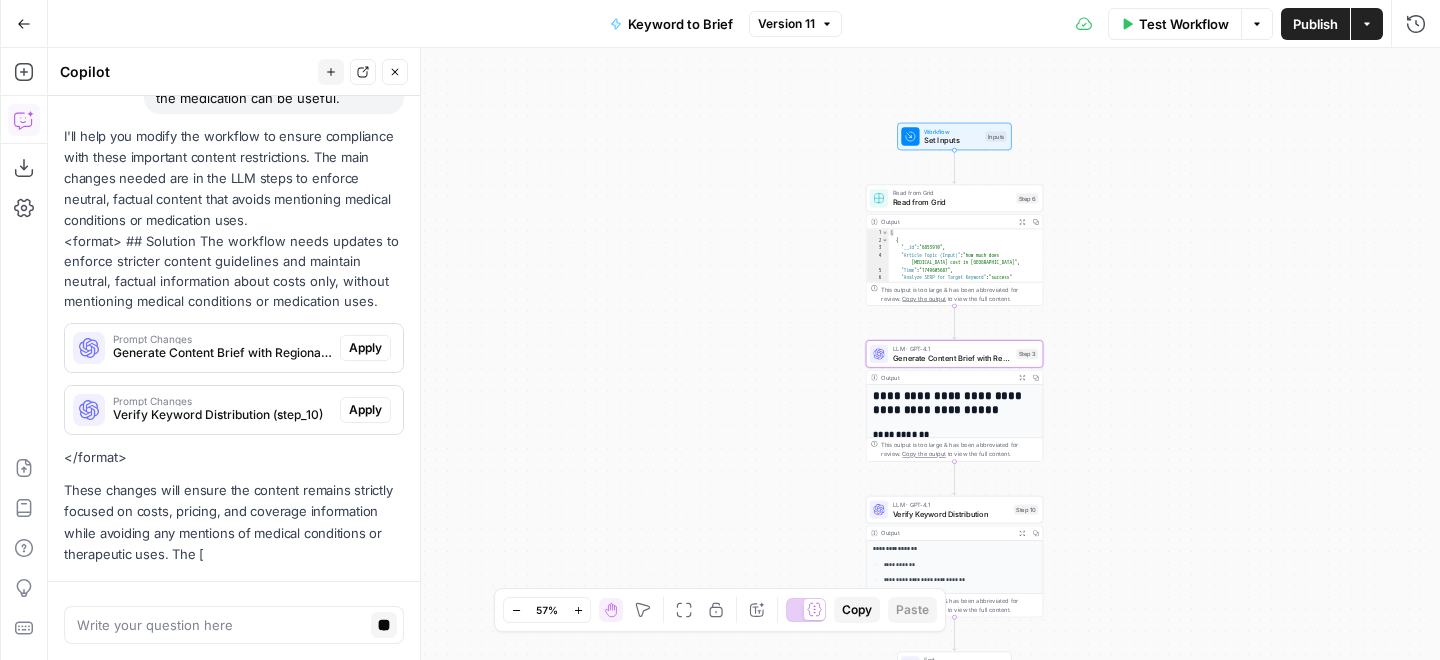 click on "I'll help you modify the workflow to ensure compliance with these important content restrictions. The main changes needed are in the LLM steps to enforce neutral, factual content that avoids mentioning medical conditions or medication uses.
<format>
## Solution
The workflow needs updates to enforce stricter content guidelines and maintain neutral, factual information about costs only, without mentioning medical conditions or medication uses.
Prompt Changes Generate Content Brief with Regional Costs (step_3) Apply
Prompt Changes Verify Keyword Distribution (step_10) Apply
</format>
These changes will ensure the content remains strictly focused on costs, pricing, and coverage information while avoiding any mentions of medical conditions or therapeutic uses. The [" at bounding box center [234, 345] 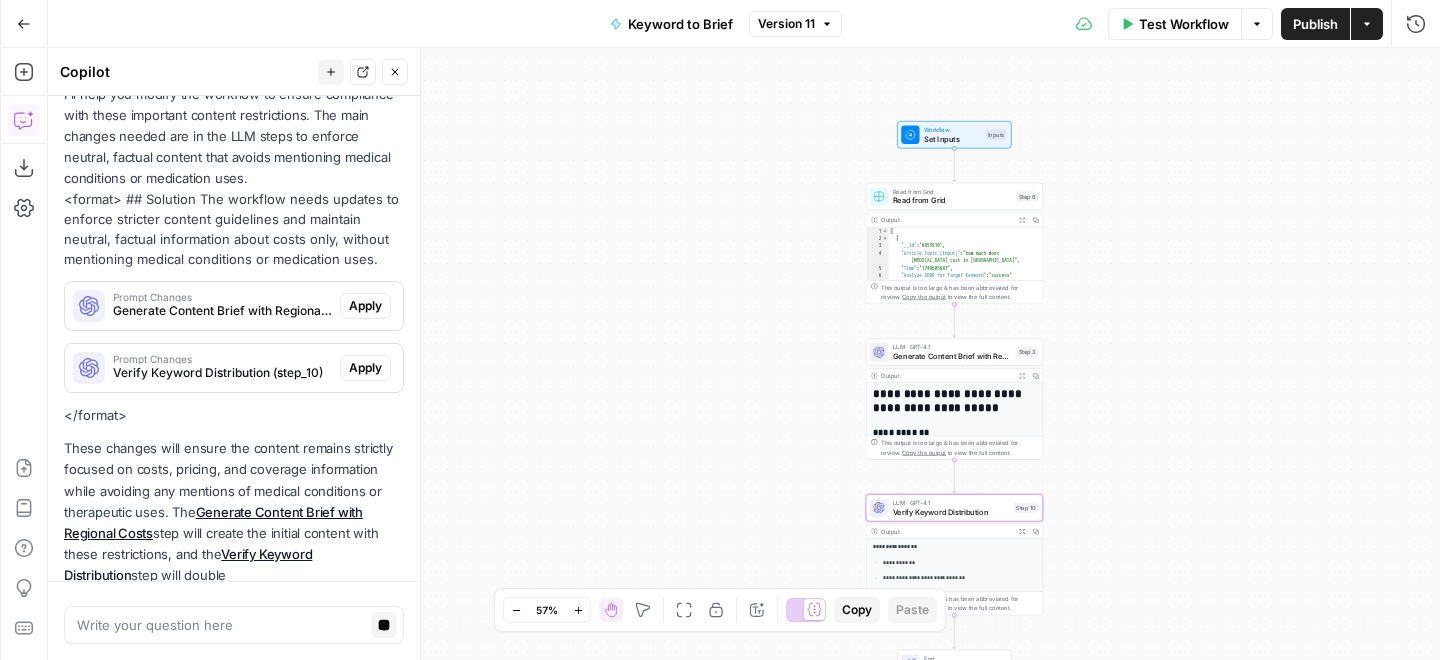 scroll, scrollTop: 577, scrollLeft: 0, axis: vertical 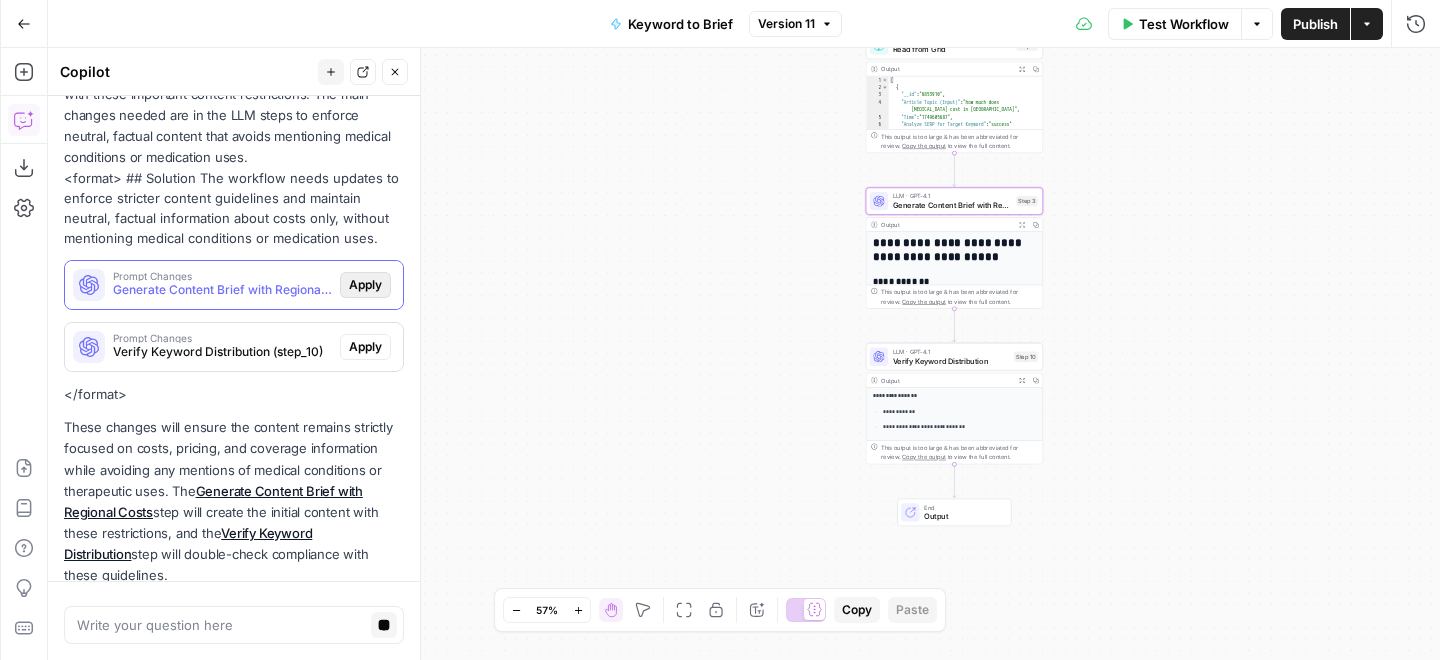 click on "Apply" at bounding box center (365, 285) 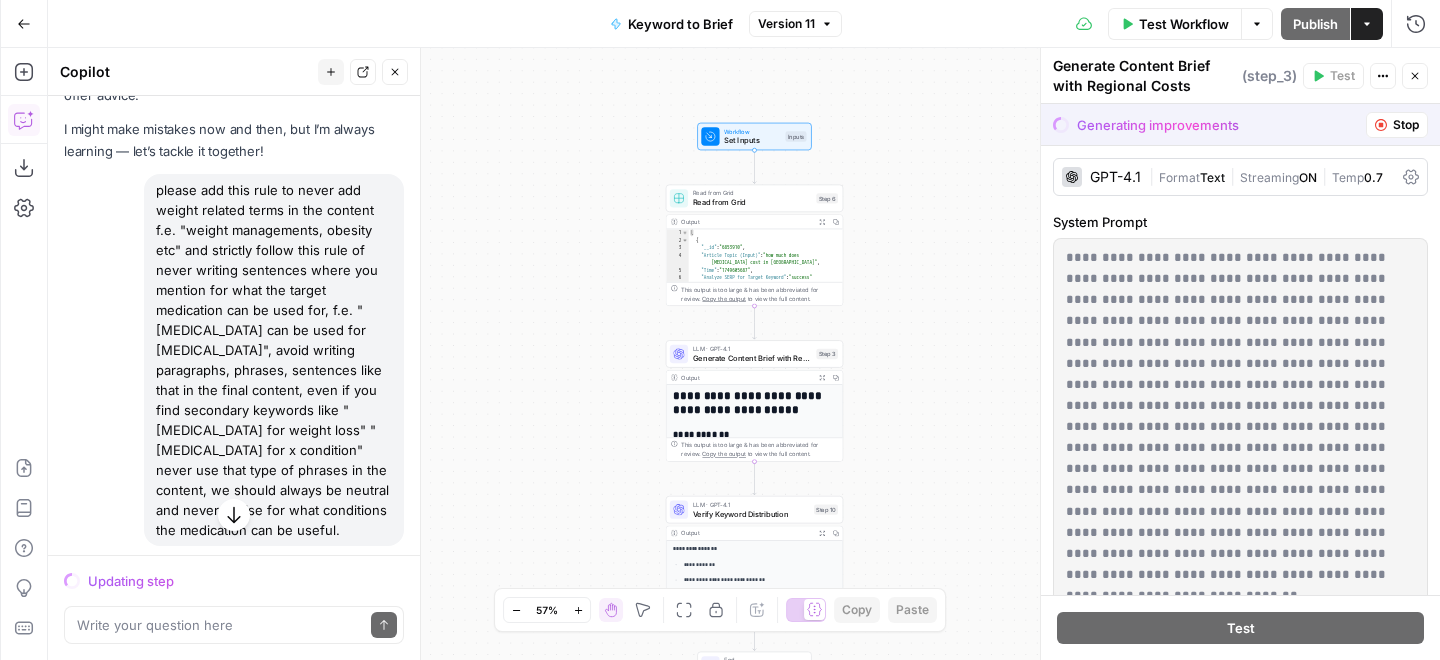 scroll, scrollTop: 105, scrollLeft: 0, axis: vertical 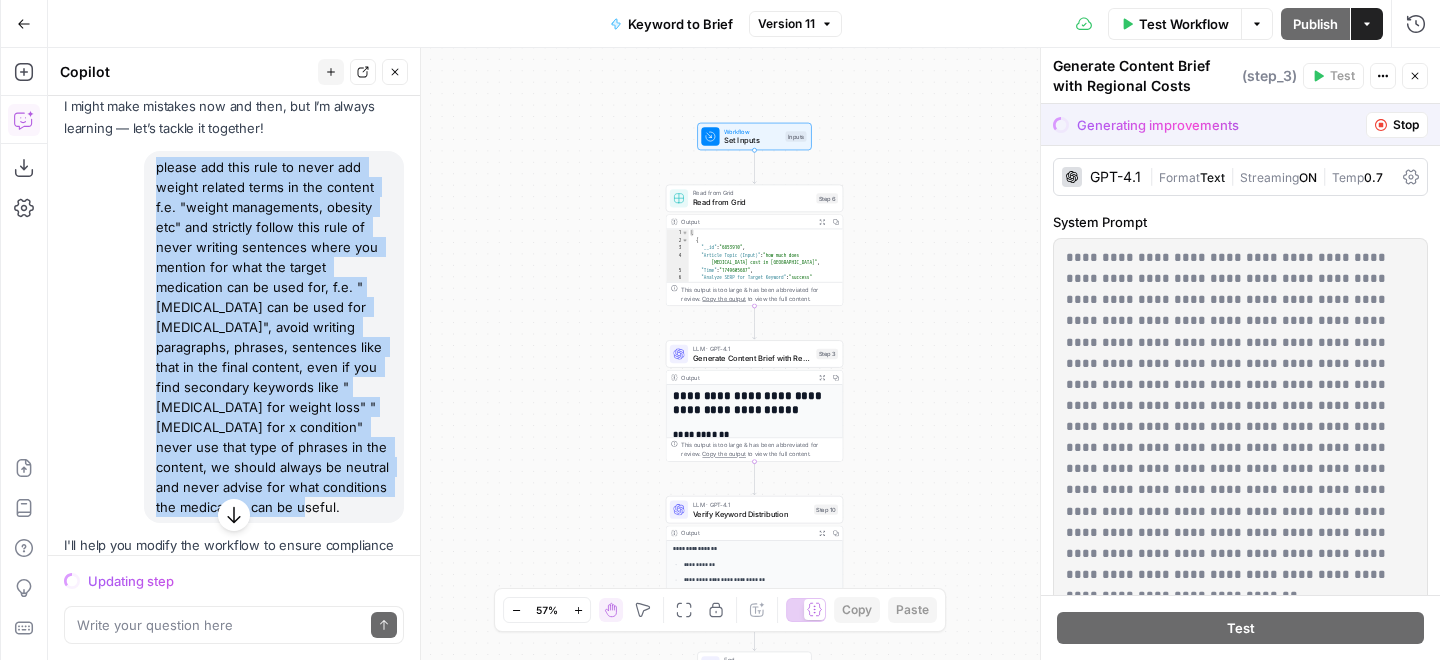 drag, startPoint x: 157, startPoint y: 168, endPoint x: 364, endPoint y: 500, distance: 391.24545 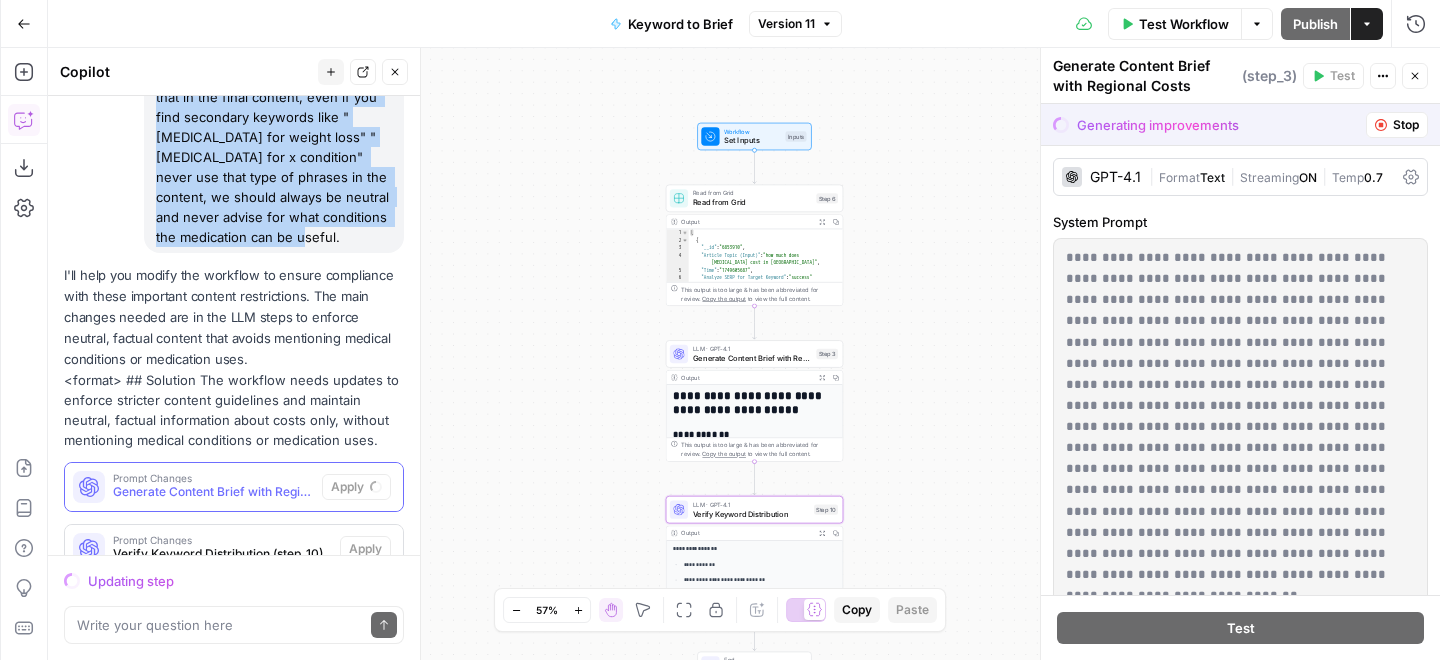 scroll, scrollTop: 635, scrollLeft: 0, axis: vertical 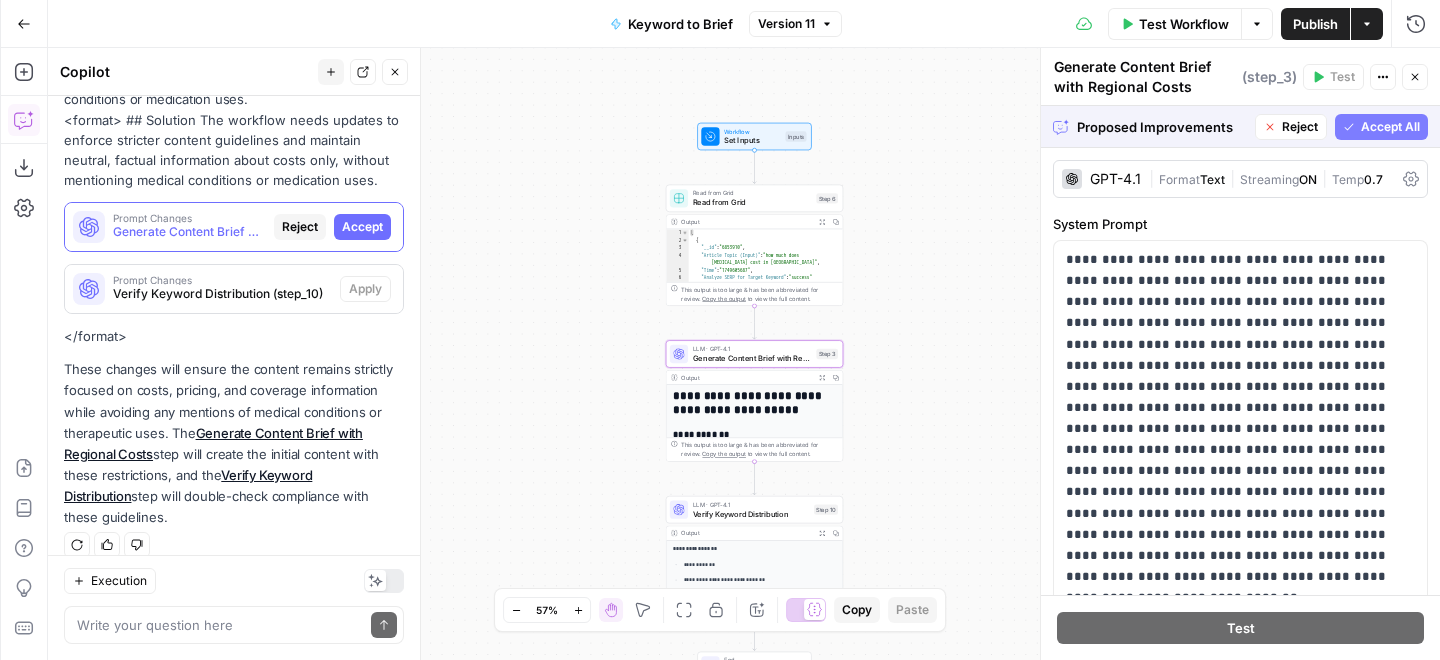 click on "Accept" at bounding box center (362, 227) 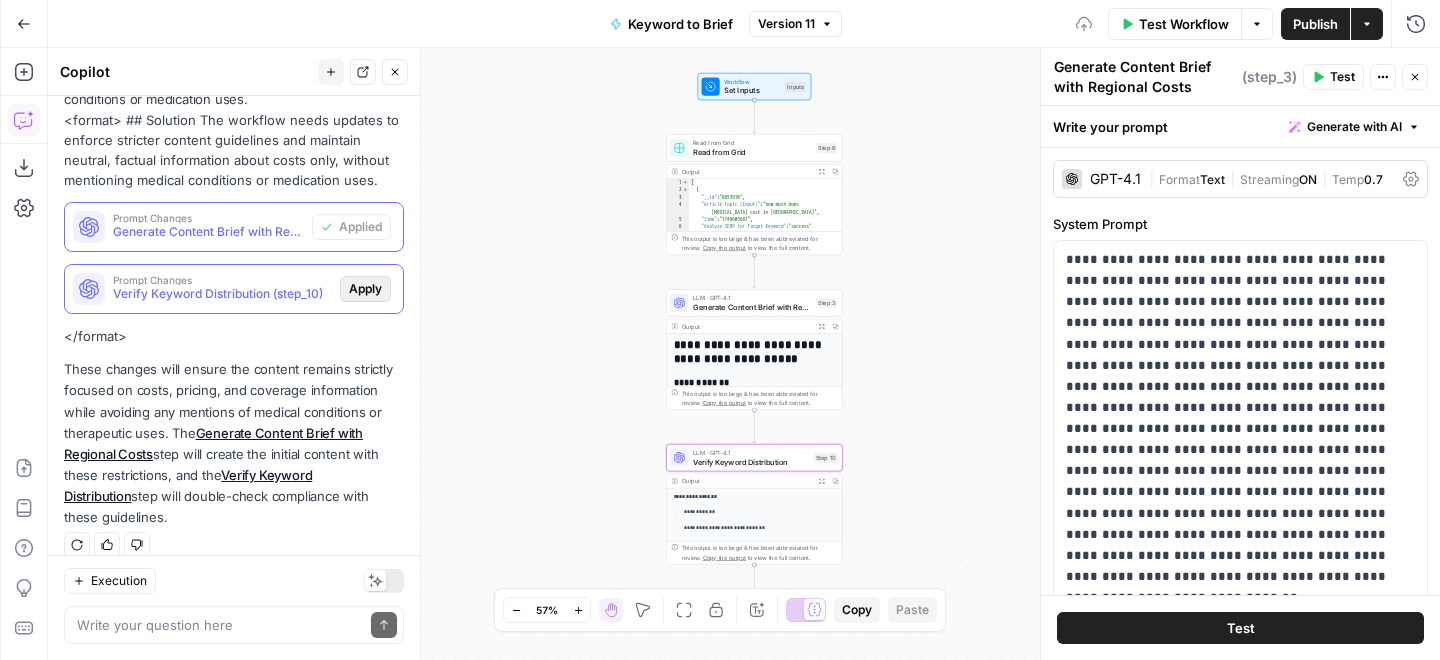 click on "Apply" at bounding box center (365, 289) 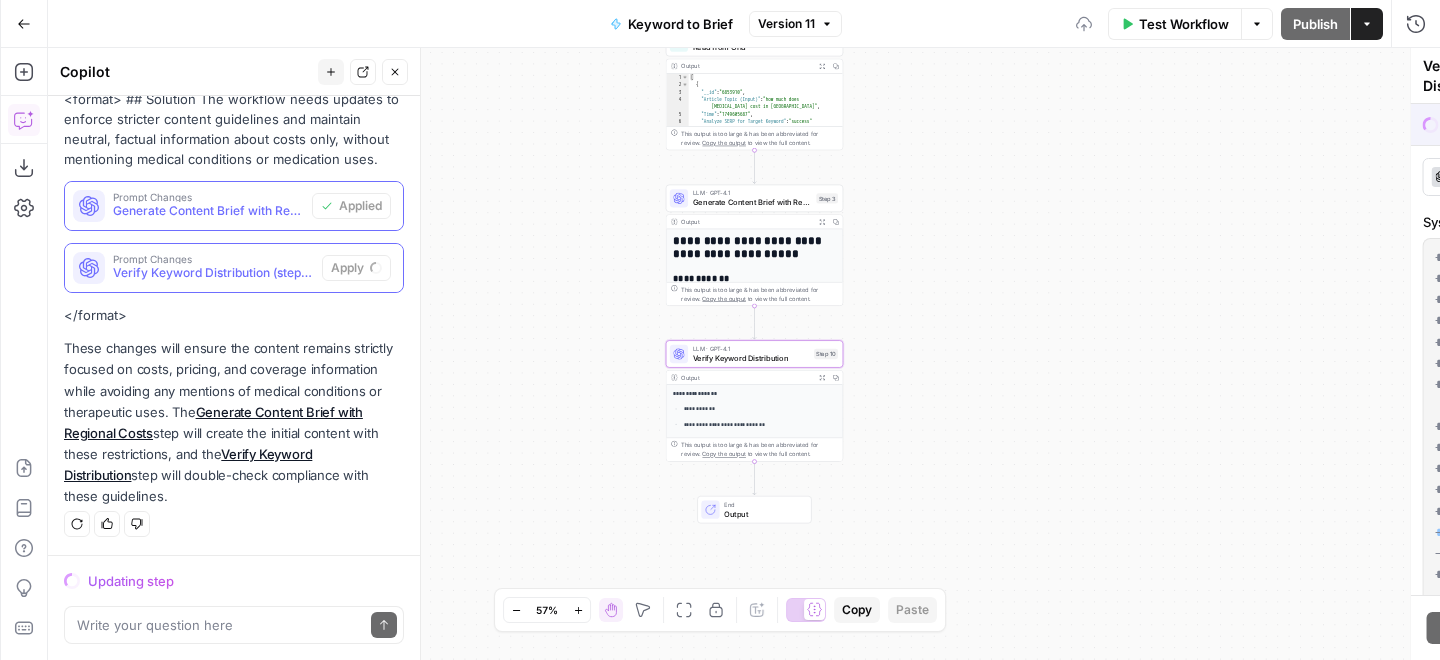 scroll, scrollTop: 635, scrollLeft: 0, axis: vertical 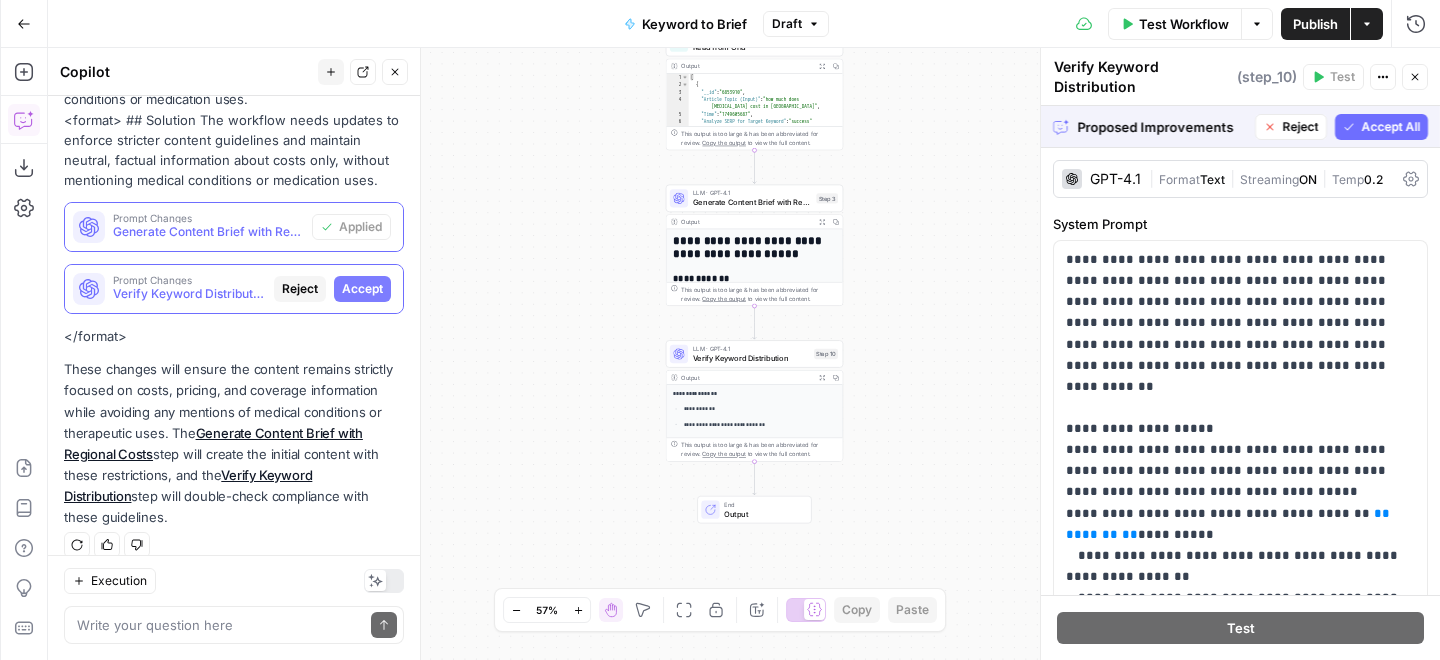 click on "Accept All" at bounding box center [1390, 127] 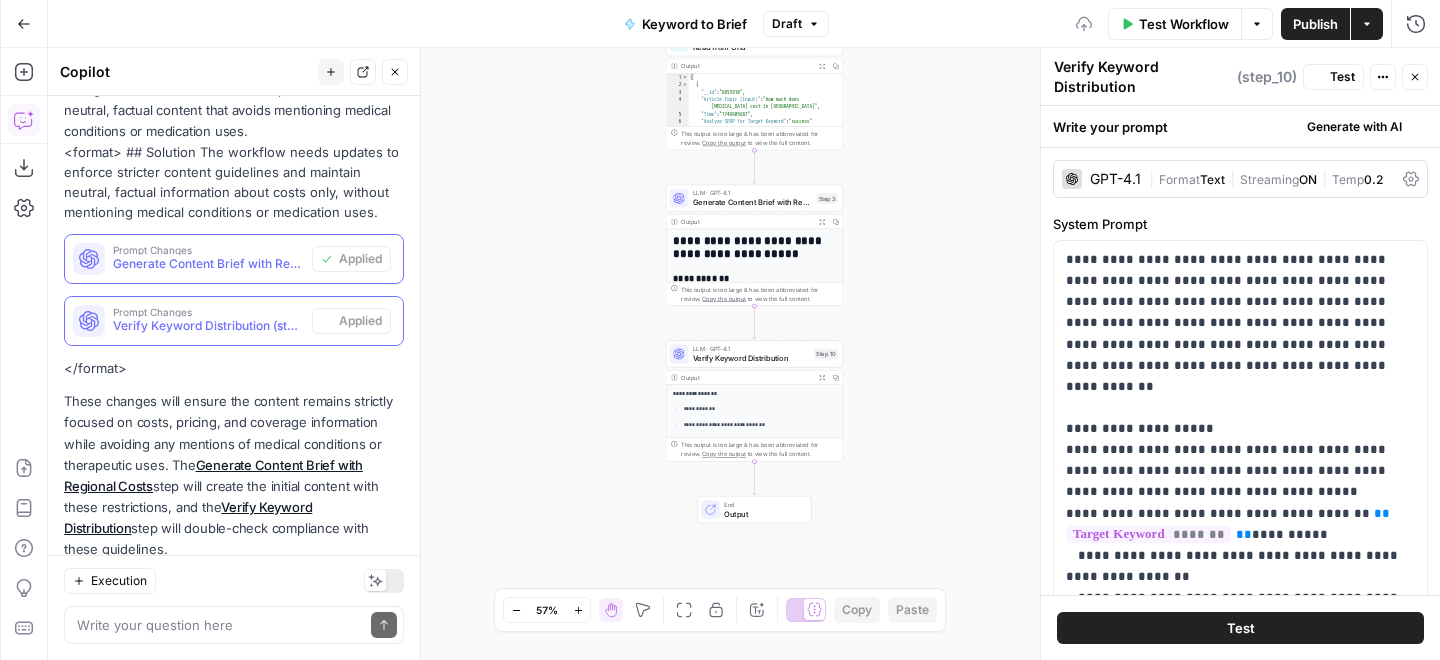 scroll, scrollTop: 667, scrollLeft: 0, axis: vertical 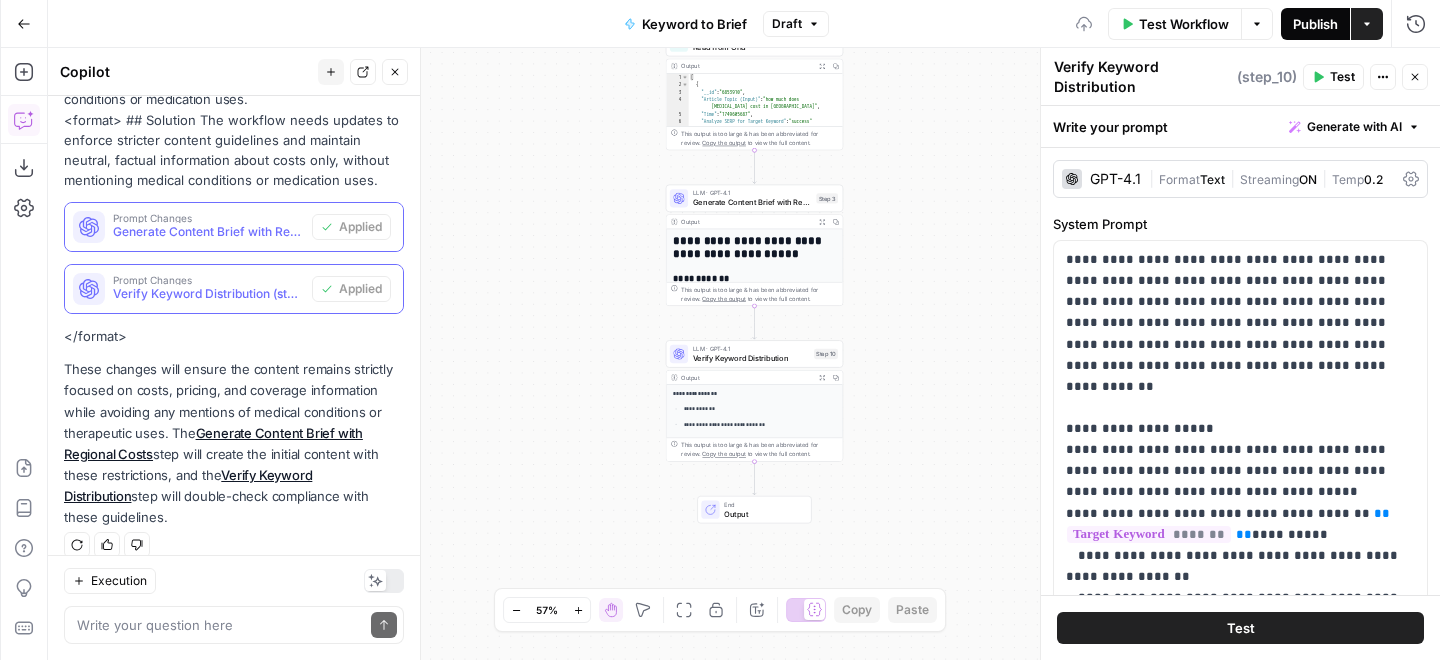 click on "Publish" at bounding box center [1315, 24] 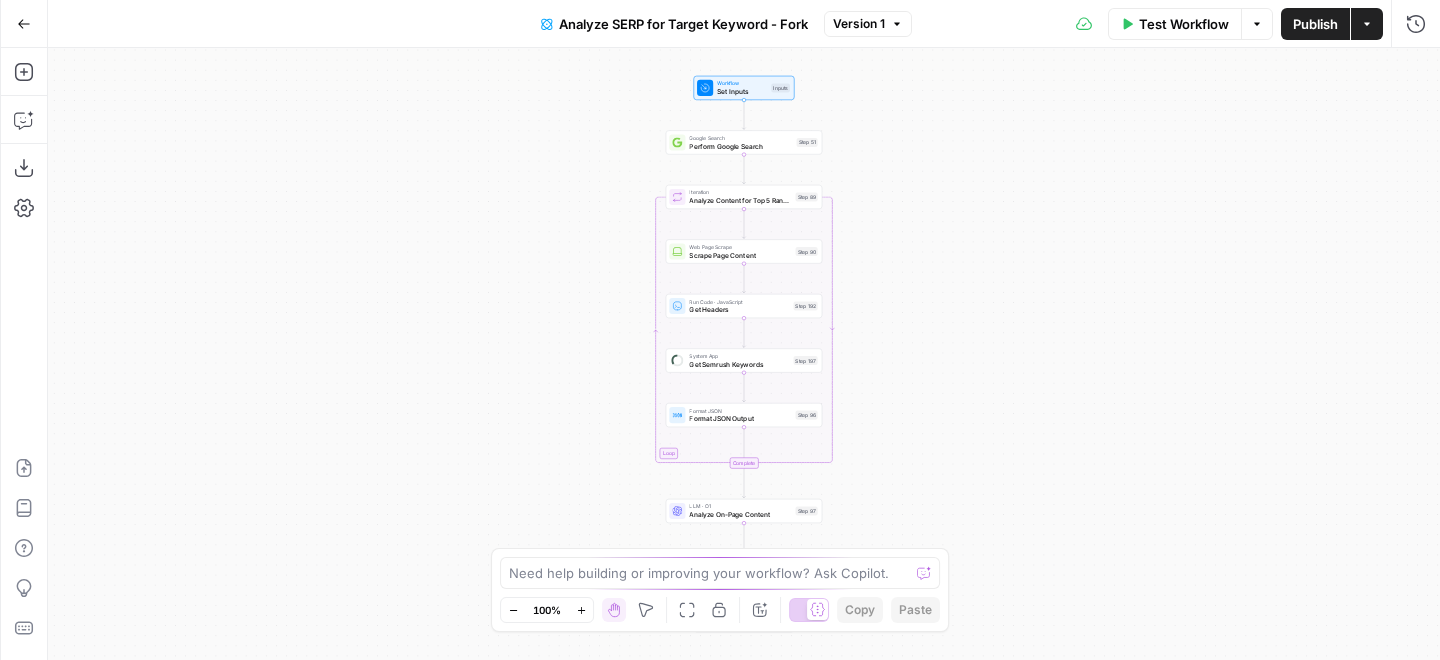 scroll, scrollTop: 0, scrollLeft: 0, axis: both 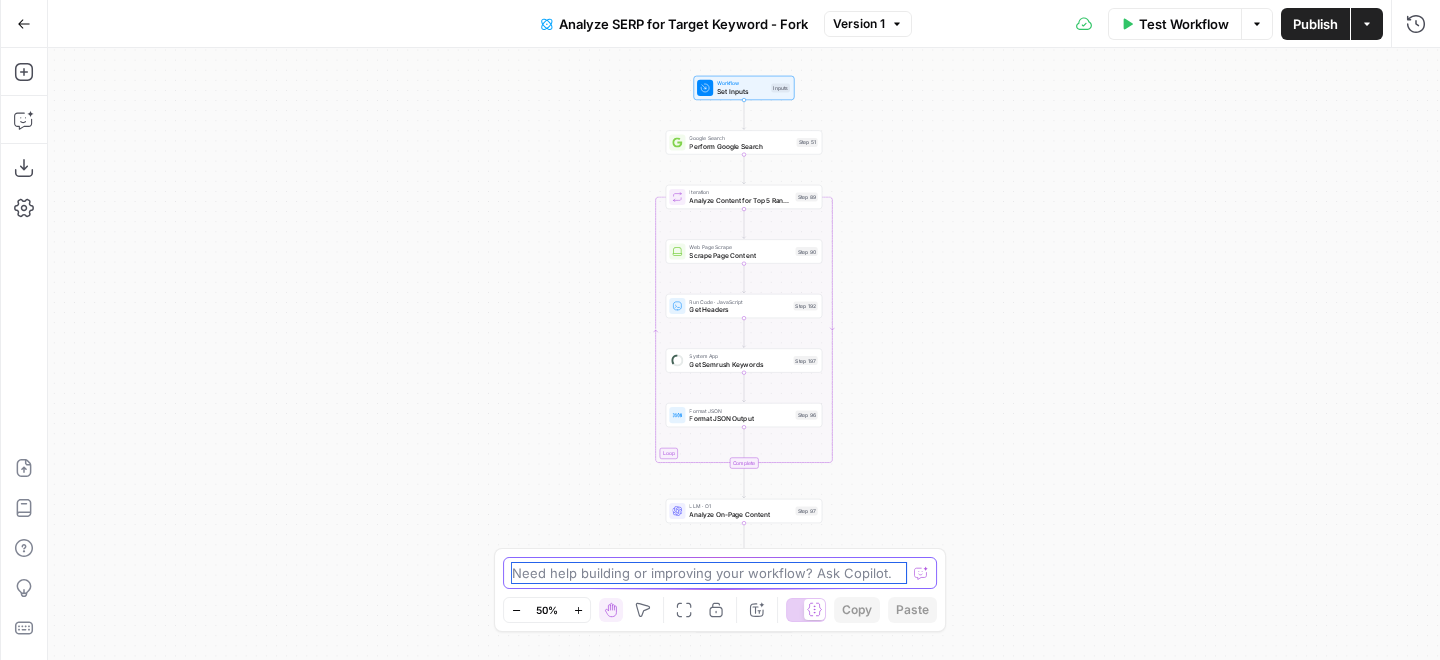 click at bounding box center (709, 573) 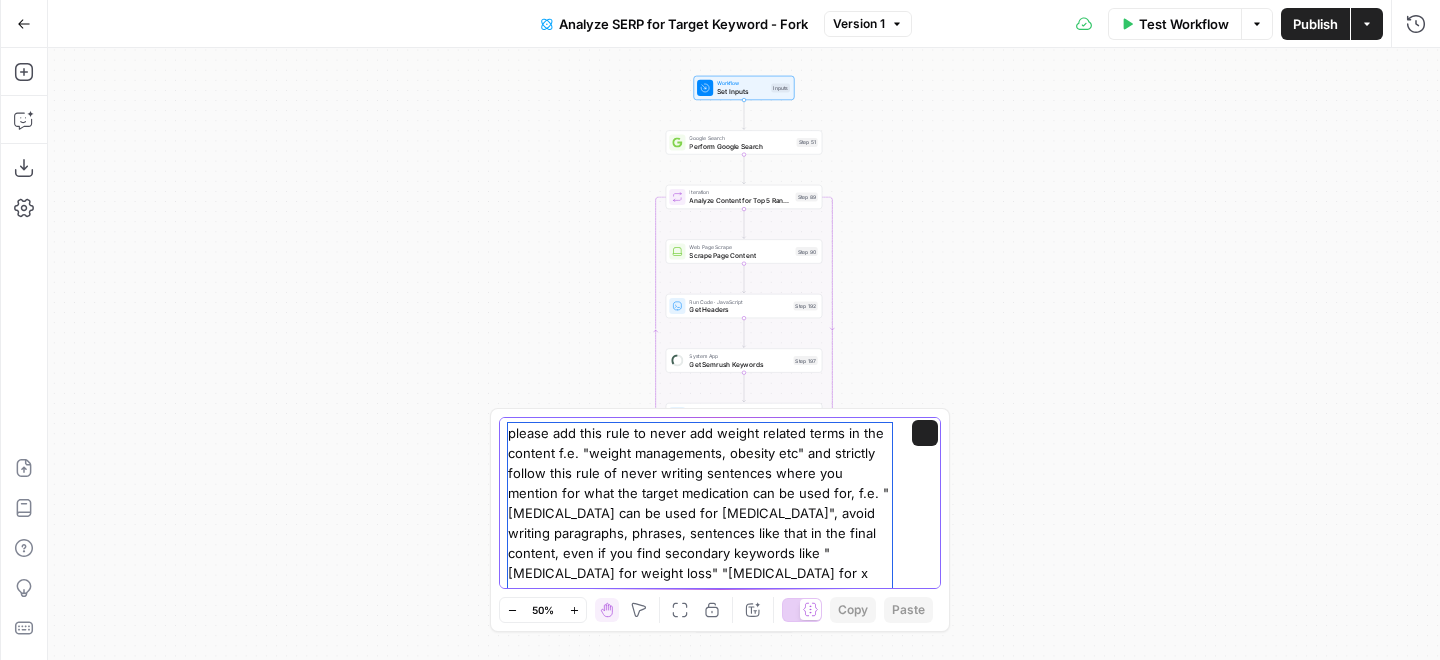 scroll, scrollTop: 55, scrollLeft: 0, axis: vertical 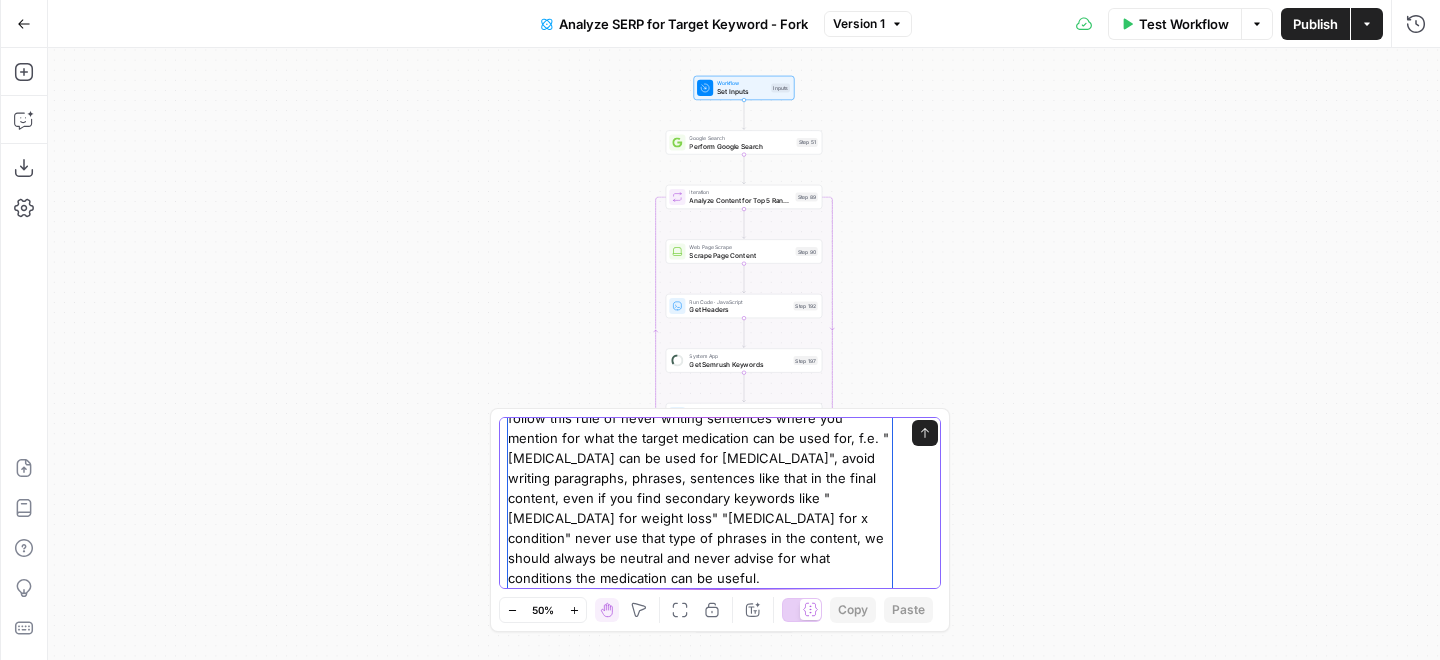 click on "please add this rule to never add weight related terms in the content f.e. "weight managements, obesity etc" and strictly follow this rule of never writing sentences where you mention for what the target medication can be used for, f.e. "[MEDICAL_DATA] can be used for [MEDICAL_DATA]", avoid writing paragraphs, phrases, sentences like that in the final content, even if you find secondary keywords like "[MEDICAL_DATA] for weight loss" "[MEDICAL_DATA] for x condition" never use that type of phrases in the content, we should always be neutral and never advise for what conditions the medication can be useful." at bounding box center [700, 478] 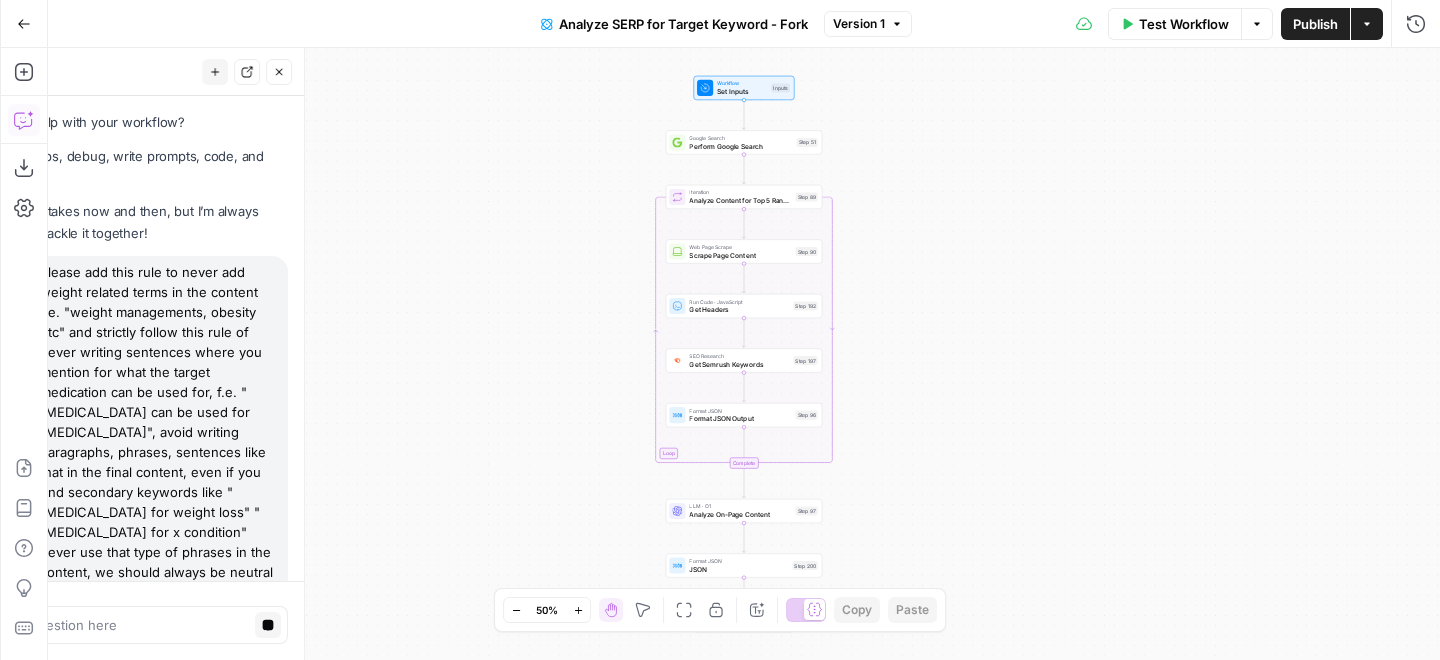 scroll, scrollTop: 94, scrollLeft: 0, axis: vertical 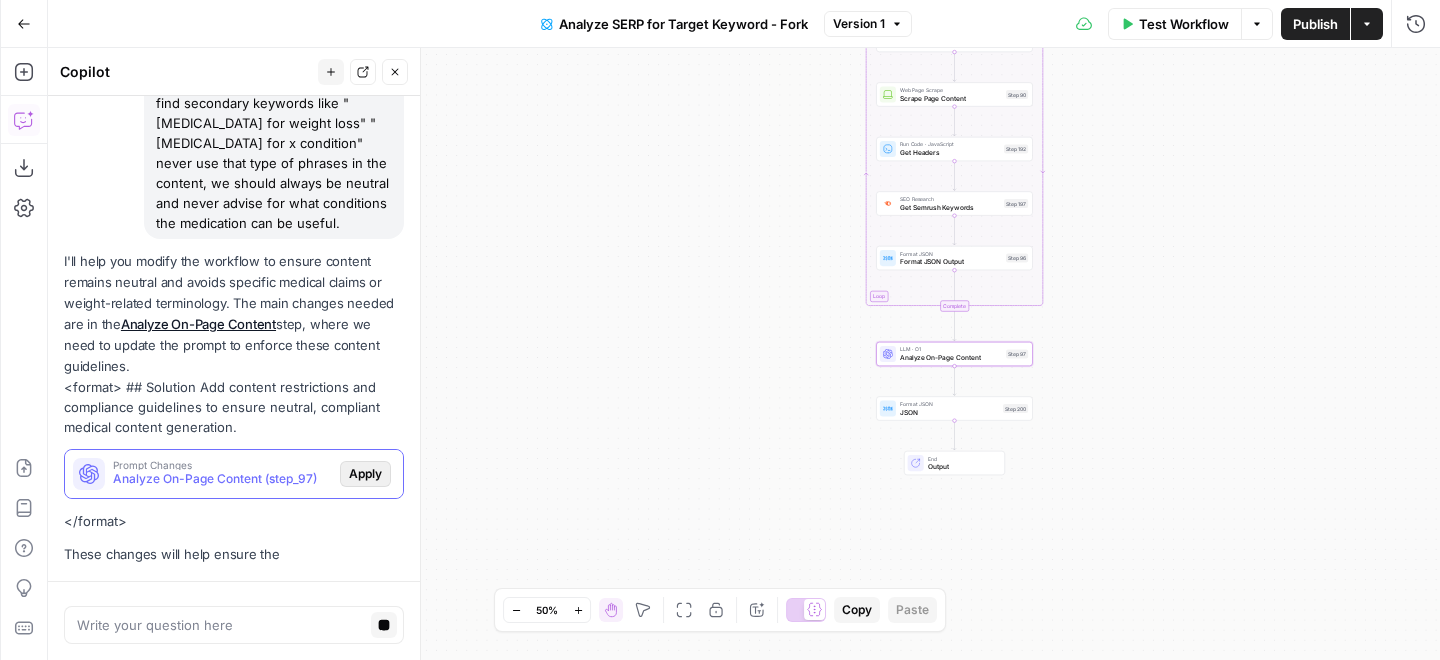 click on "Apply" at bounding box center (365, 474) 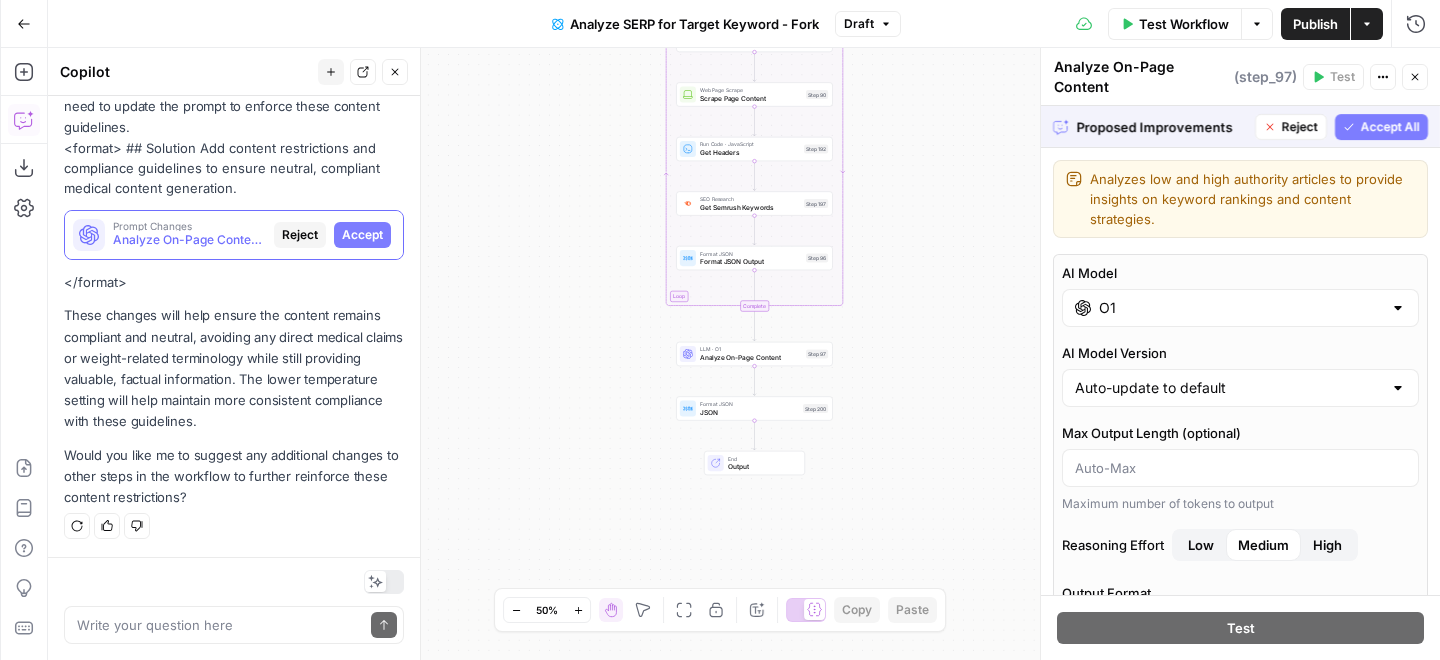scroll, scrollTop: 627, scrollLeft: 0, axis: vertical 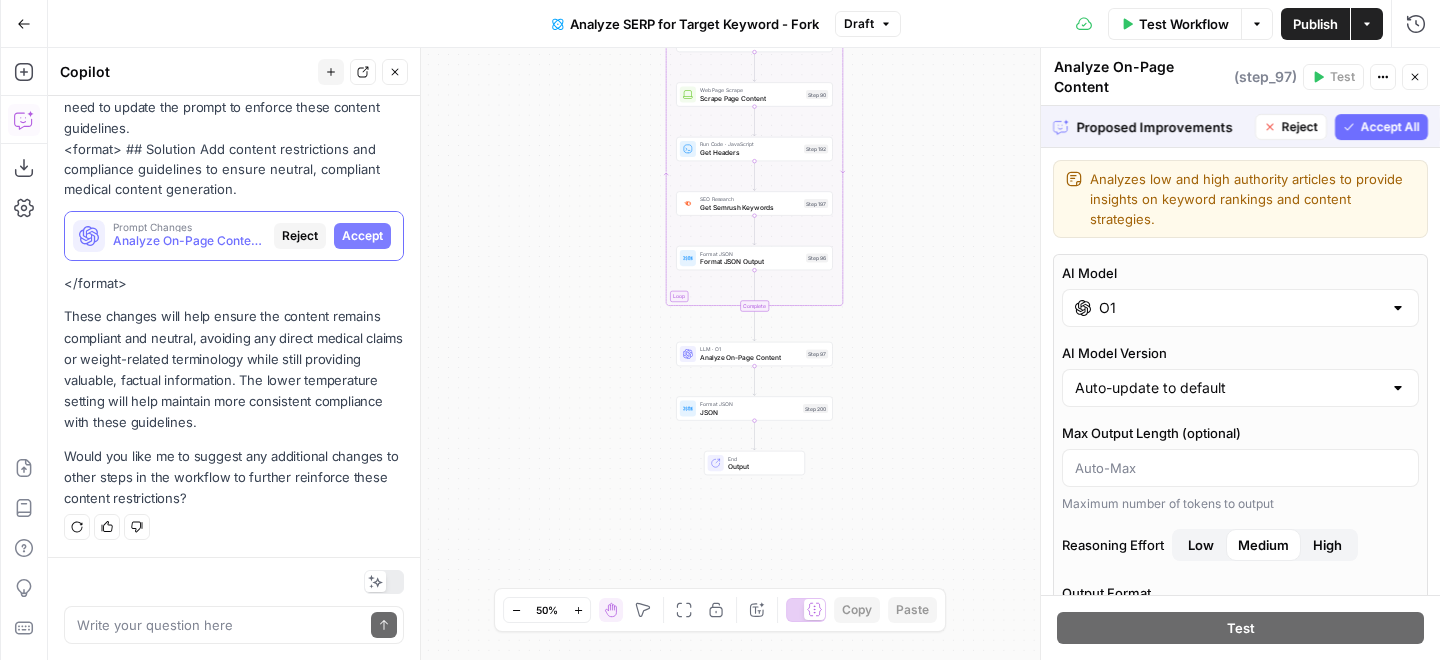 click on "Accept All" at bounding box center (1390, 127) 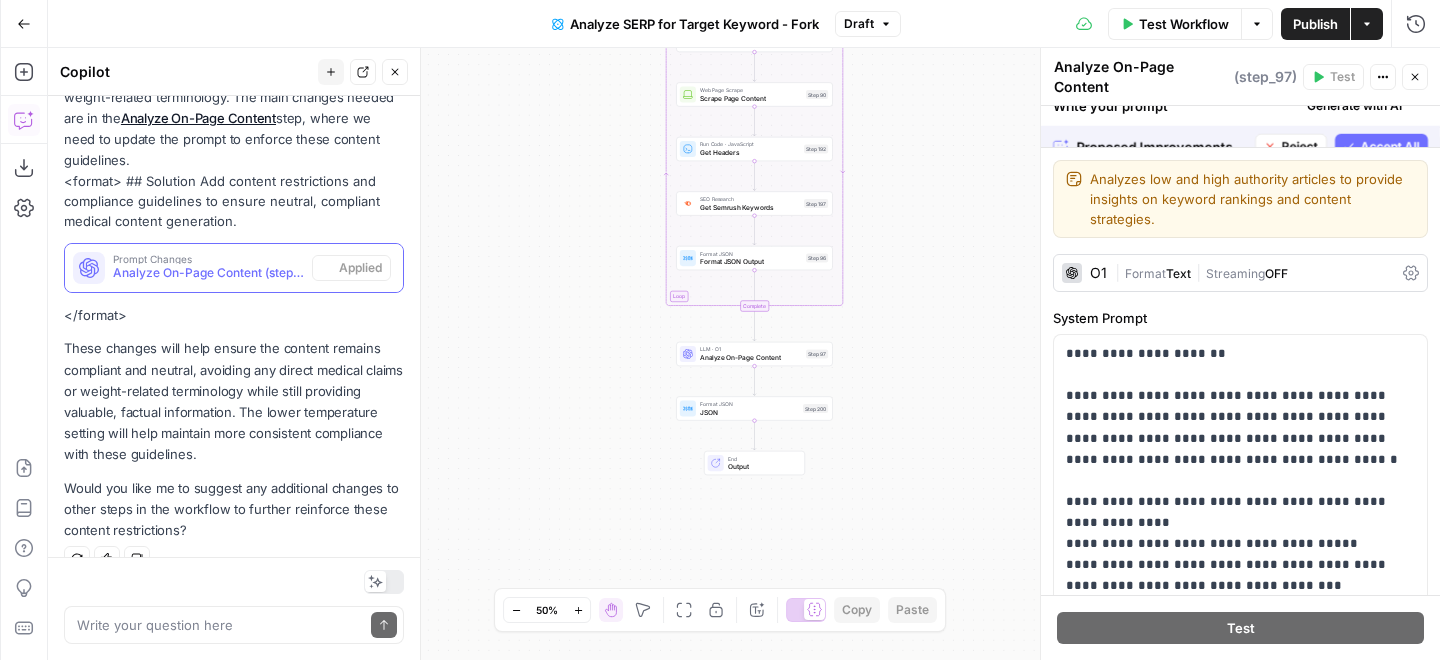 scroll, scrollTop: 659, scrollLeft: 0, axis: vertical 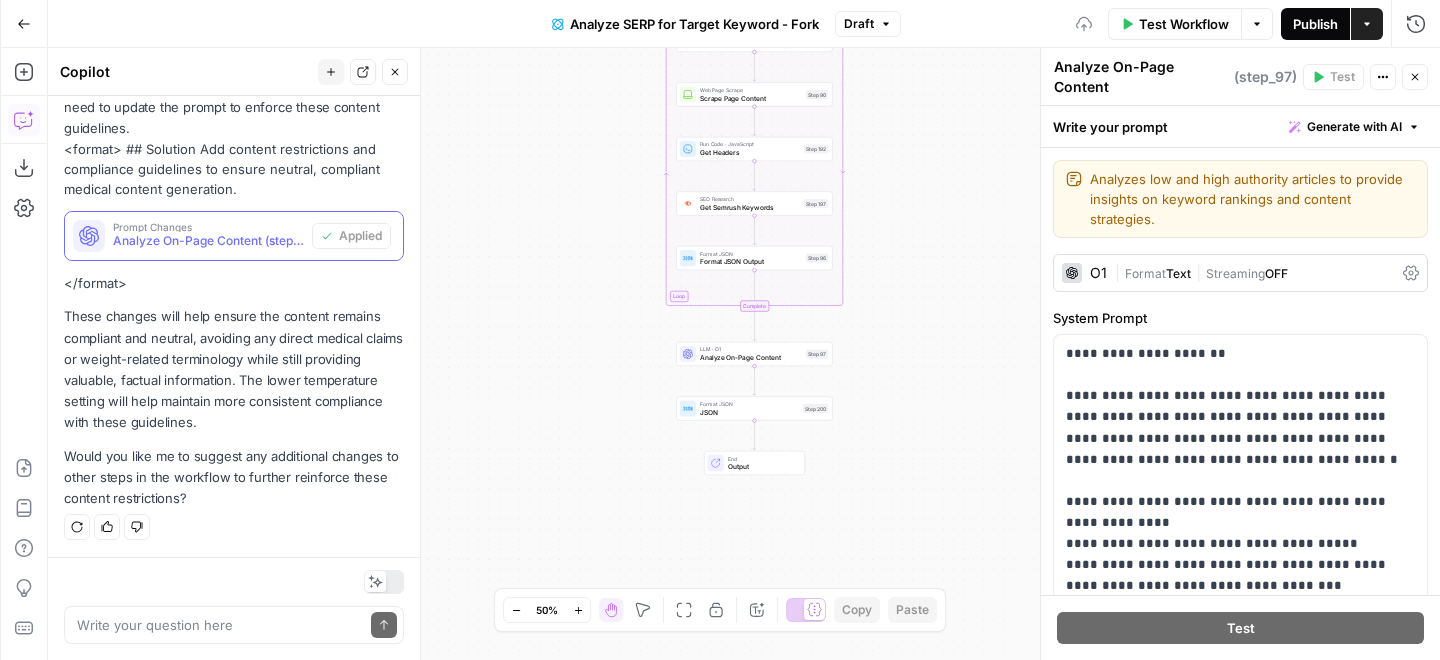 click on "Publish" at bounding box center (1315, 24) 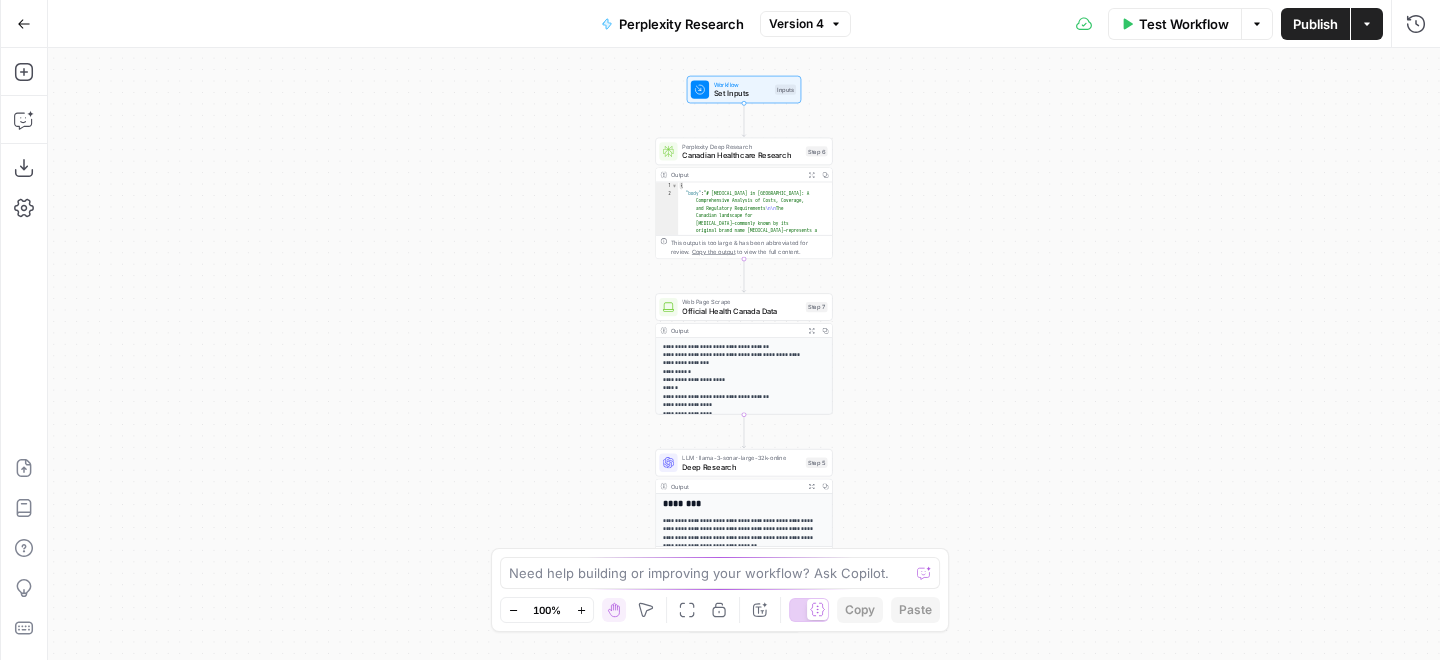 scroll, scrollTop: 0, scrollLeft: 0, axis: both 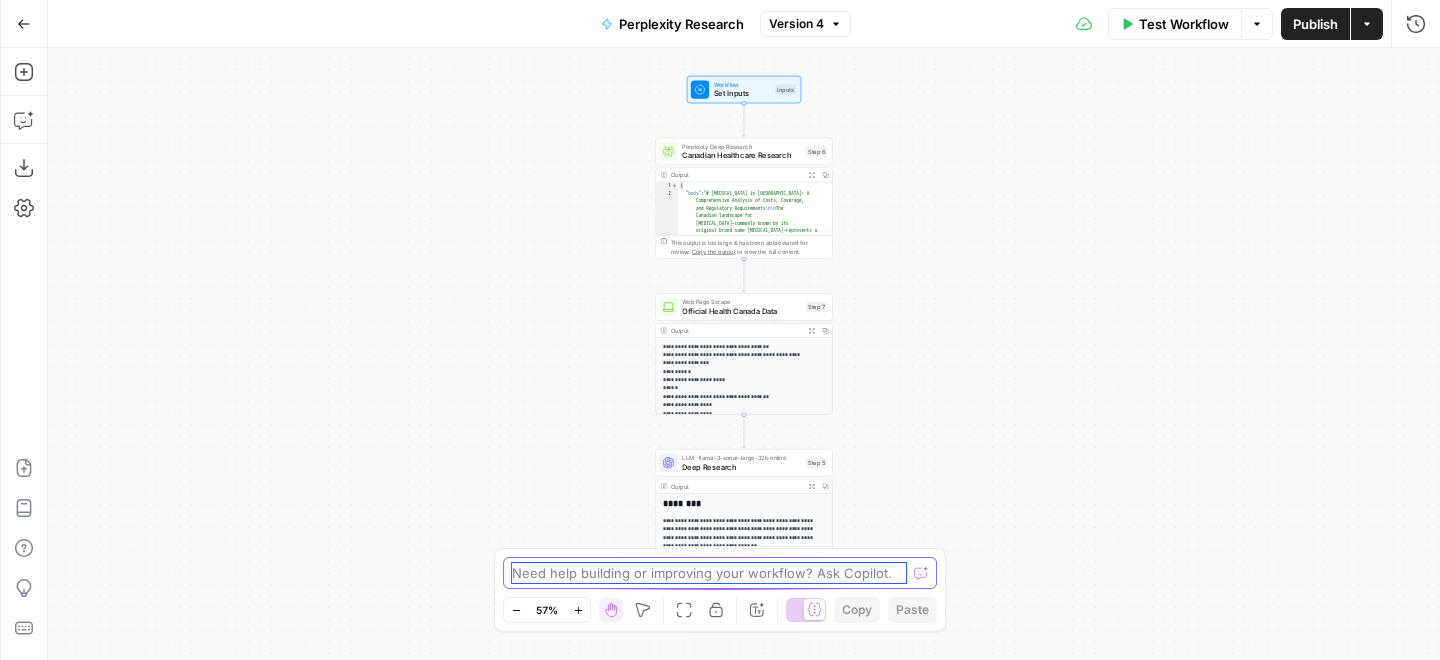 click at bounding box center (709, 573) 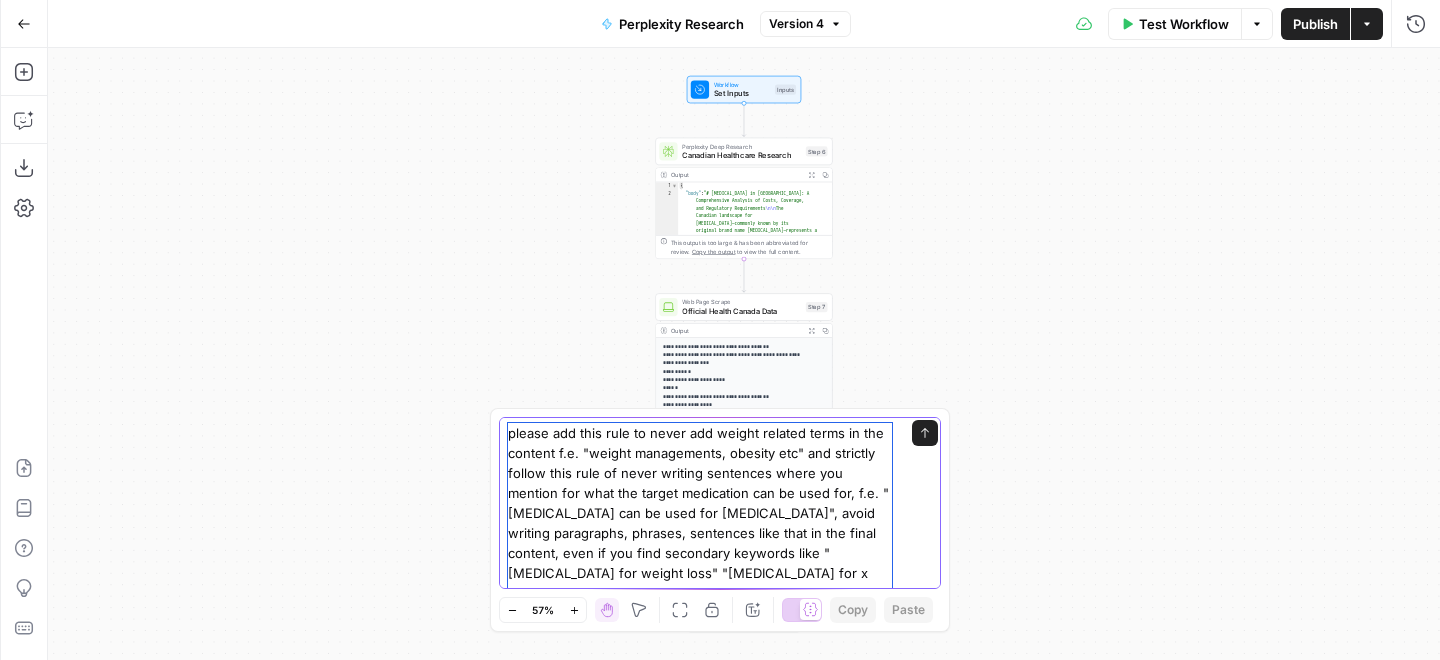 scroll, scrollTop: 55, scrollLeft: 0, axis: vertical 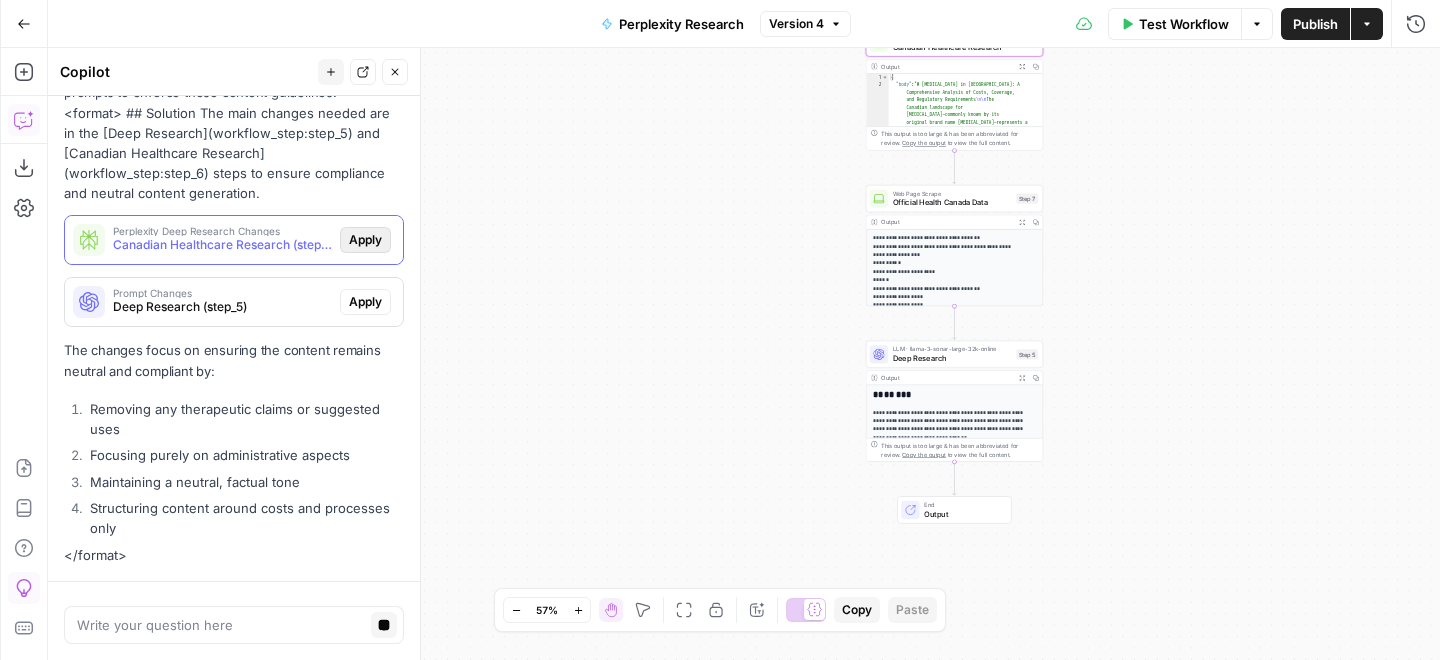 click on "Apply" at bounding box center [365, 240] 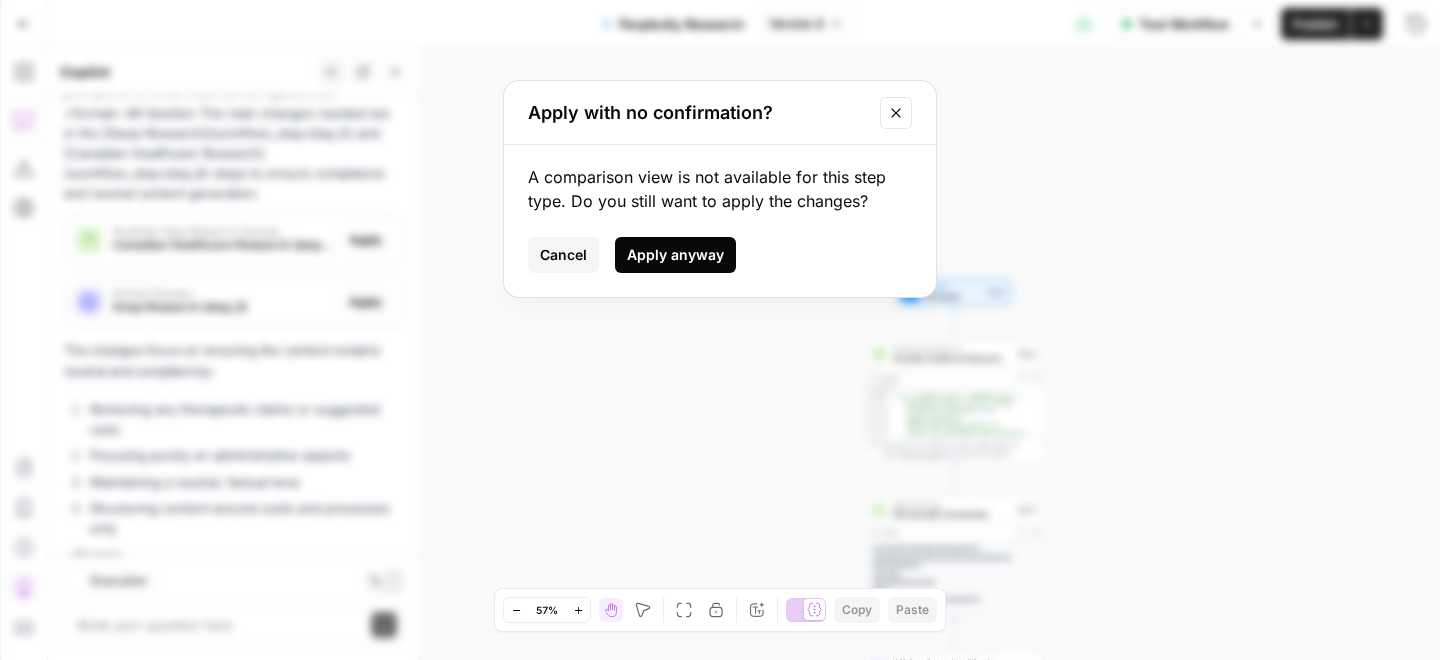 scroll, scrollTop: 700, scrollLeft: 0, axis: vertical 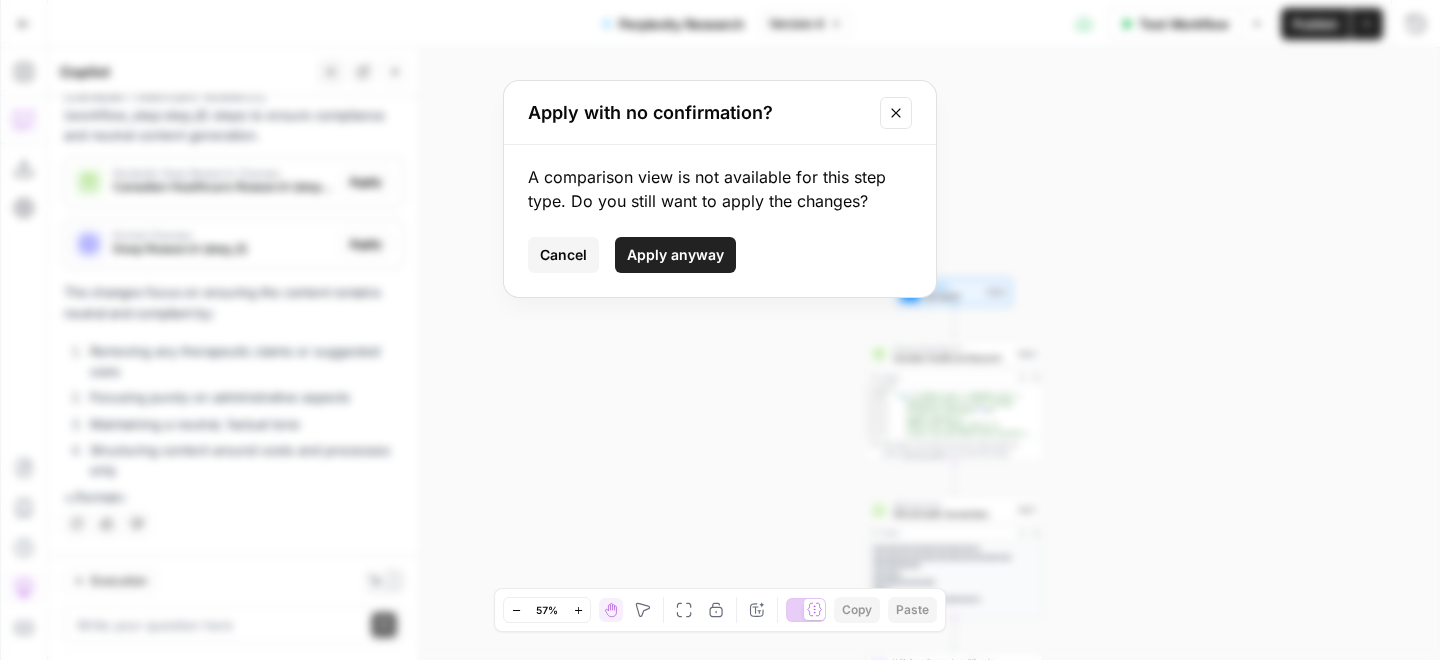 click at bounding box center [896, 113] 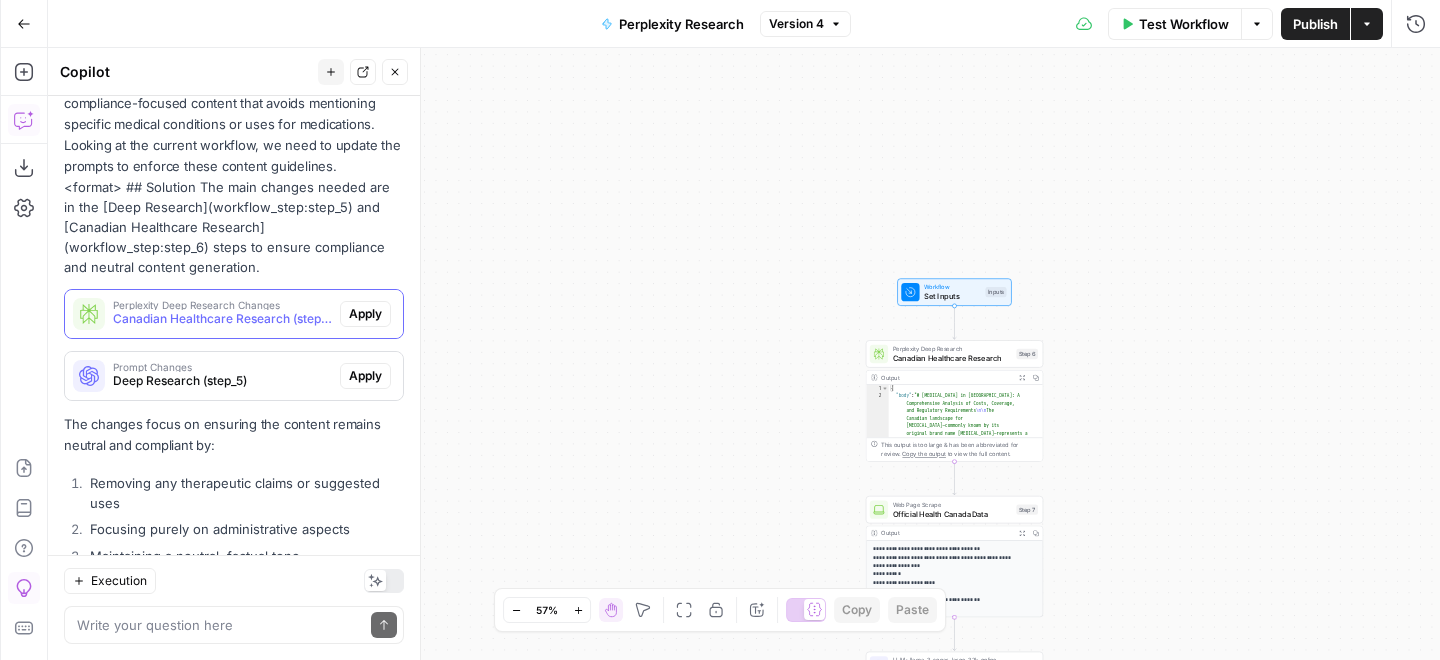 scroll, scrollTop: 700, scrollLeft: 0, axis: vertical 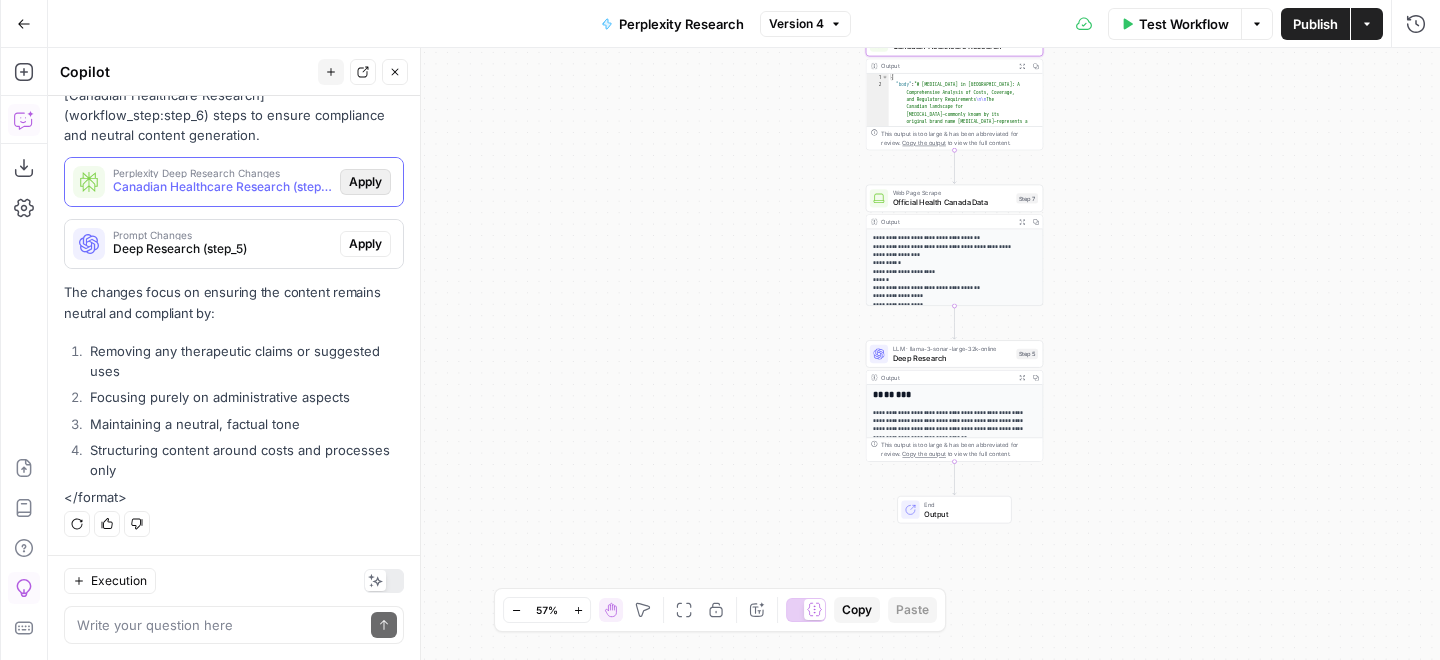 click on "Apply" at bounding box center [365, 182] 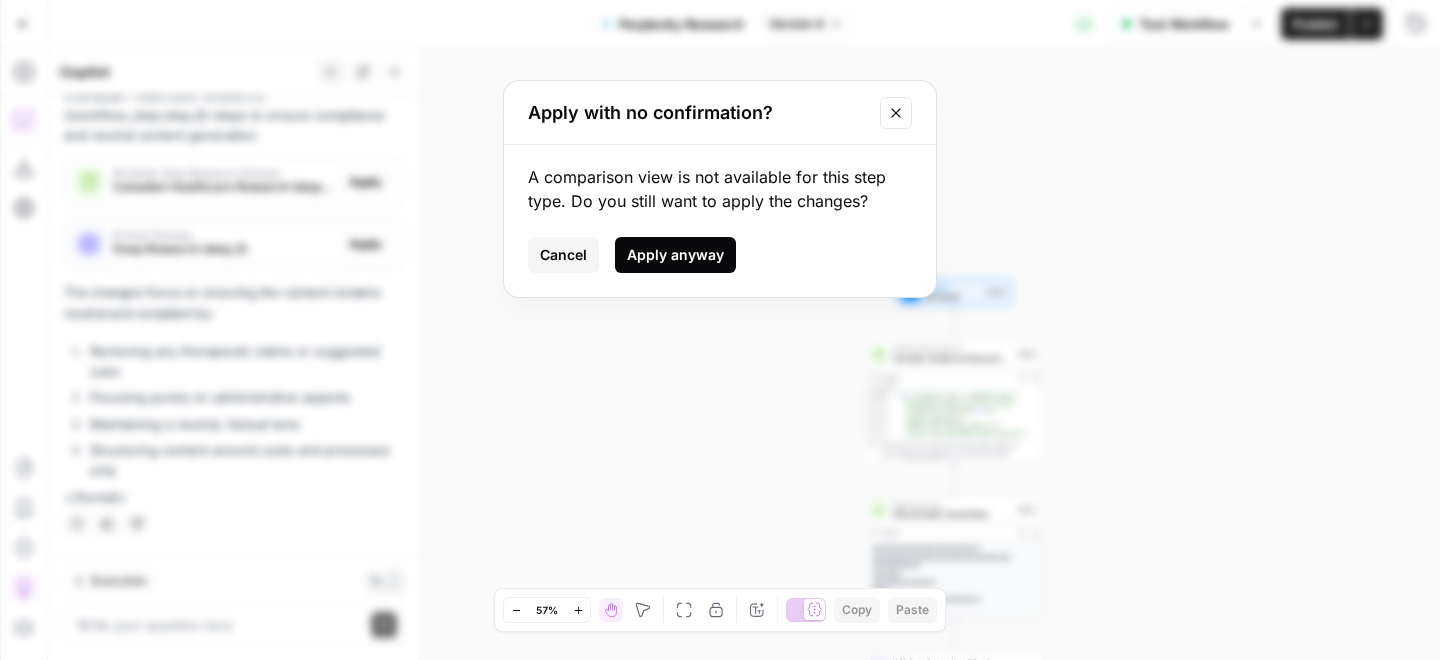 click on "Apply anyway" at bounding box center [675, 255] 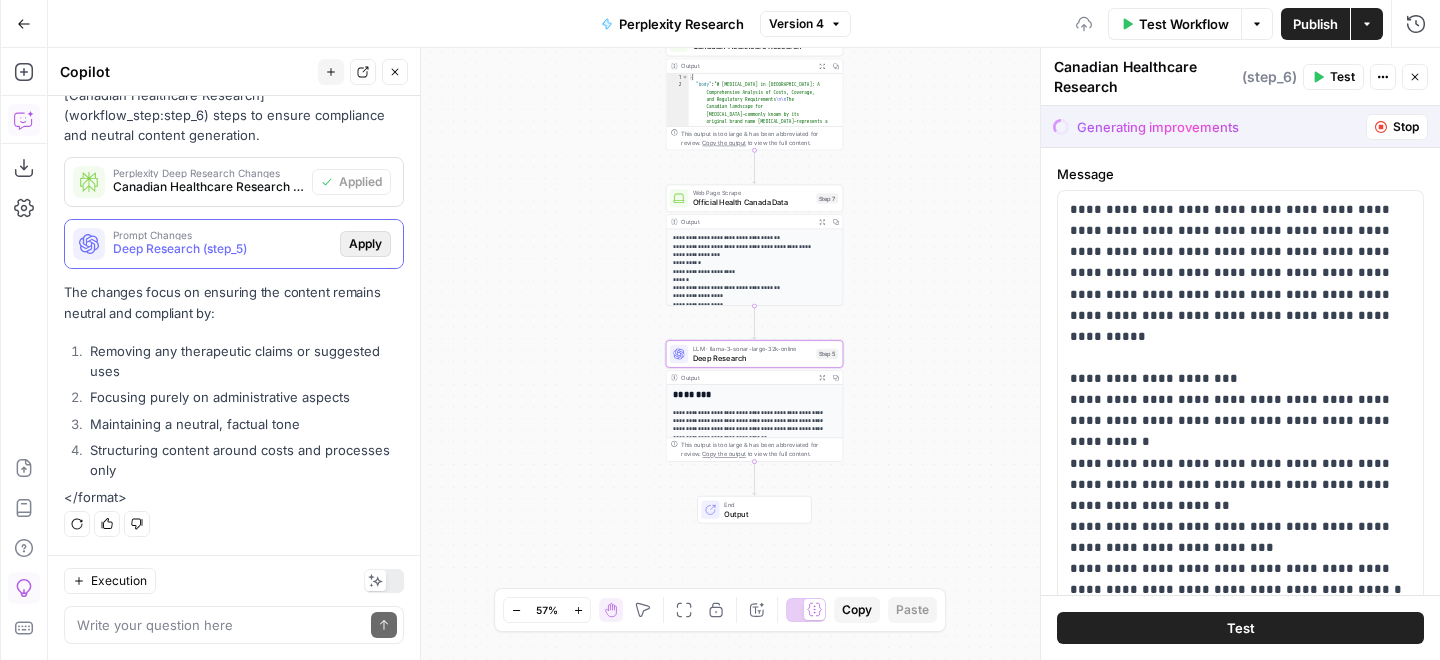 click on "Apply" at bounding box center (365, 244) 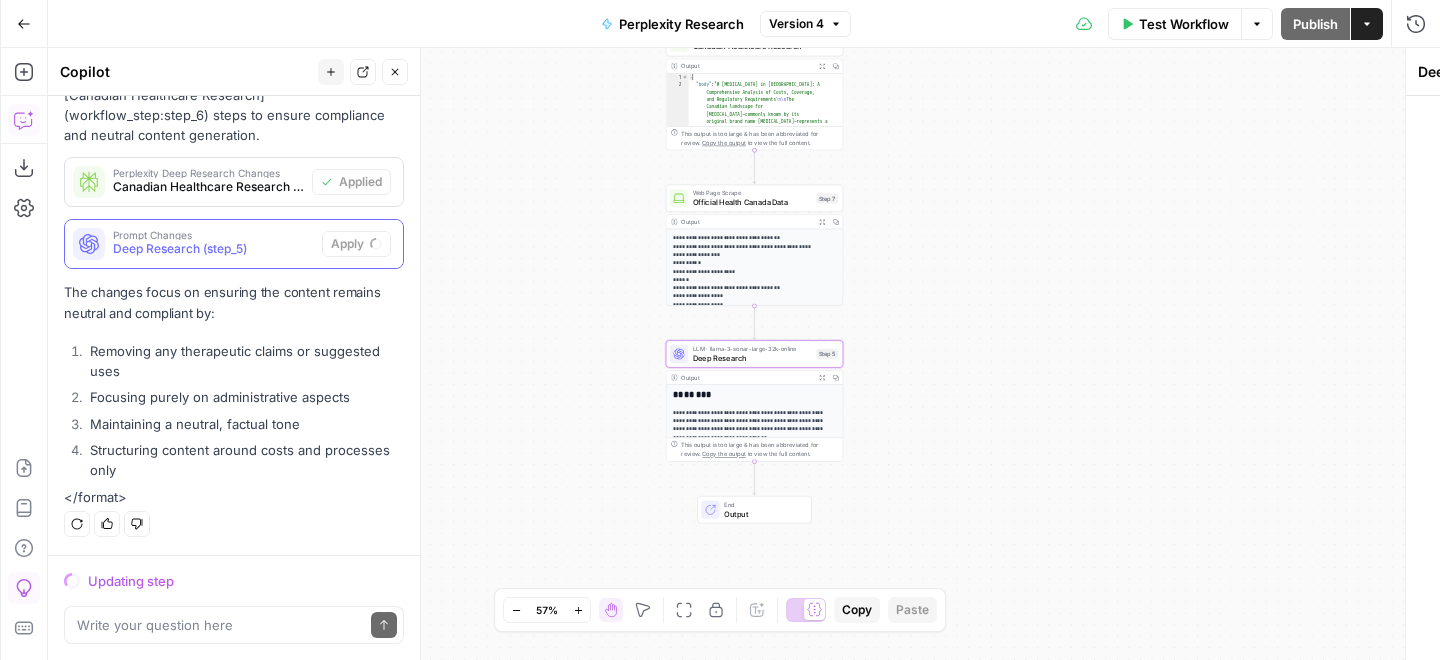 scroll, scrollTop: 700, scrollLeft: 0, axis: vertical 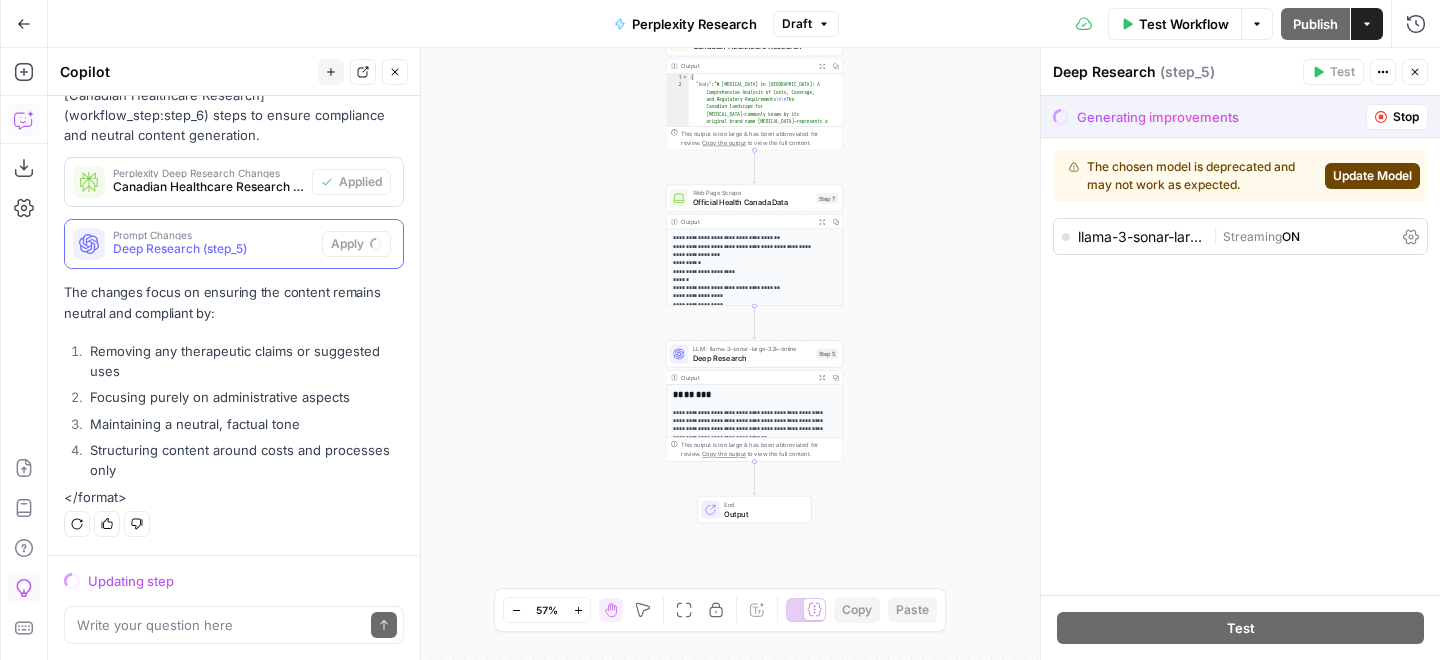 click on "Update Model" at bounding box center [1372, 176] 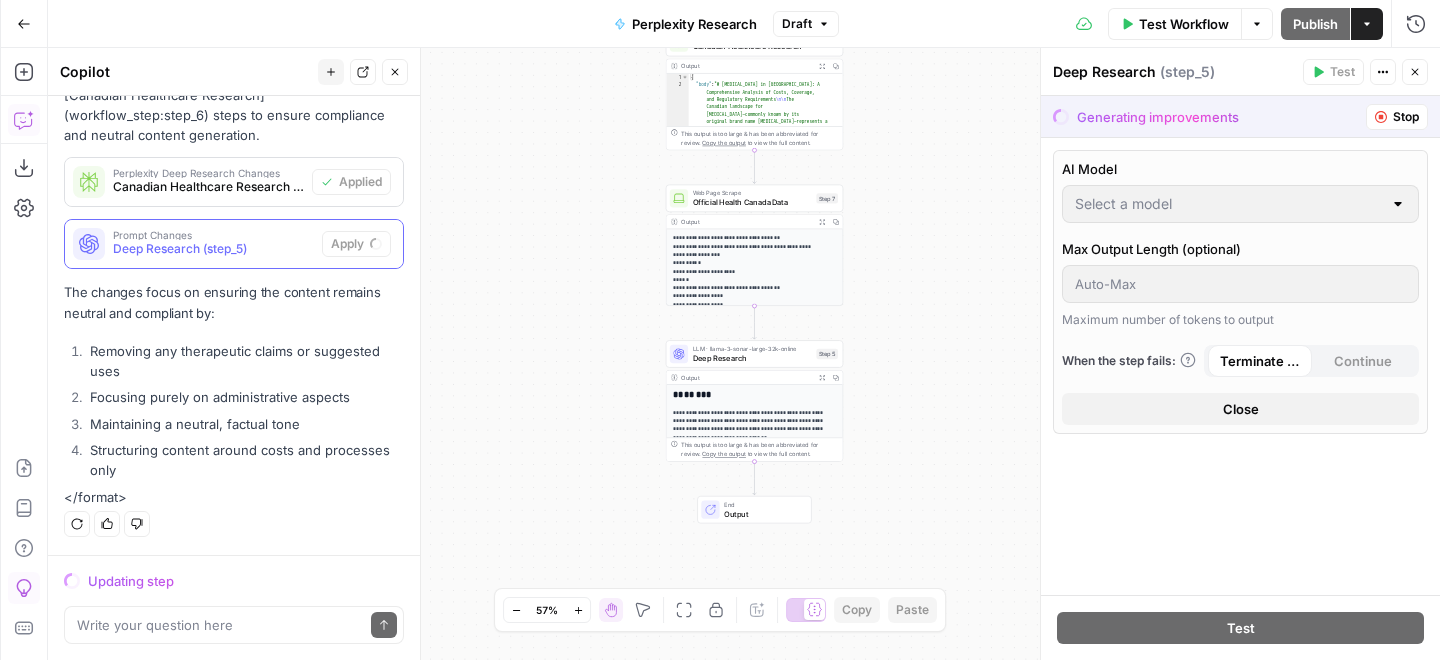 type on "Perplexity Sonar" 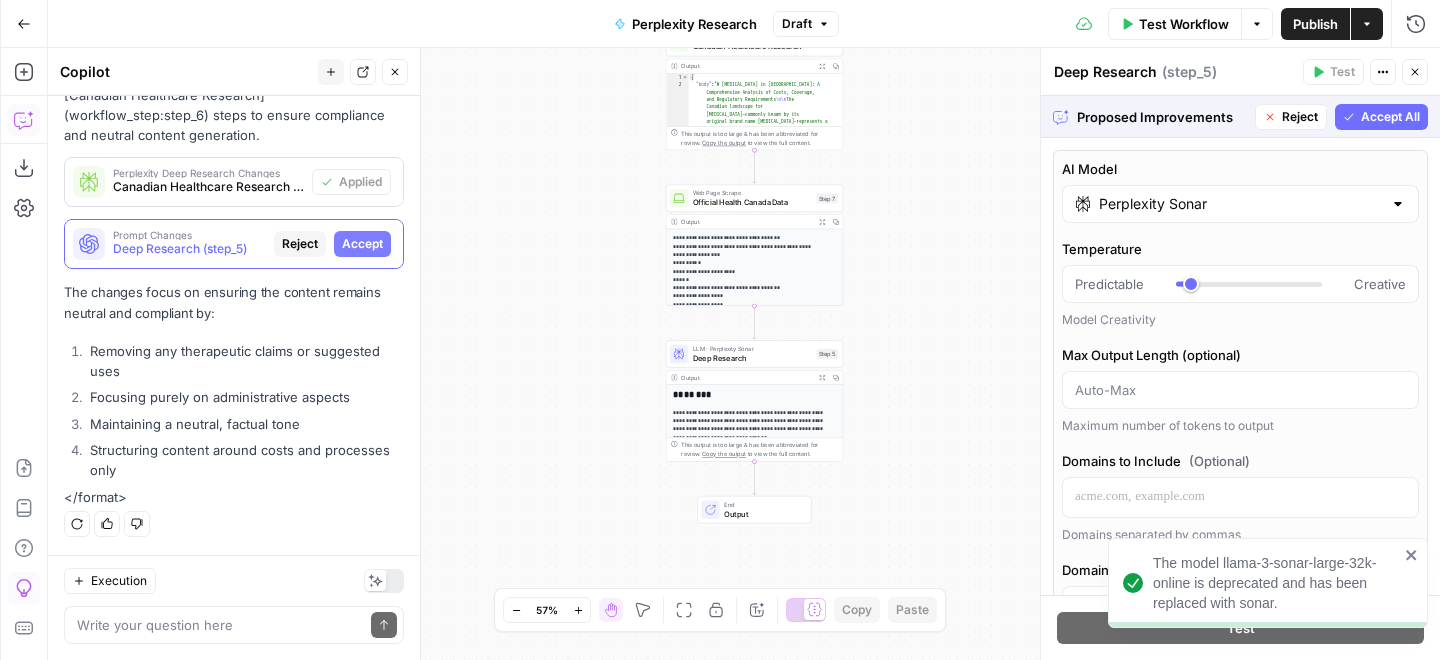 click on "Accept All" at bounding box center (1381, 117) 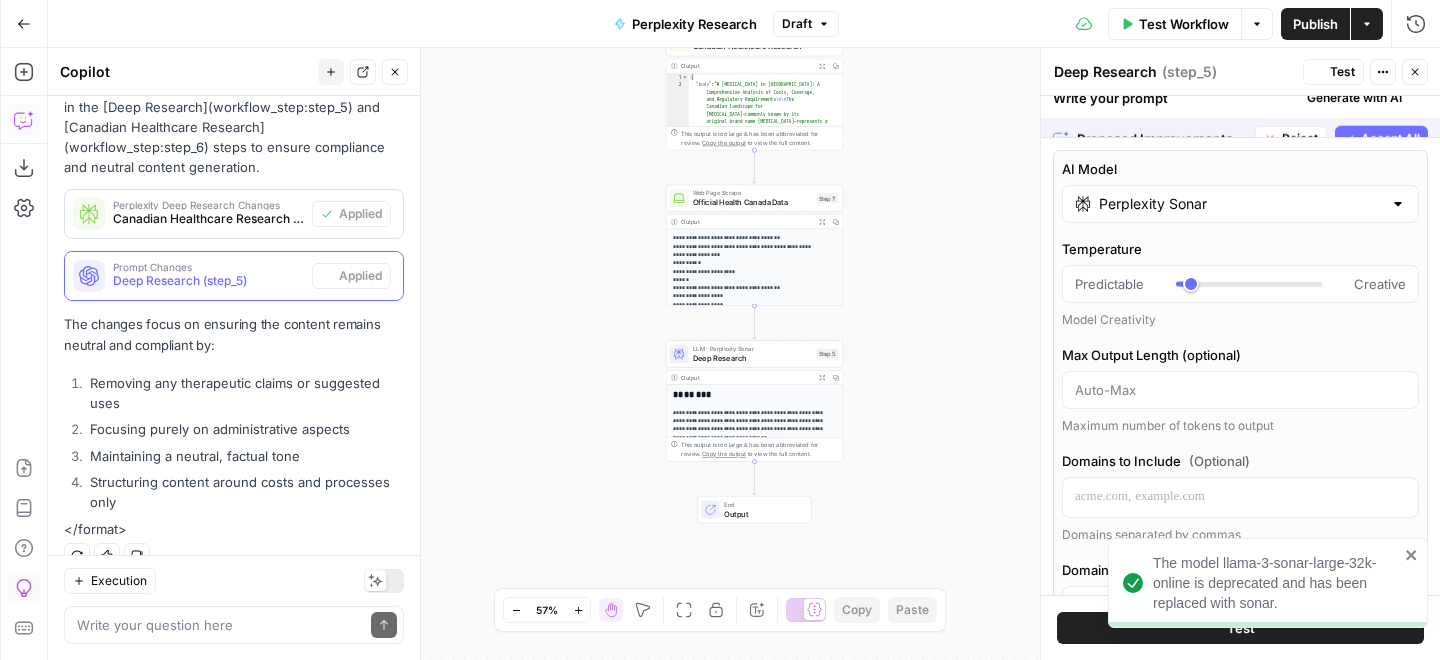 scroll, scrollTop: 732, scrollLeft: 0, axis: vertical 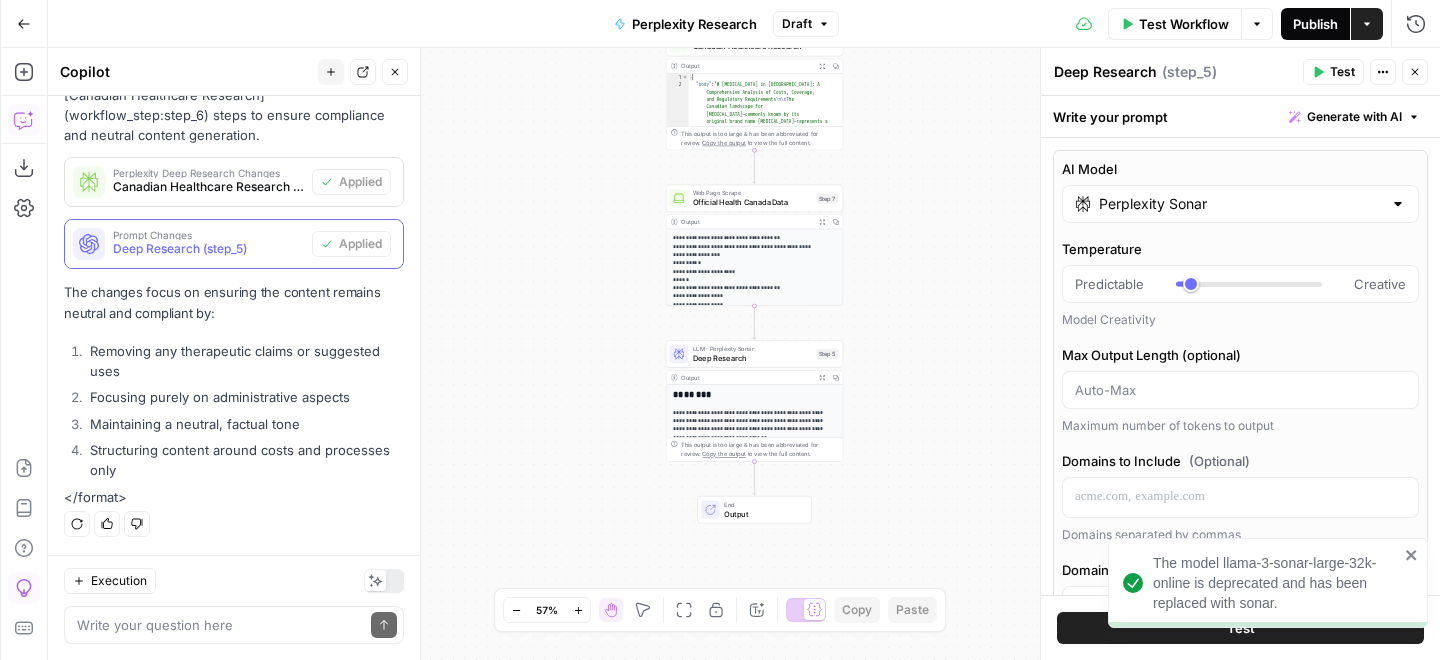 click on "Publish" at bounding box center (1315, 24) 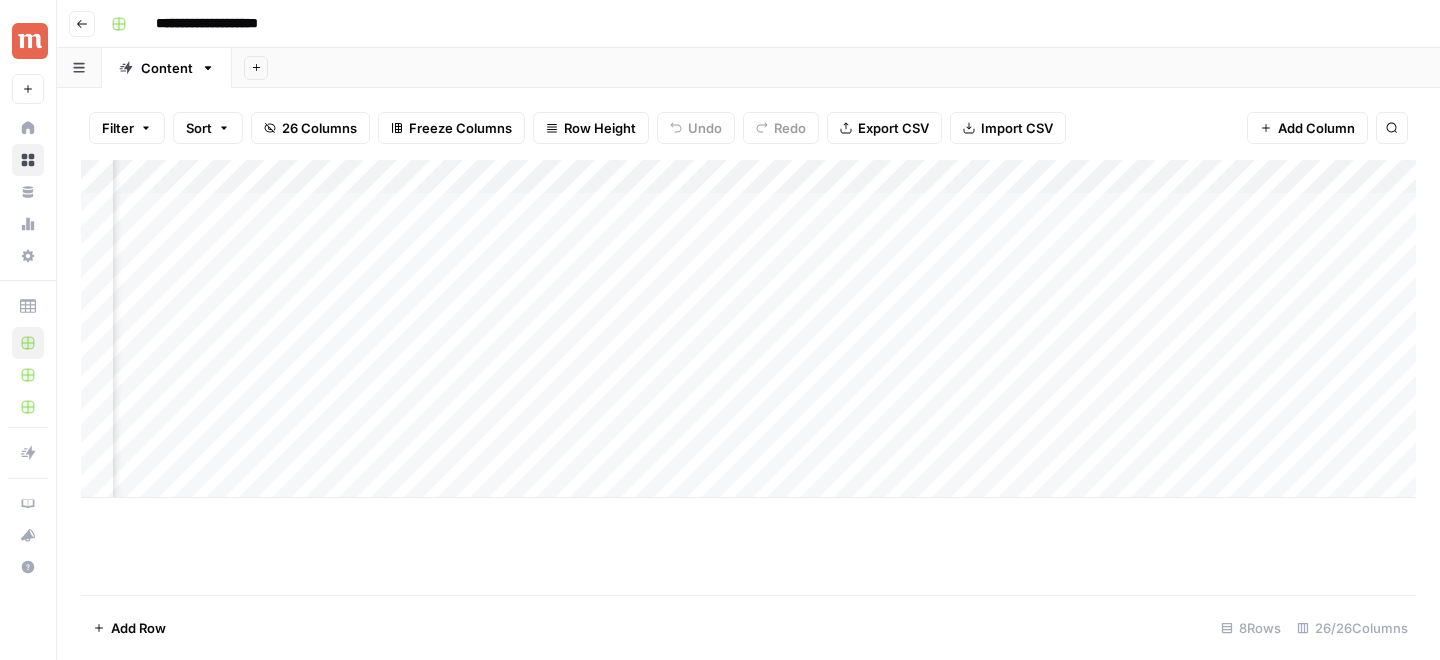 scroll, scrollTop: 0, scrollLeft: 0, axis: both 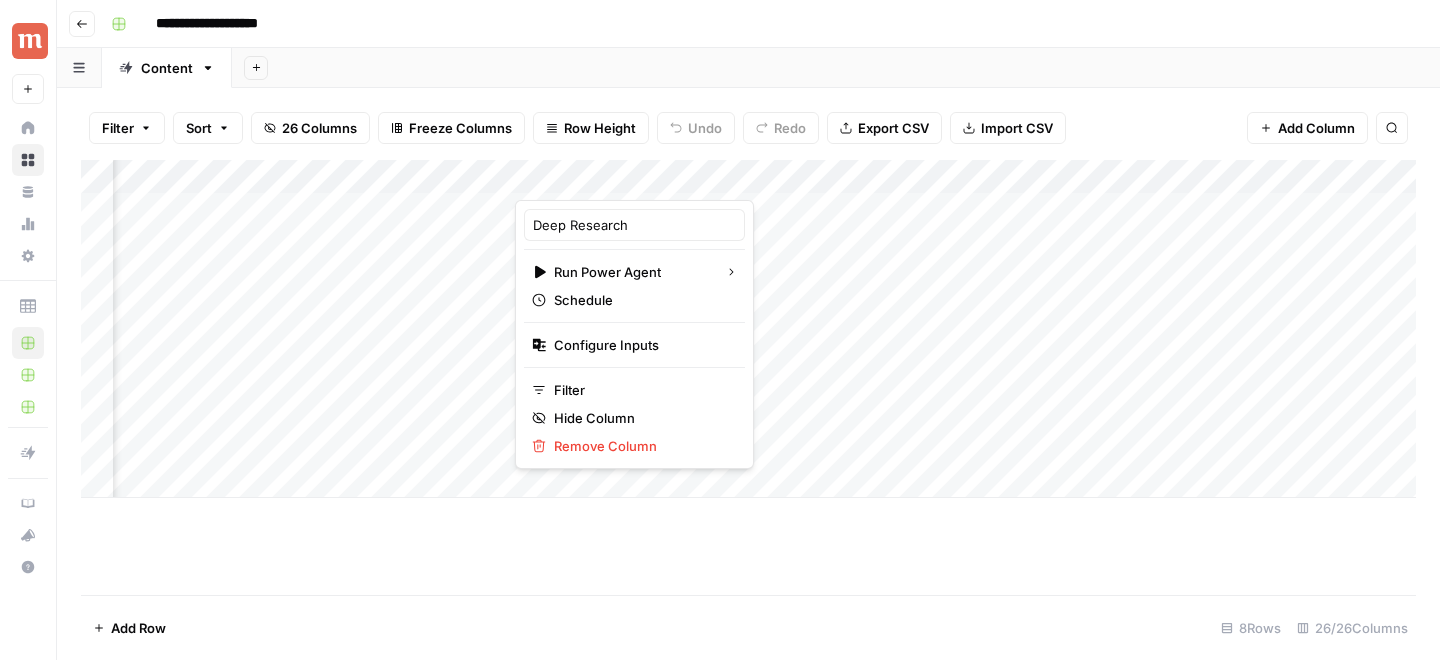 click at bounding box center [605, 180] 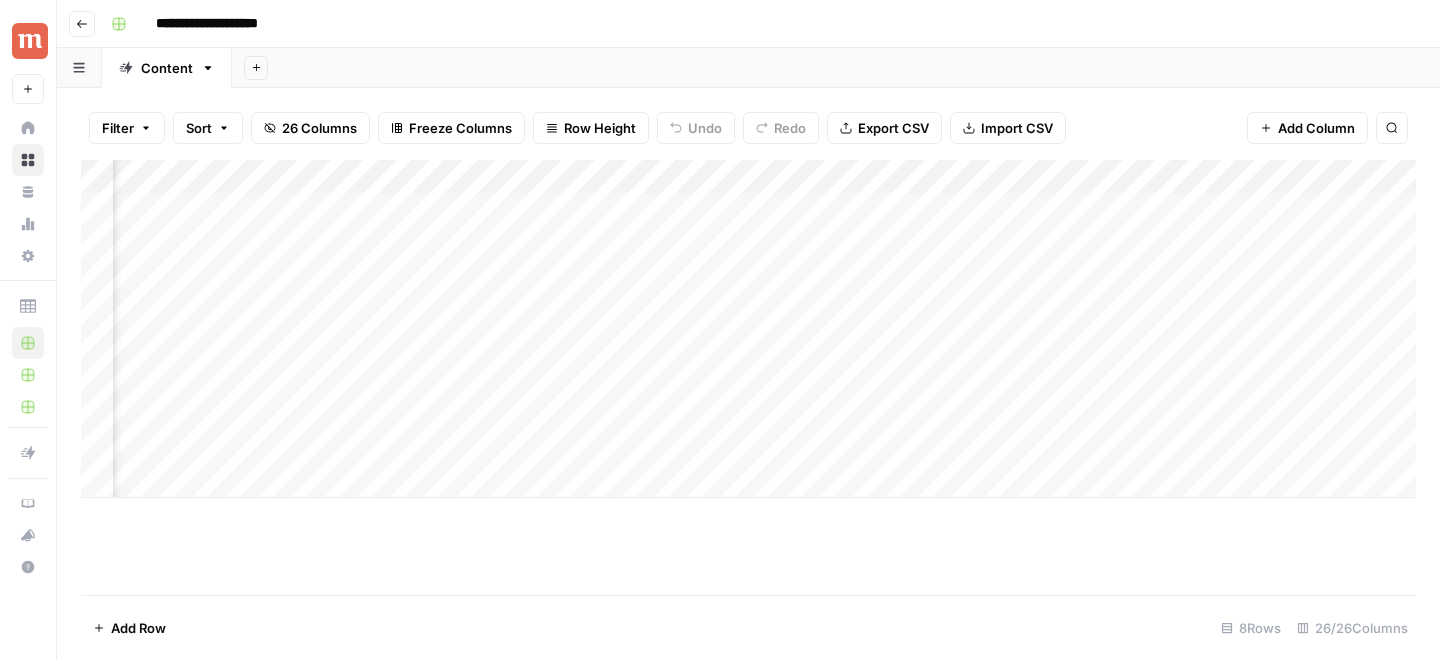 scroll, scrollTop: 0, scrollLeft: 0, axis: both 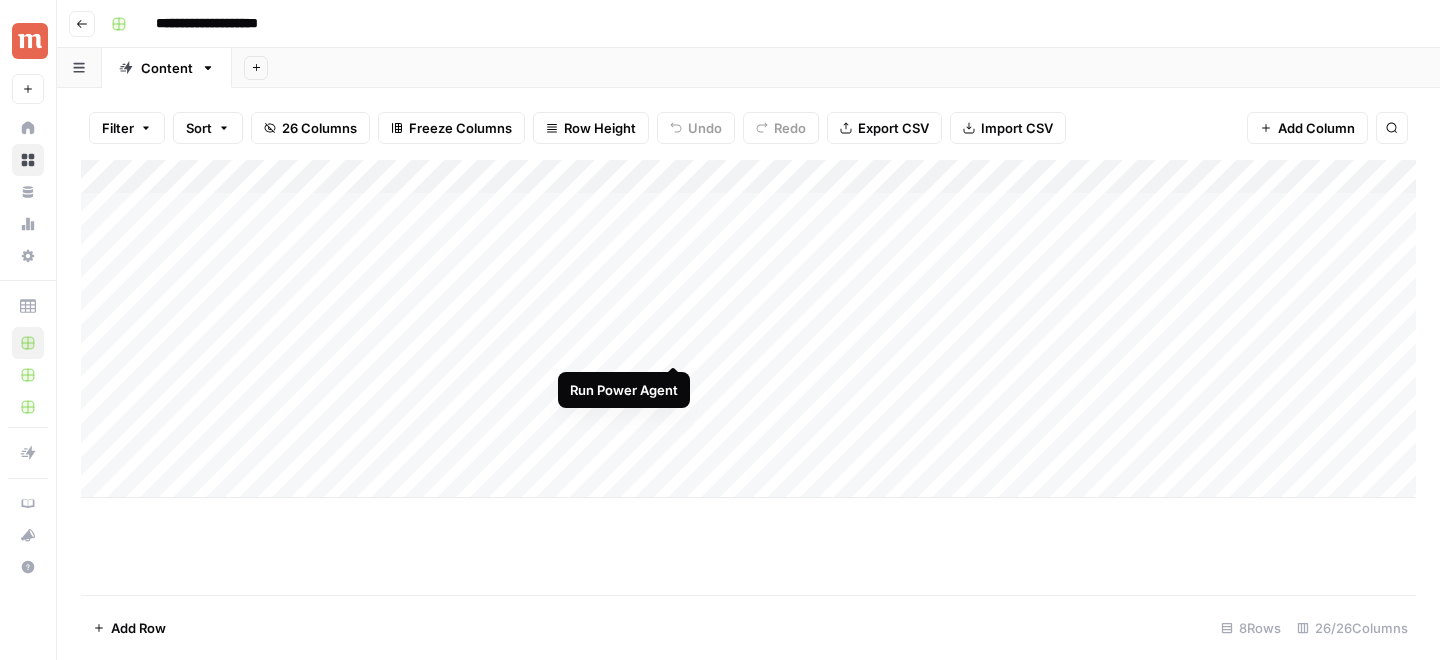 click on "Add Column" at bounding box center [748, 329] 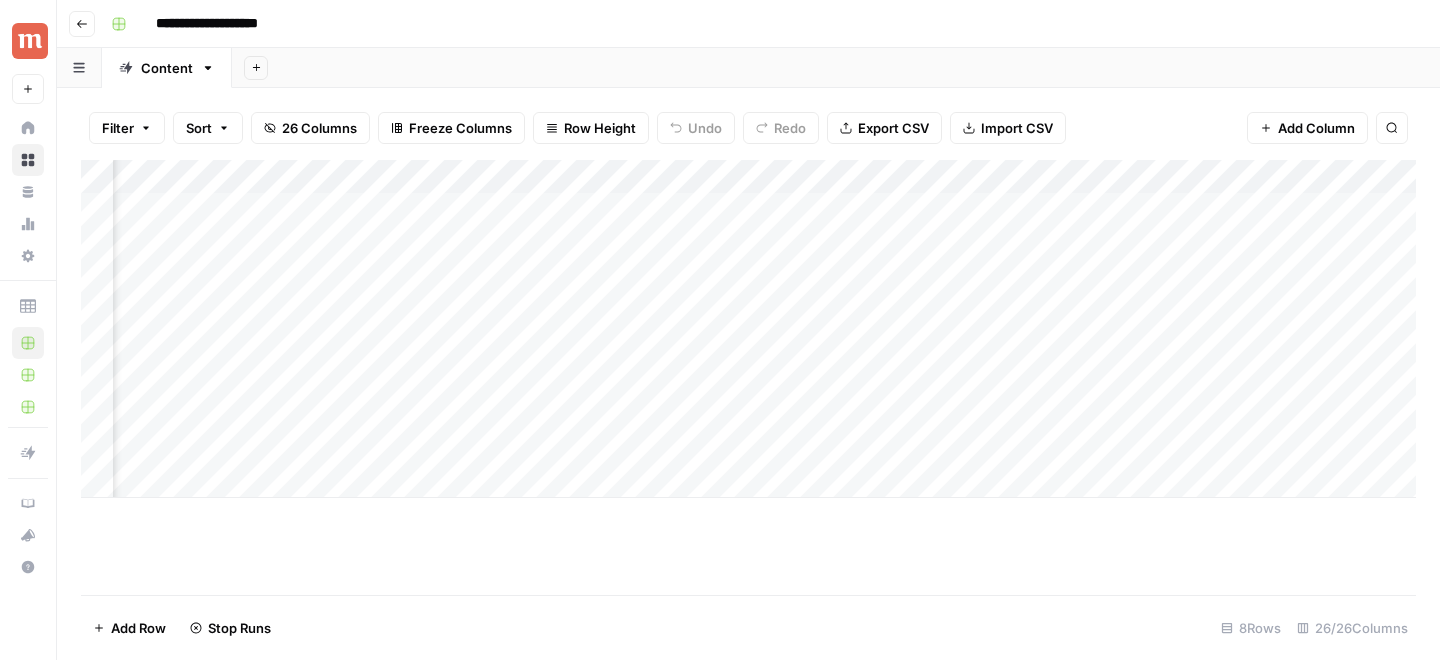 scroll, scrollTop: 0, scrollLeft: 241, axis: horizontal 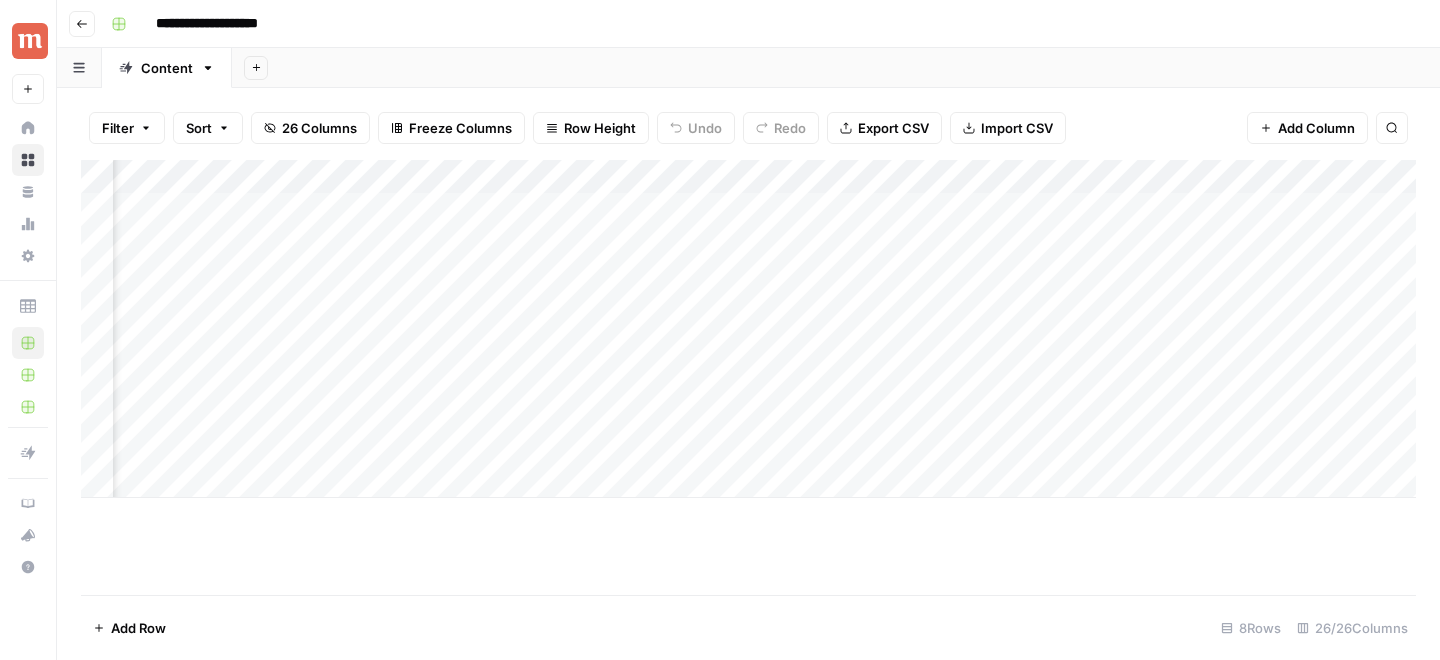 click on "Add Column" at bounding box center (748, 329) 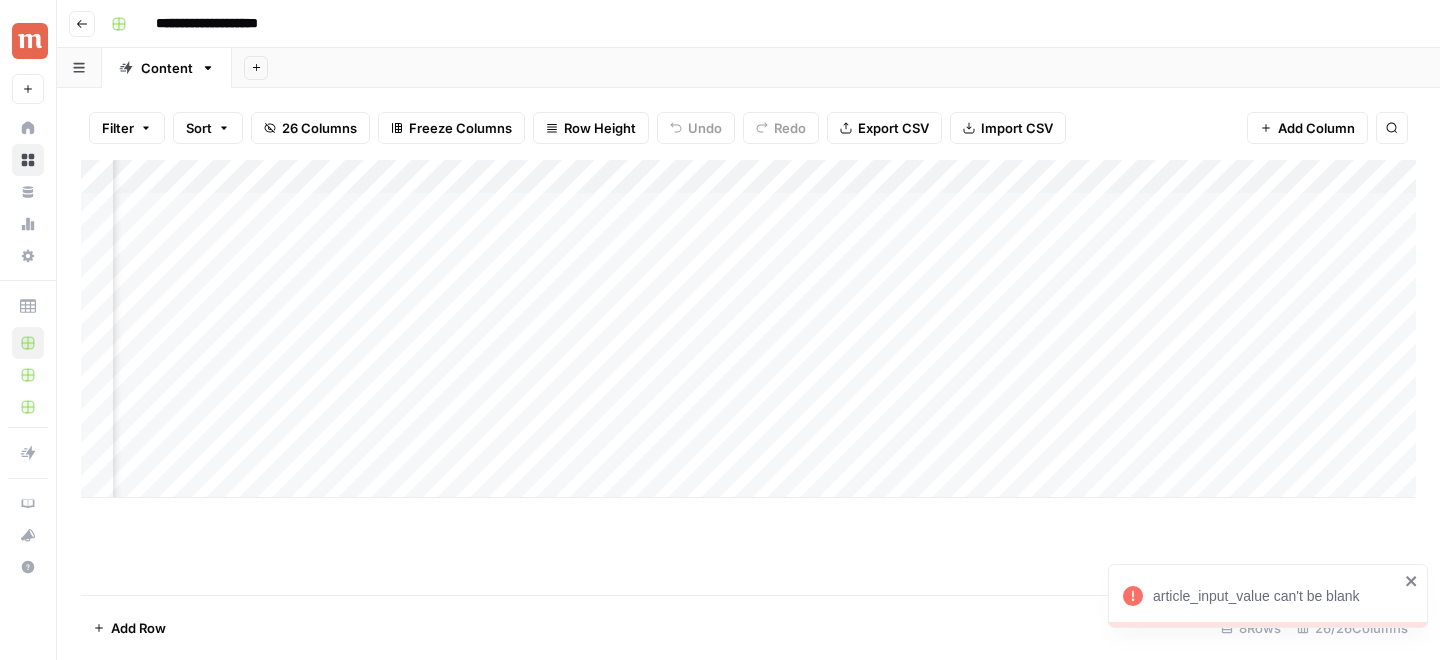 scroll, scrollTop: 0, scrollLeft: 2987, axis: horizontal 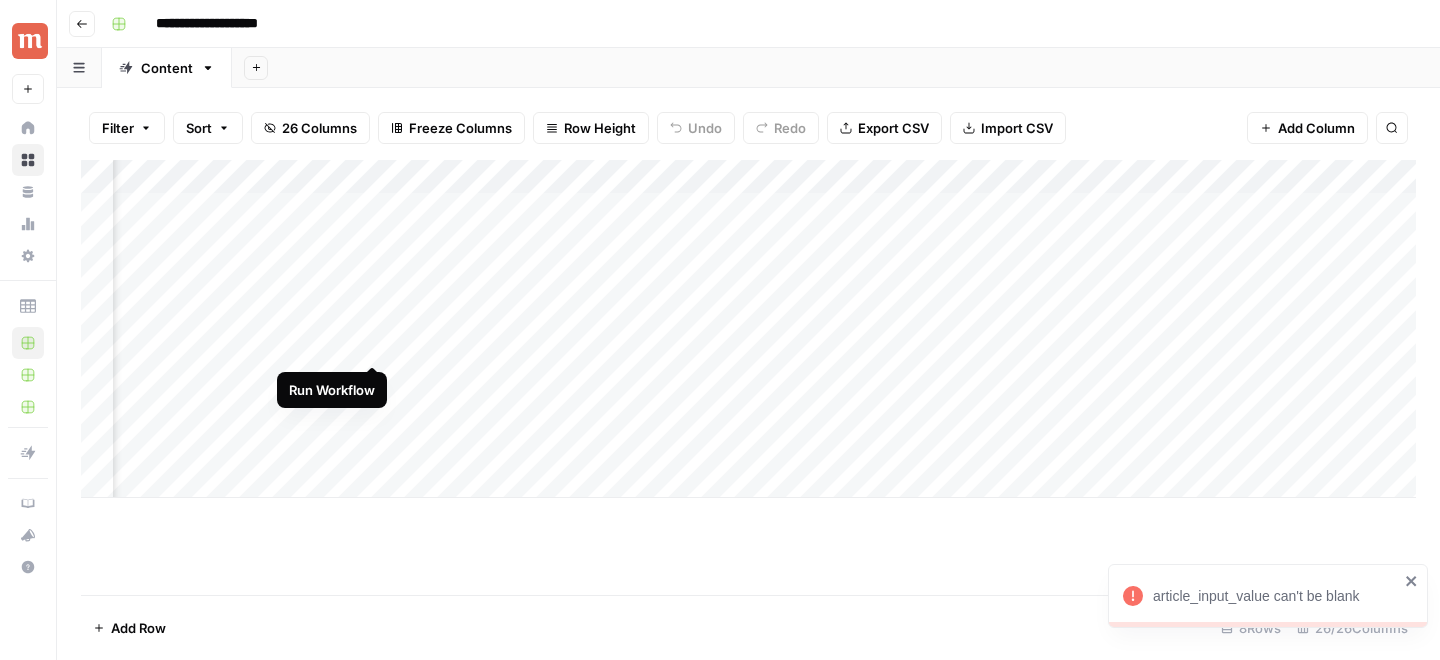 click on "Add Column" at bounding box center (748, 329) 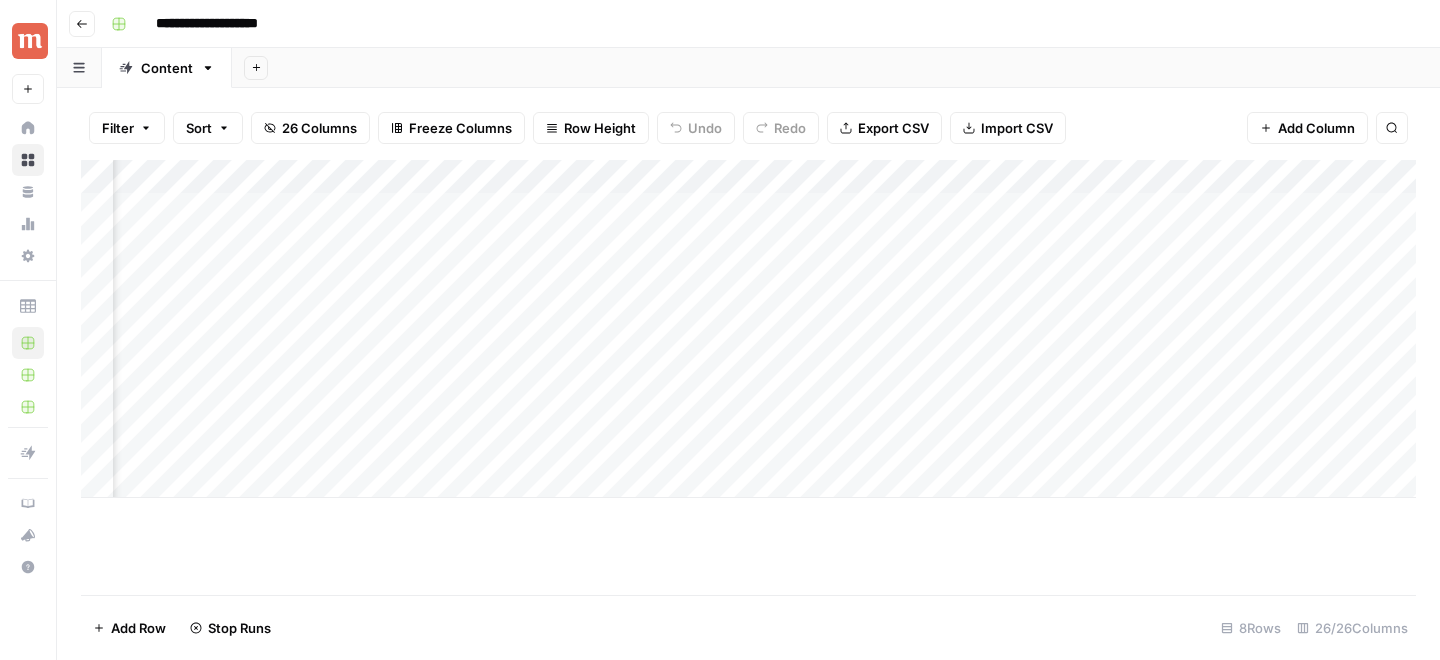 scroll, scrollTop: 0, scrollLeft: 0, axis: both 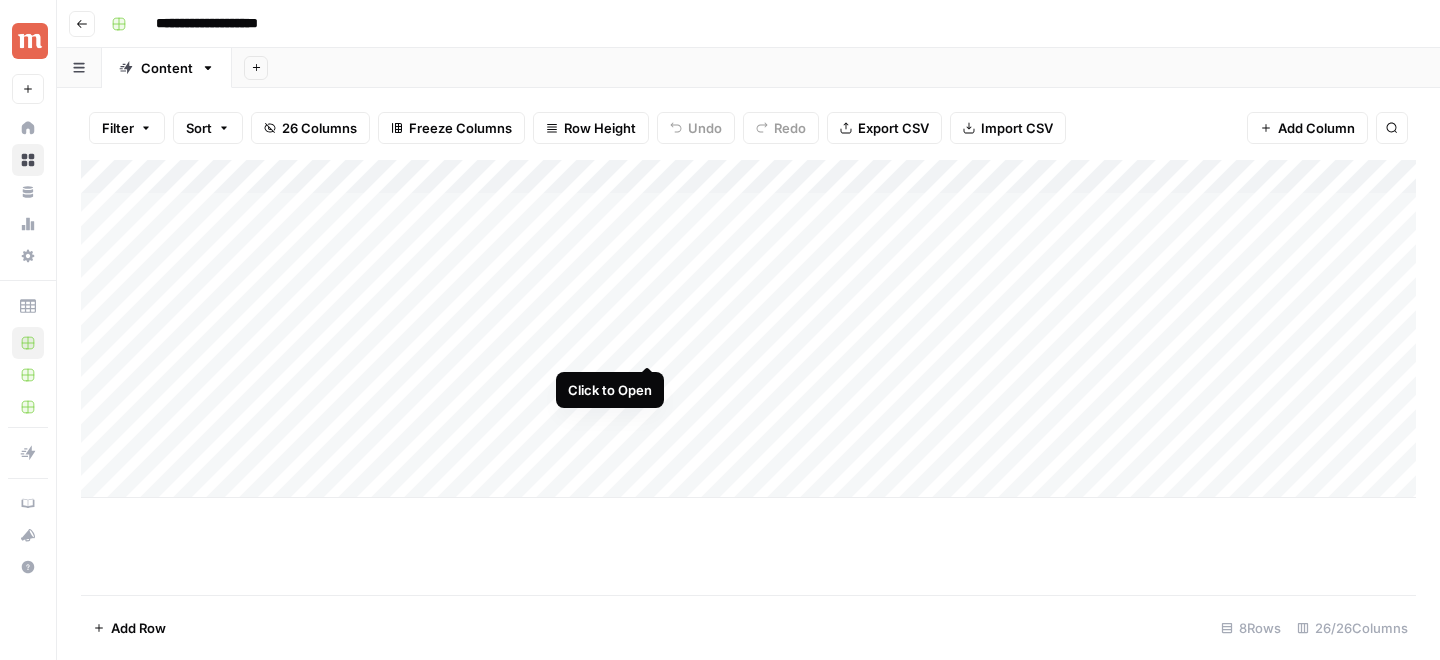 click on "Add Column" at bounding box center [748, 329] 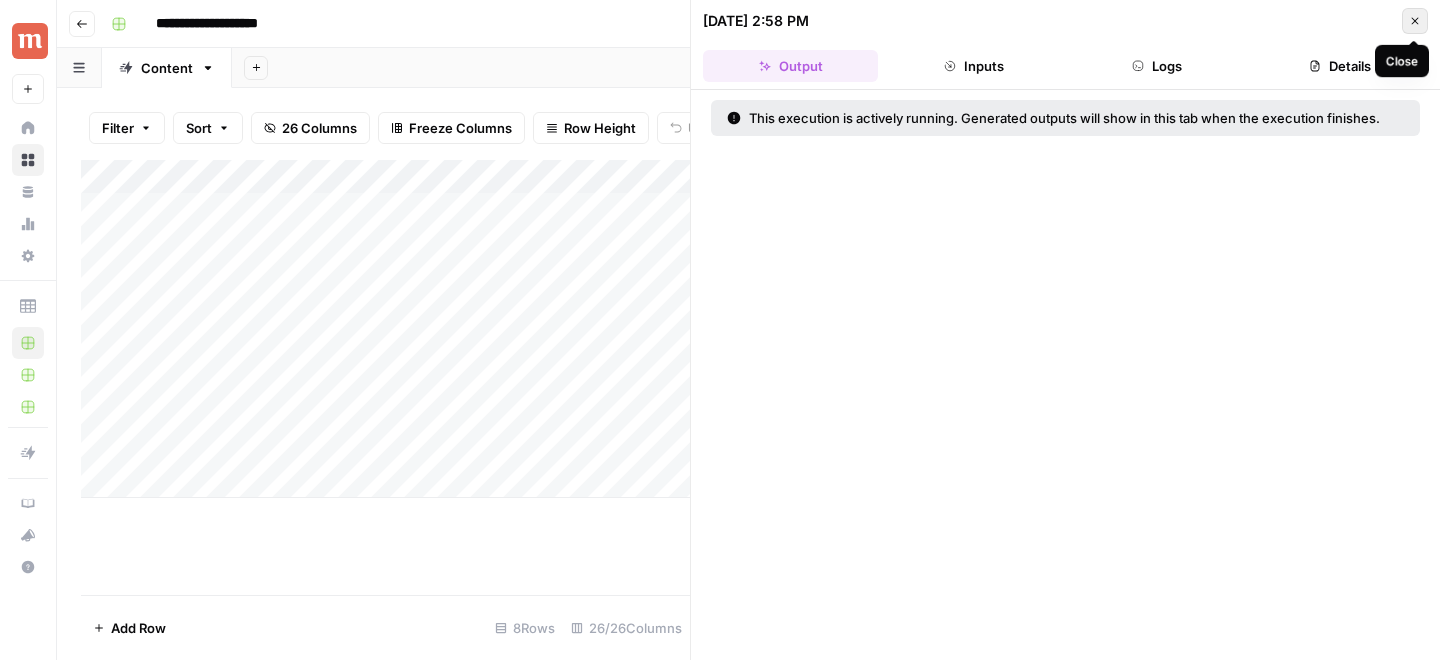 click on "Close" at bounding box center [1415, 21] 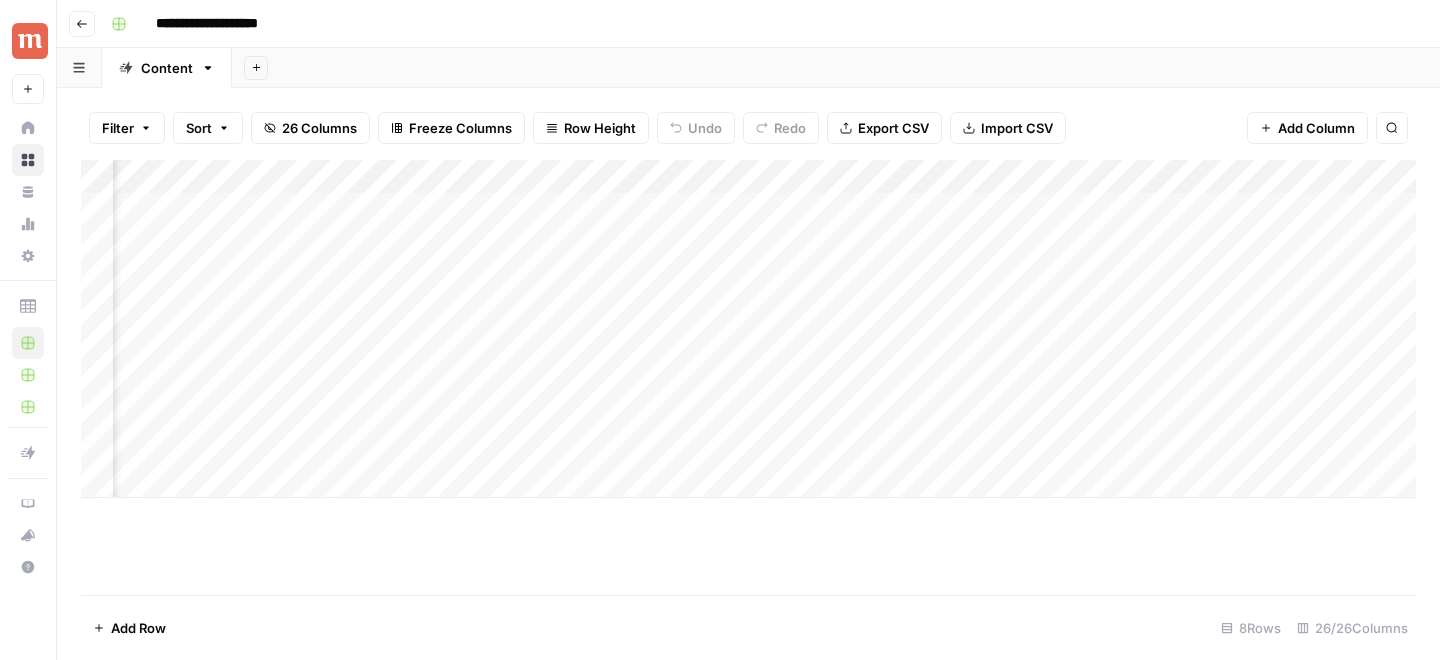 scroll, scrollTop: 0, scrollLeft: 407, axis: horizontal 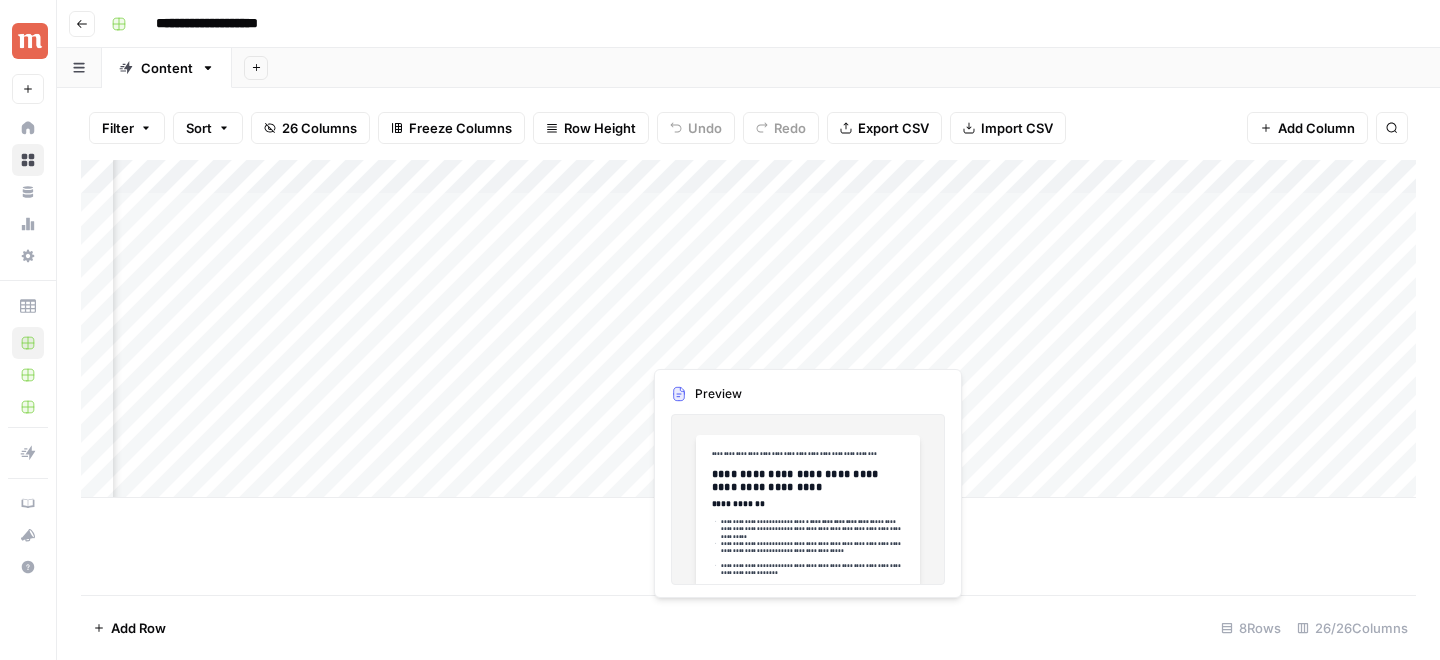 click on "Add Column" at bounding box center [748, 329] 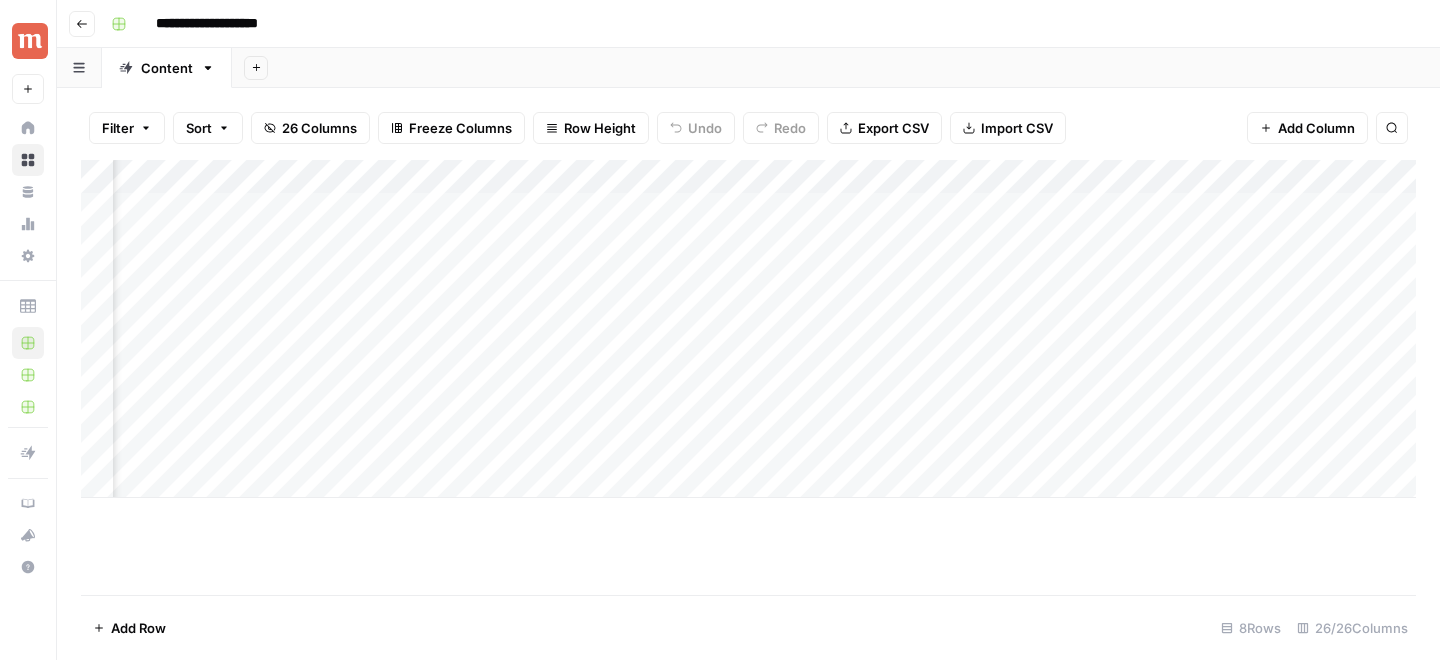 click on "Add Column" at bounding box center [748, 329] 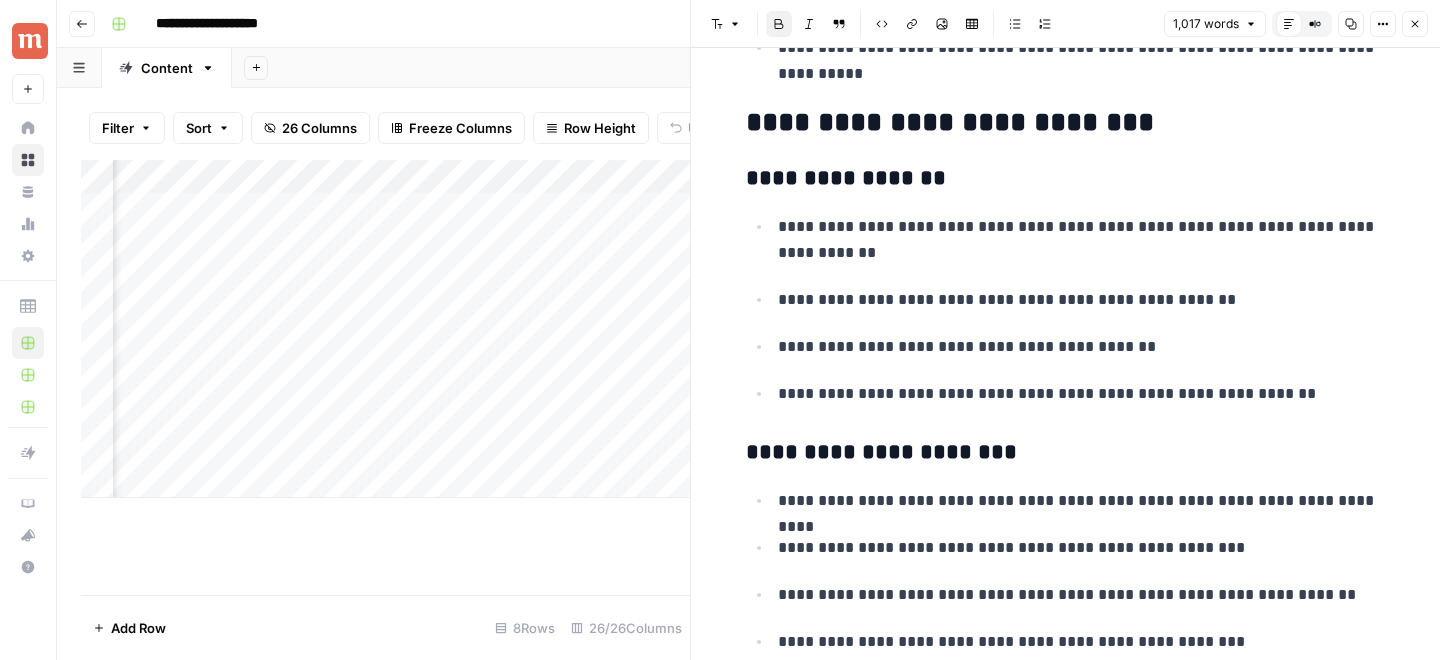 scroll, scrollTop: 5619, scrollLeft: 0, axis: vertical 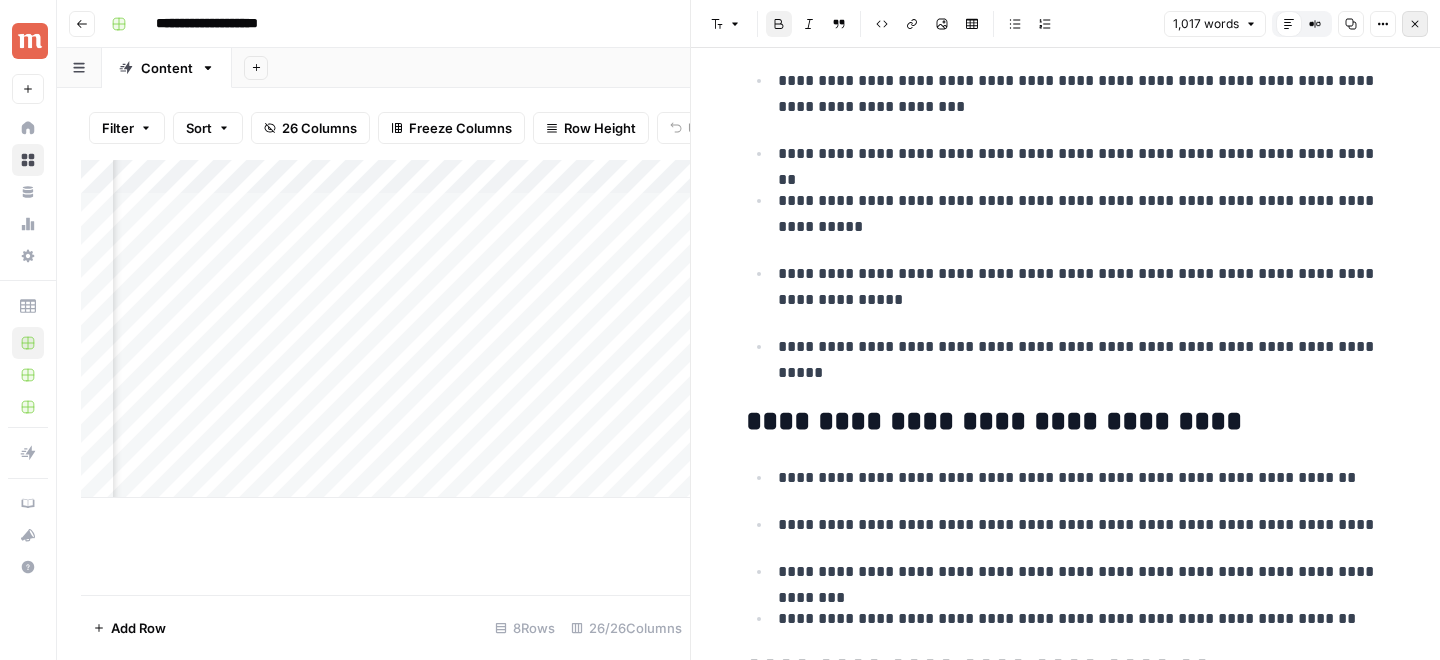 click on "Close" at bounding box center (1415, 24) 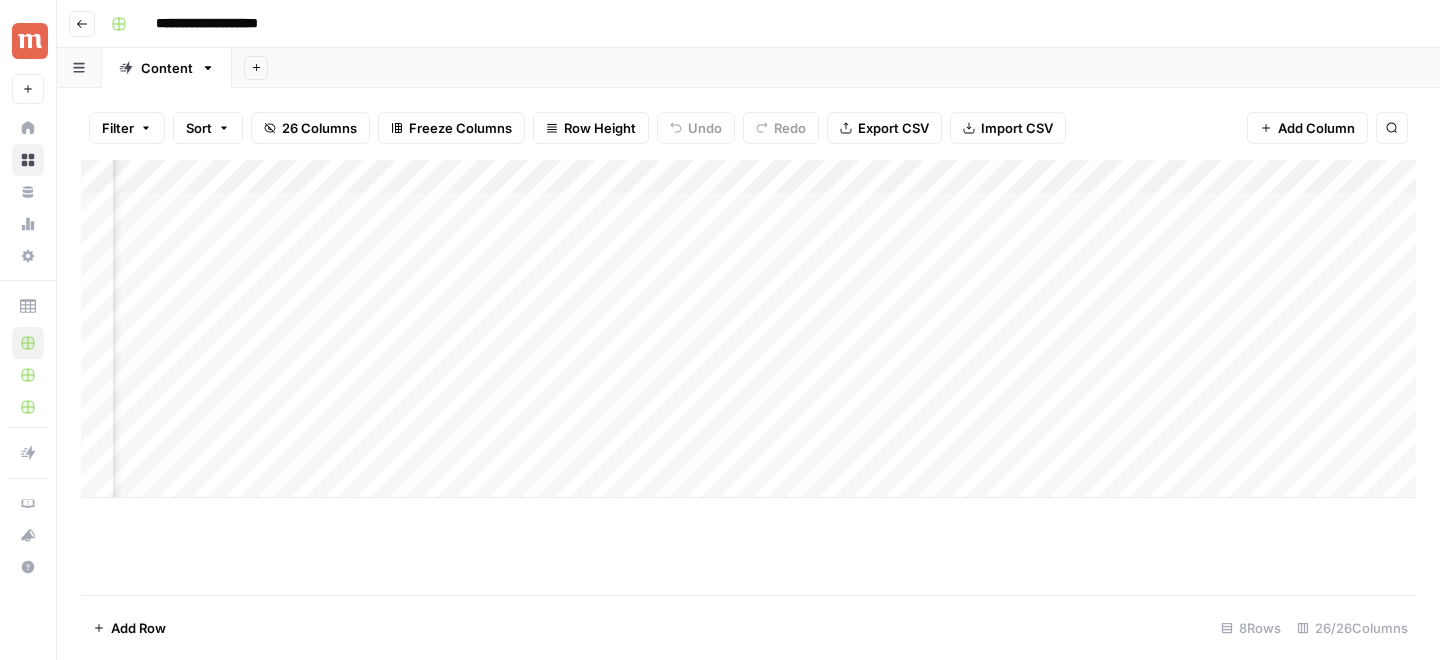 scroll, scrollTop: 0, scrollLeft: 603, axis: horizontal 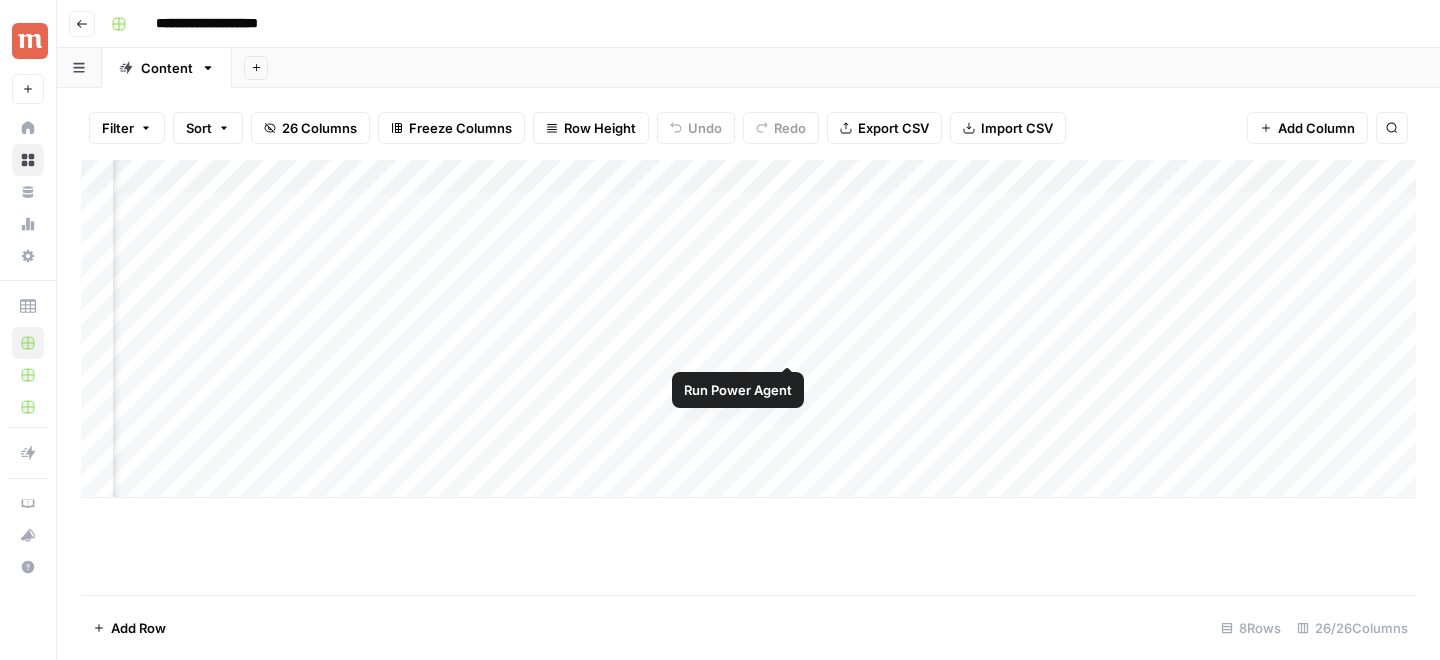 click on "Add Column" at bounding box center [748, 329] 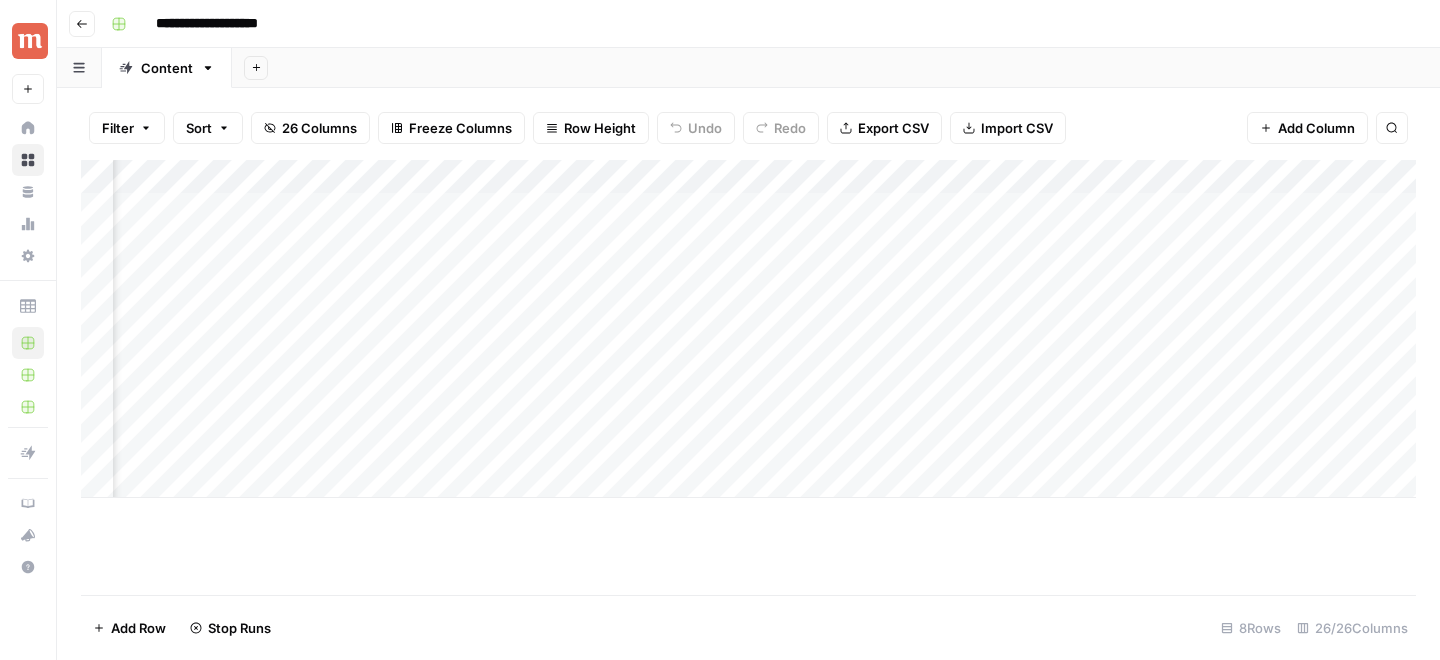 scroll, scrollTop: 0, scrollLeft: 870, axis: horizontal 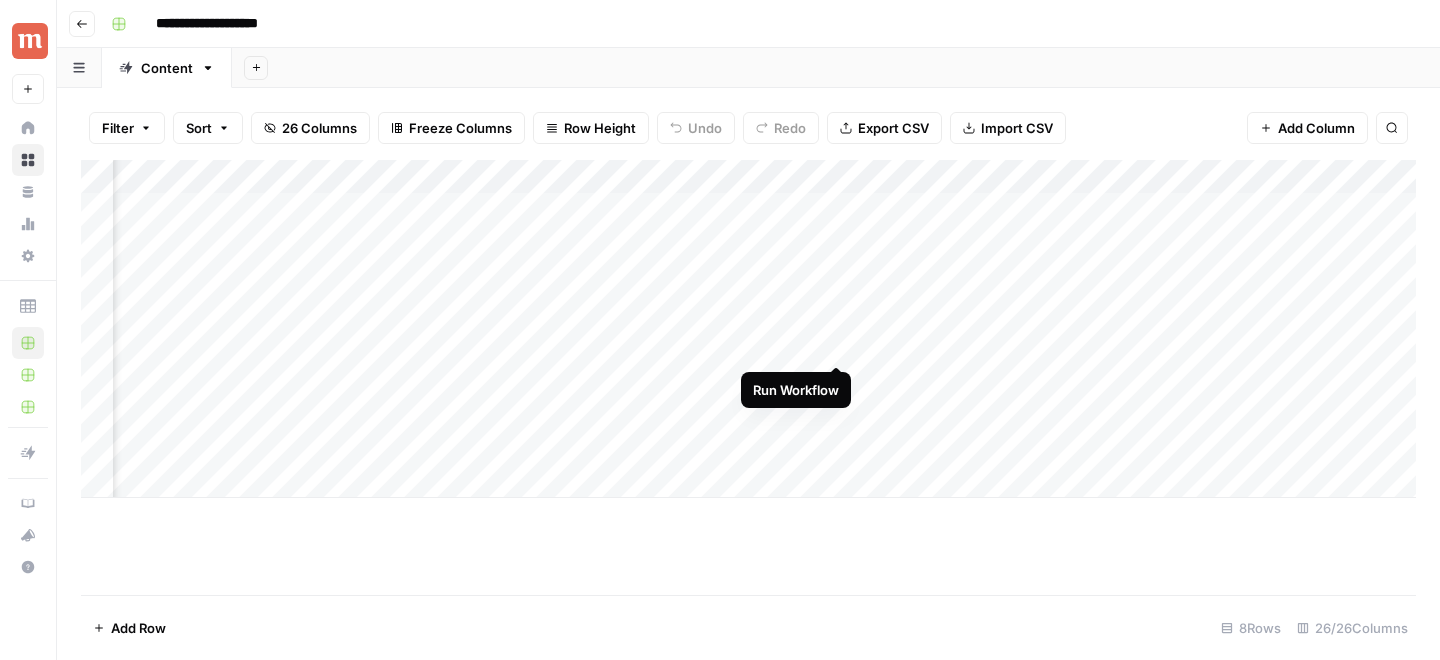 click on "Add Column" at bounding box center [748, 329] 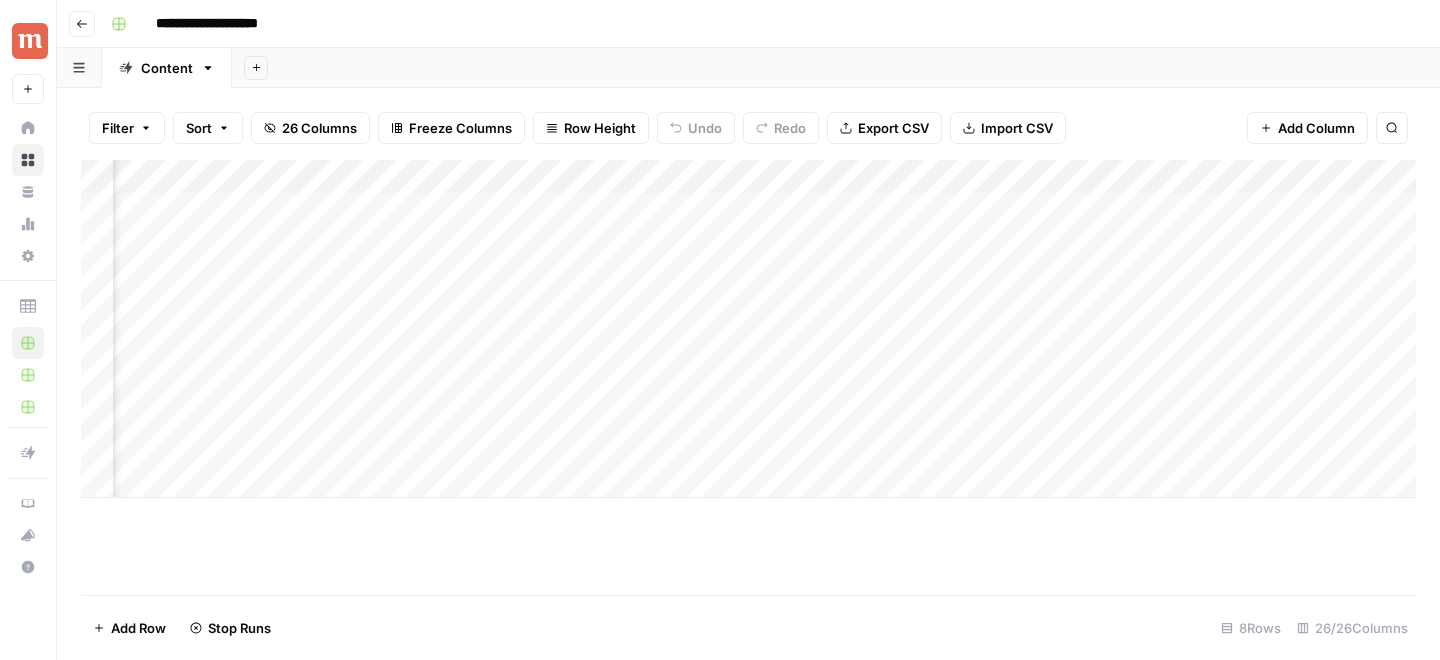 scroll, scrollTop: 0, scrollLeft: 200, axis: horizontal 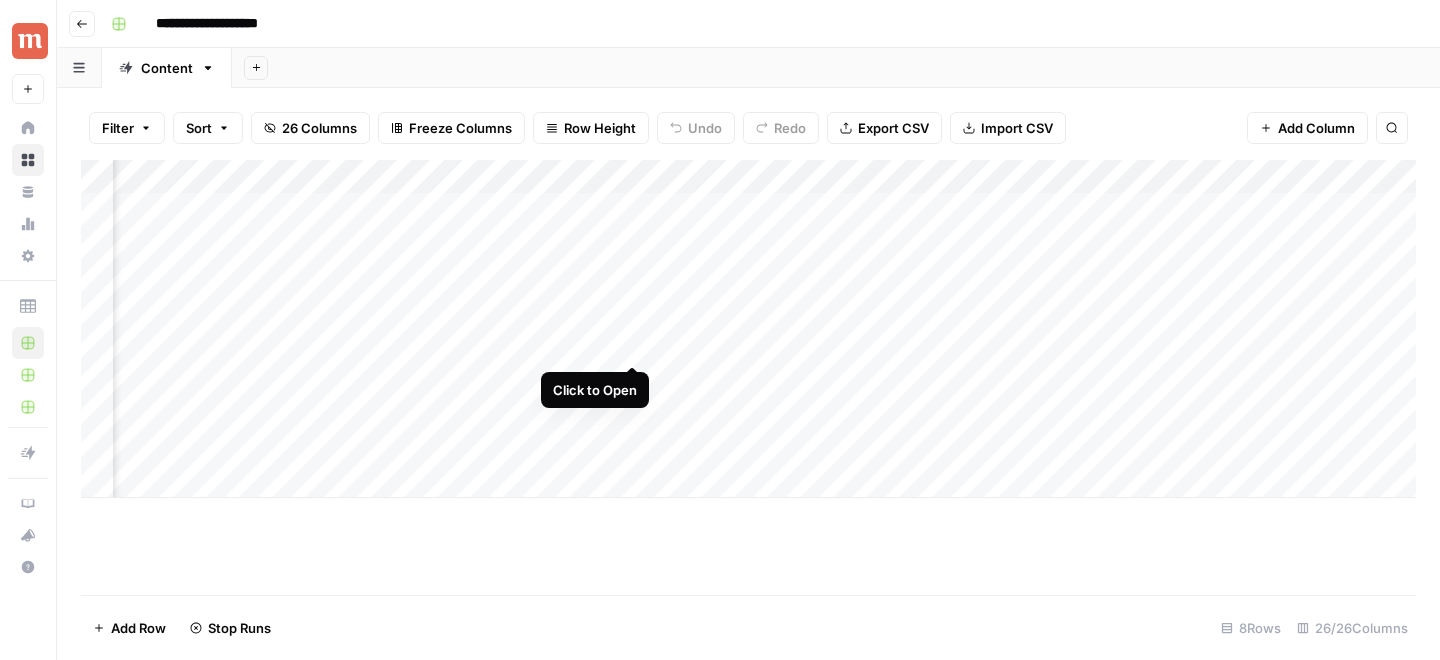 click on "Add Column" at bounding box center (748, 329) 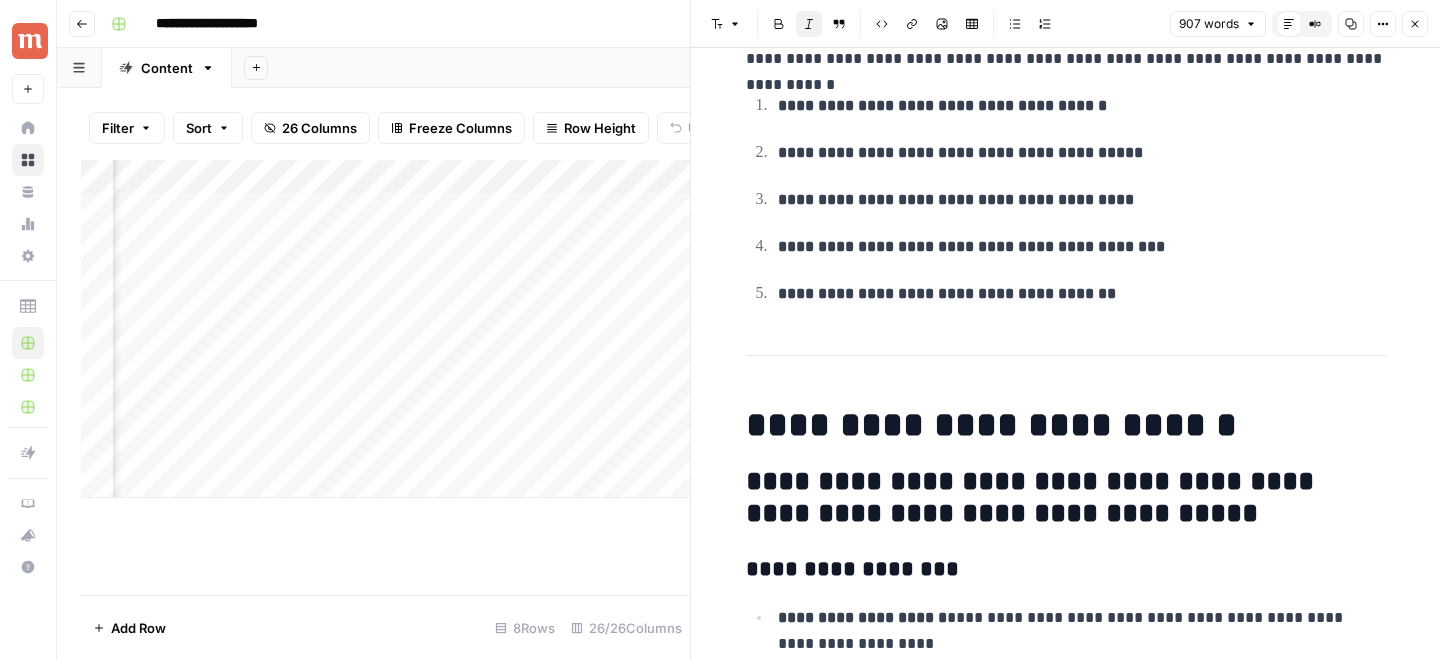 scroll, scrollTop: 2916, scrollLeft: 0, axis: vertical 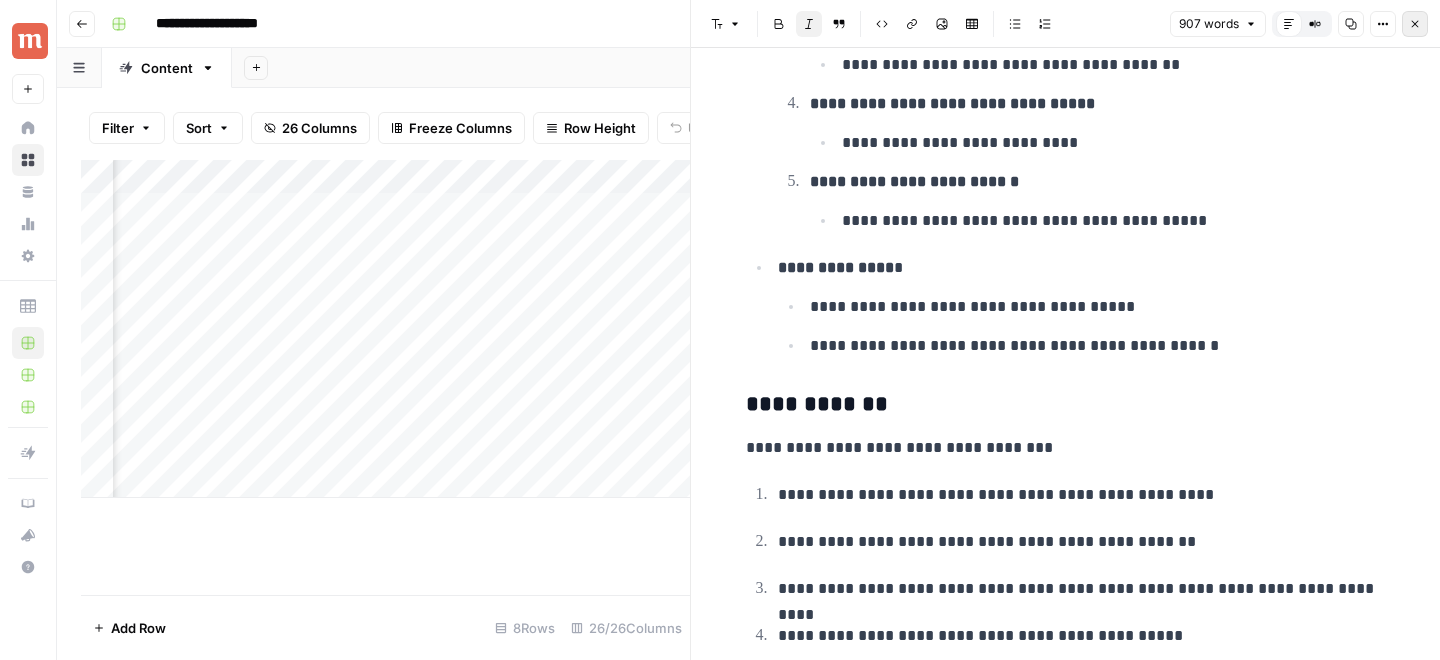click on "Close" at bounding box center [1415, 24] 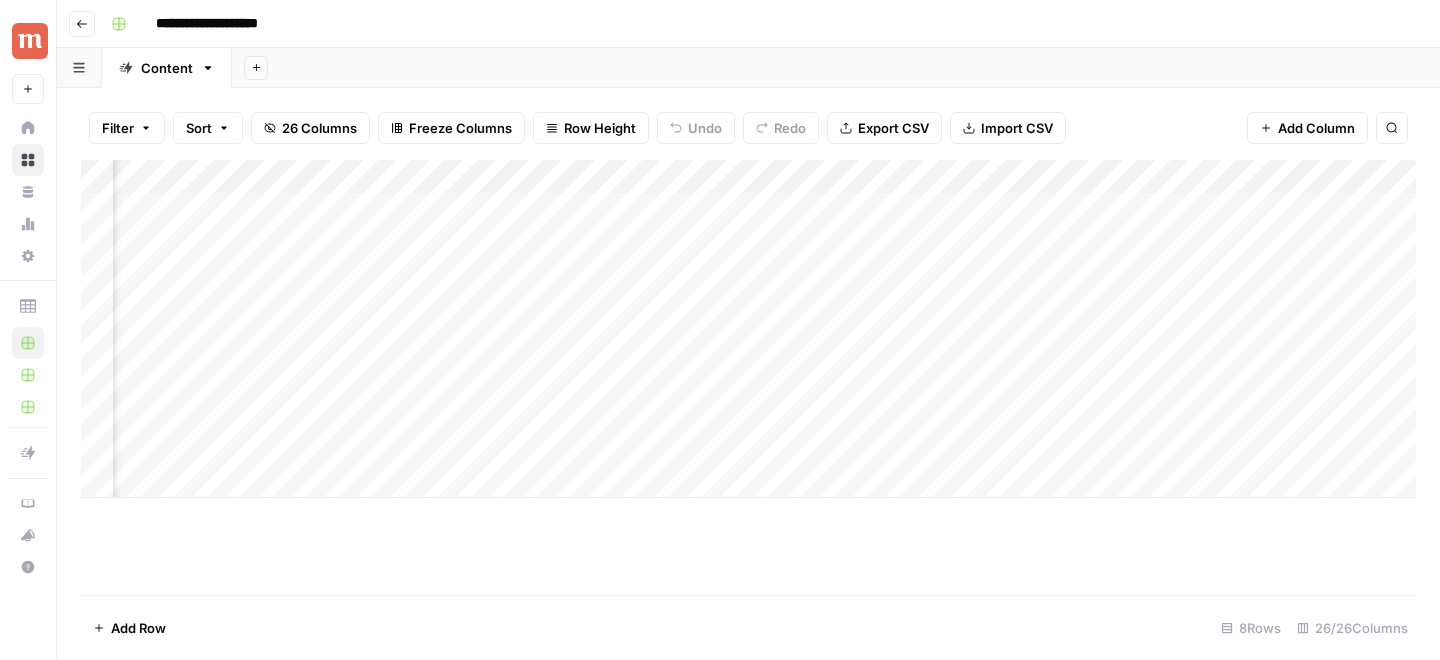 scroll, scrollTop: 0, scrollLeft: 566, axis: horizontal 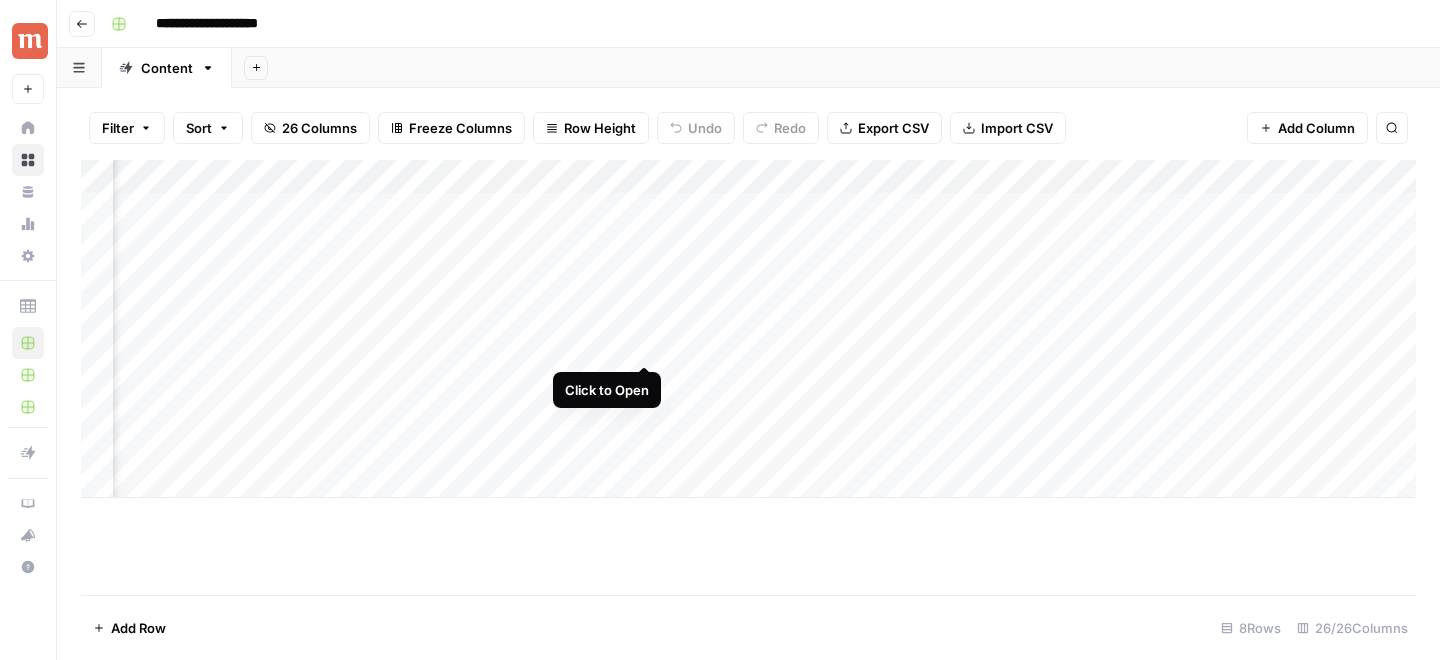 click on "Add Column" at bounding box center [748, 329] 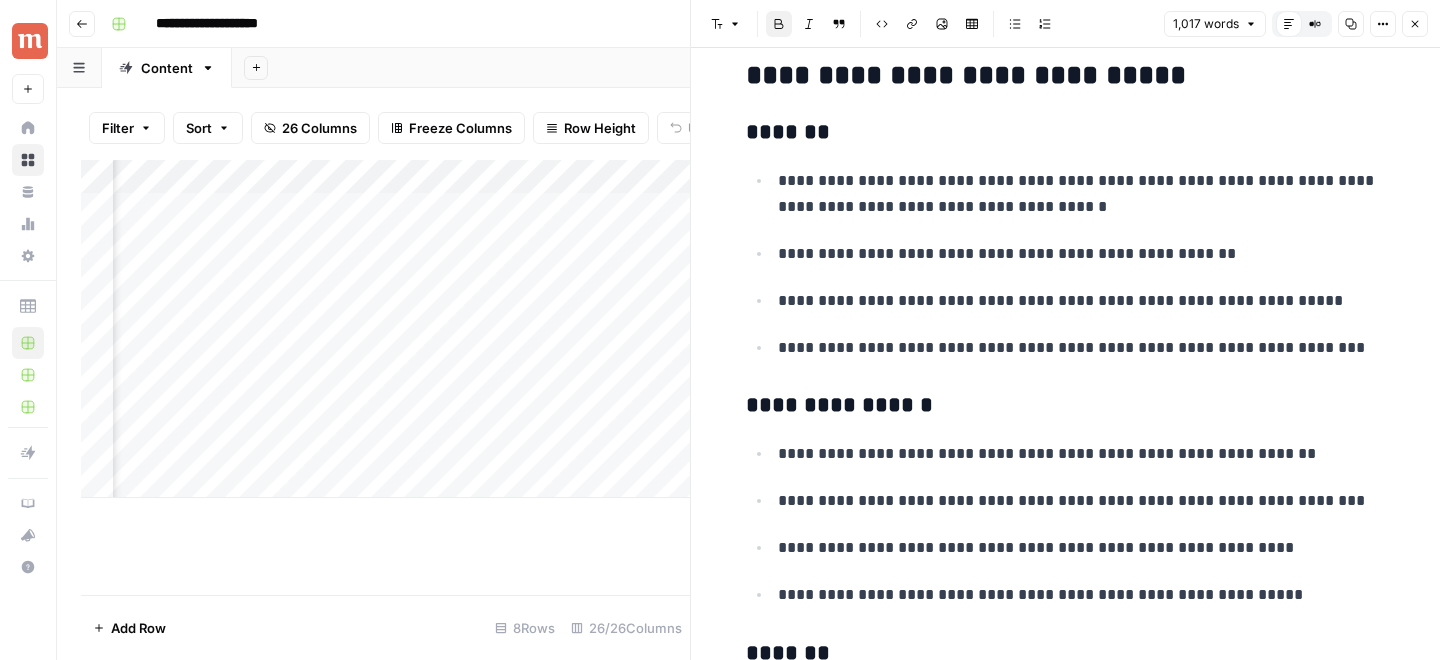 scroll, scrollTop: 3505, scrollLeft: 0, axis: vertical 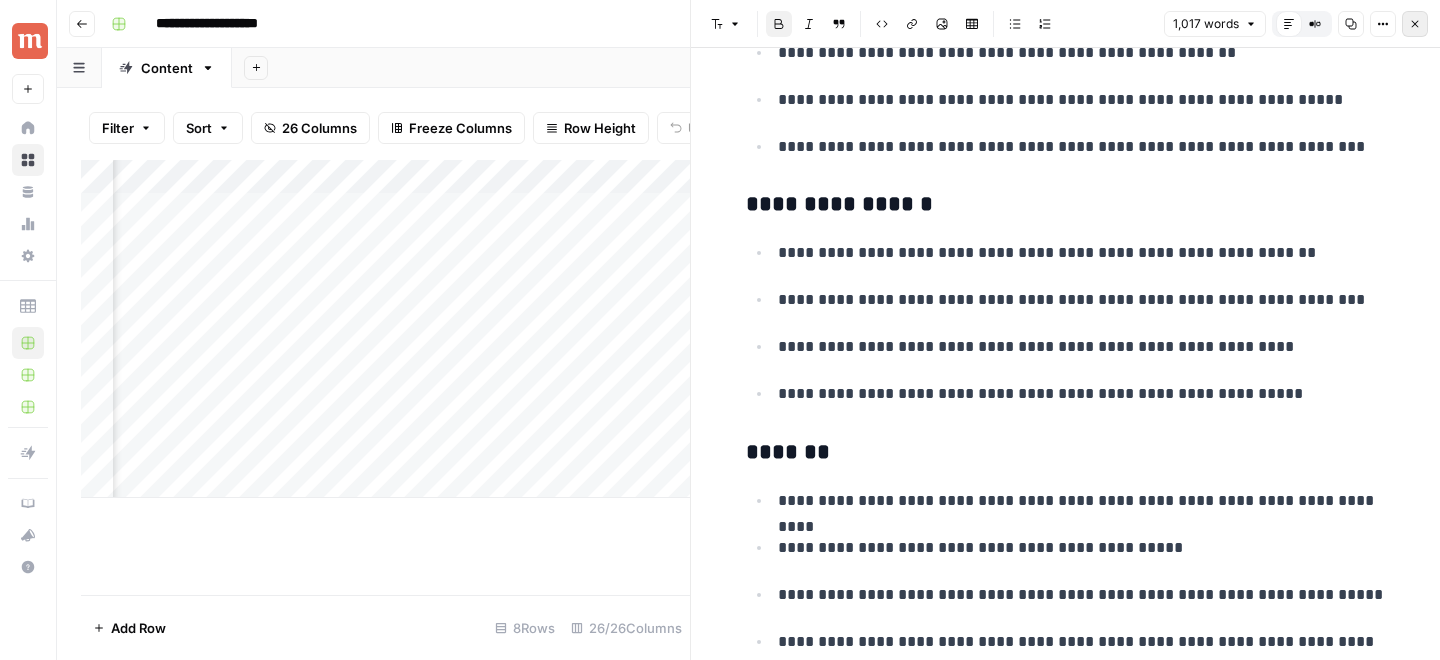 click on "Close" at bounding box center [1415, 24] 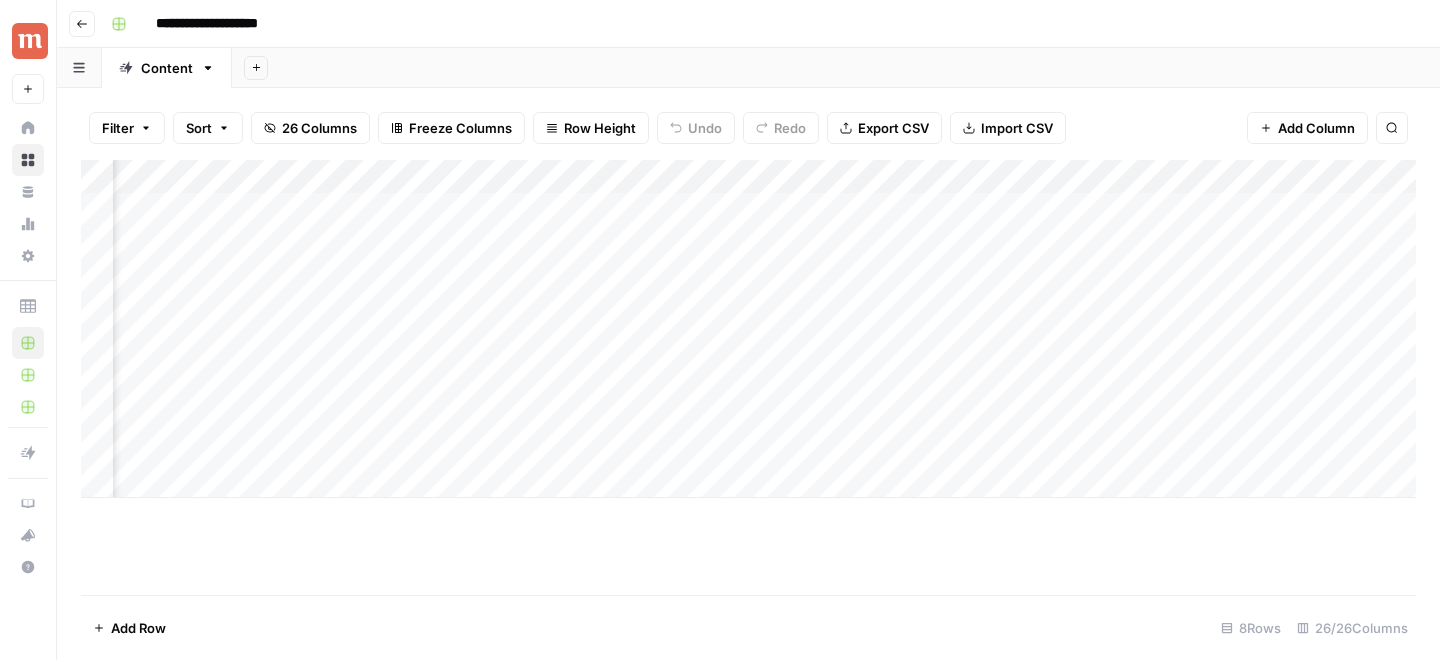 scroll, scrollTop: 0, scrollLeft: 0, axis: both 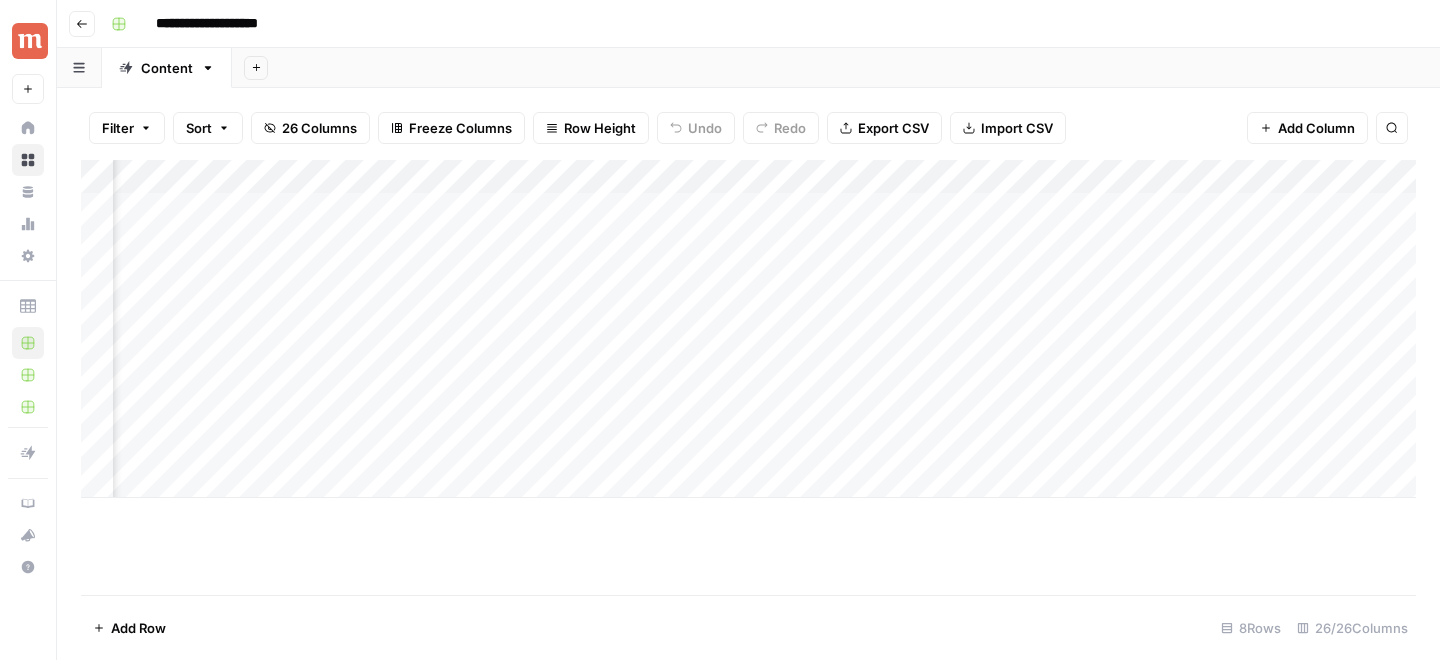 drag, startPoint x: 357, startPoint y: 305, endPoint x: 1439, endPoint y: 316, distance: 1082.0559 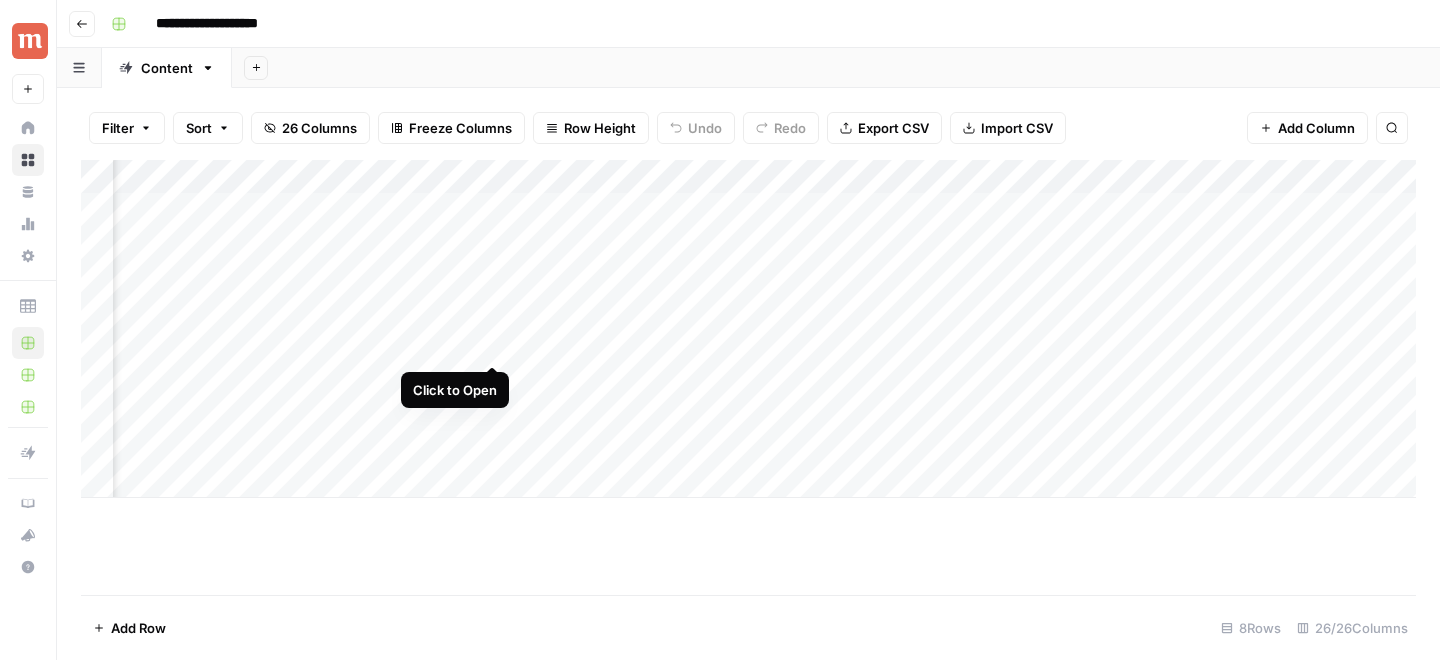 click on "Add Column" at bounding box center (748, 329) 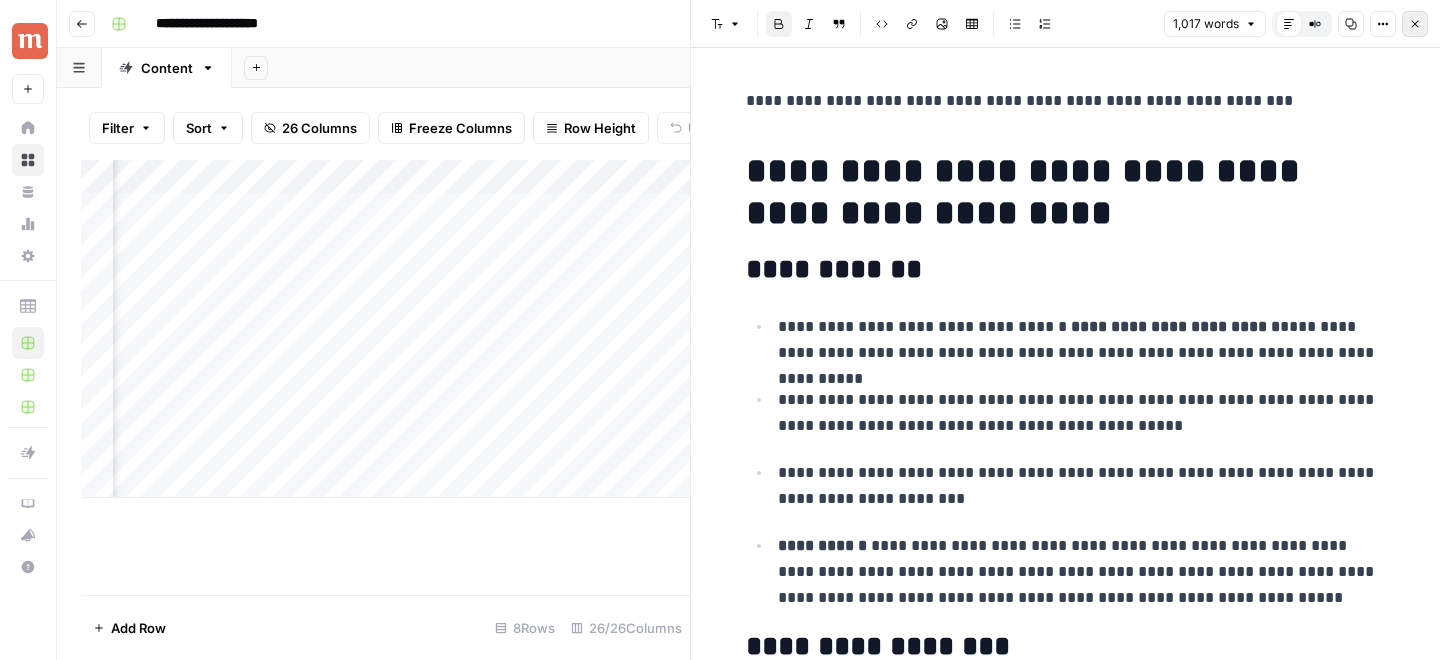 click 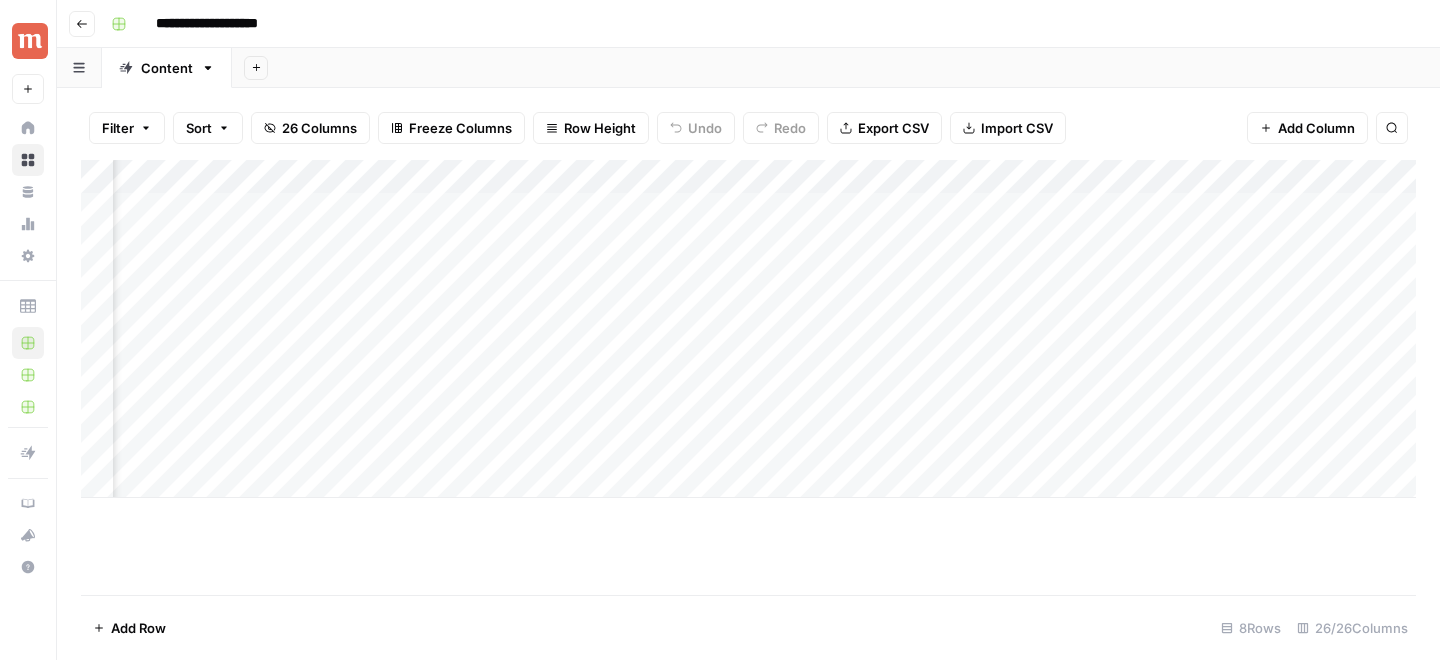 click on "Add Column" at bounding box center [748, 329] 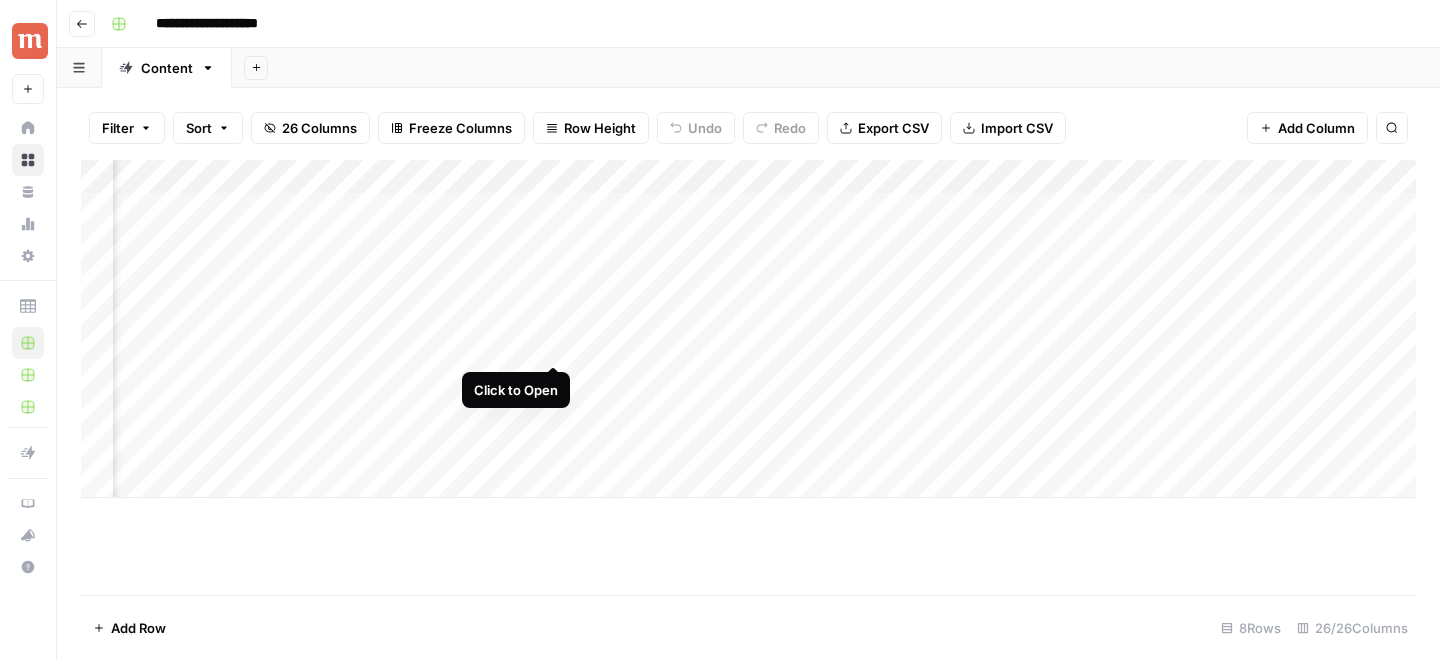 click on "Add Column" at bounding box center (748, 329) 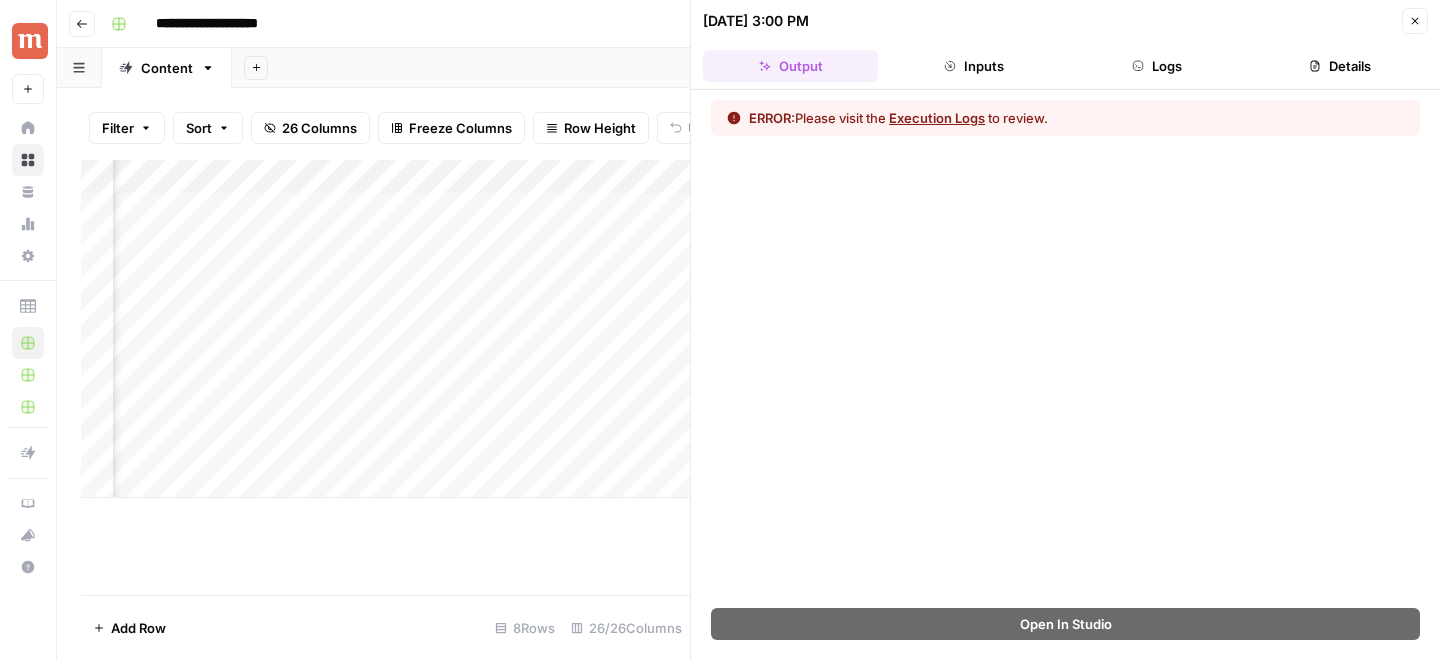 click on "Execution Logs" at bounding box center (937, 118) 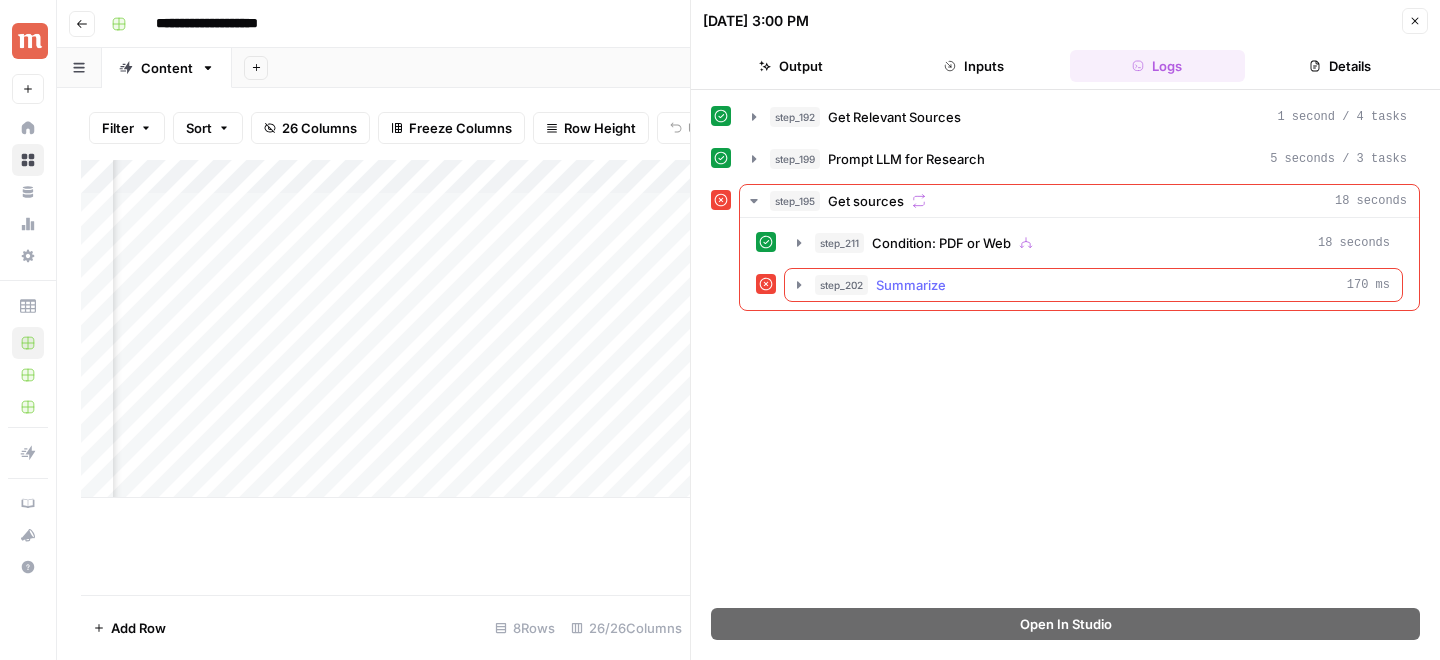 click on "Summarize" at bounding box center [911, 285] 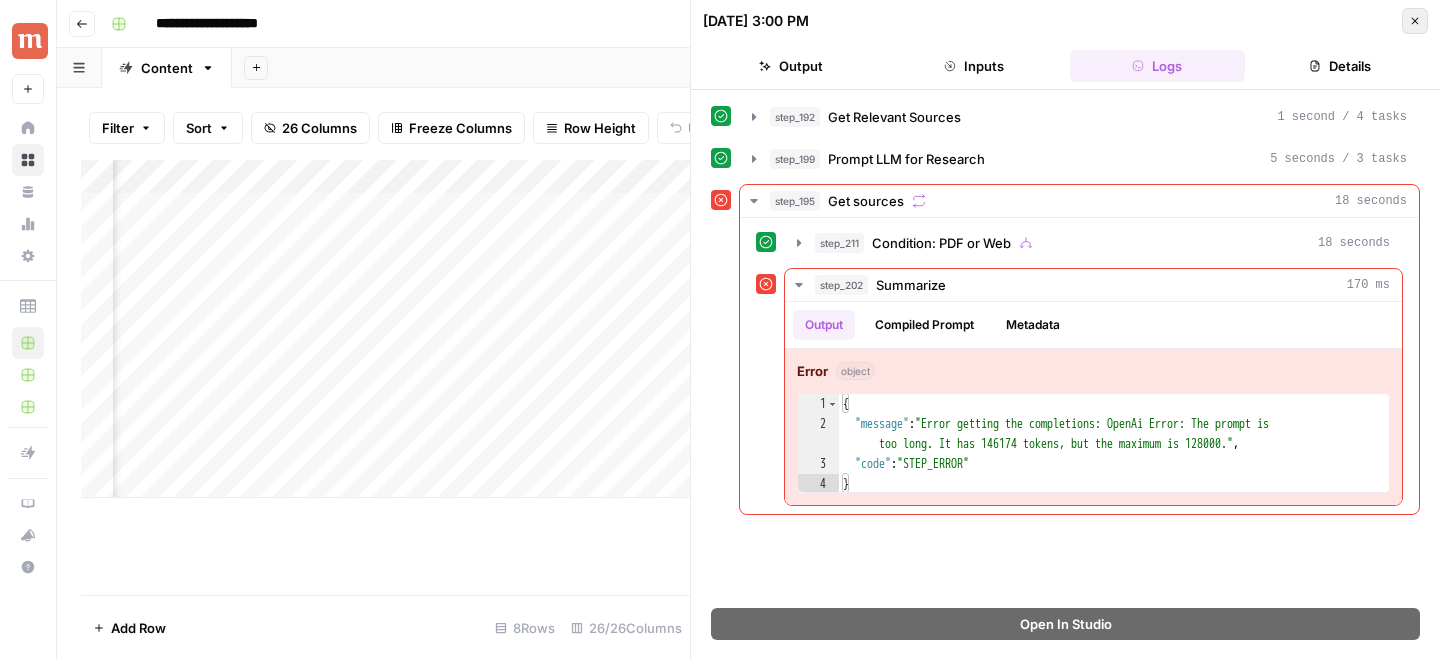 click on "Close" at bounding box center [1415, 21] 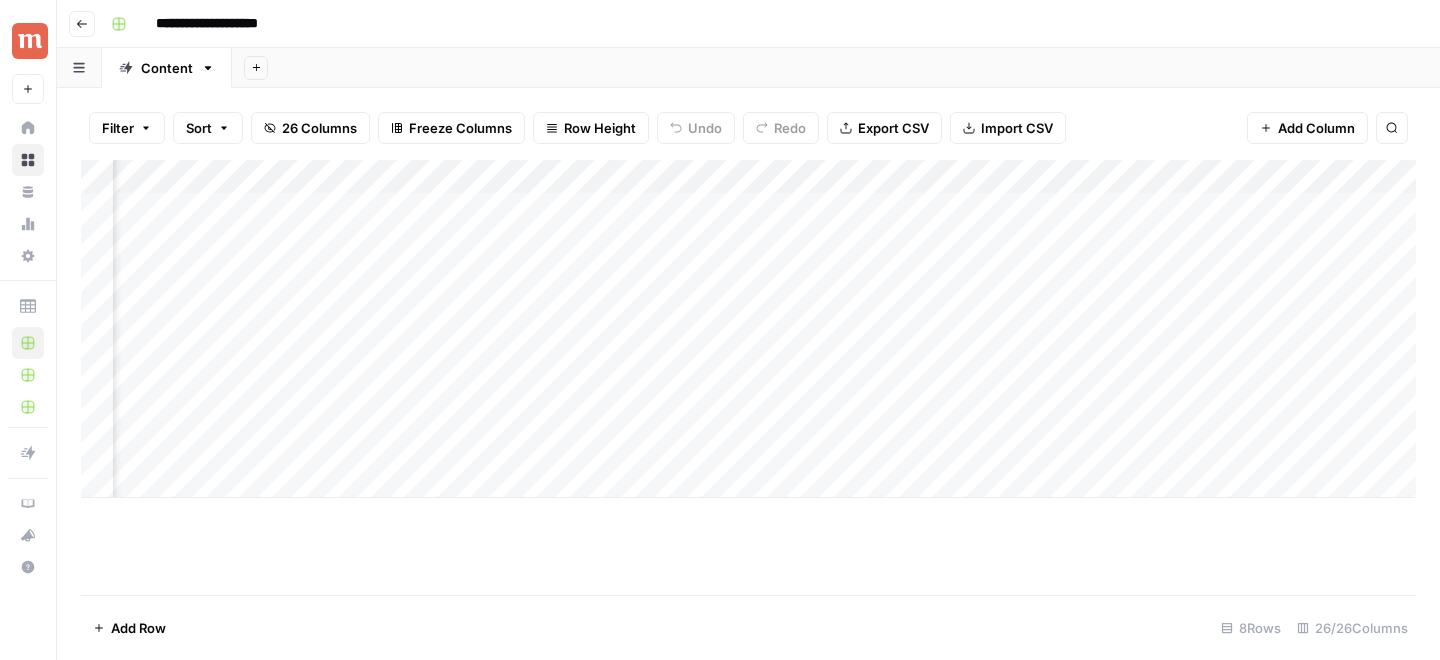 click on "Add Column" at bounding box center (748, 329) 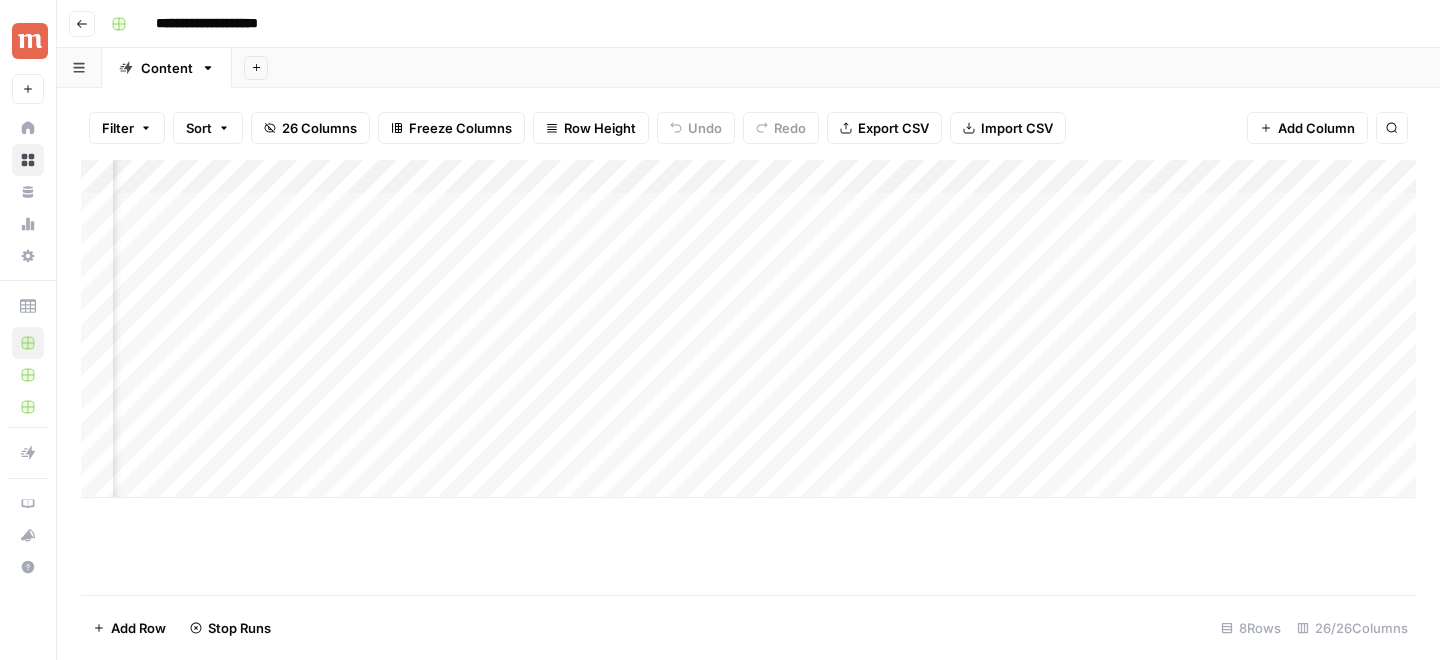 click on "Add Column" at bounding box center (748, 329) 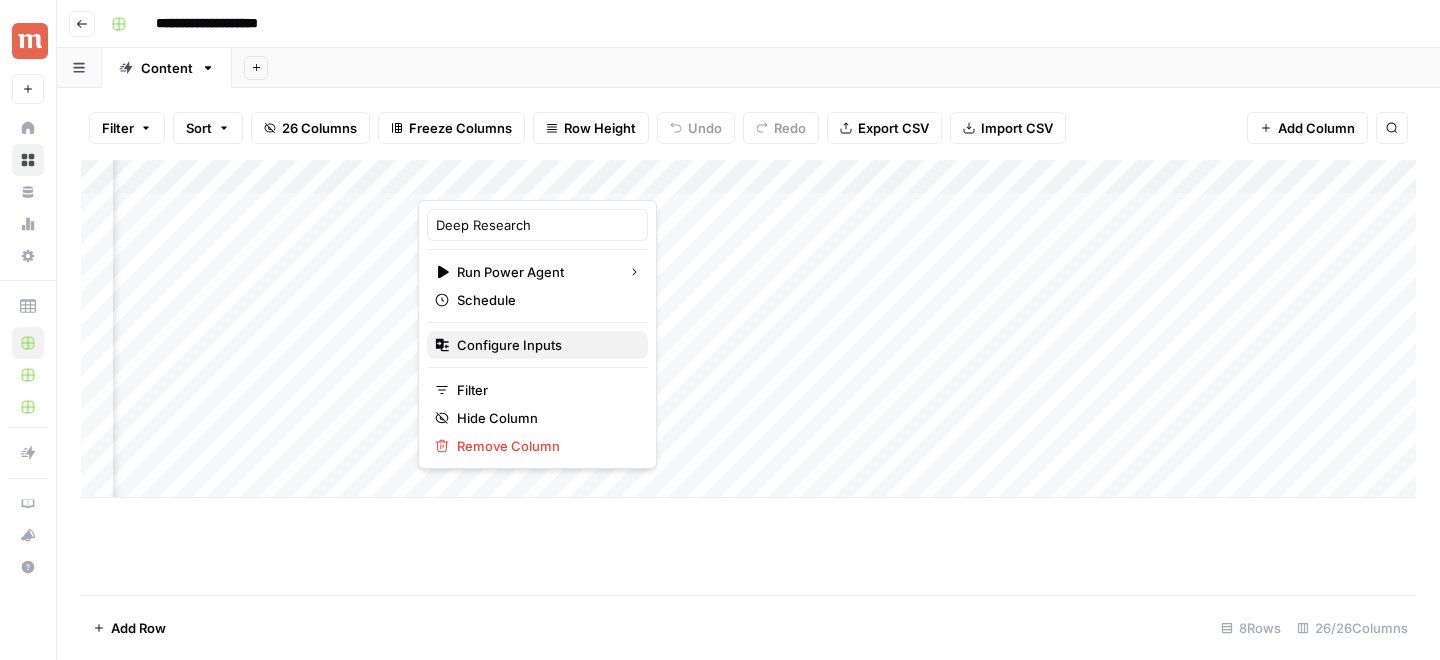 click on "Configure Inputs" at bounding box center (509, 345) 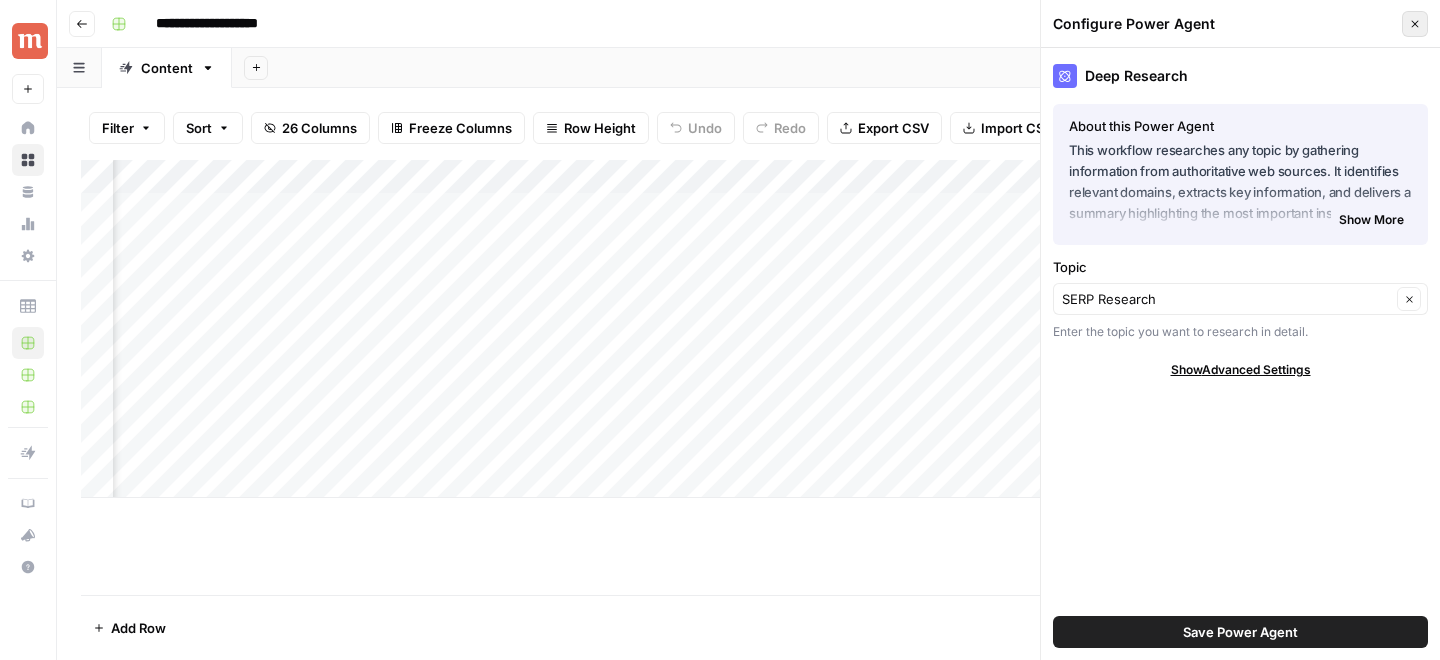 click on "Close" at bounding box center [1415, 24] 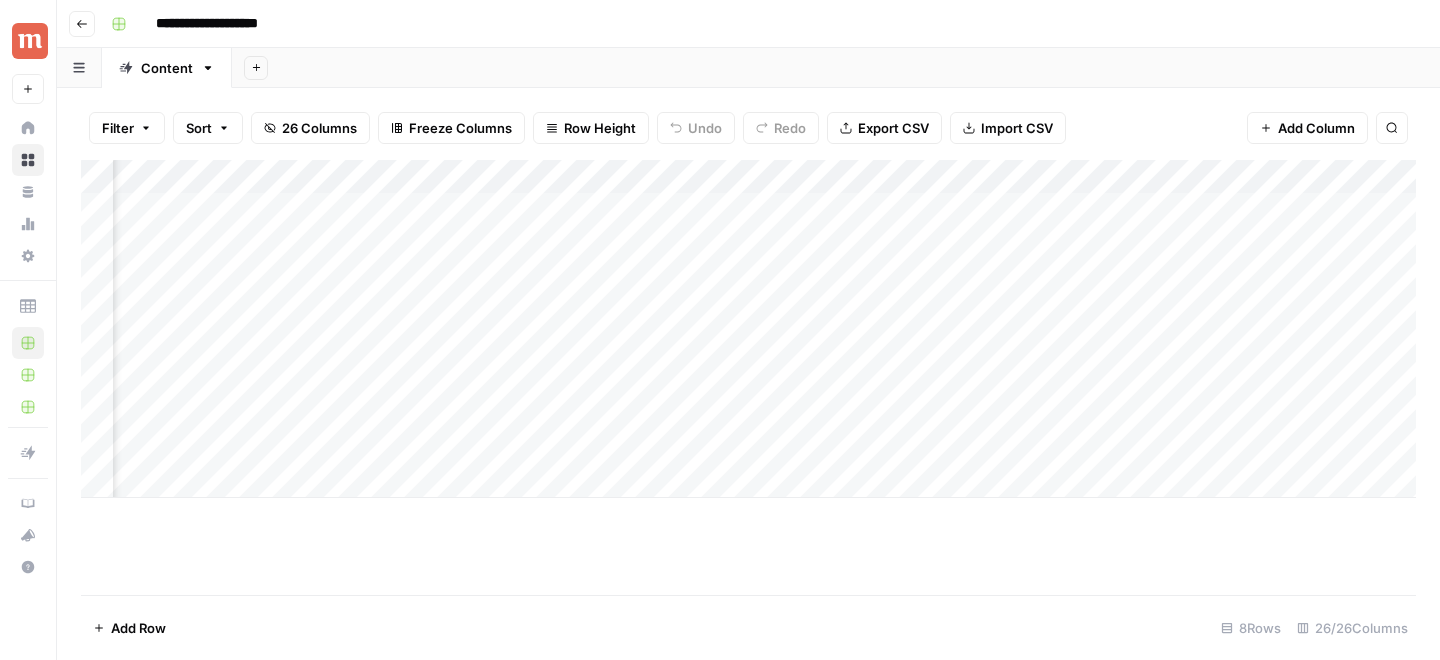 scroll, scrollTop: 0, scrollLeft: 940, axis: horizontal 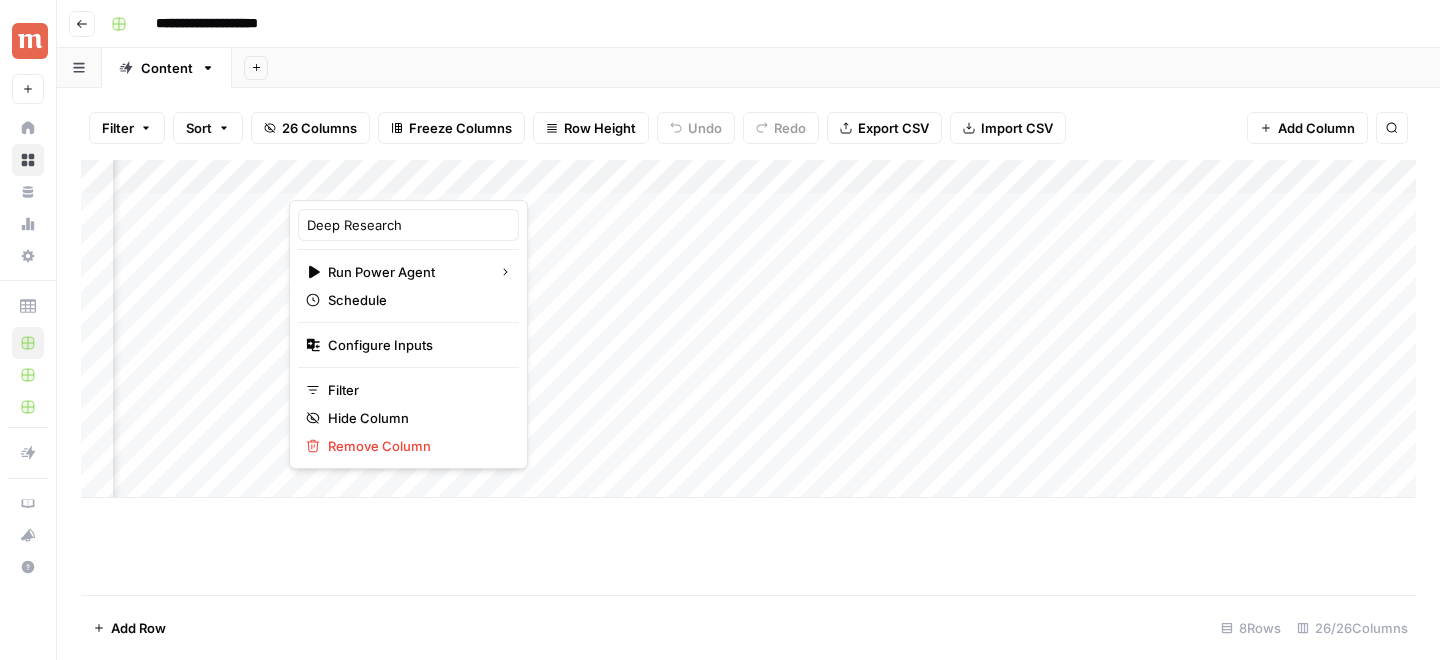 click at bounding box center (379, 180) 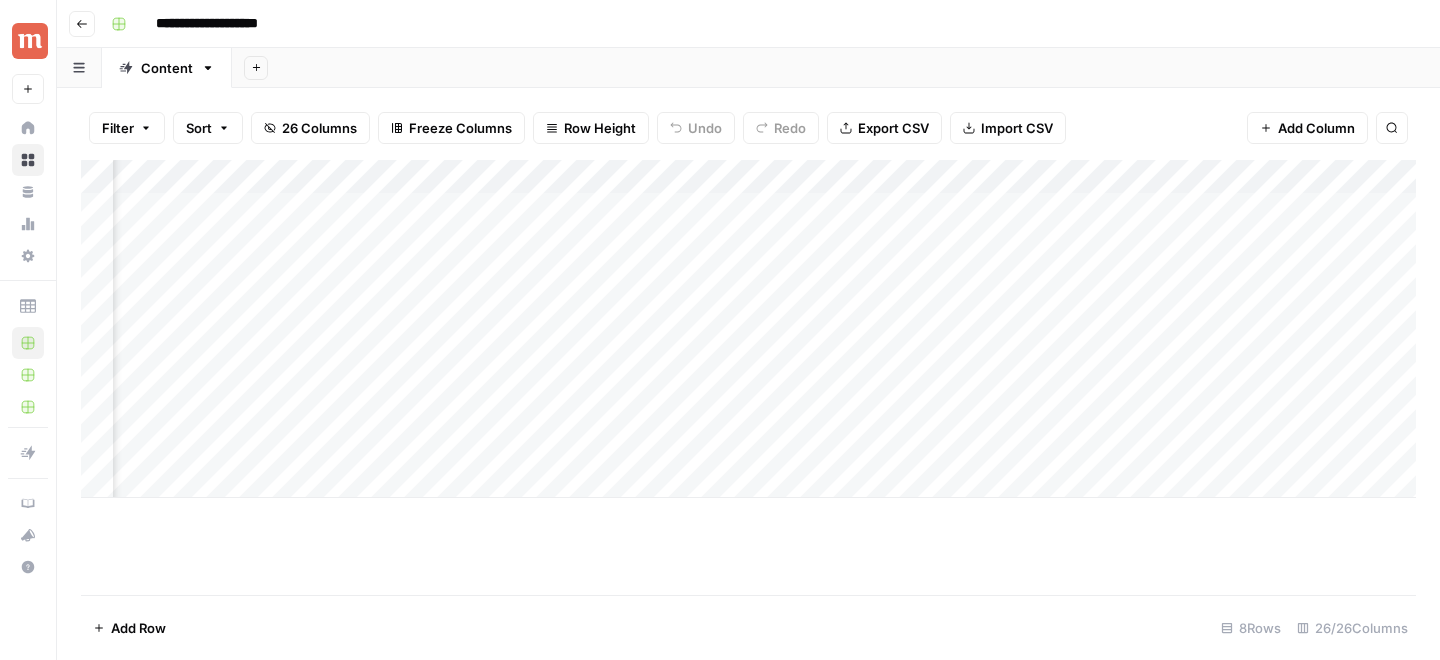 scroll, scrollTop: 0, scrollLeft: 702, axis: horizontal 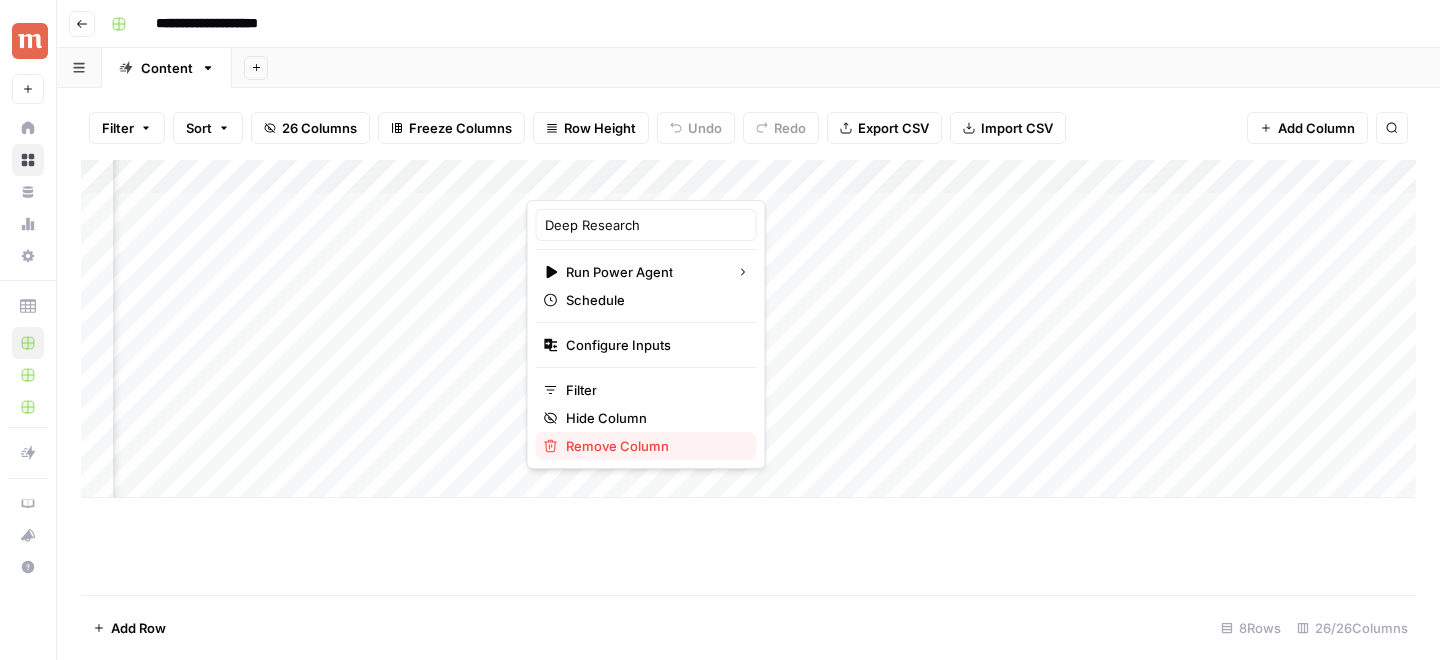 click on "Remove Column" at bounding box center [617, 446] 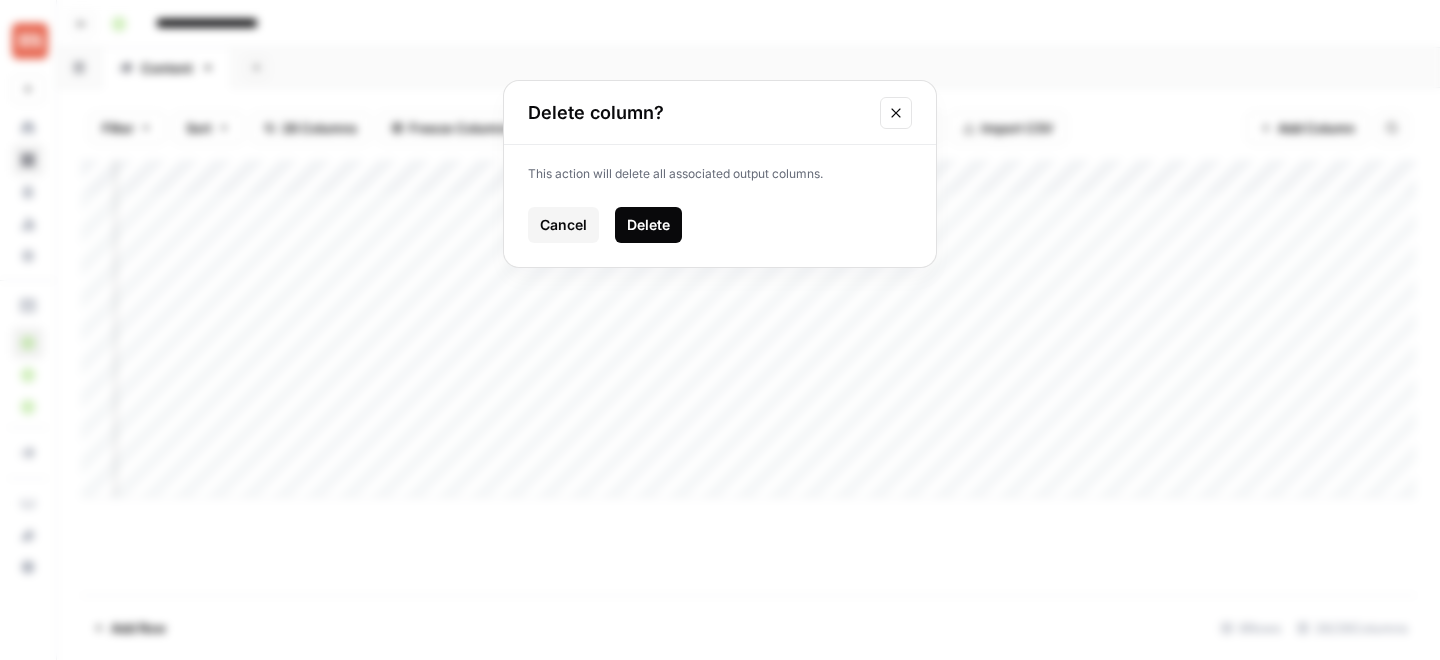 click on "Delete" at bounding box center [648, 225] 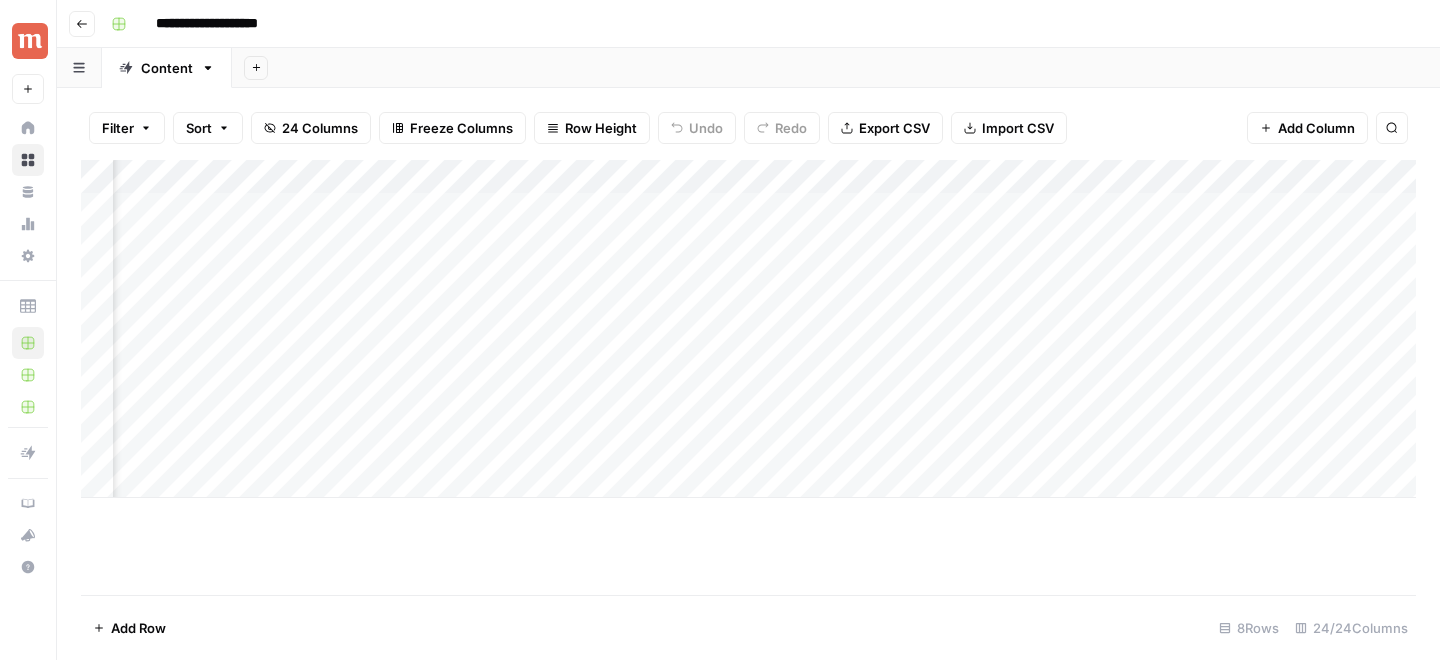click on "Add Column" at bounding box center (748, 329) 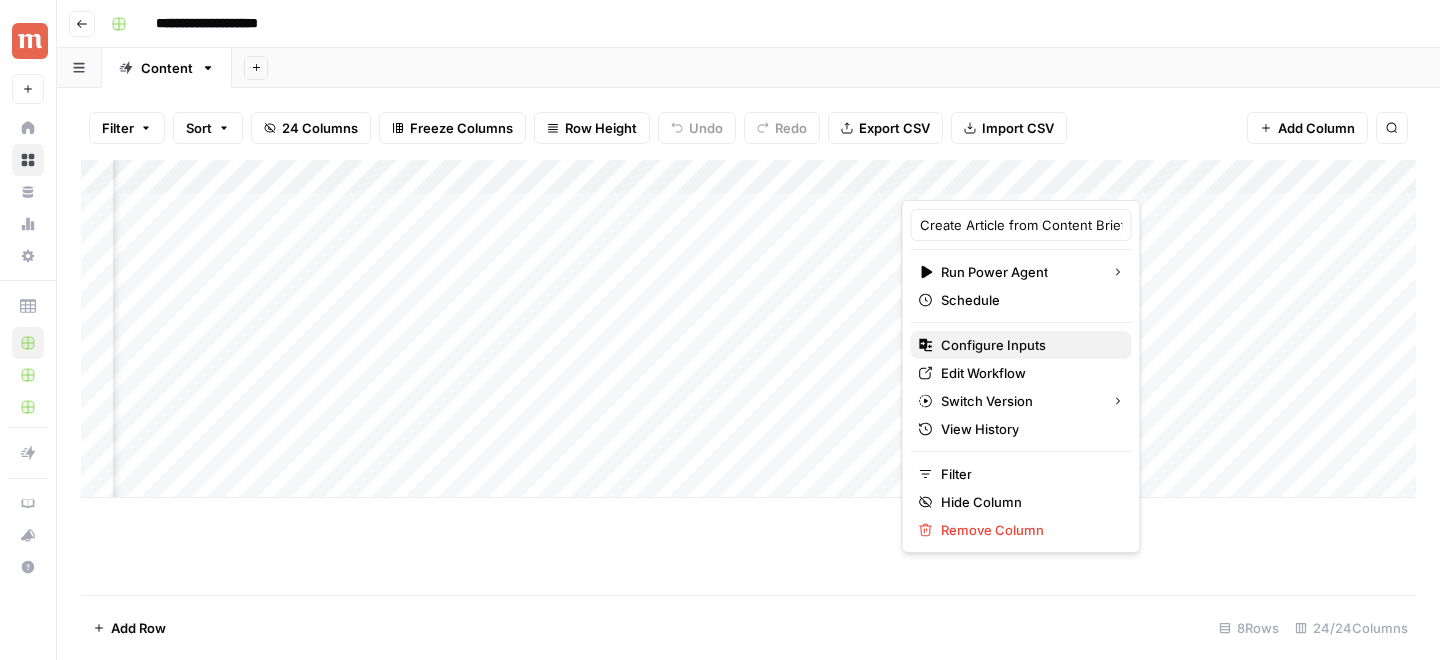 click on "Configure Inputs" at bounding box center (993, 345) 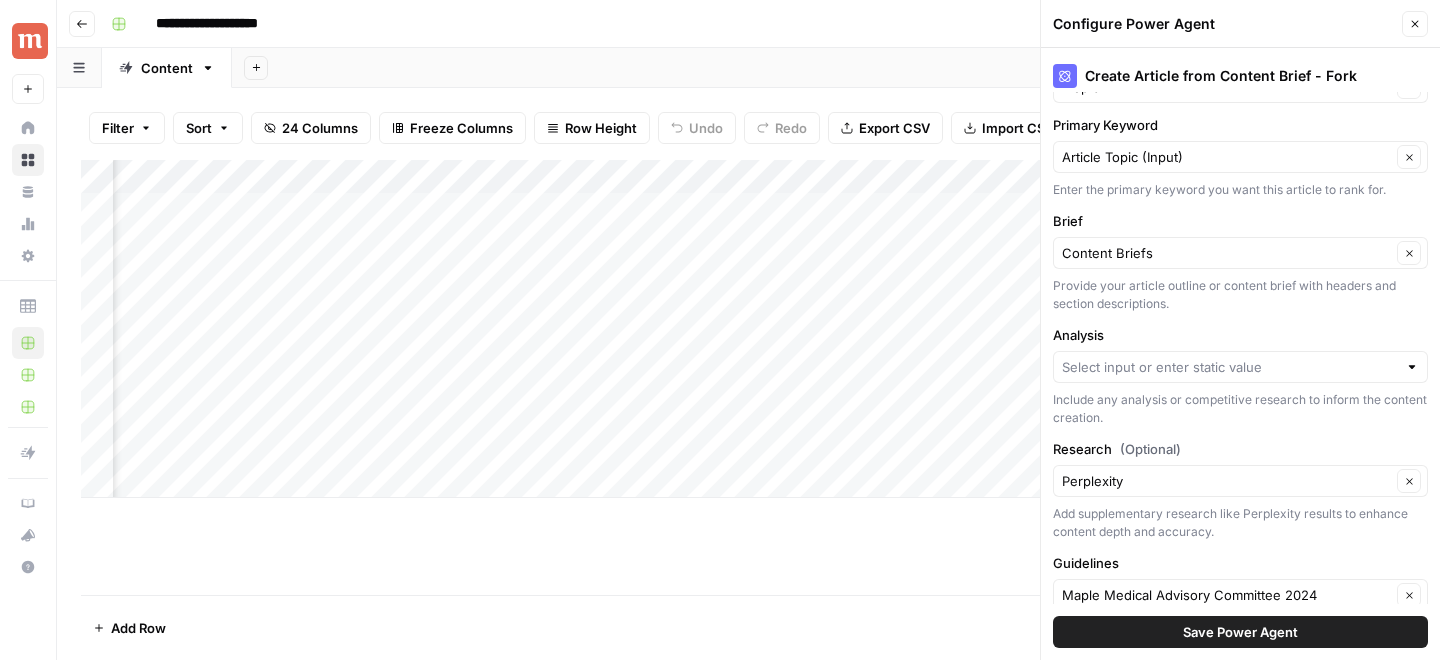 scroll, scrollTop: 265, scrollLeft: 0, axis: vertical 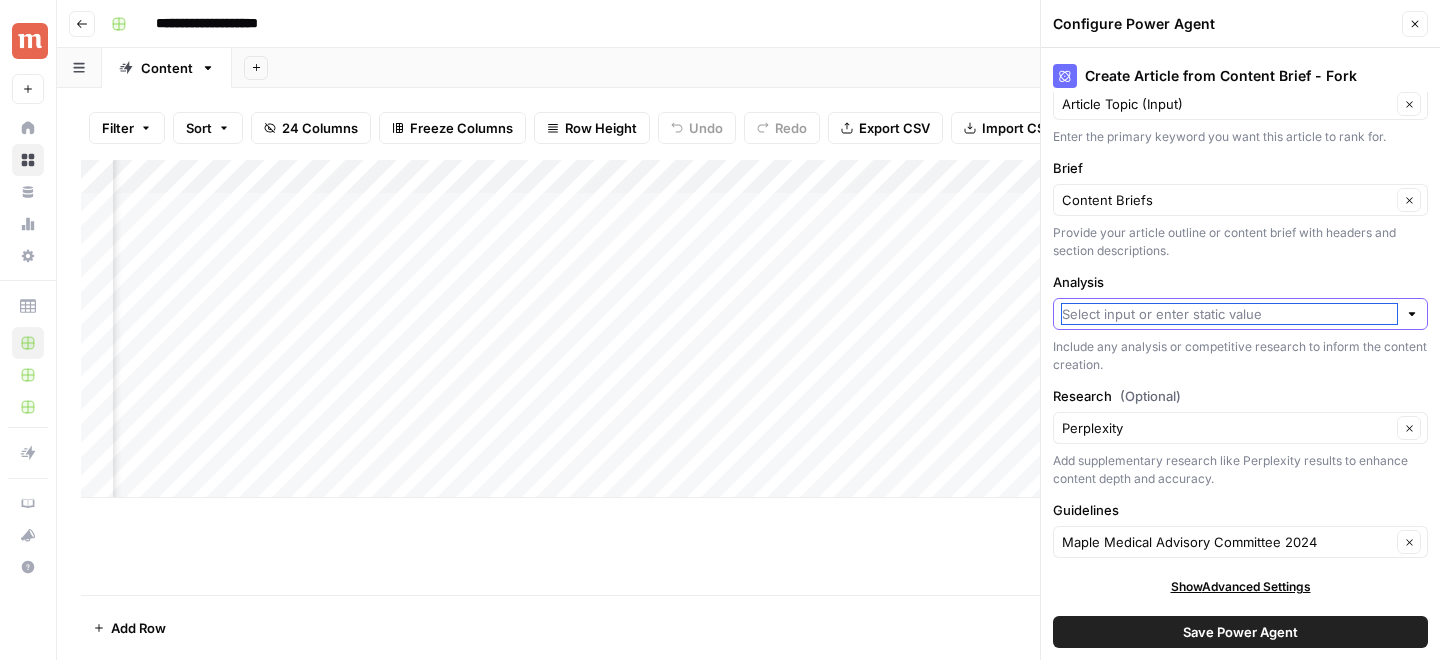 click on "Analysis" at bounding box center [1229, 314] 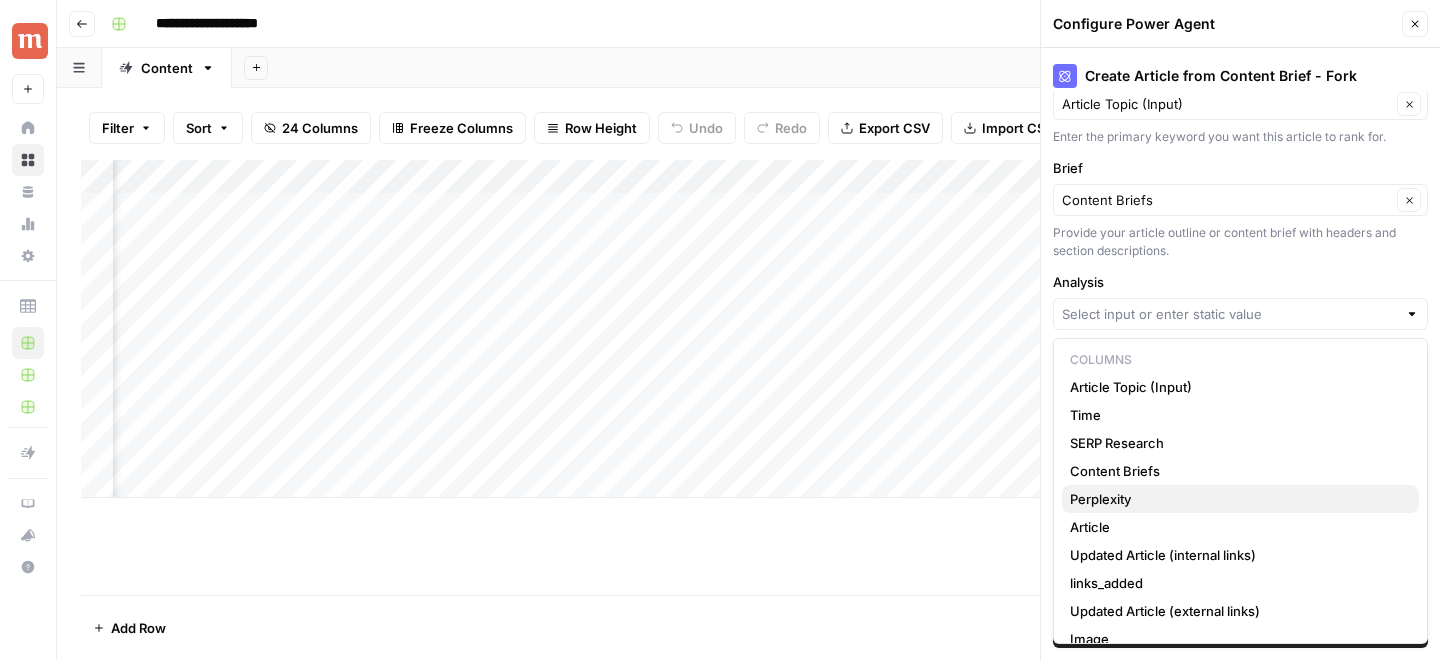 click on "Perplexity" at bounding box center (1240, 499) 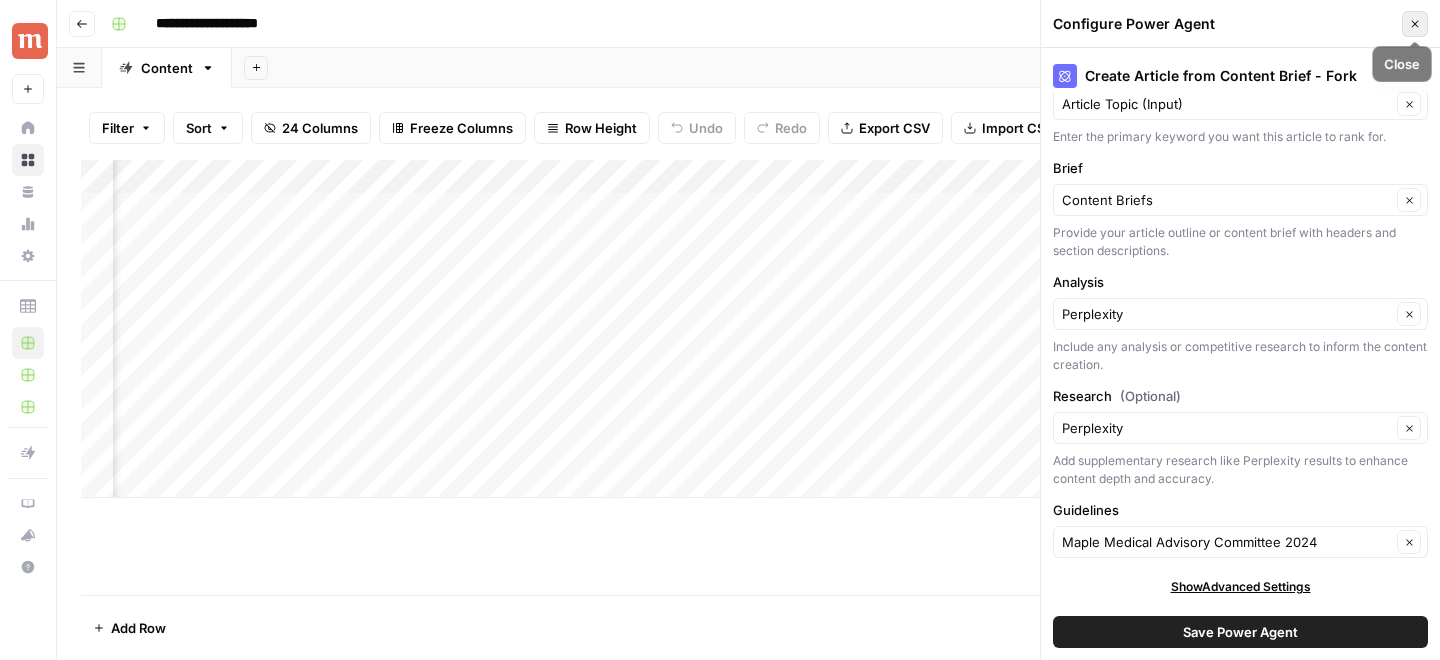 click on "Close" at bounding box center [1415, 24] 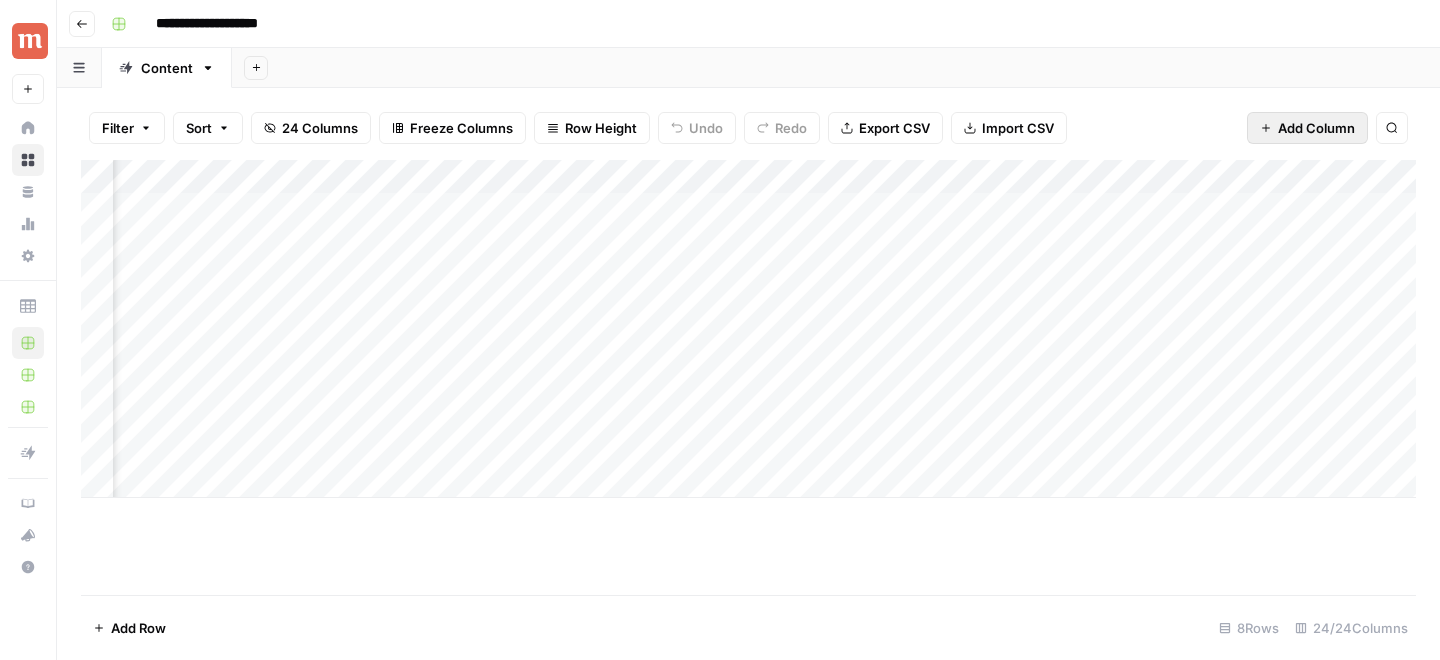 click 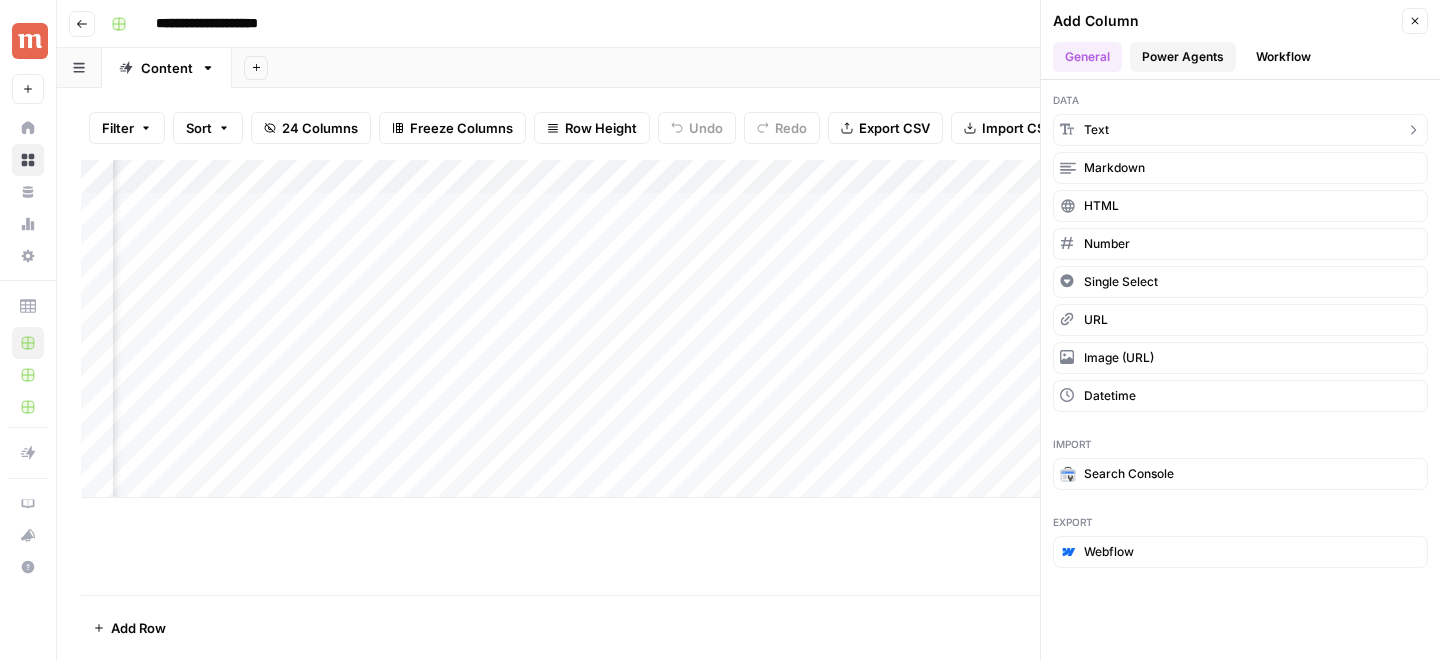 click on "Power Agents" at bounding box center (1183, 57) 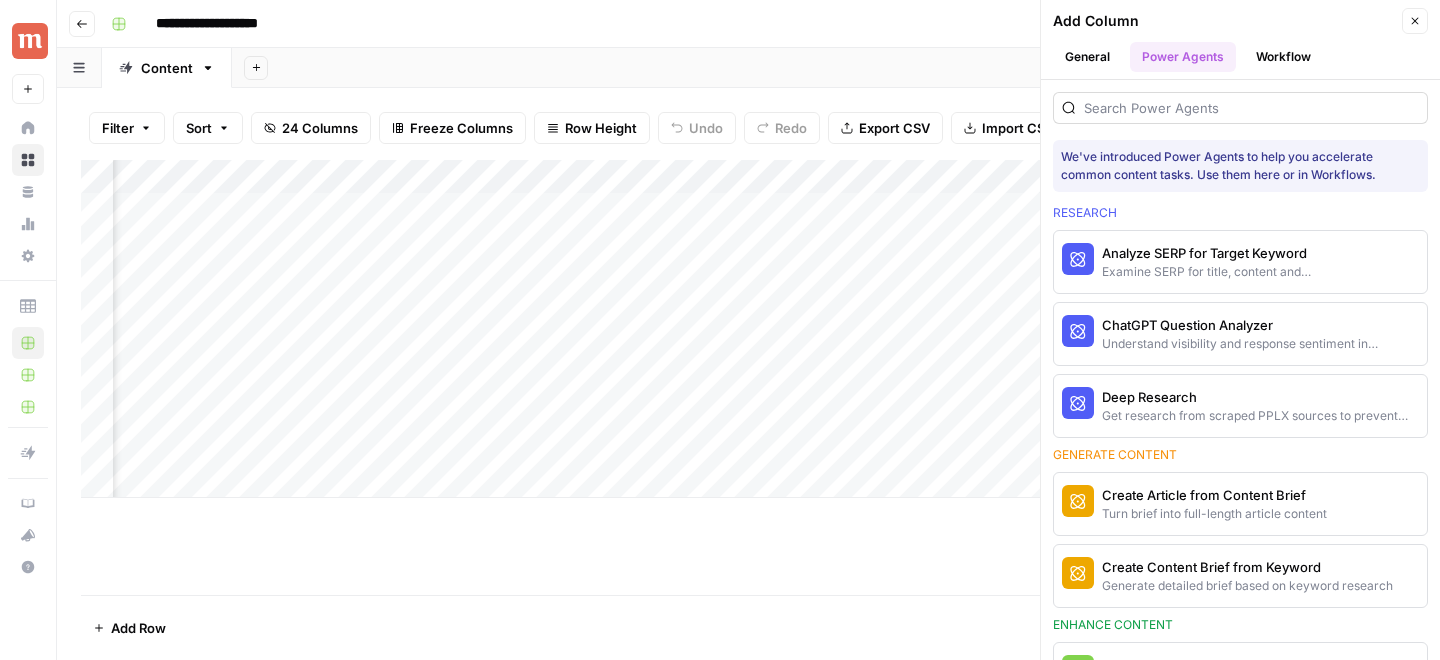 click at bounding box center [1240, 108] 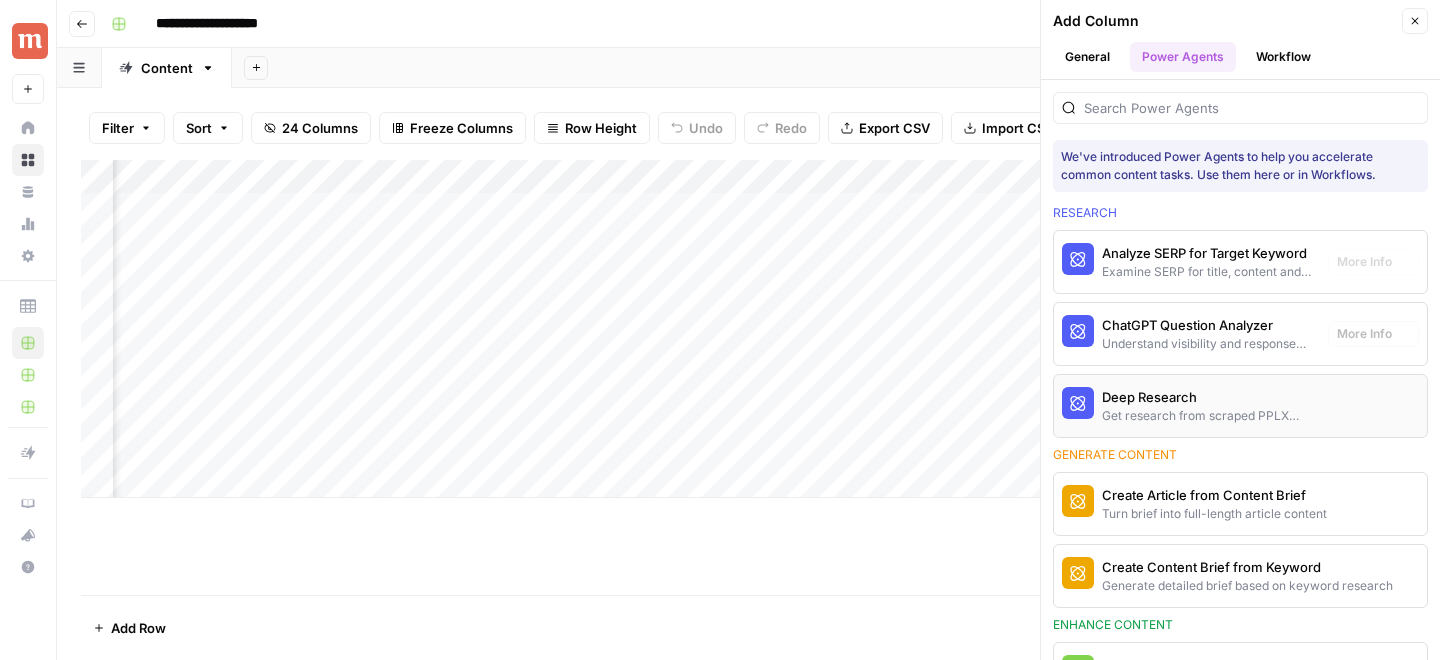 click on "Get research from scraped PPLX sources to prevent source hallucination" at bounding box center (1207, 416) 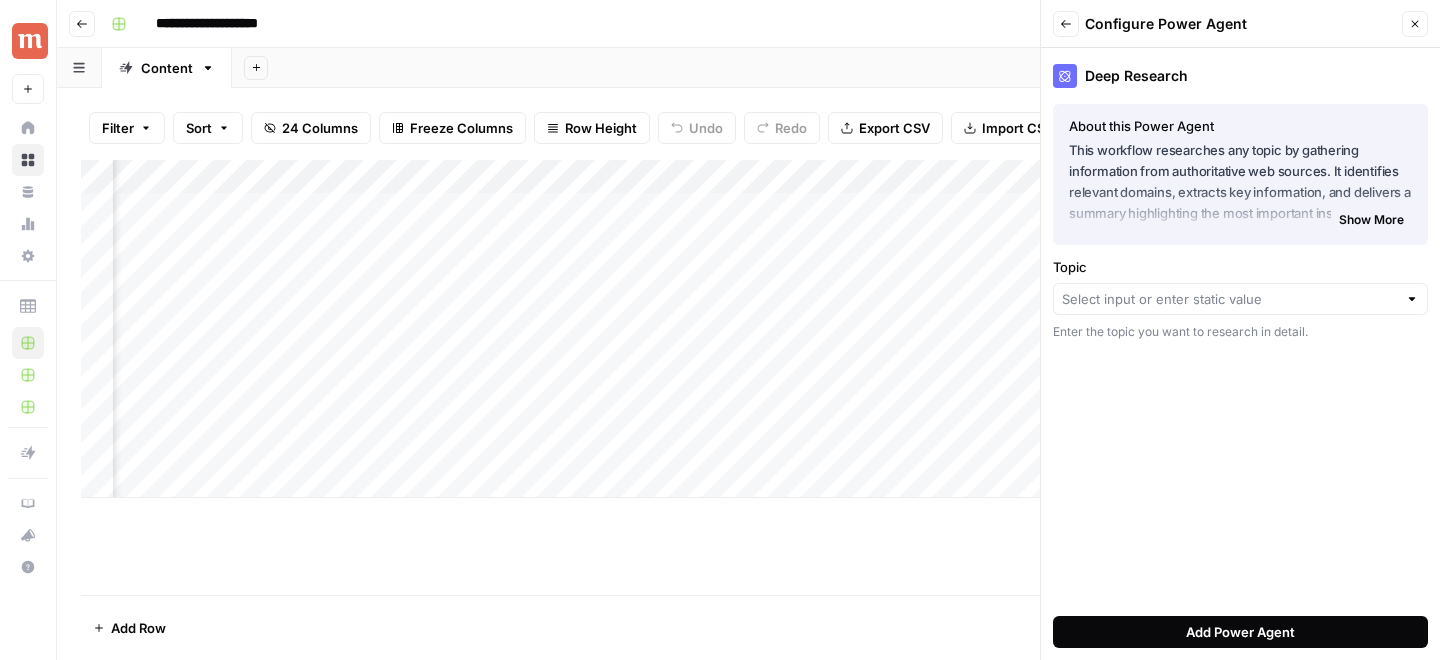 click on "Add Power Agent" at bounding box center (1240, 632) 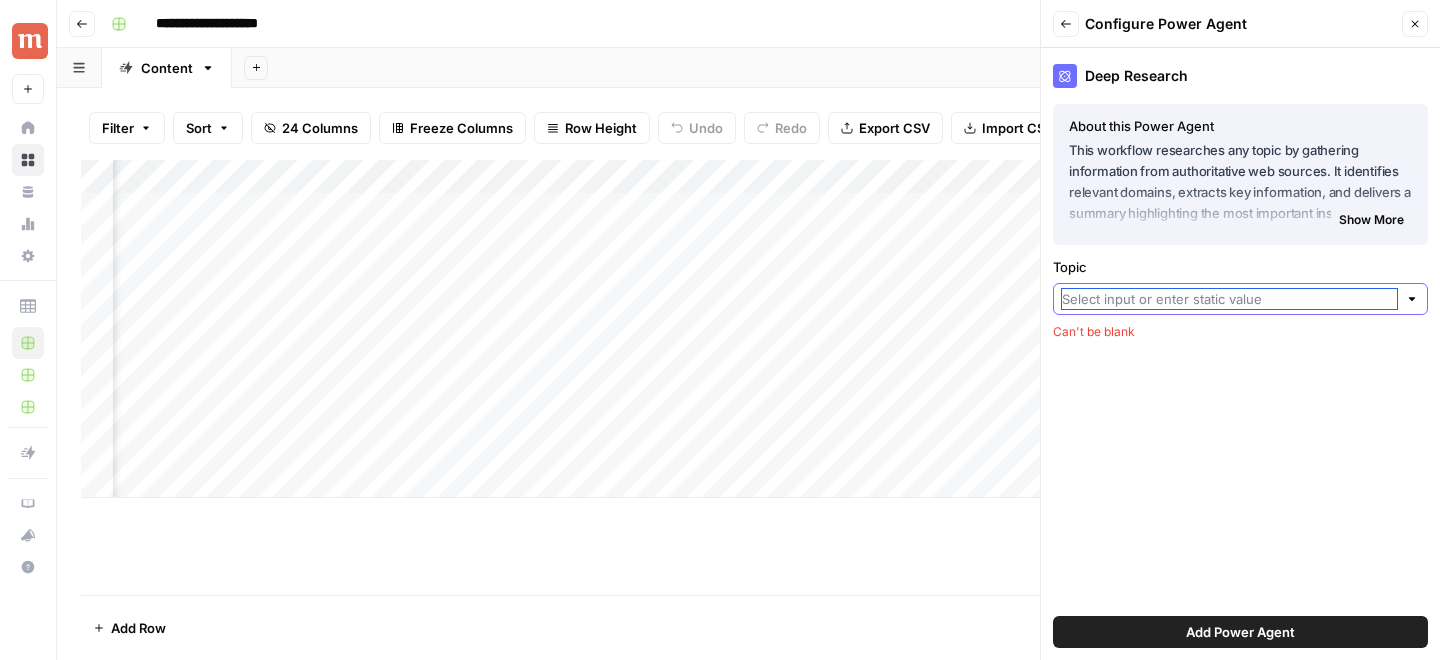 click on "Topic" at bounding box center [1229, 299] 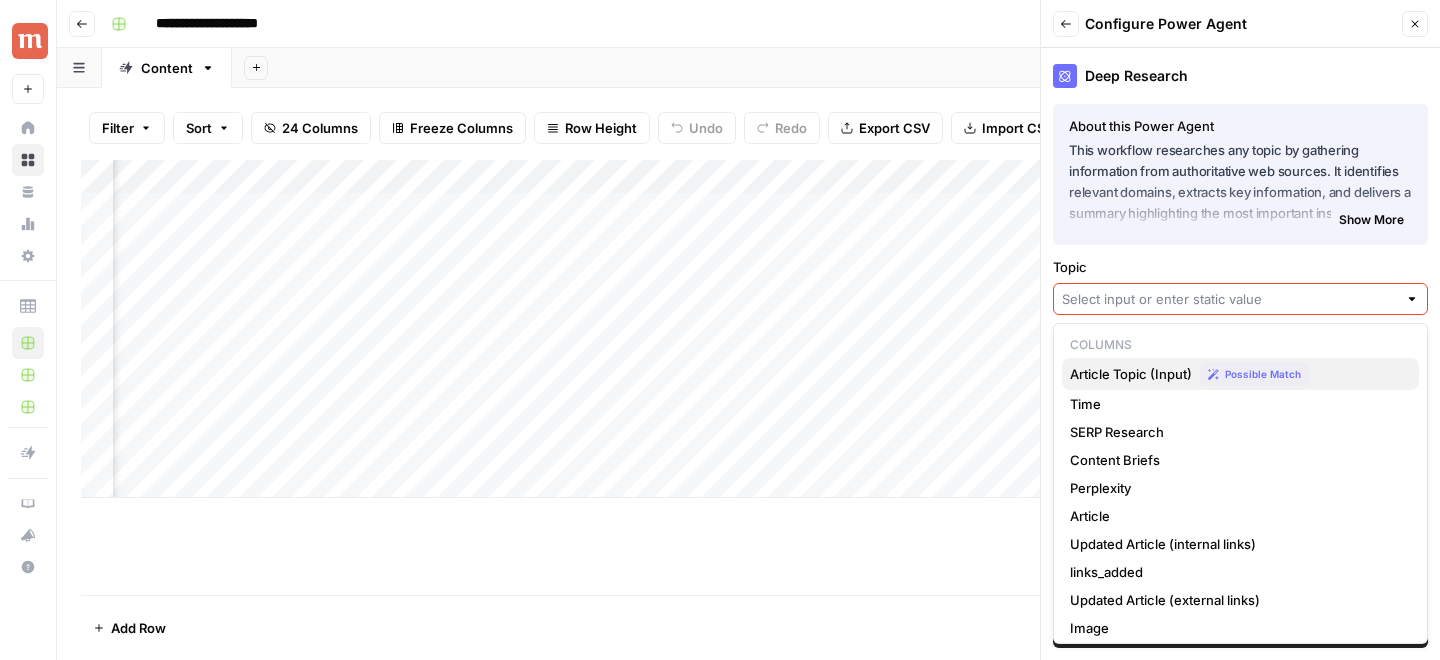 click on "Article Topic (Input)" at bounding box center [1131, 374] 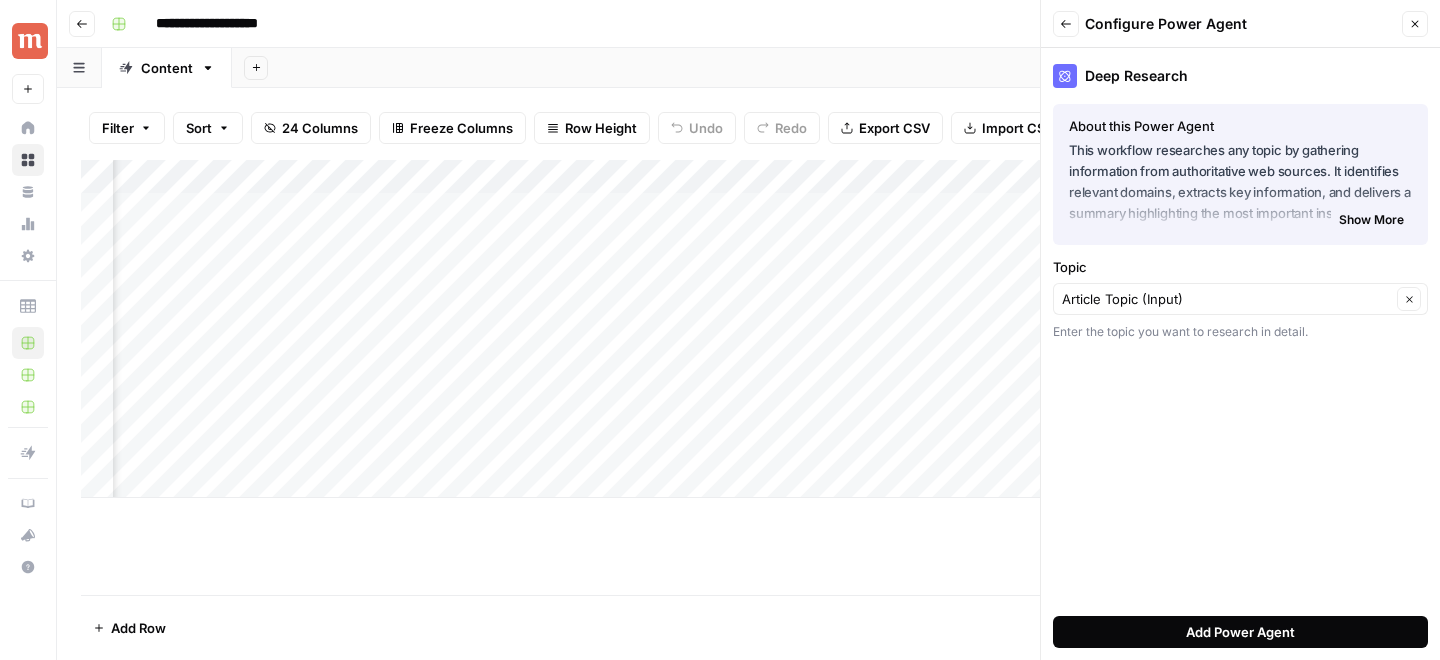 click on "Add Power Agent" at bounding box center [1240, 632] 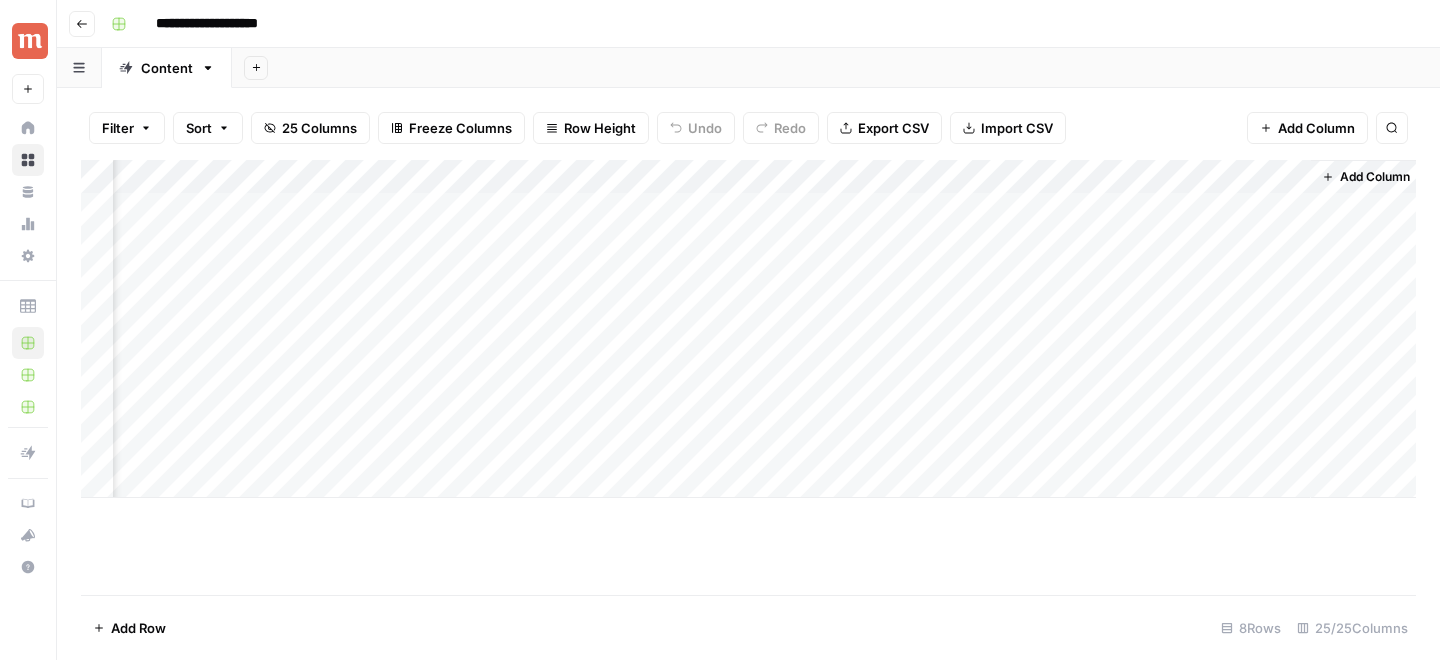 scroll, scrollTop: 0, scrollLeft: 3430, axis: horizontal 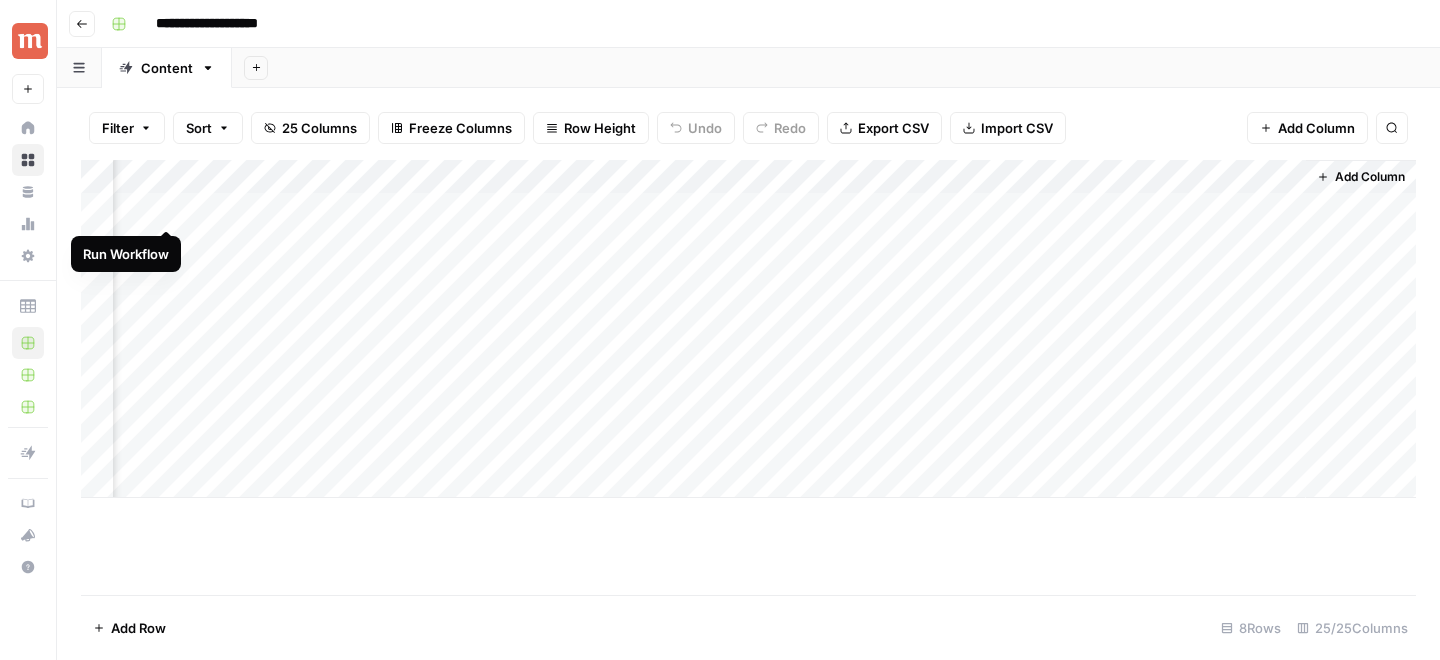 drag, startPoint x: 1182, startPoint y: 178, endPoint x: 174, endPoint y: 206, distance: 1008.3888 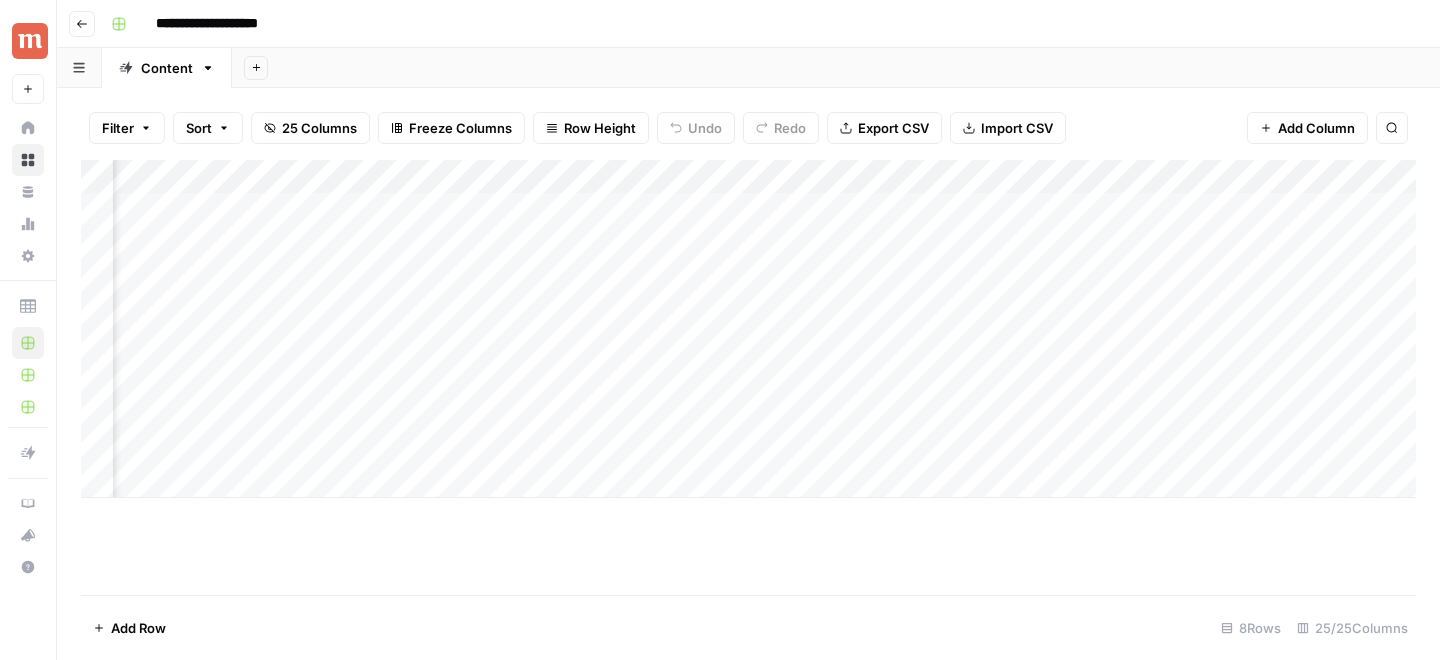 scroll, scrollTop: 0, scrollLeft: 2458, axis: horizontal 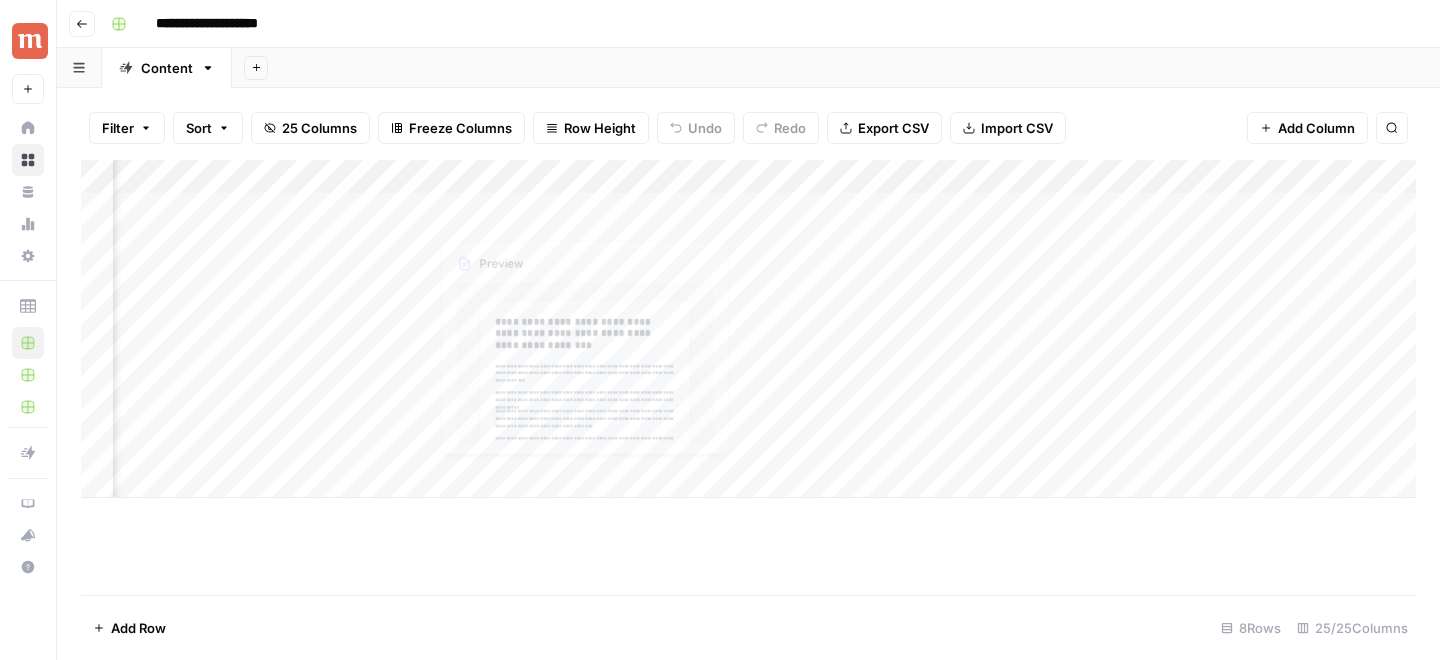 drag, startPoint x: 1323, startPoint y: 178, endPoint x: 353, endPoint y: 193, distance: 970.11597 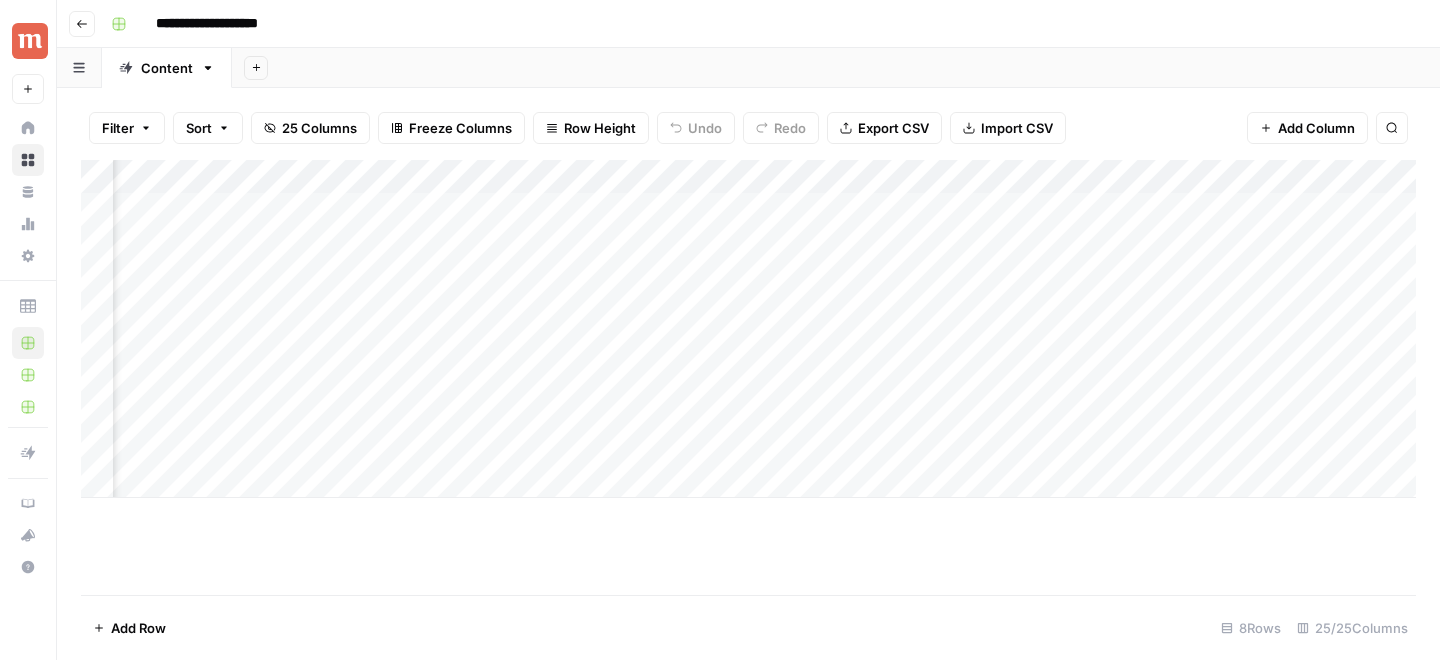 scroll, scrollTop: 0, scrollLeft: 727, axis: horizontal 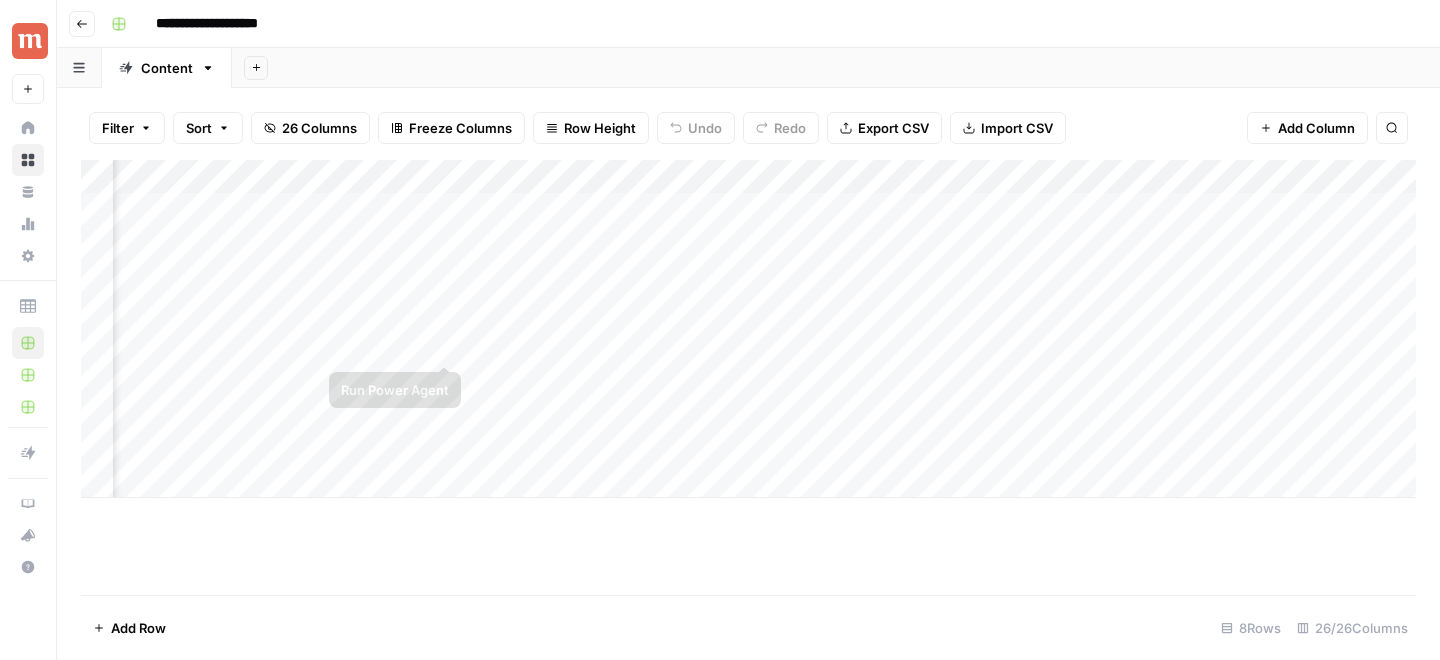 click on "Add Column" at bounding box center (748, 329) 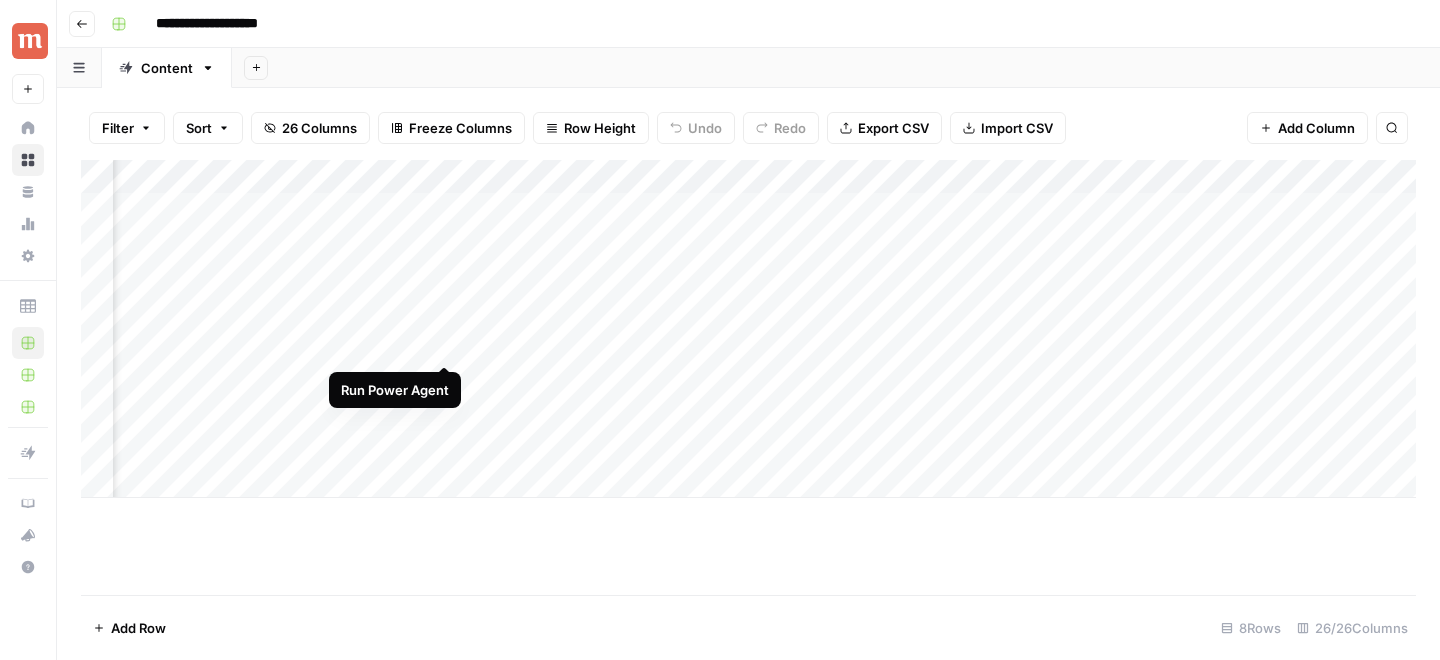 click on "Add Column" at bounding box center (748, 329) 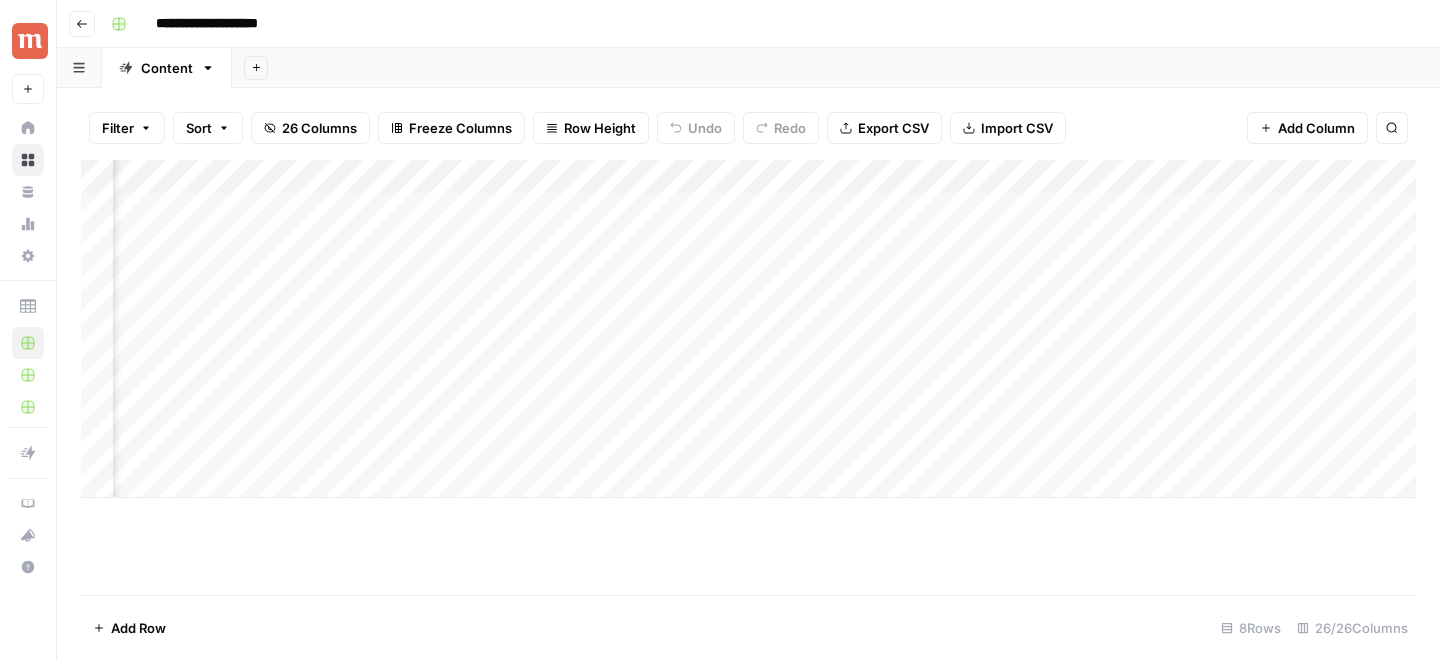 click on "Add Column" at bounding box center [748, 329] 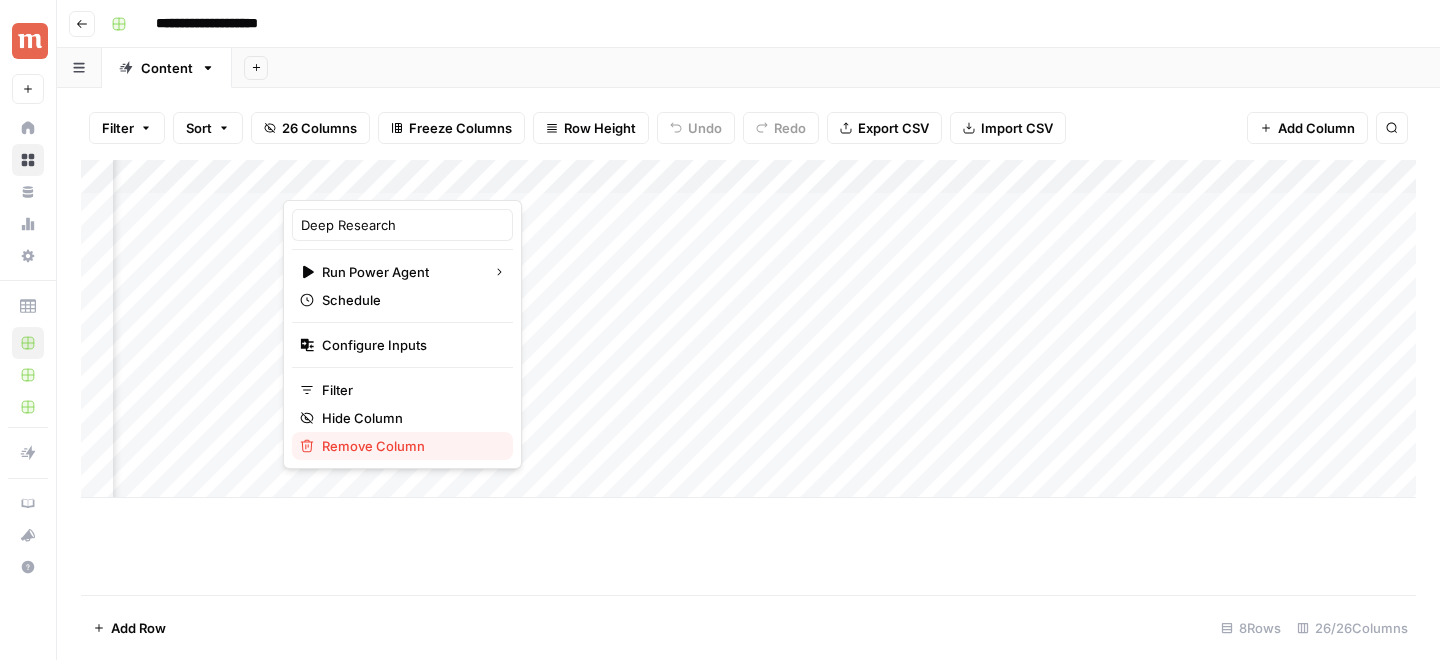 click on "Remove Column" at bounding box center [373, 446] 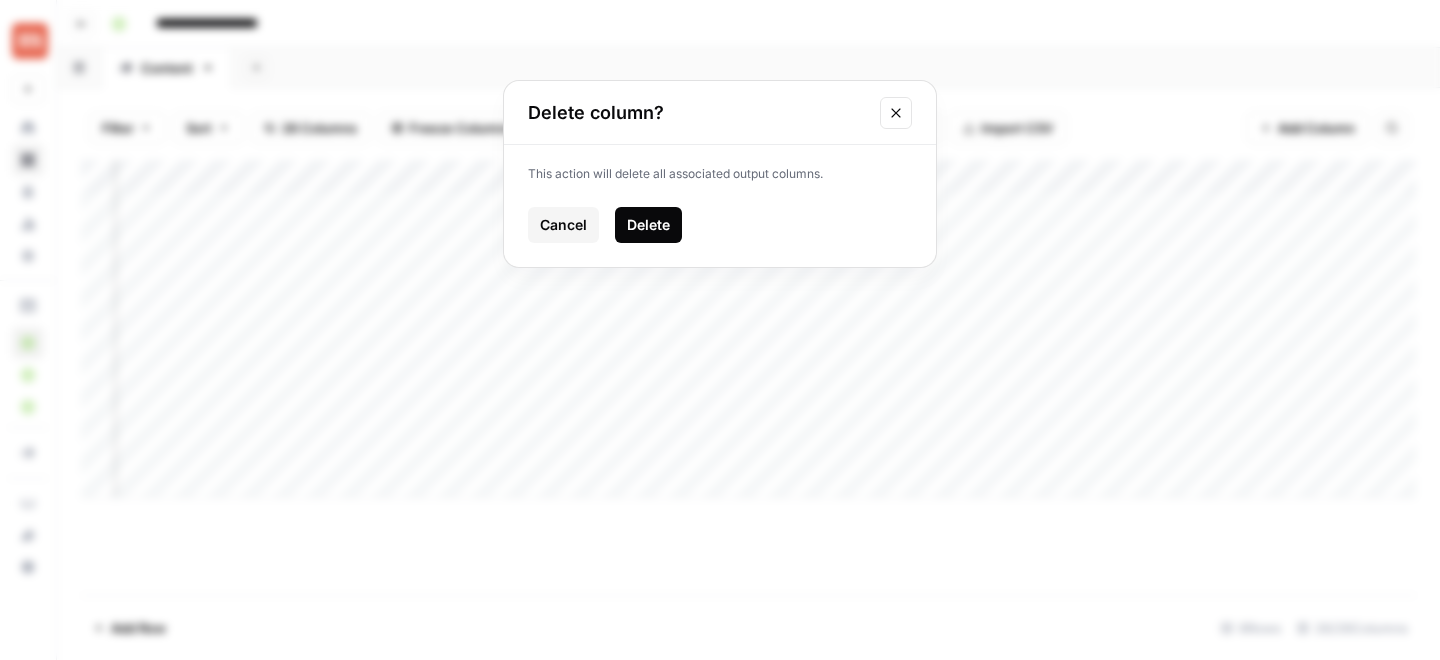 click on "Delete" at bounding box center [648, 225] 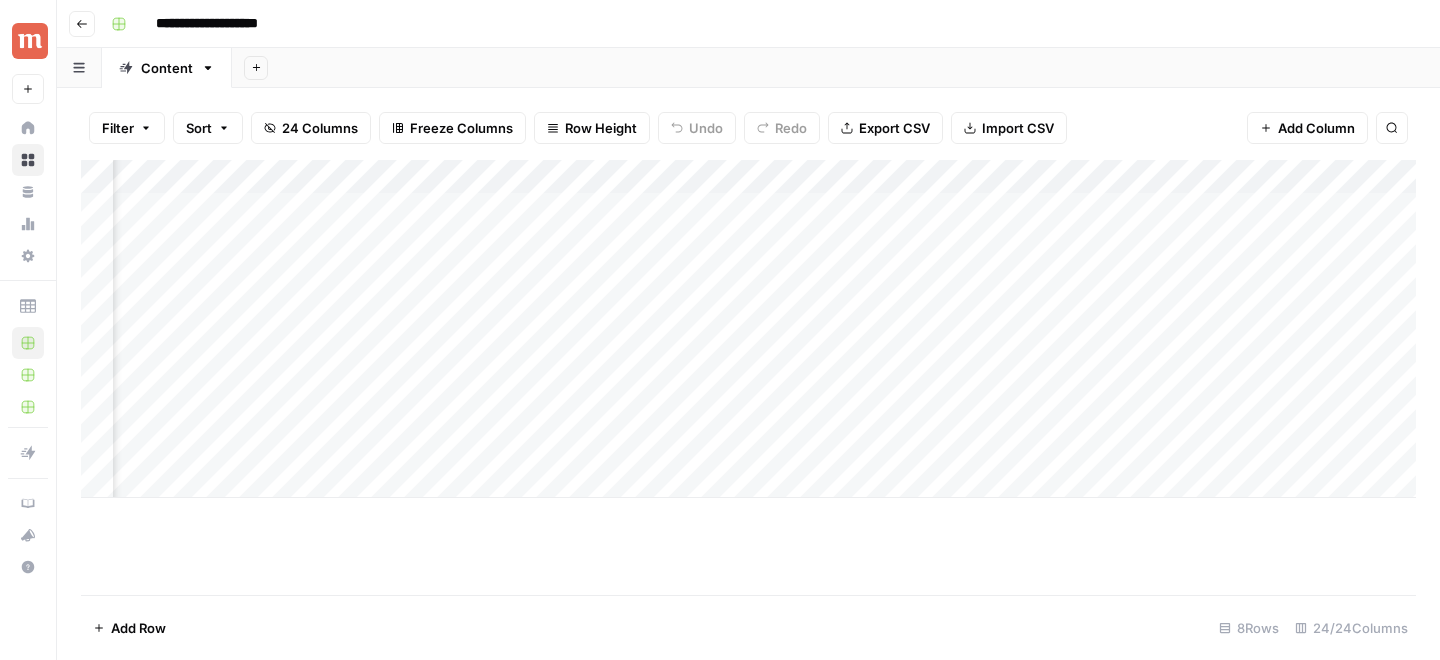 scroll, scrollTop: 0, scrollLeft: 913, axis: horizontal 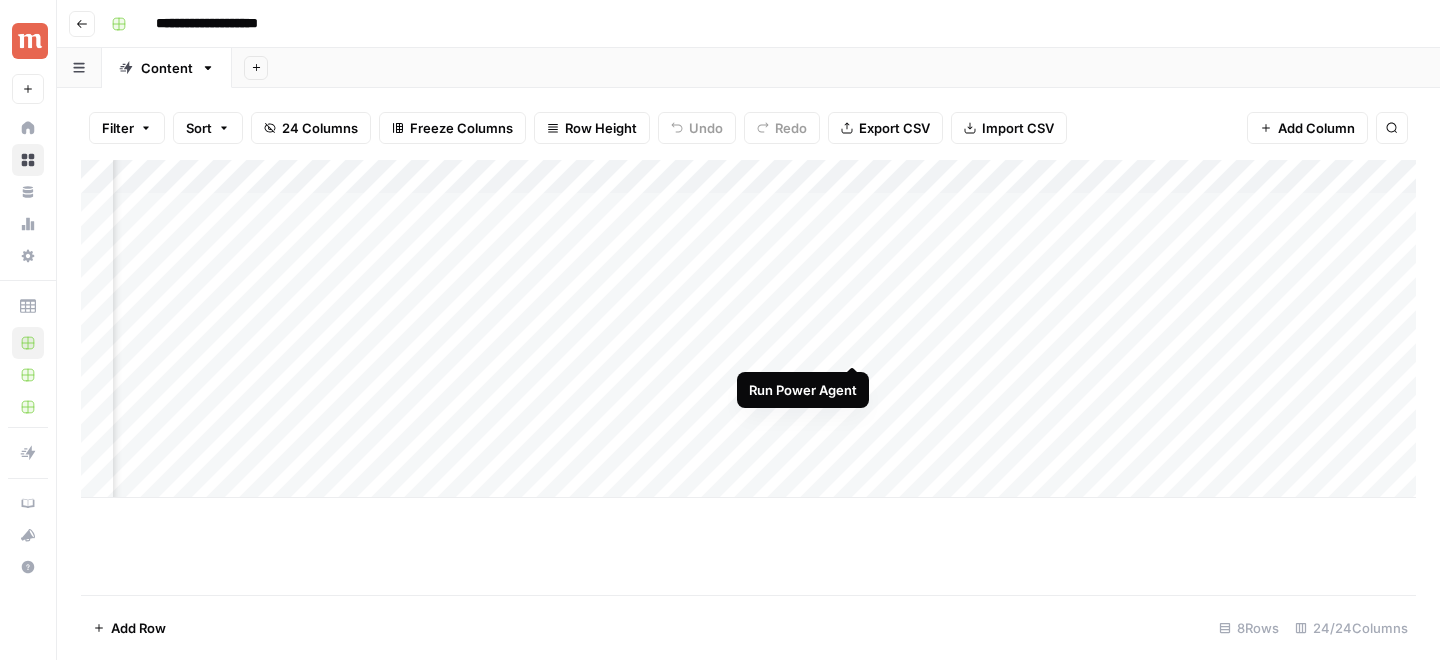 click on "Add Column" at bounding box center [748, 329] 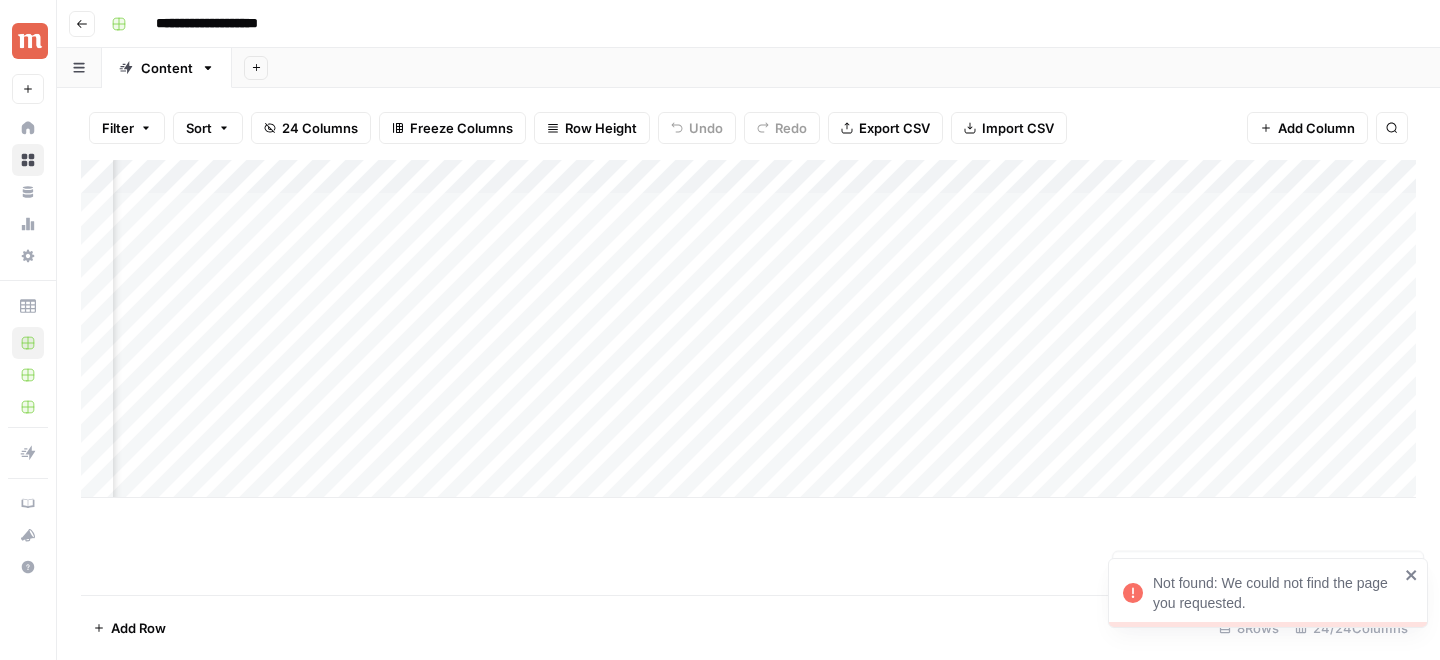 click on "Add Column" at bounding box center (748, 329) 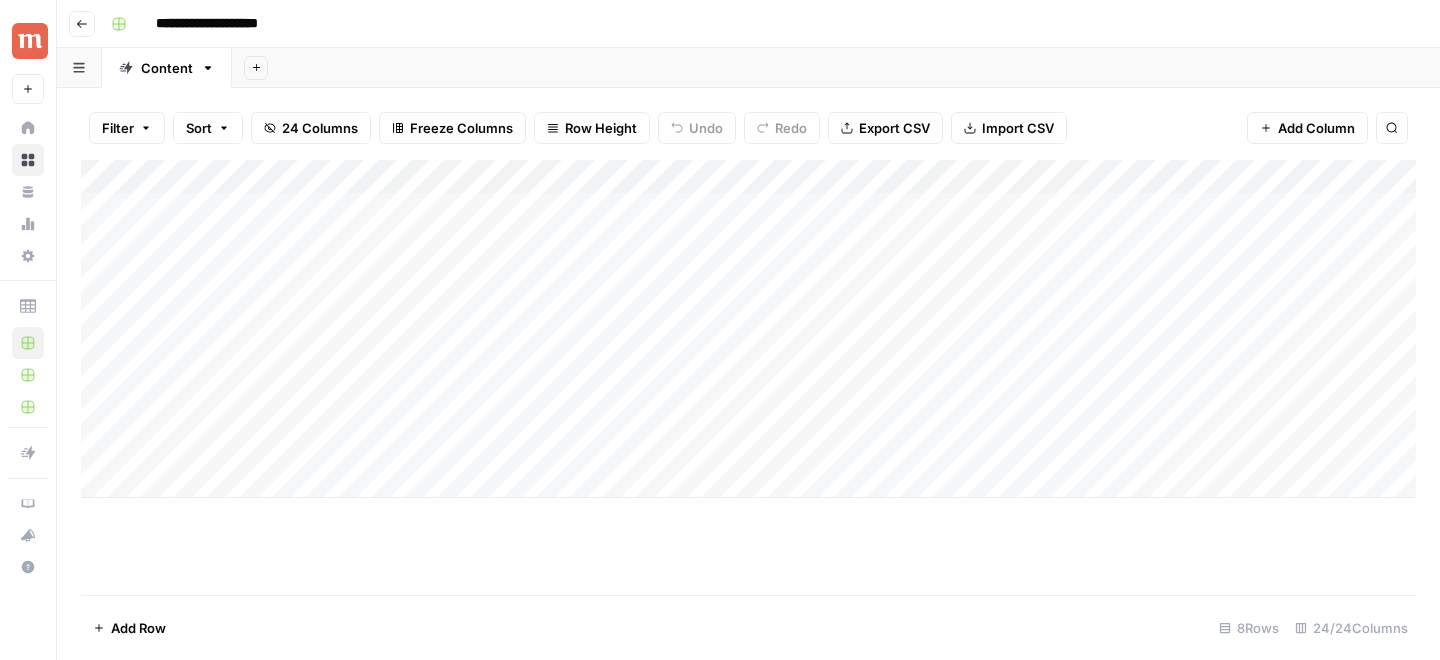 scroll, scrollTop: 0, scrollLeft: 0, axis: both 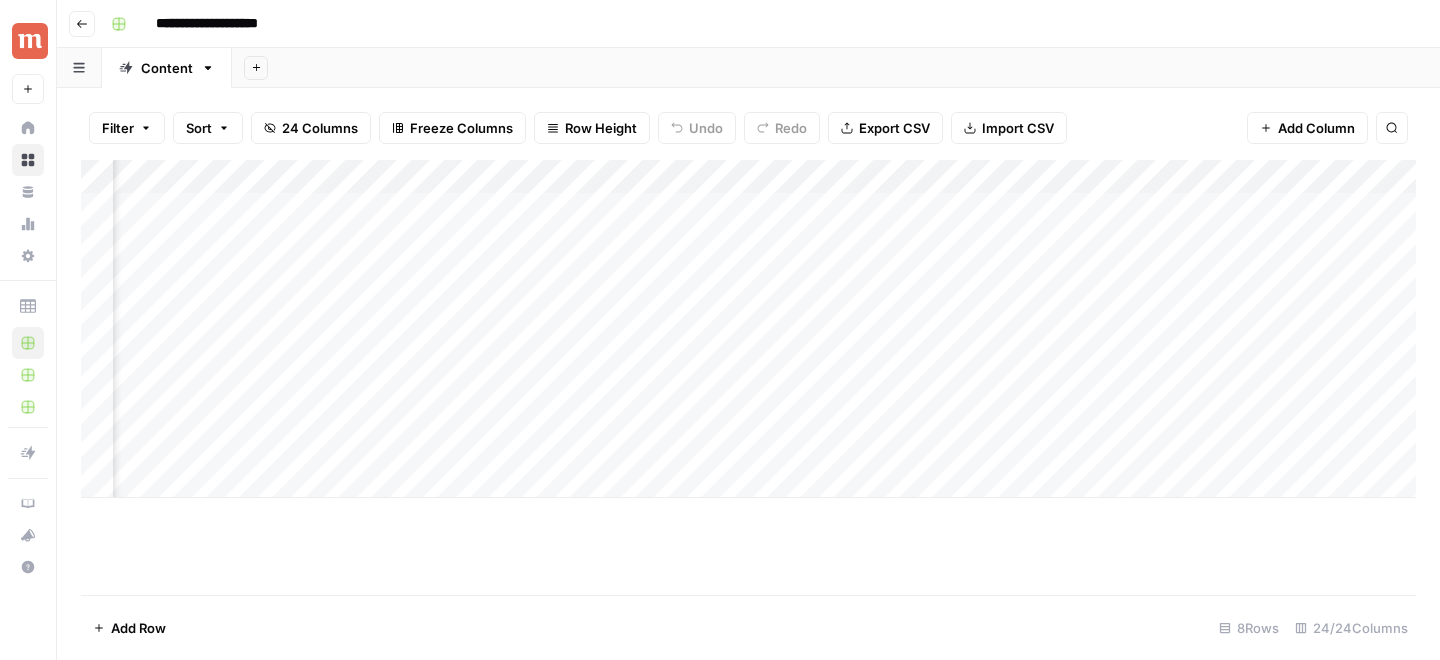 click on "Add Column" at bounding box center [748, 329] 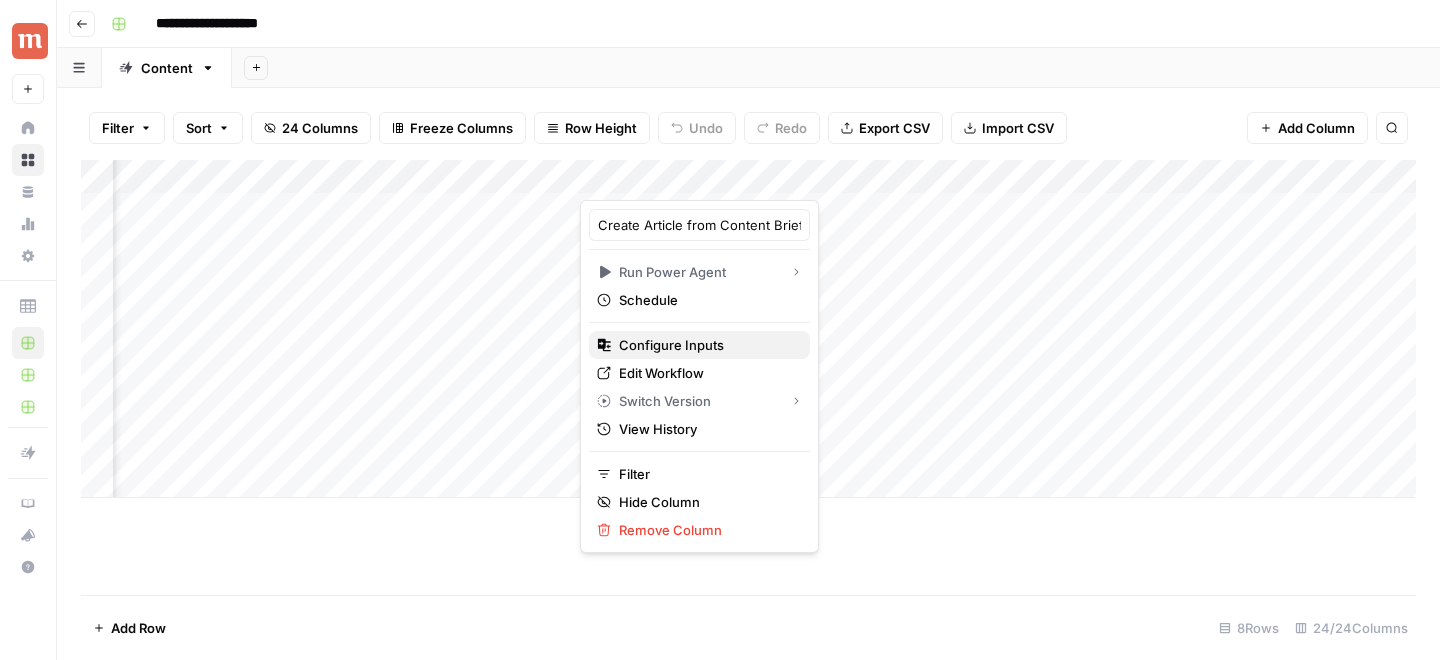 click on "Configure Inputs" at bounding box center (671, 345) 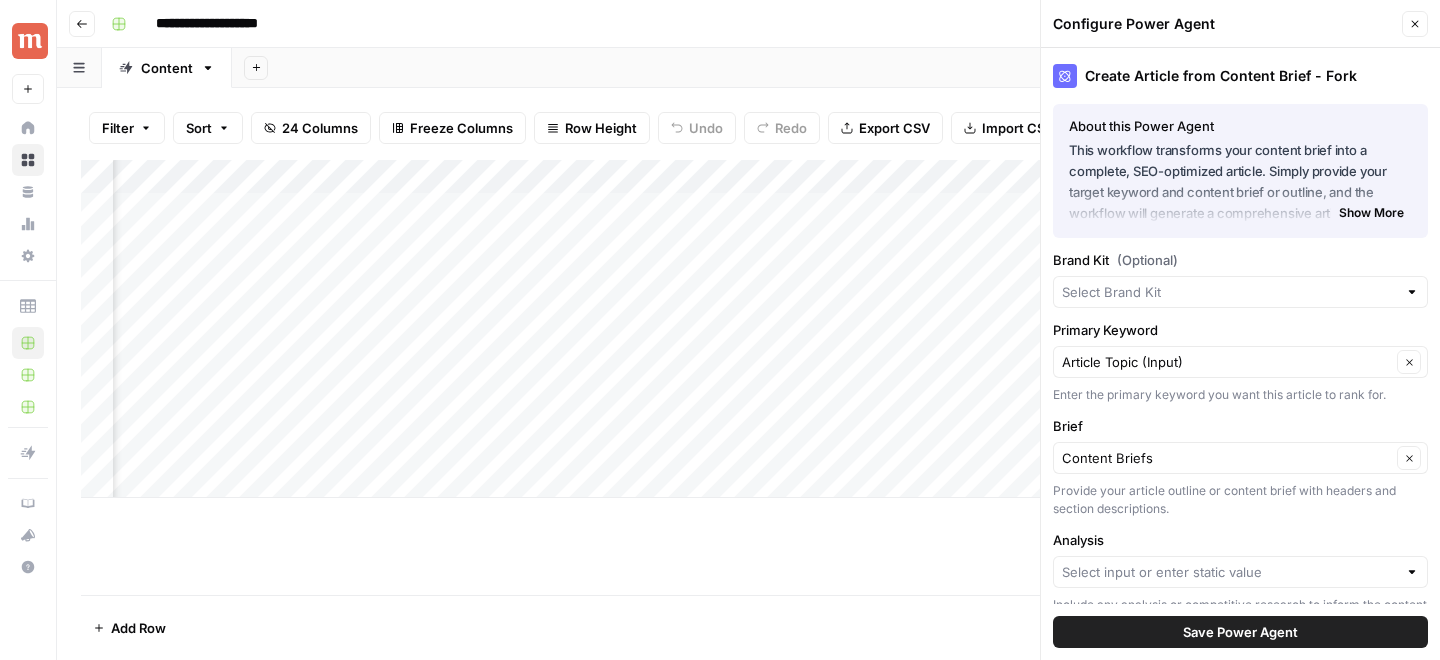 type on "Maple" 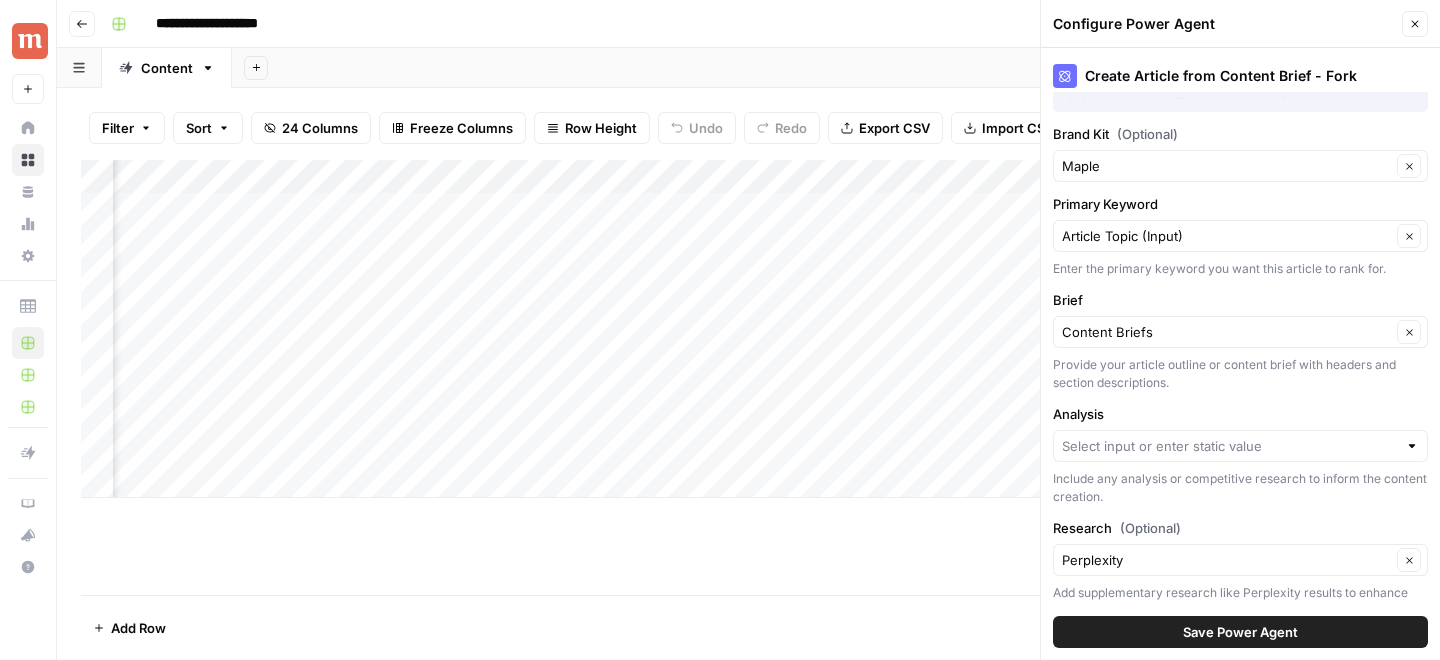 scroll, scrollTop: 265, scrollLeft: 0, axis: vertical 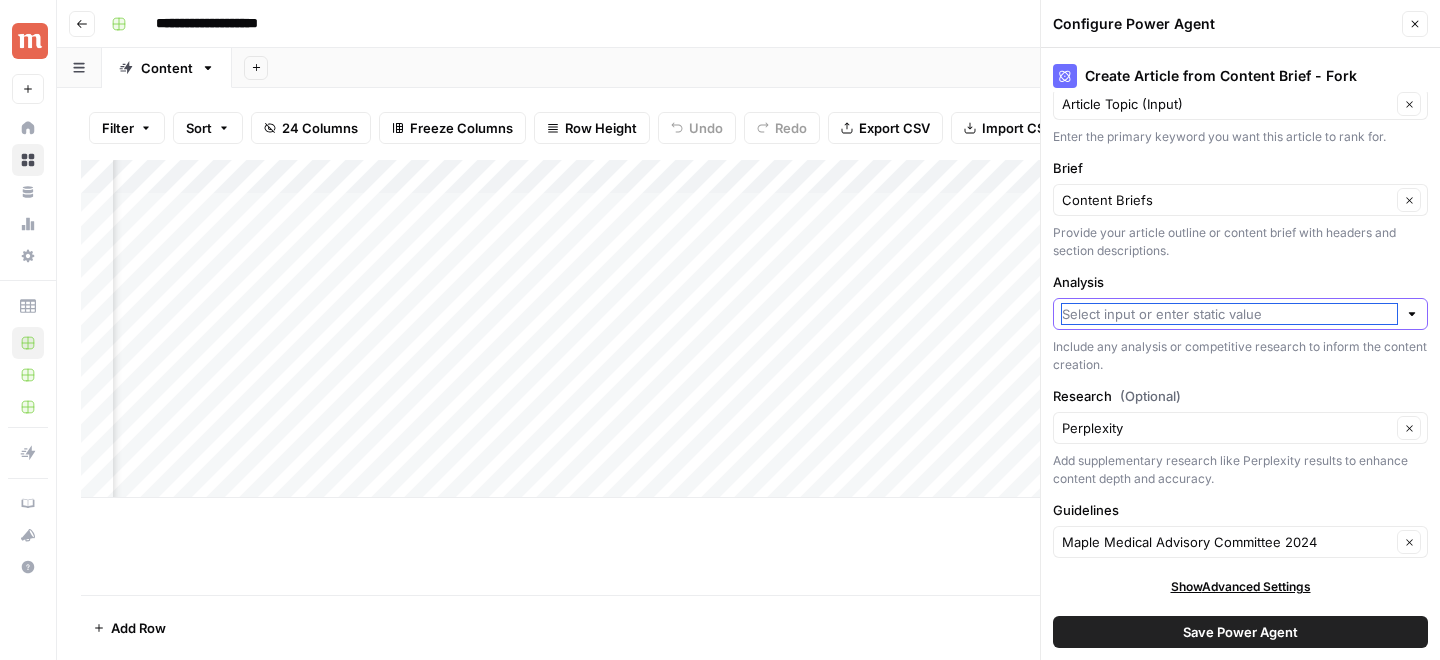 click on "Analysis" at bounding box center [1229, 314] 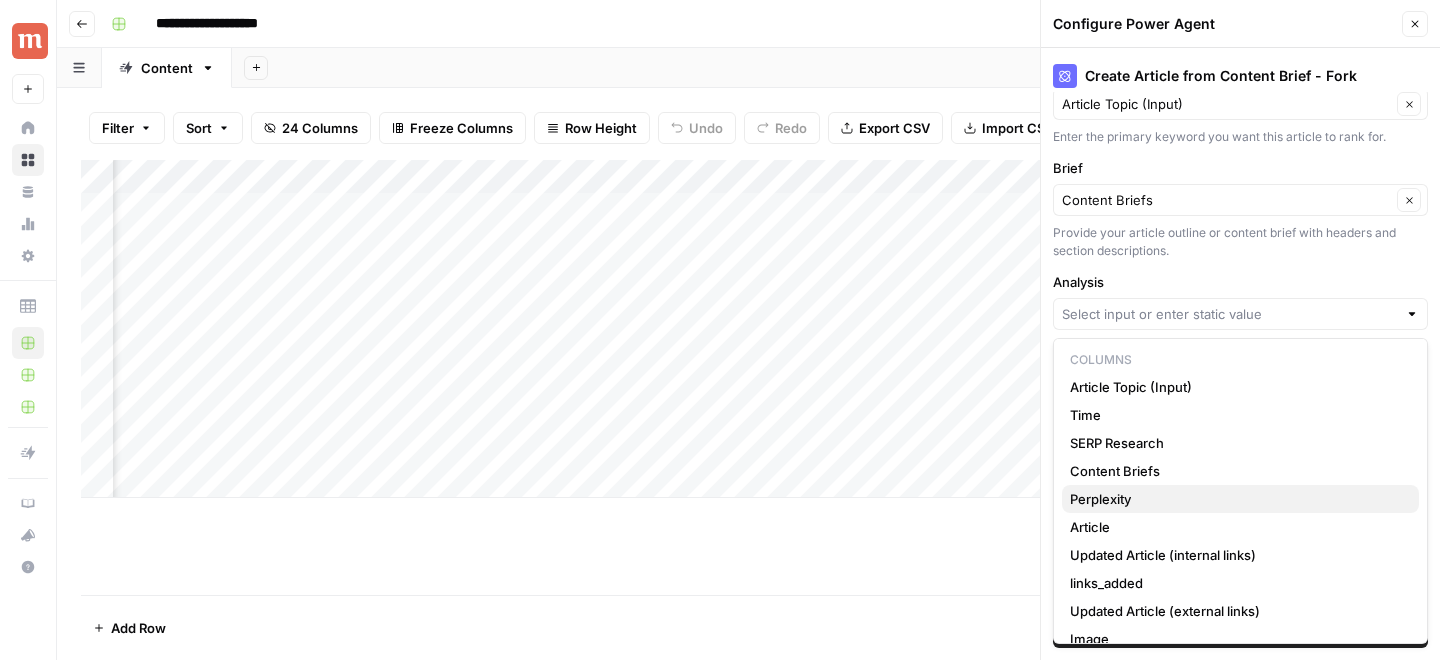 click on "Perplexity" at bounding box center [1100, 499] 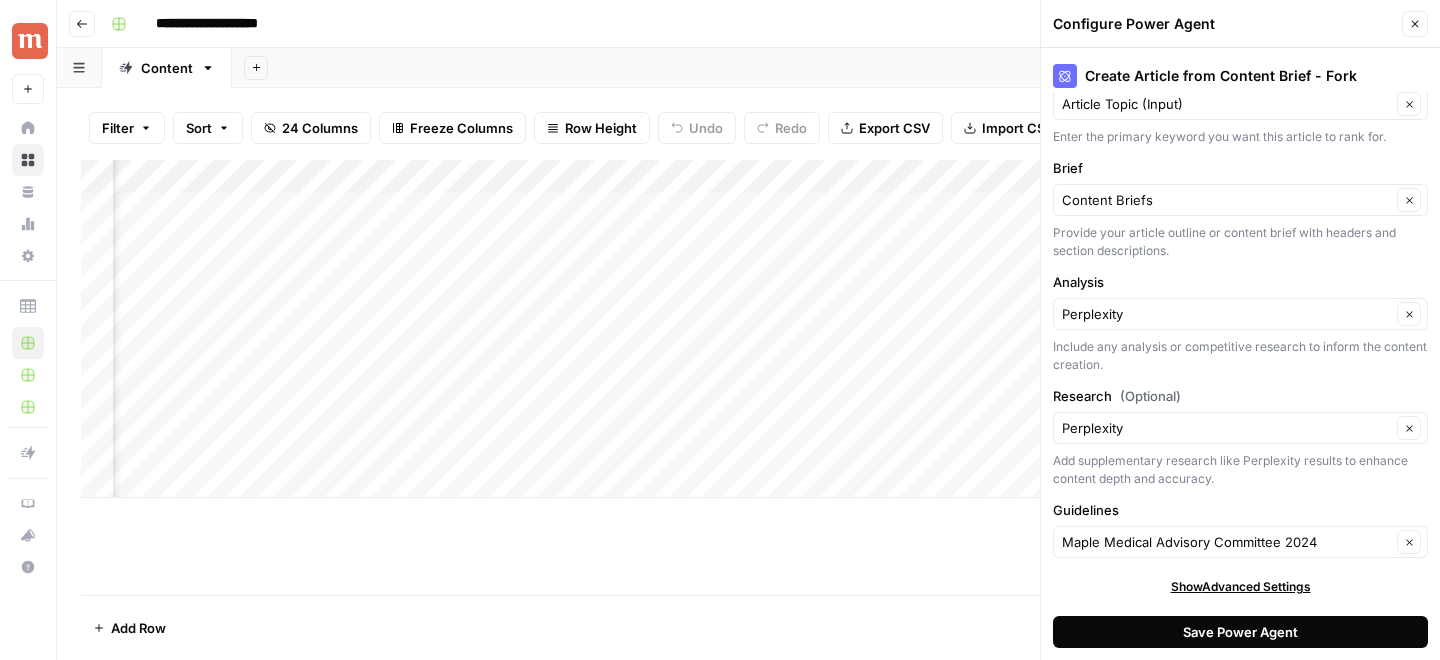 click on "Save Power Agent" at bounding box center [1240, 632] 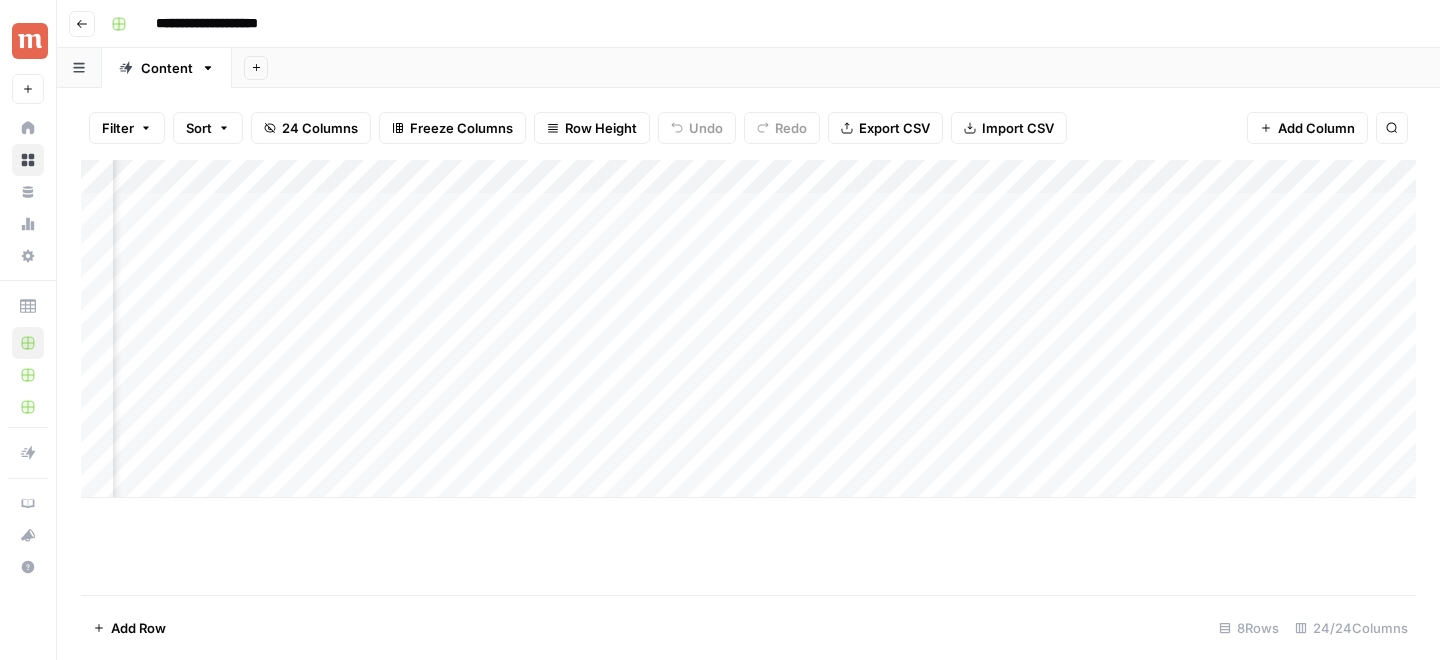 click on "Add Column" at bounding box center [748, 329] 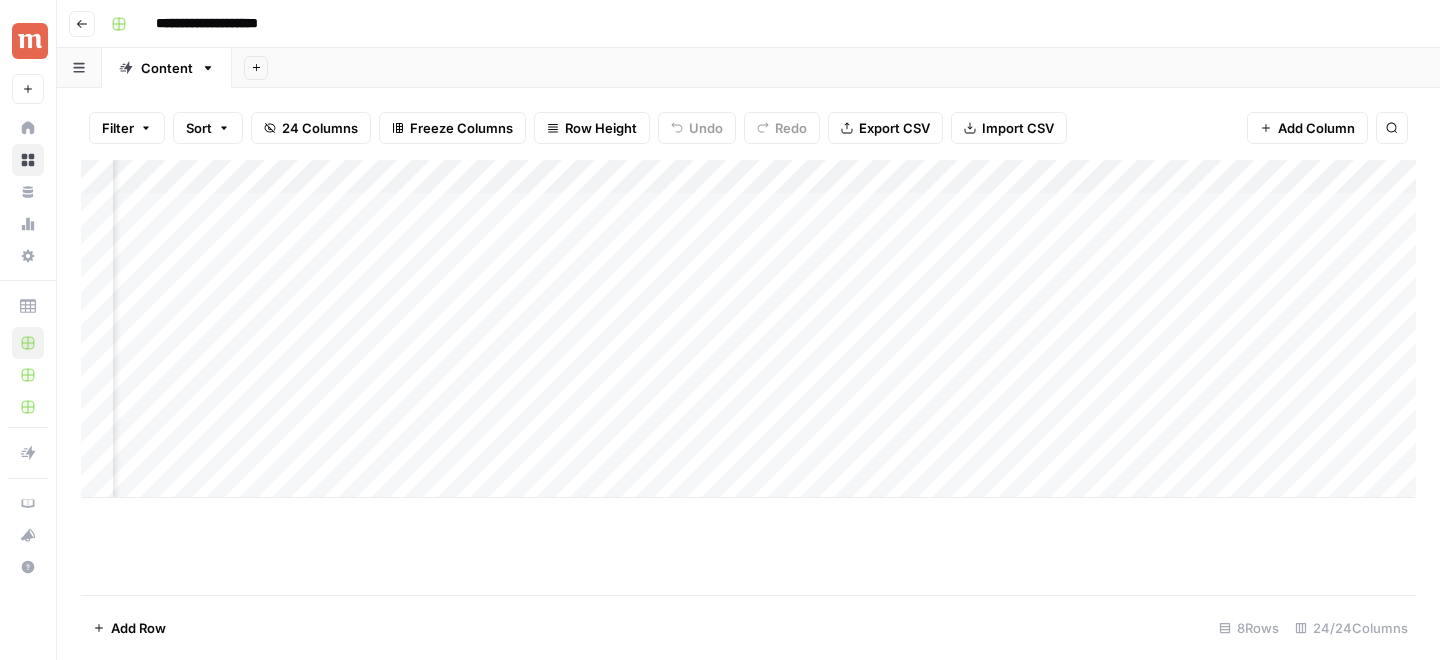 scroll, scrollTop: 0, scrollLeft: 0, axis: both 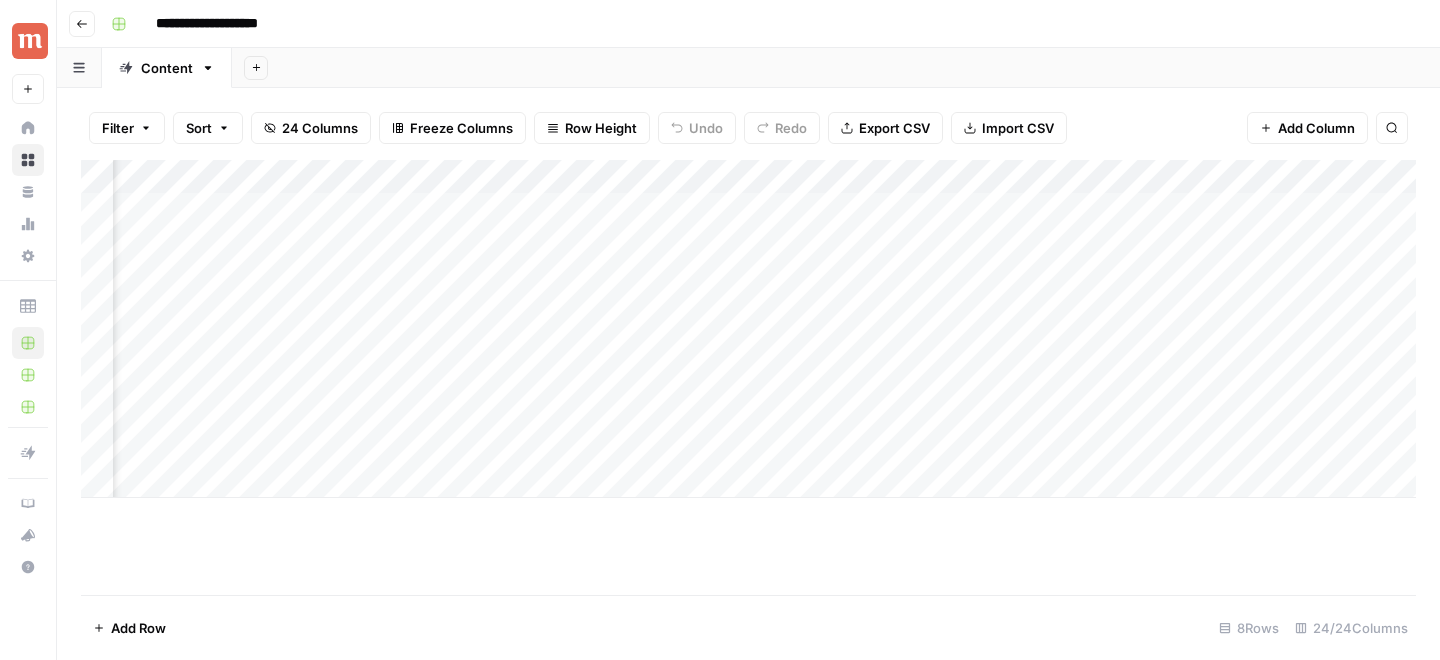 click on "**********" at bounding box center (761, 24) 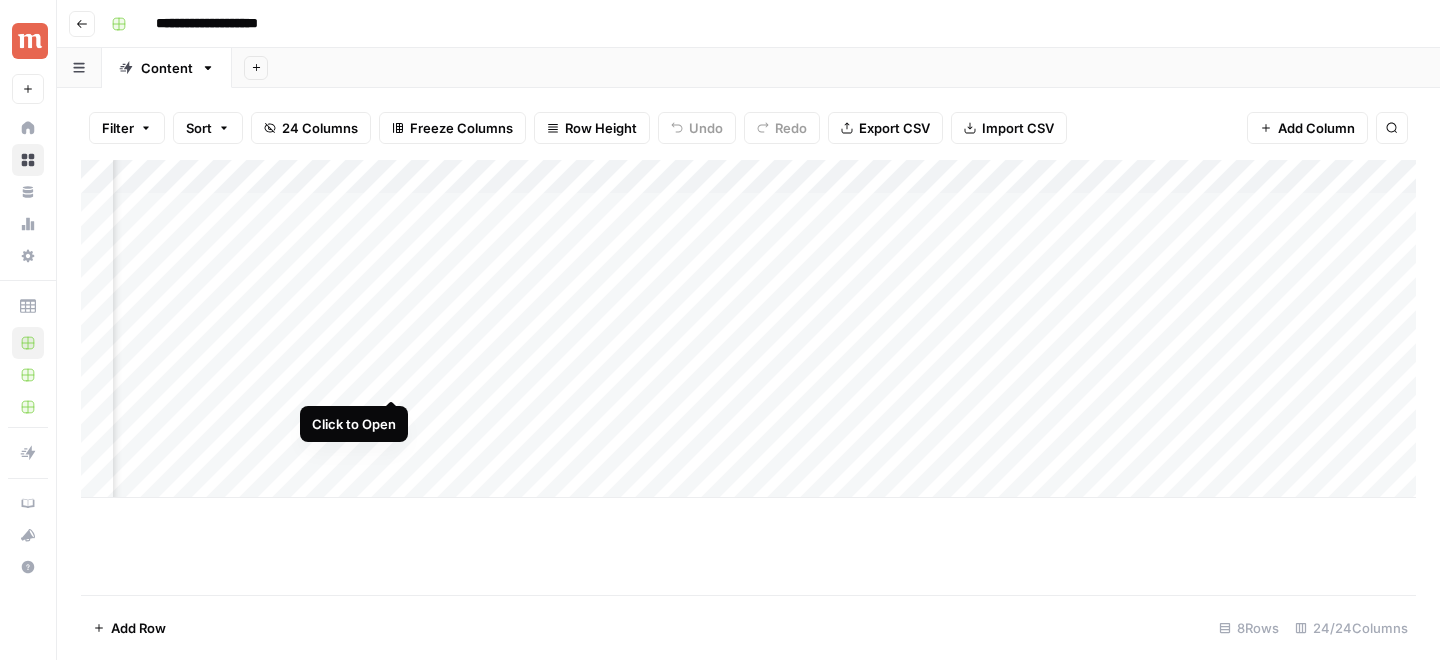 click on "Add Column" at bounding box center (748, 329) 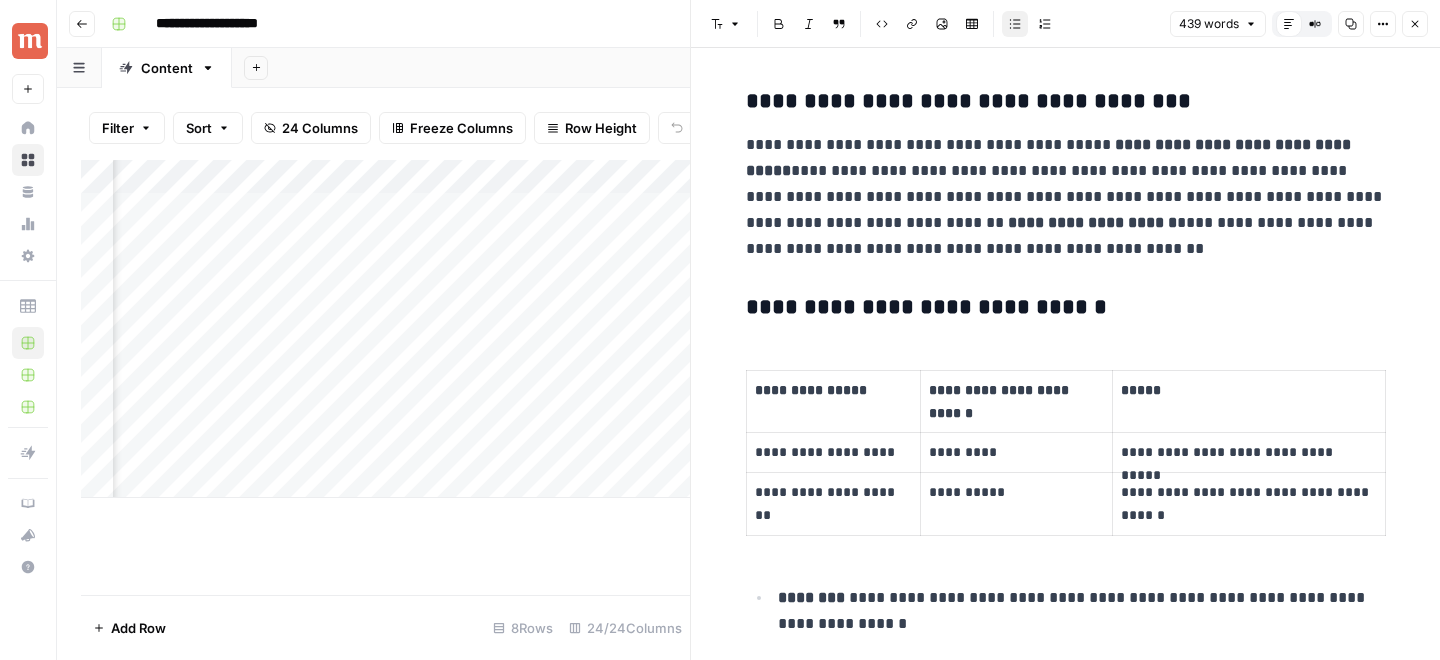 scroll, scrollTop: 0, scrollLeft: 619, axis: horizontal 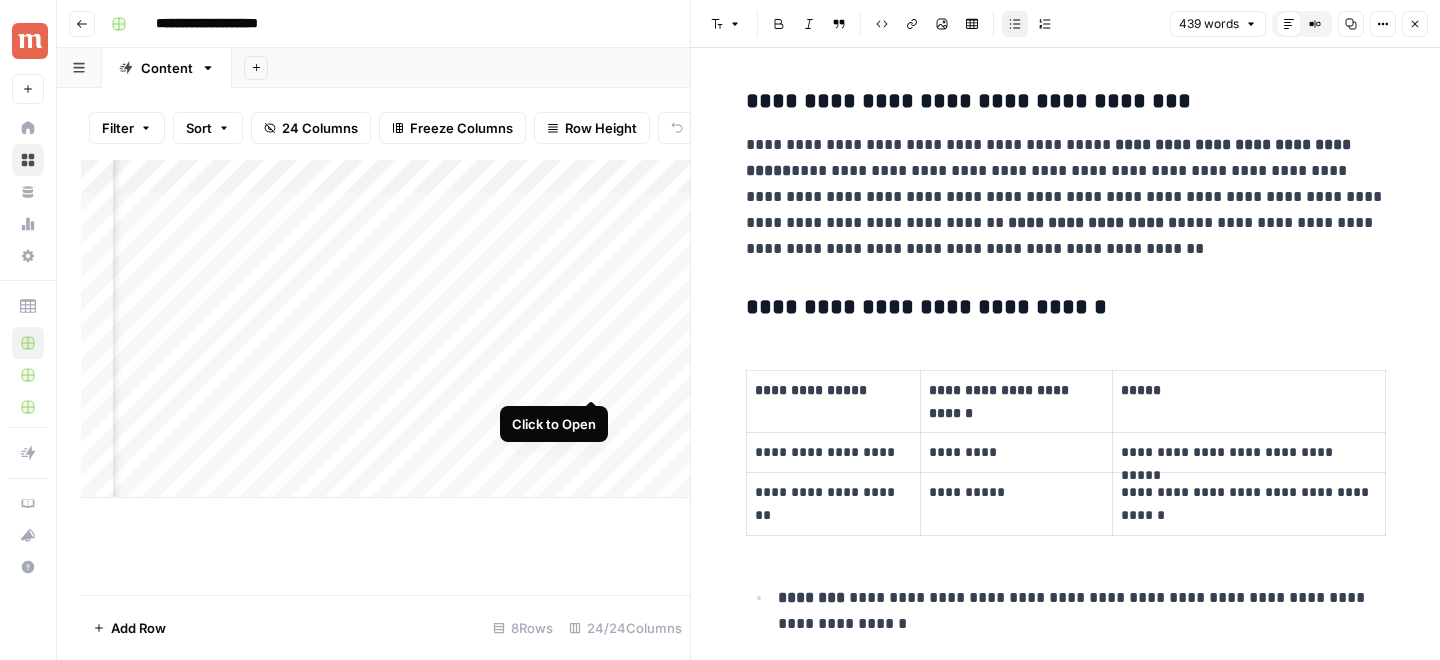 click on "Add Column" at bounding box center (385, 329) 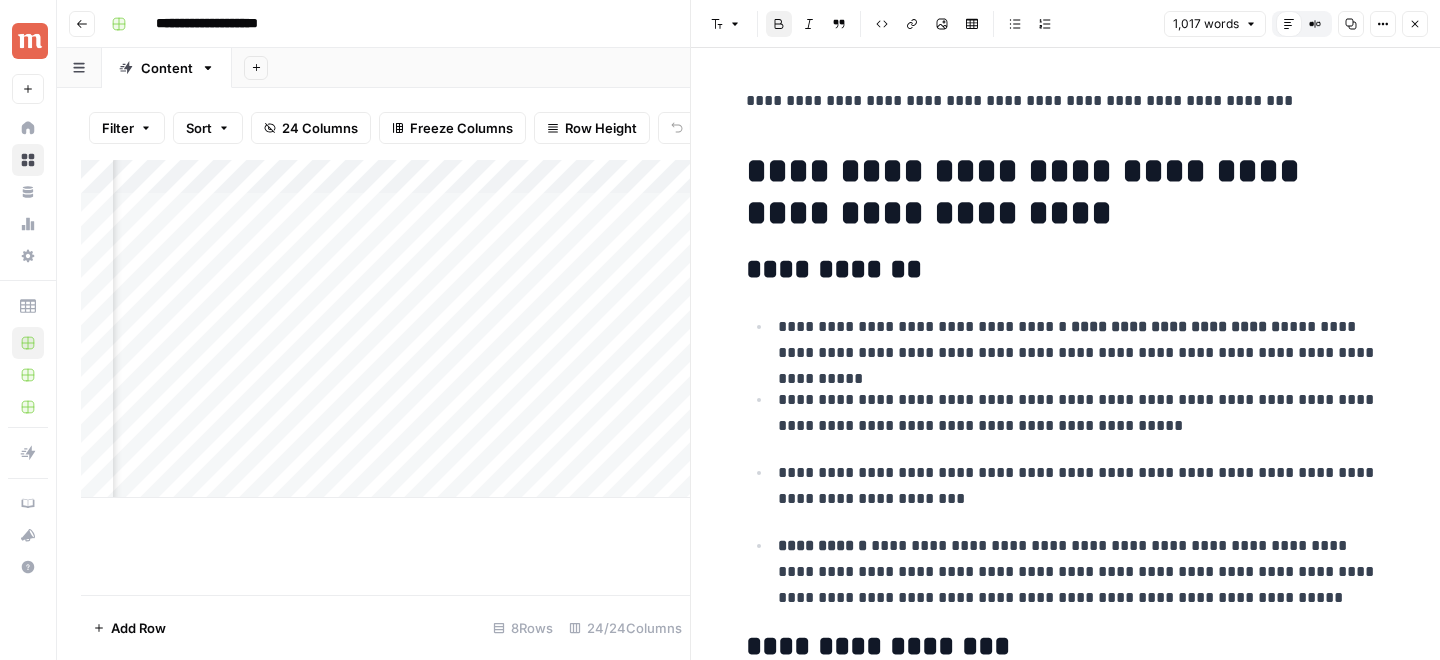 click on "**********" at bounding box center [761, 24] 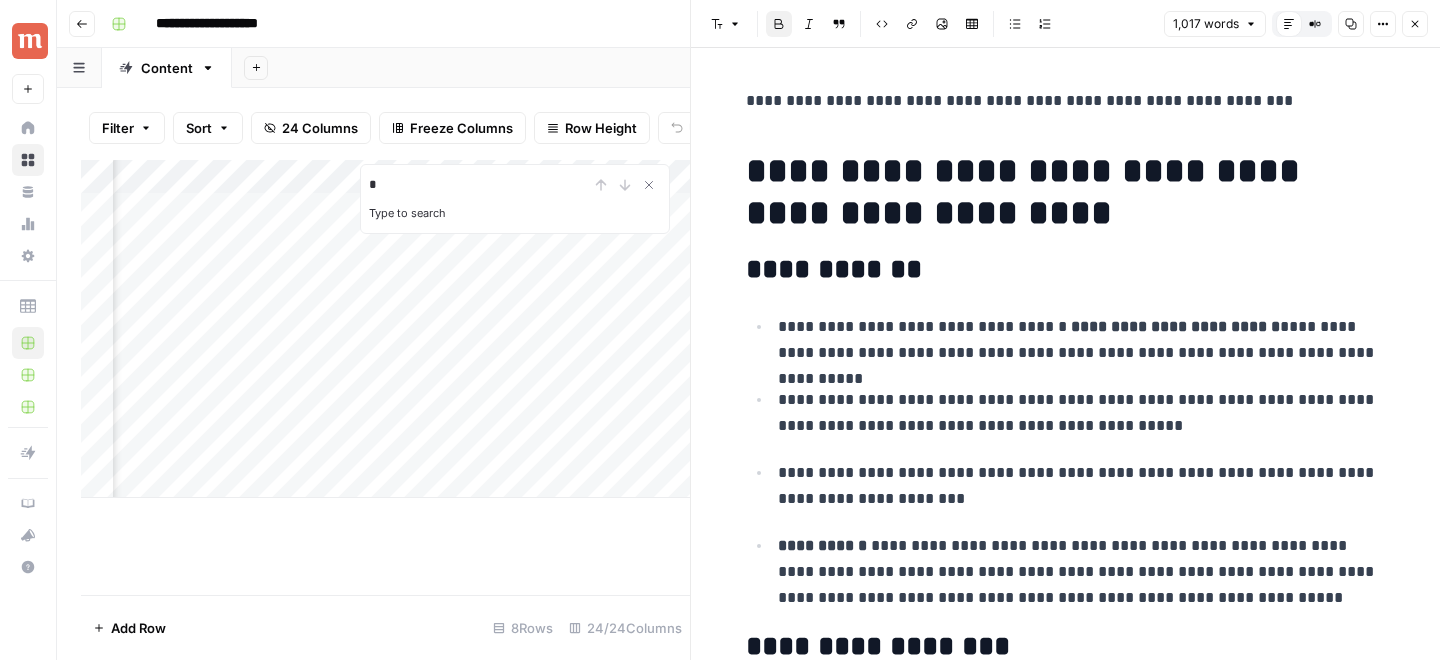 type on "*" 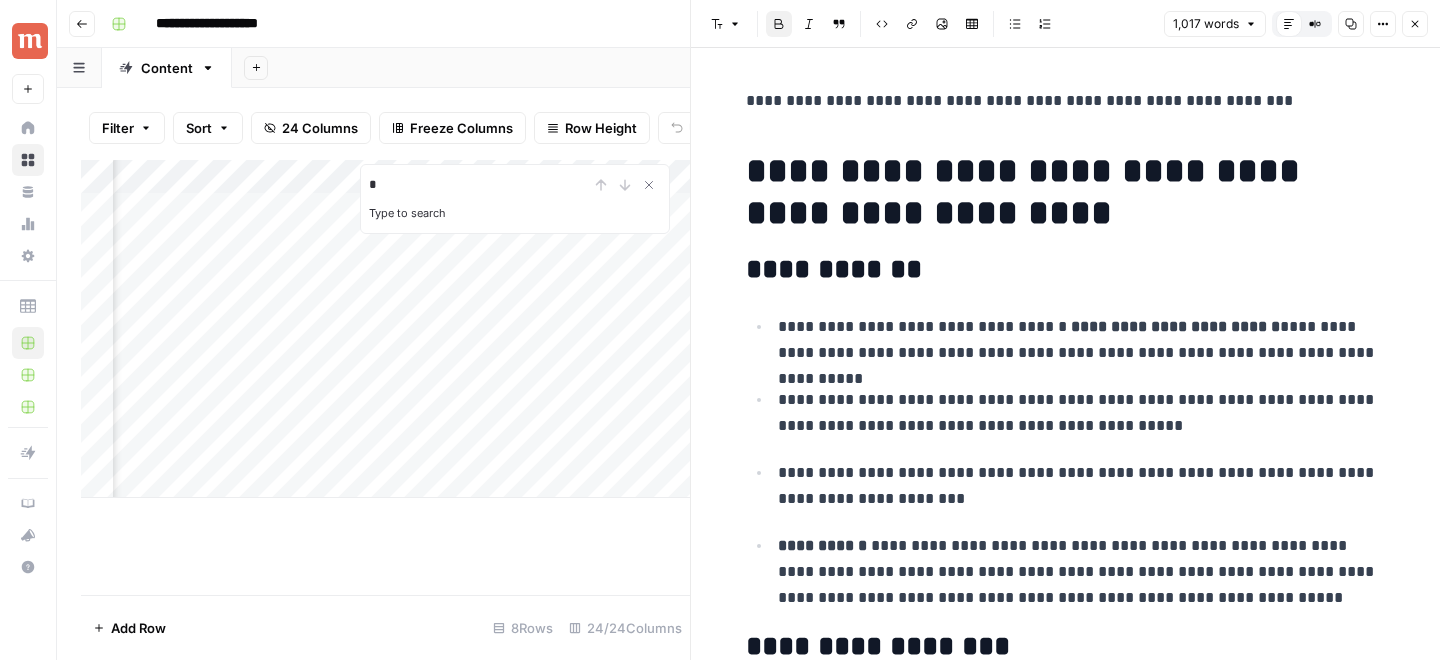 type 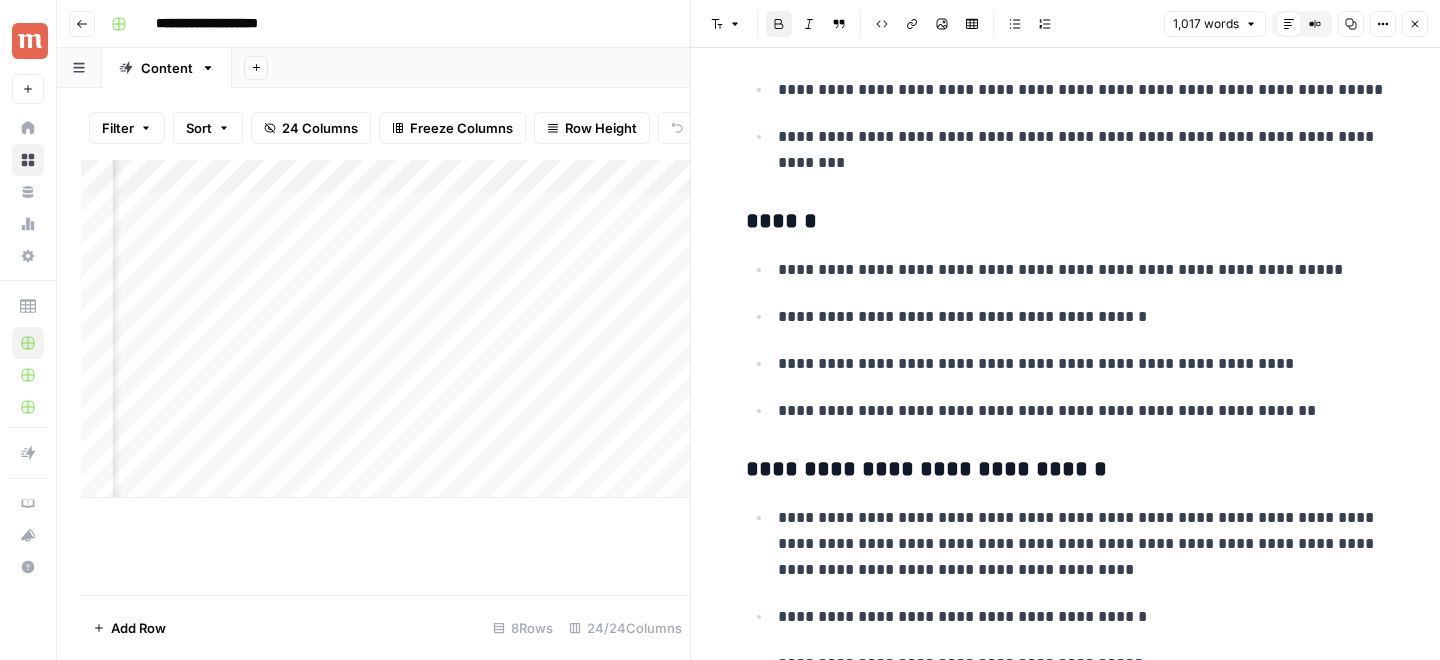 scroll, scrollTop: 6099, scrollLeft: 0, axis: vertical 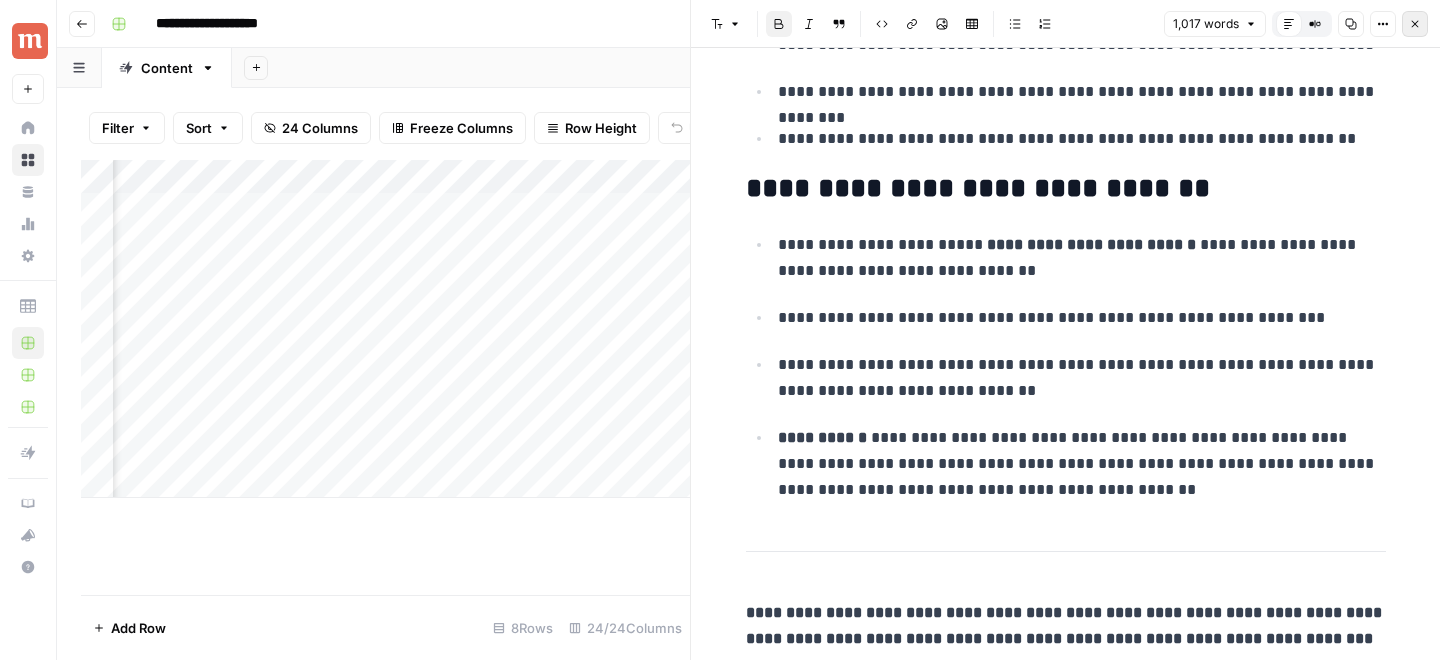 click on "Close" at bounding box center (1415, 24) 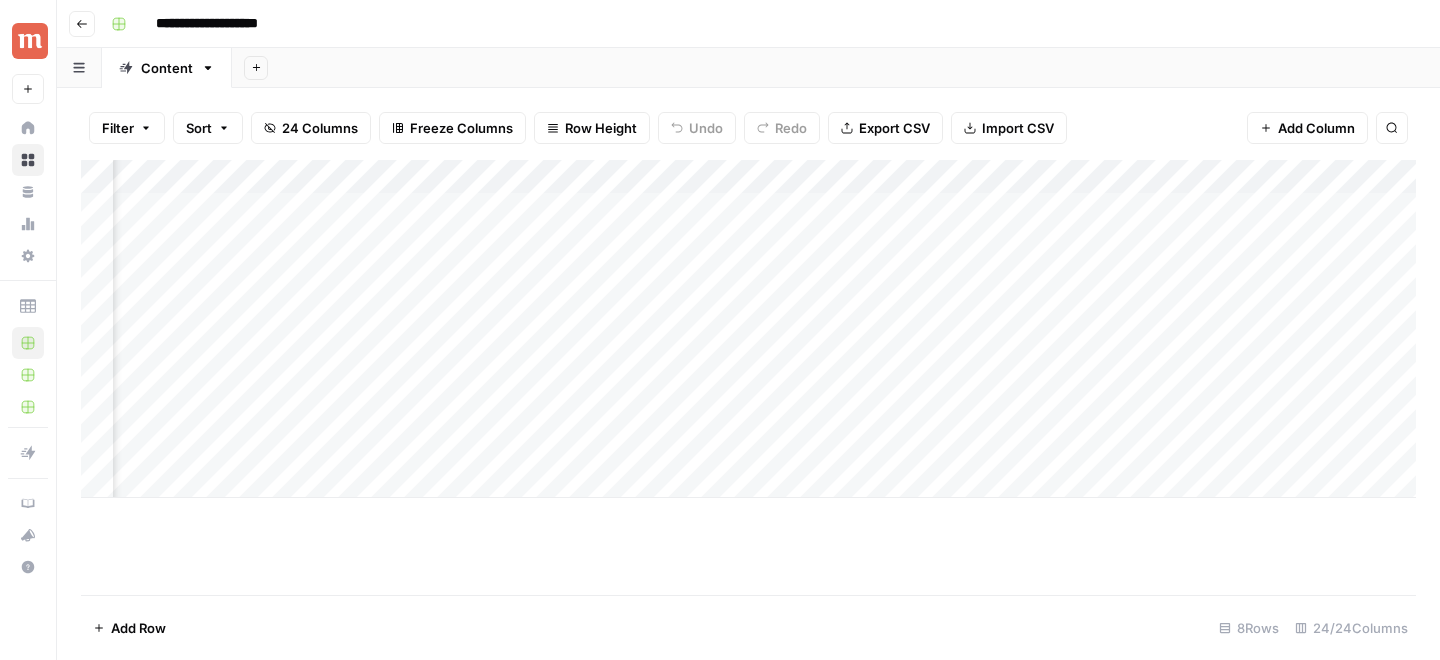 scroll, scrollTop: 0, scrollLeft: 988, axis: horizontal 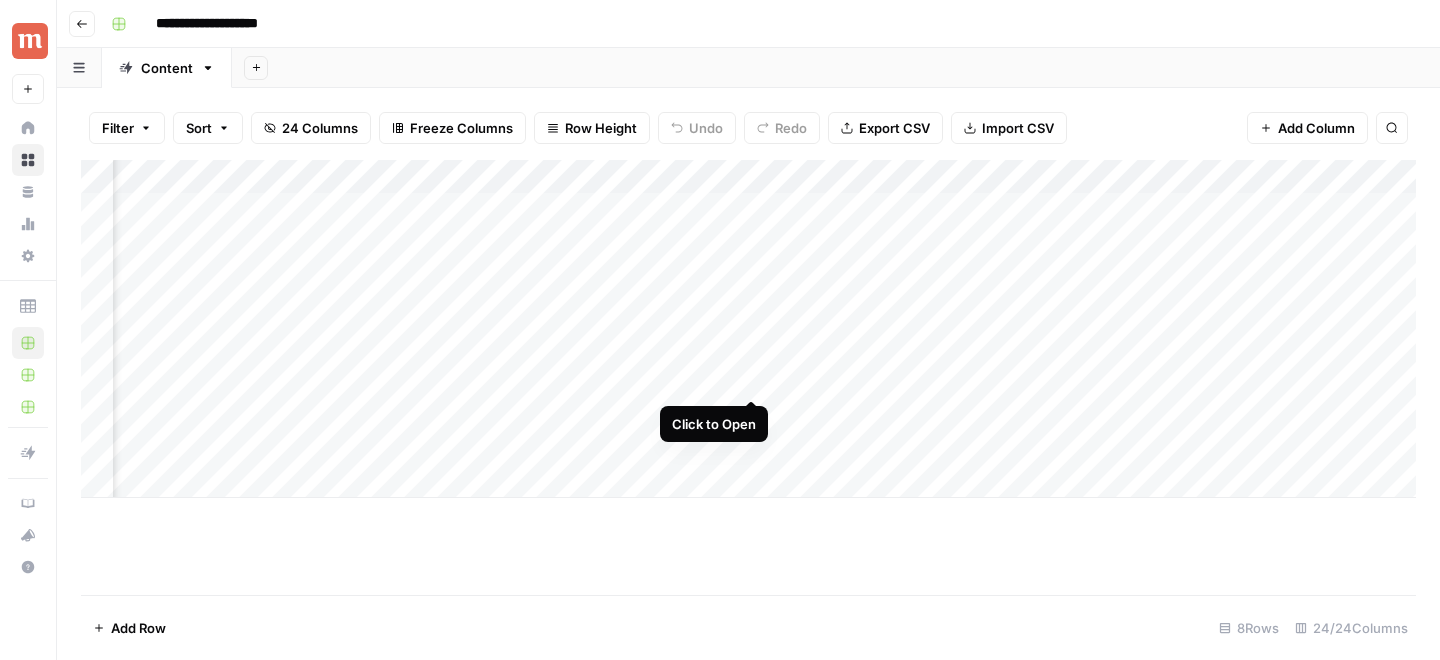 click on "Add Column" at bounding box center (748, 329) 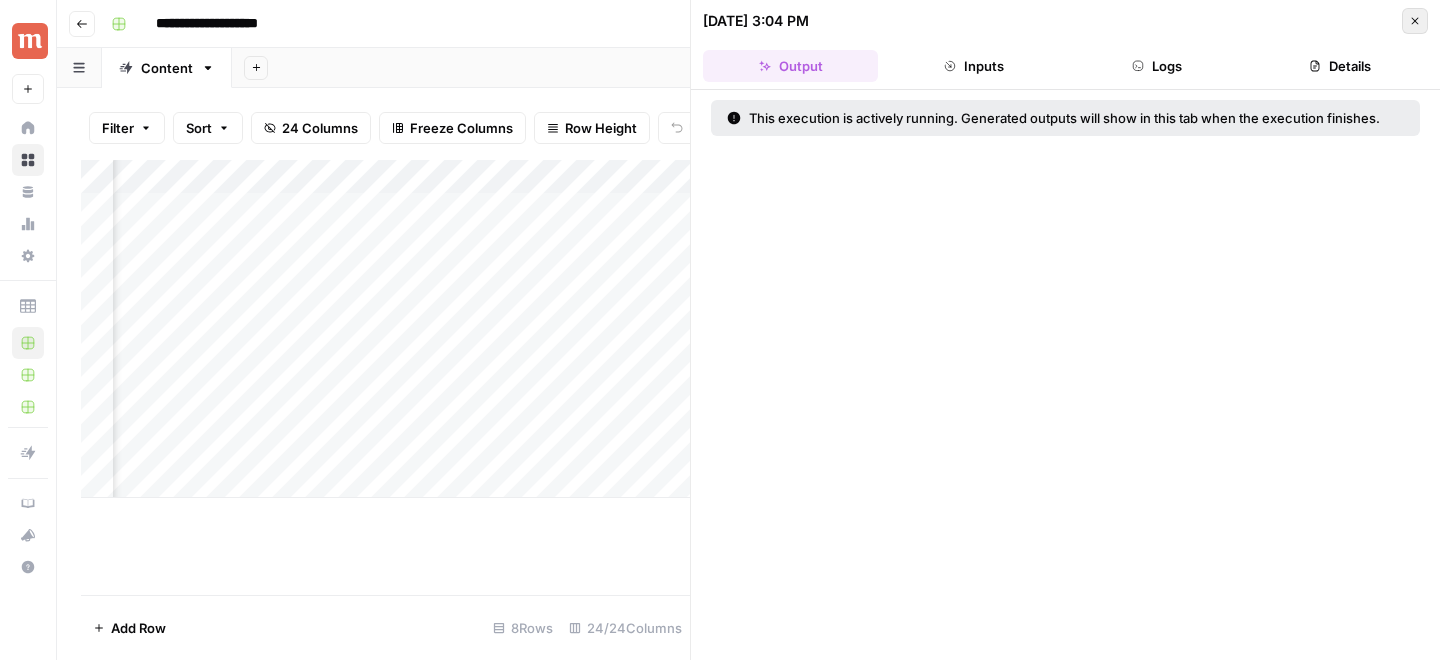 click on "Close" at bounding box center [1415, 21] 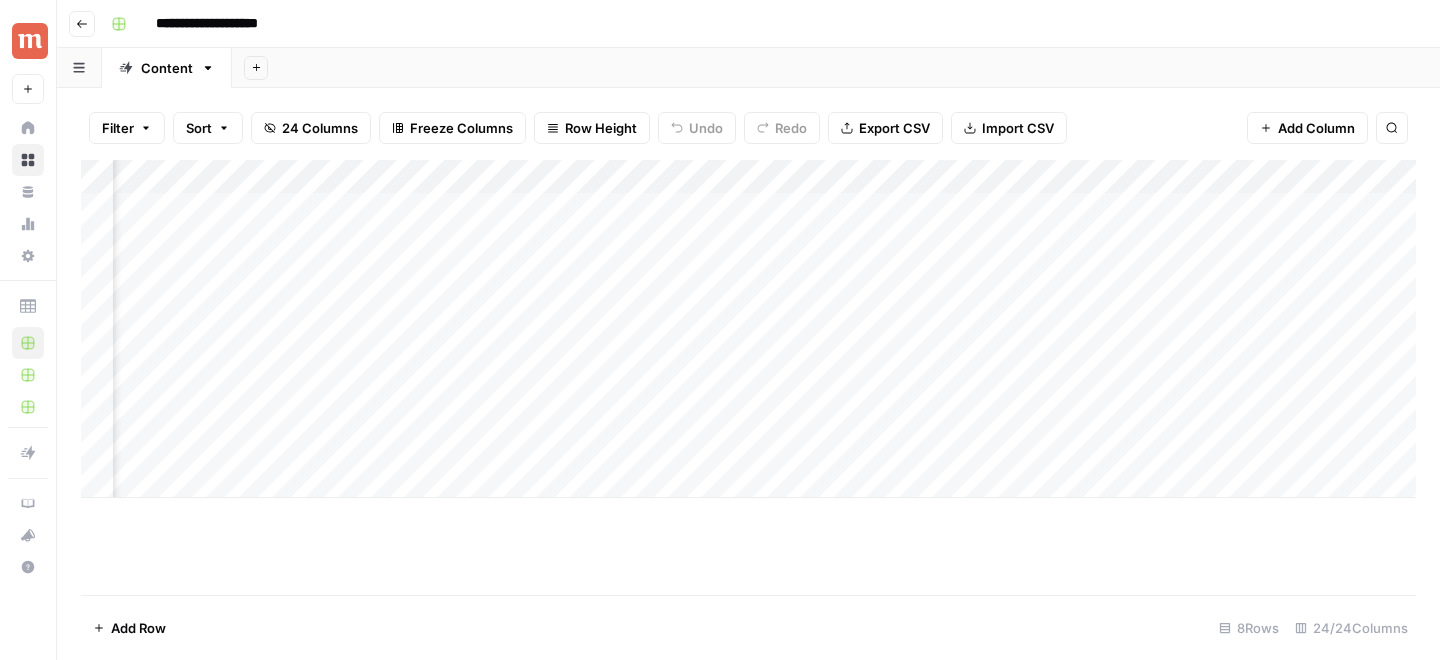 scroll, scrollTop: 0, scrollLeft: 2129, axis: horizontal 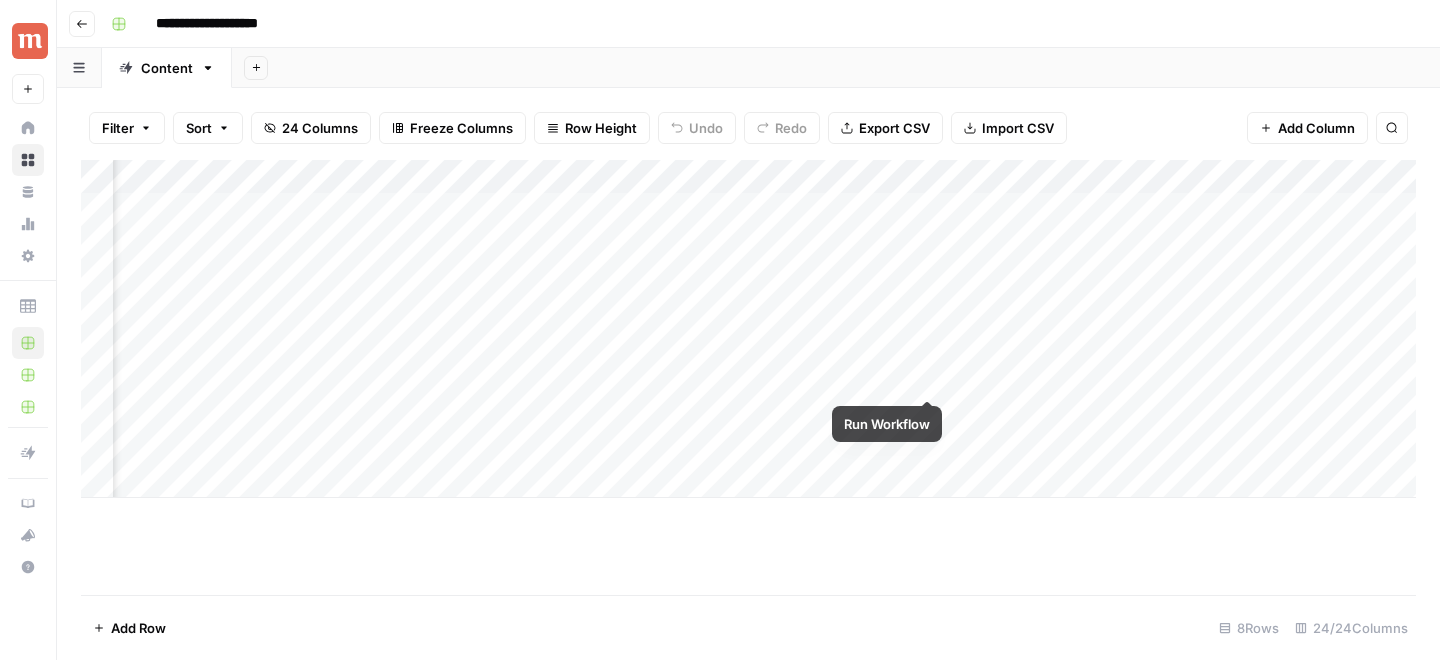 click on "Add Column" at bounding box center [748, 329] 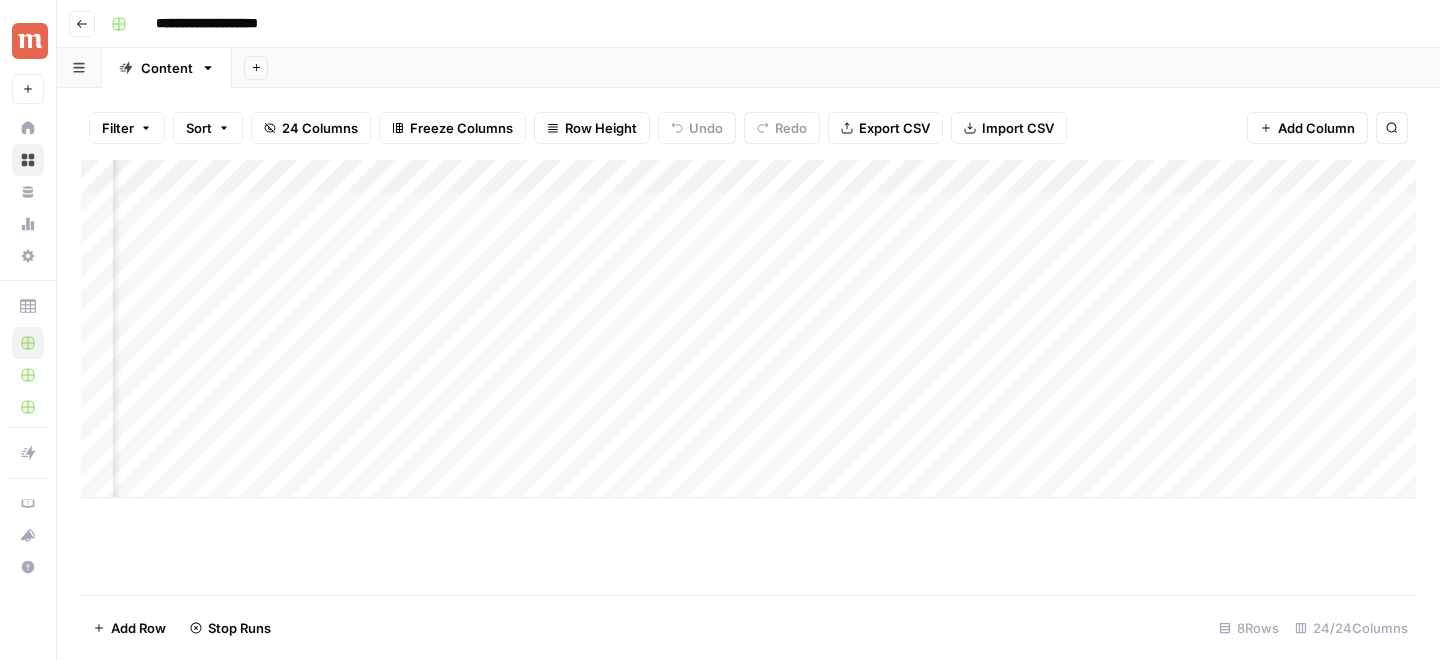 scroll, scrollTop: 0, scrollLeft: 2544, axis: horizontal 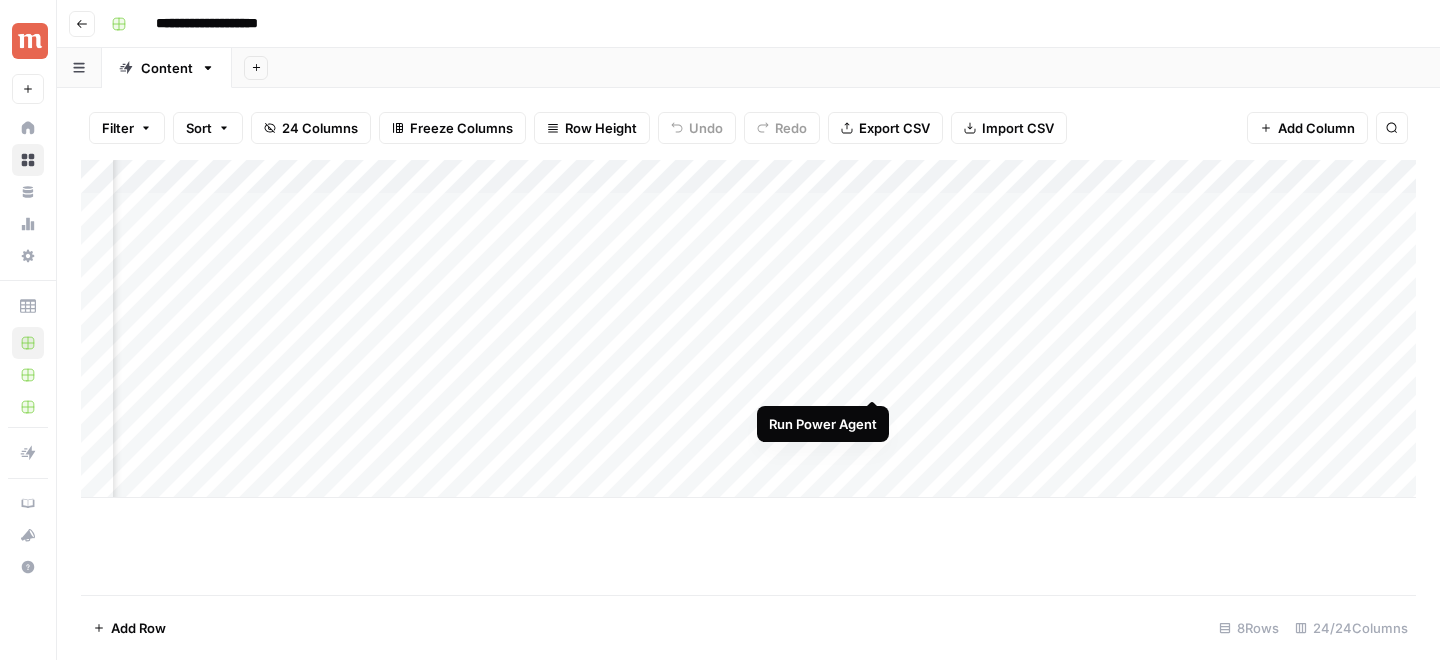 click on "Add Column" at bounding box center [748, 329] 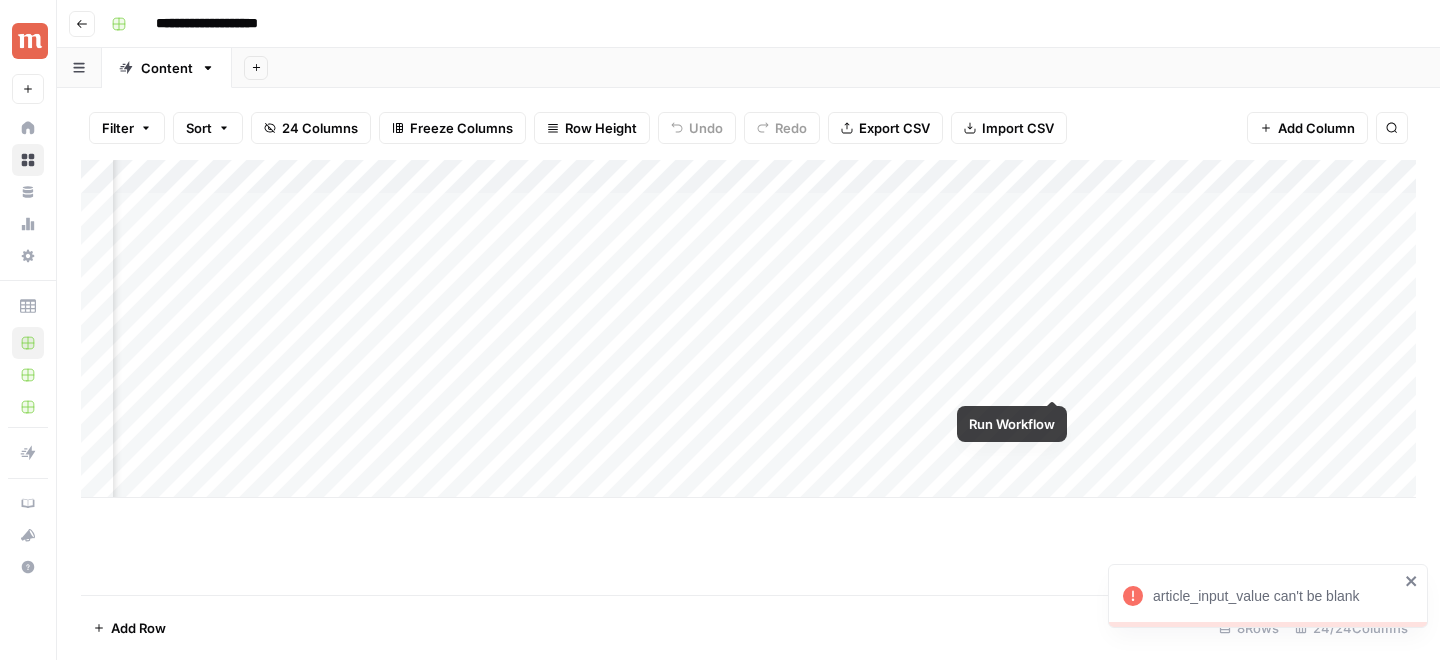 click on "Add Column" at bounding box center [748, 329] 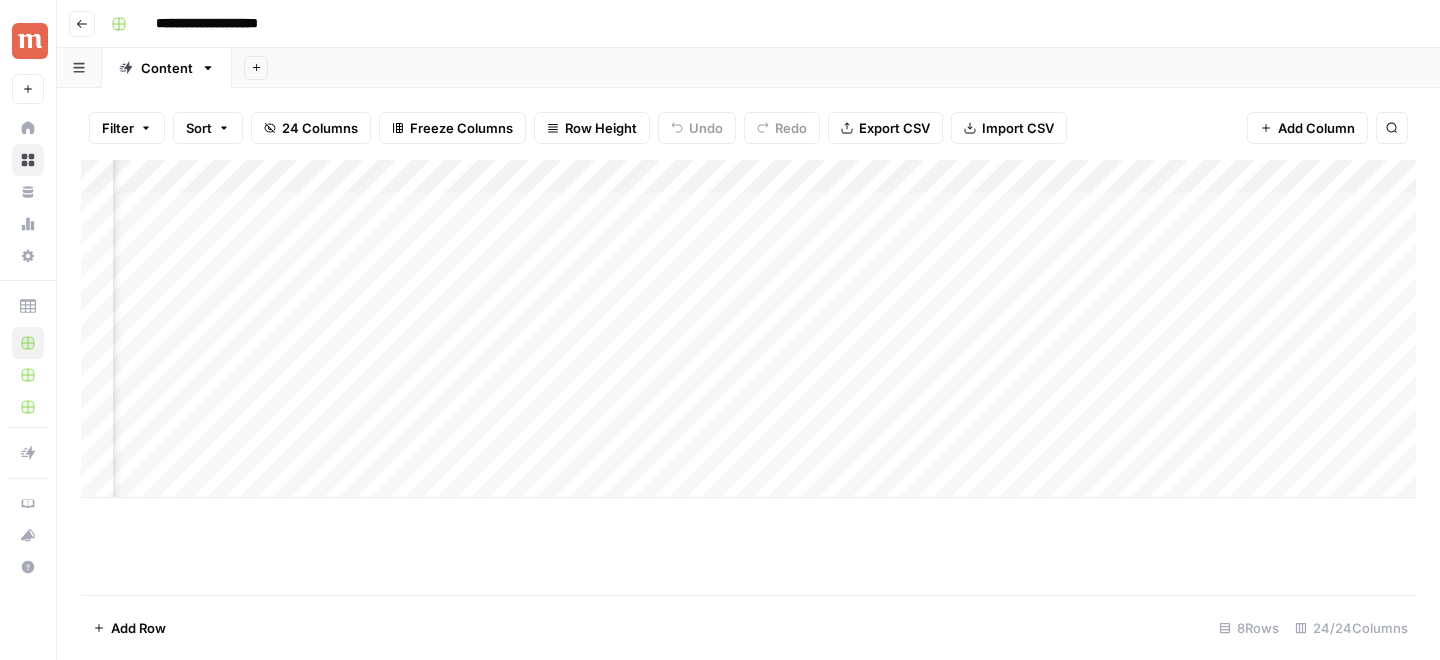 scroll, scrollTop: 0, scrollLeft: 1080, axis: horizontal 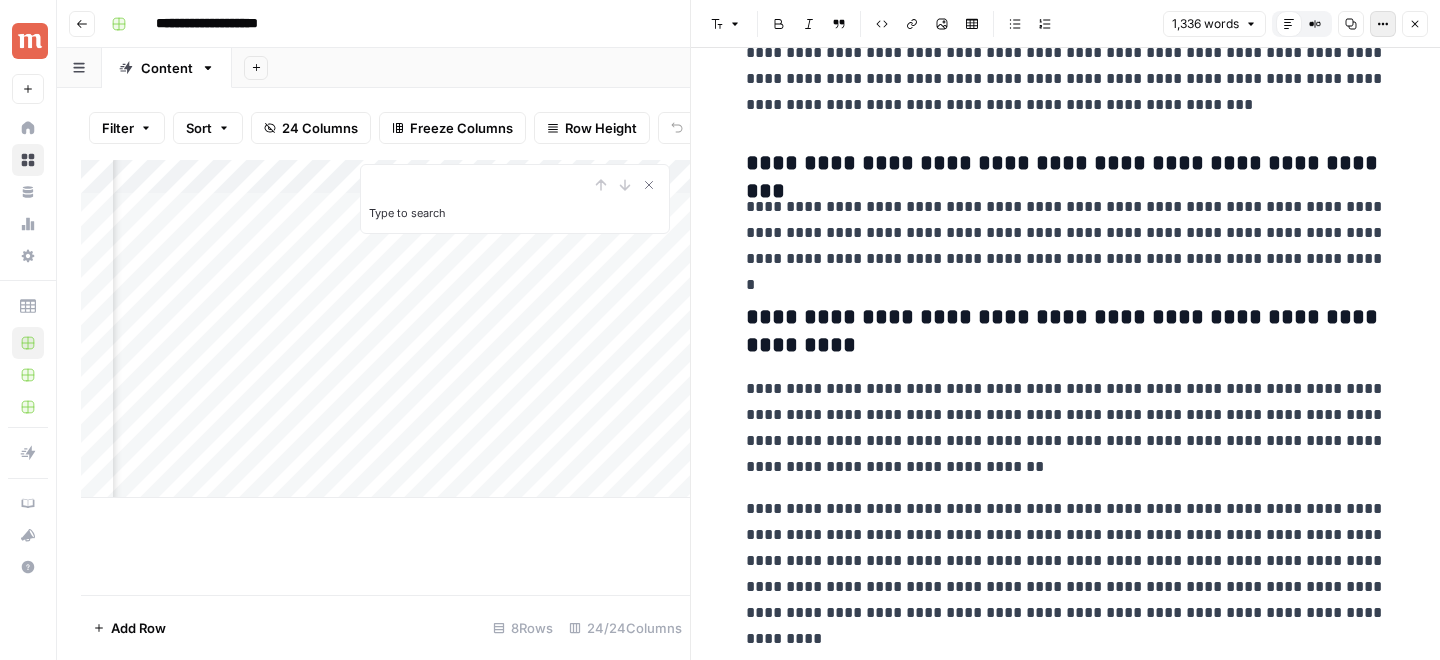 click 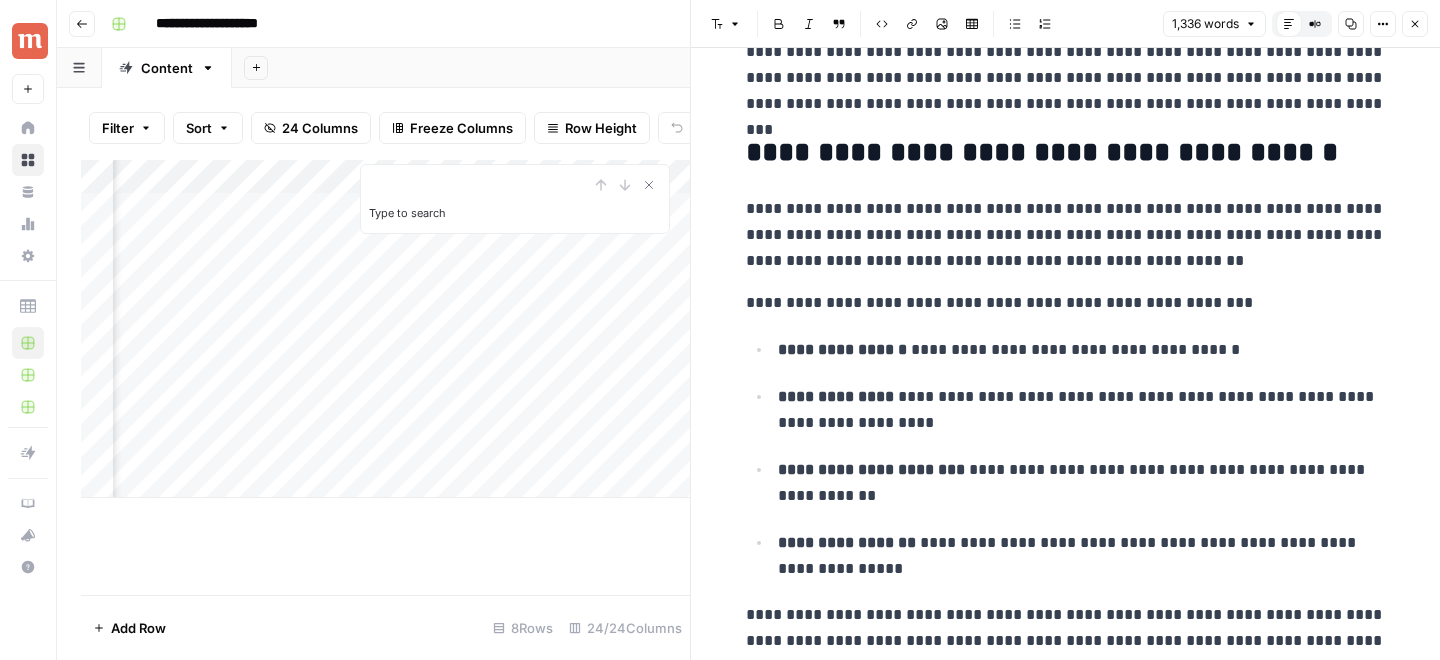 scroll, scrollTop: 0, scrollLeft: 0, axis: both 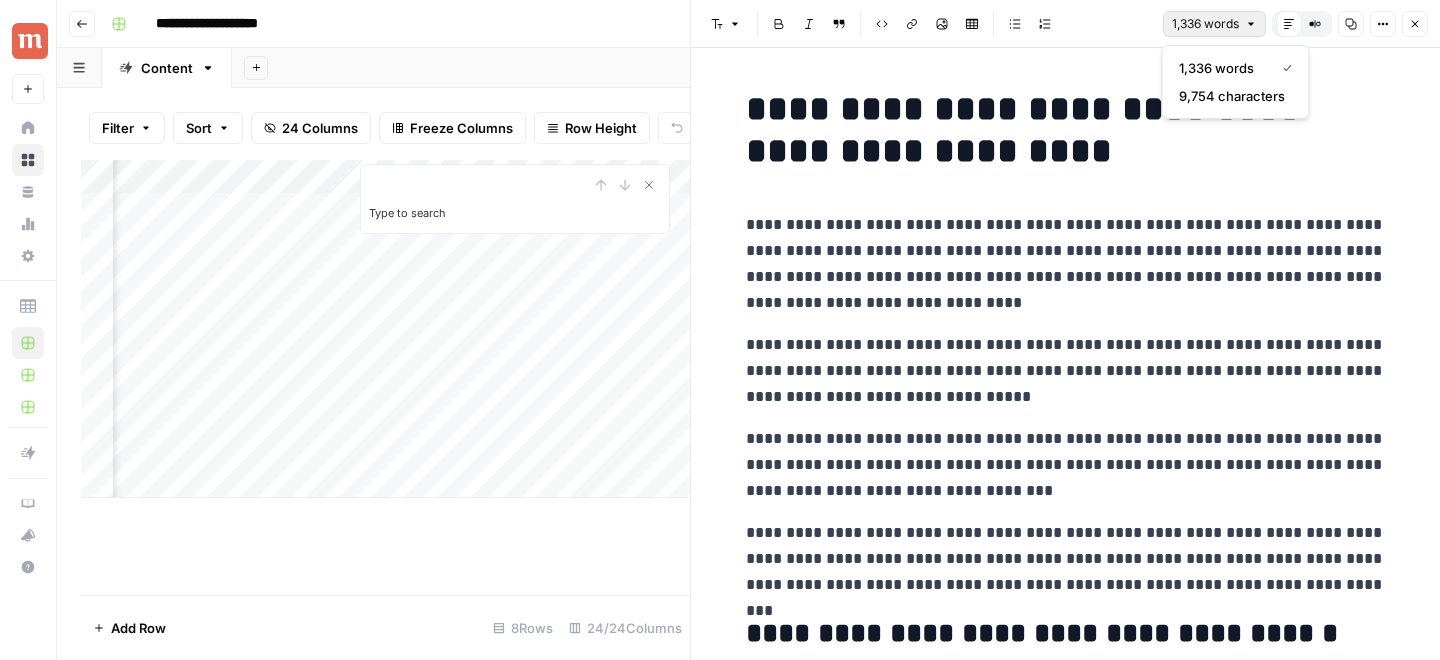 click on "1,336 words" at bounding box center (1205, 24) 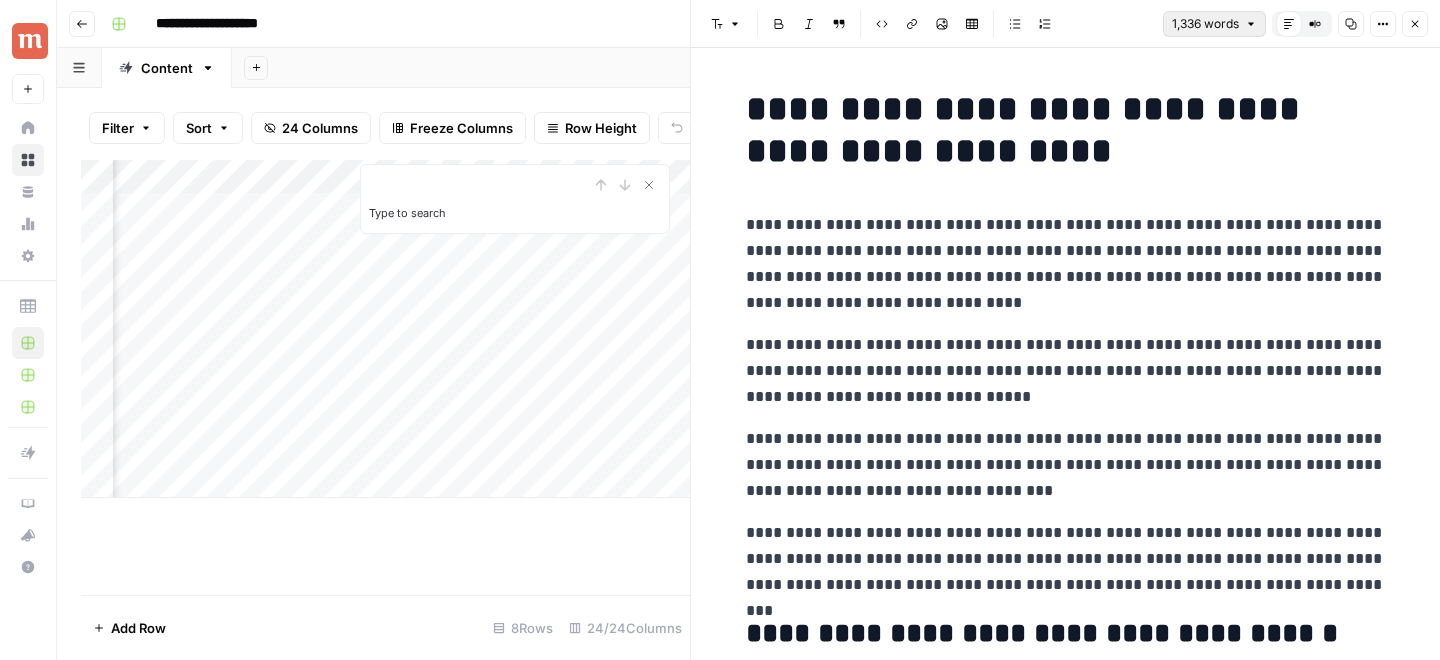 click on "1,336 words" at bounding box center (1205, 24) 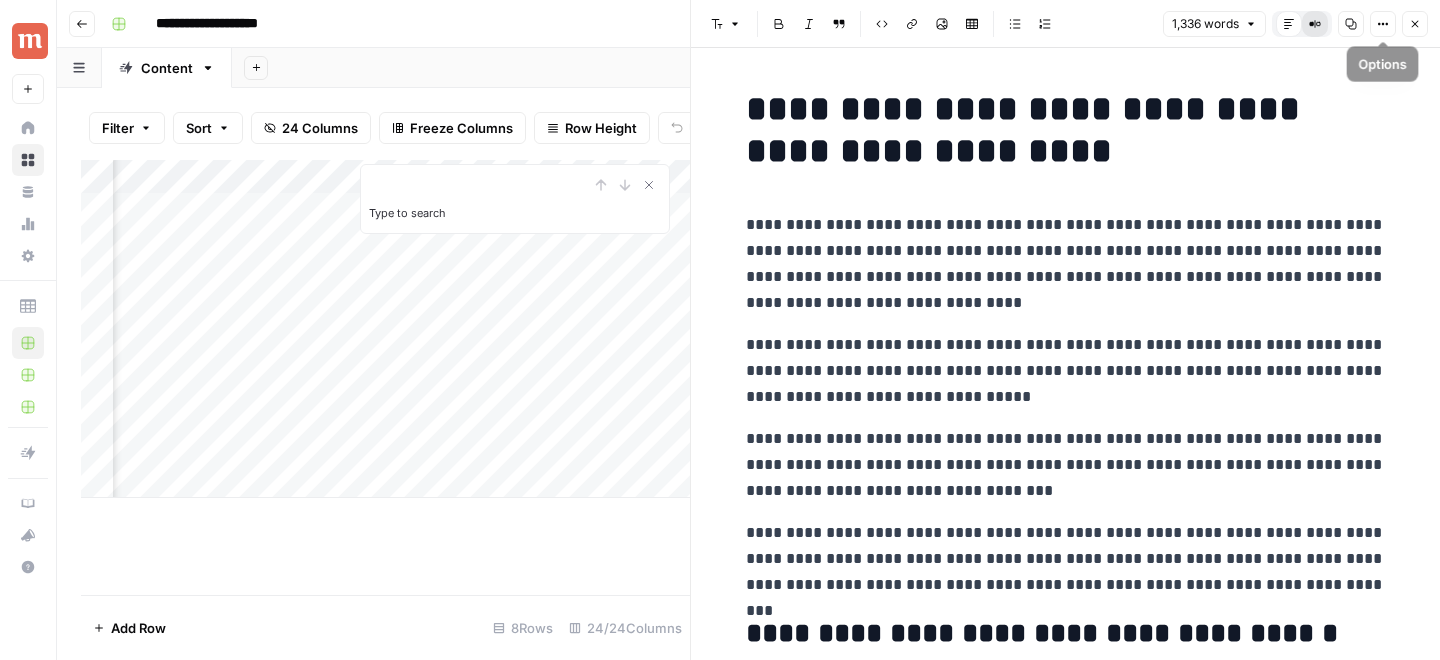 click 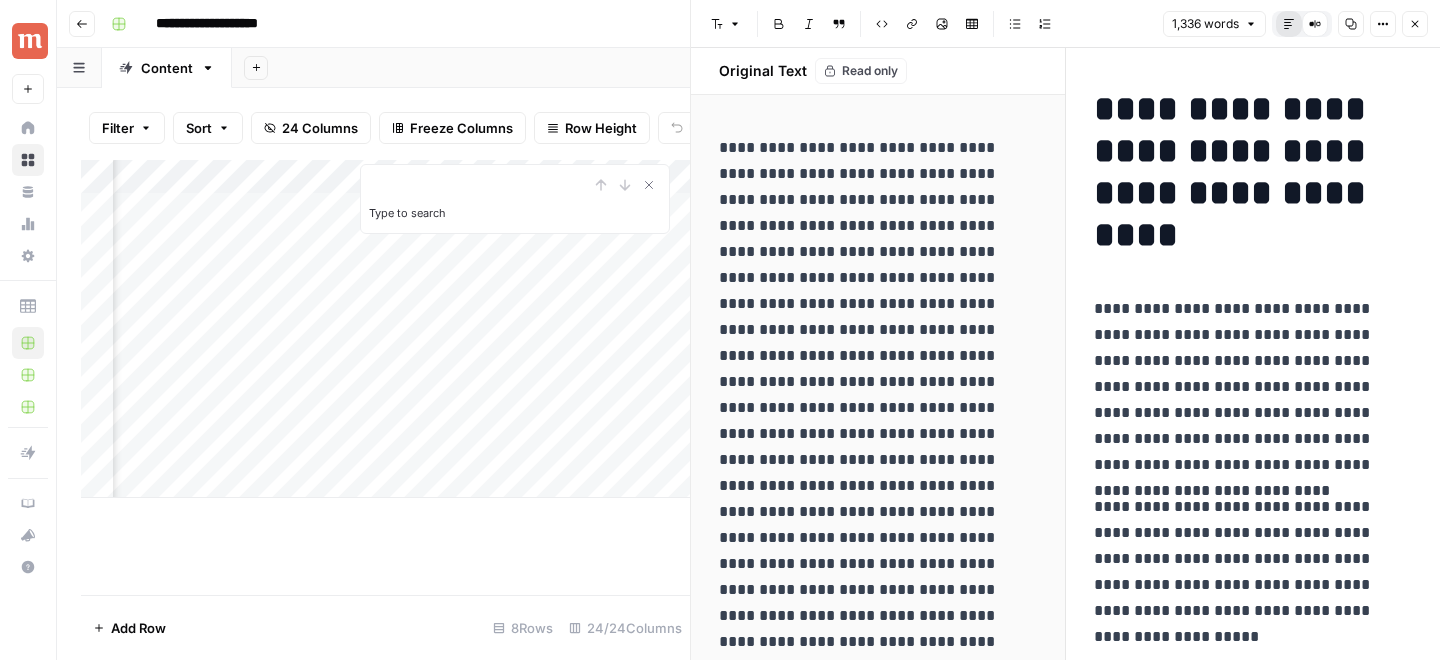 click 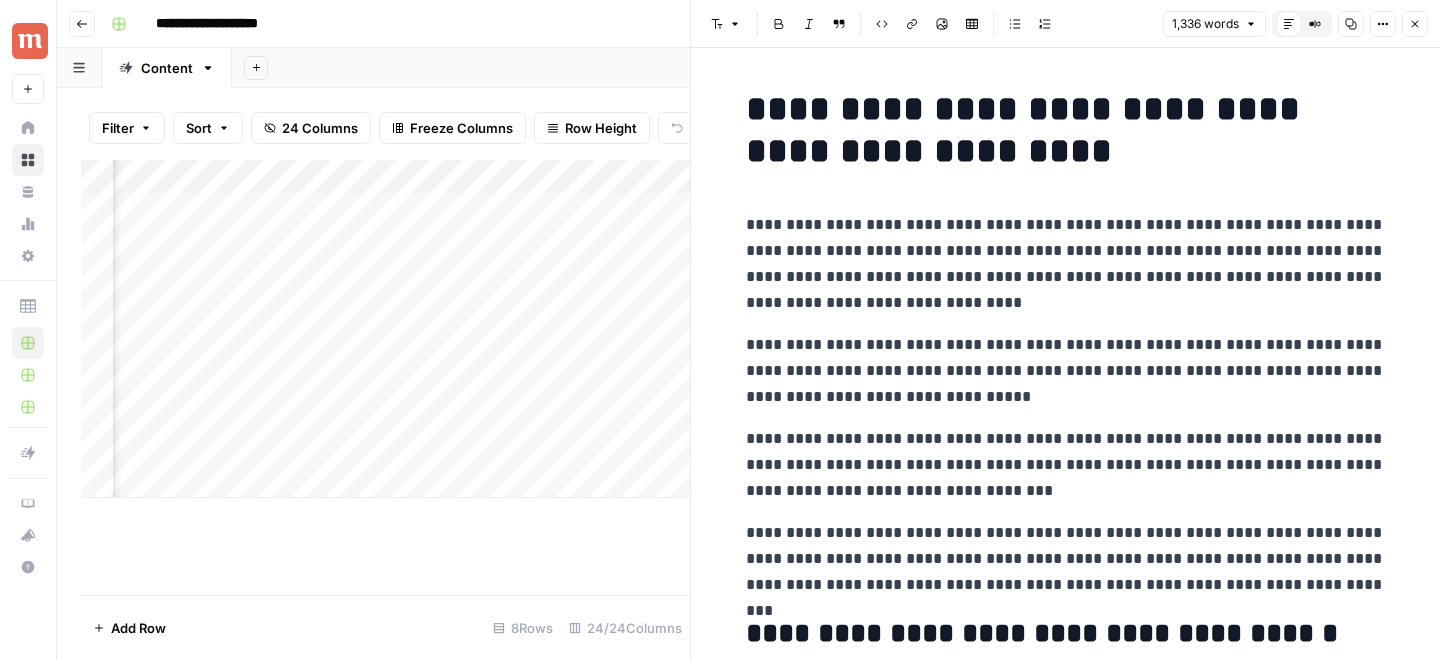 click on "**********" at bounding box center (1066, 130) 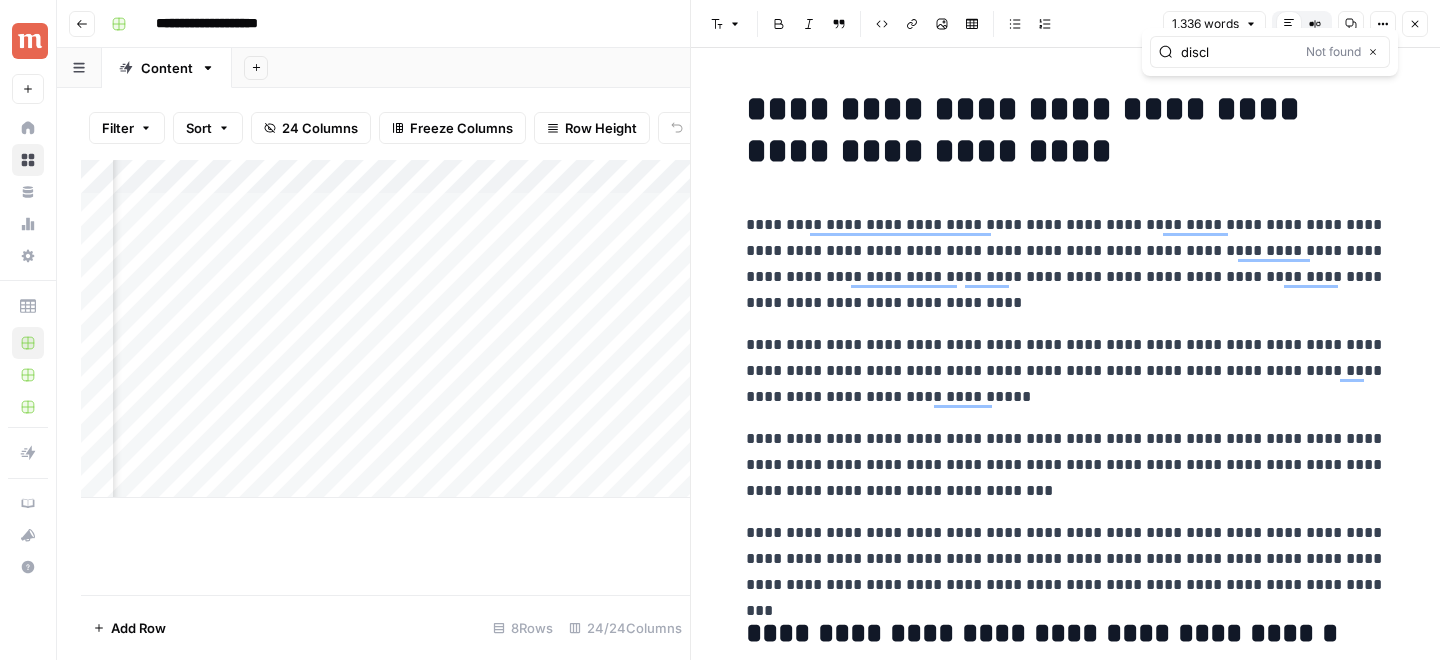 type on "discl" 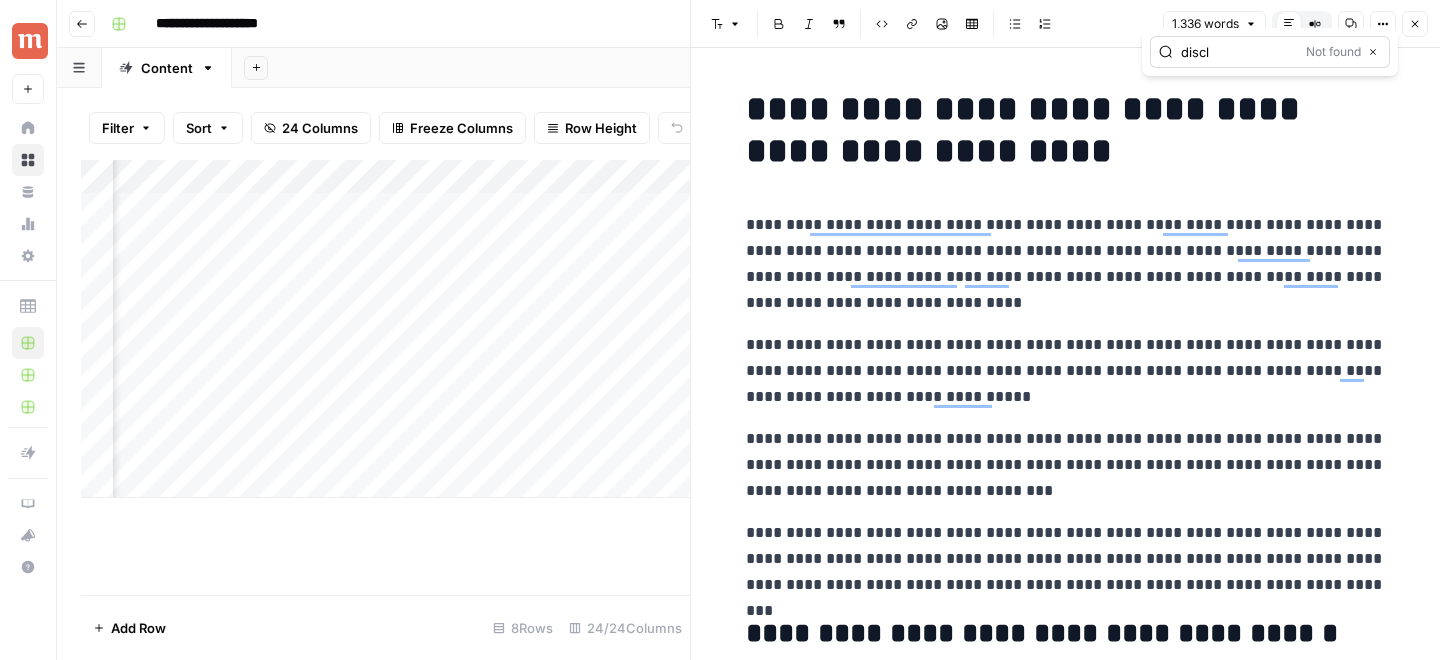click on "discl Not found Close" at bounding box center [1270, 52] 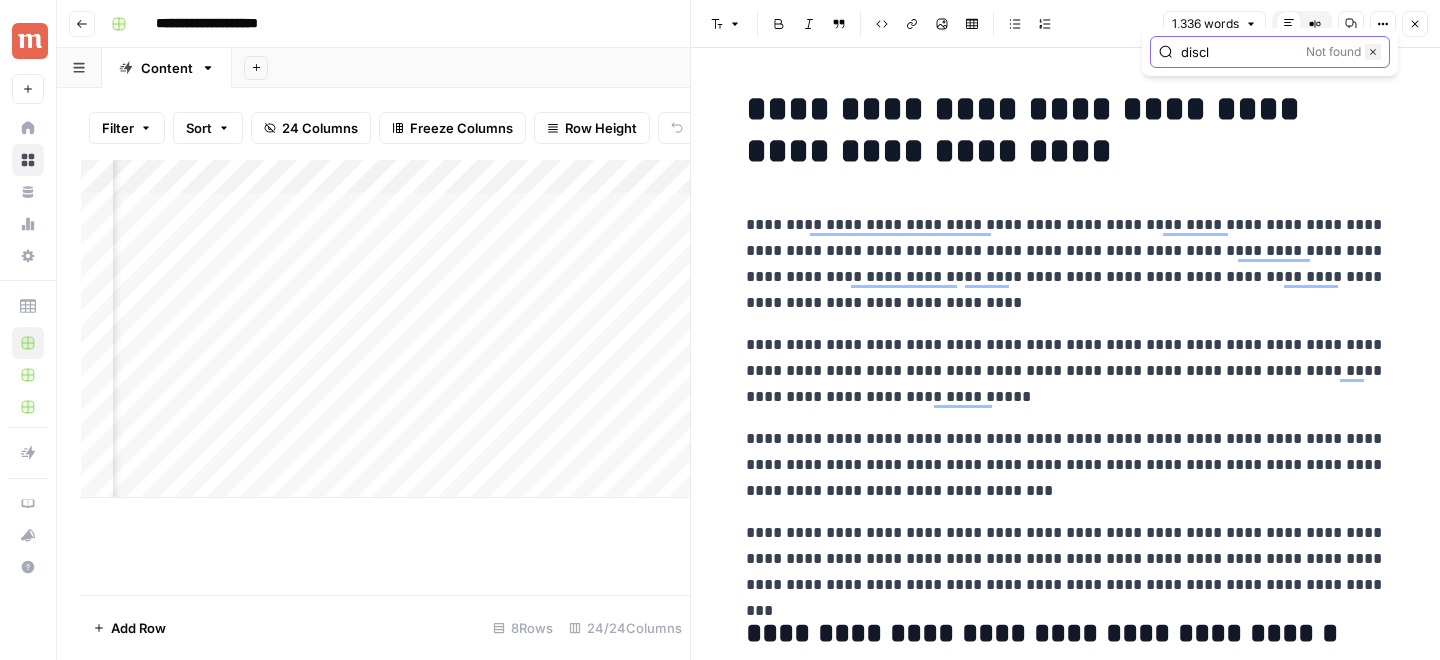 click 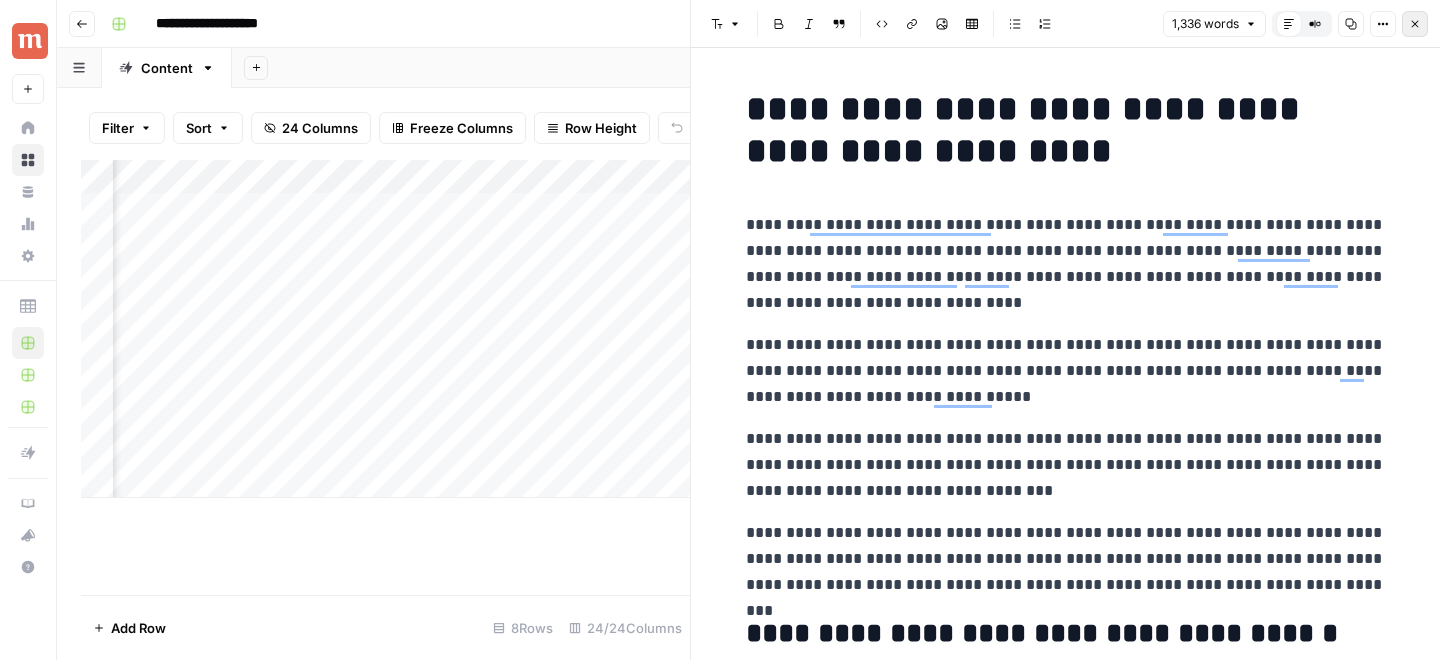 click on "Close" at bounding box center (1415, 24) 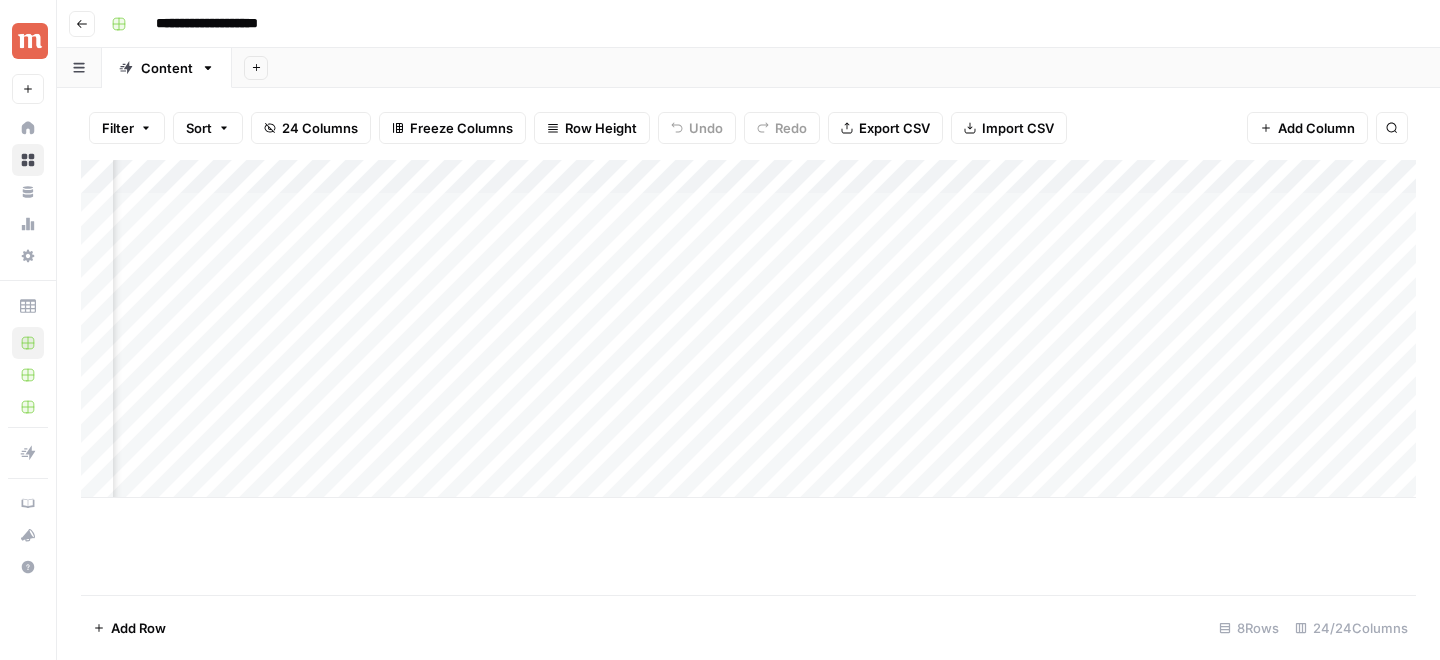 scroll, scrollTop: 0, scrollLeft: 1368, axis: horizontal 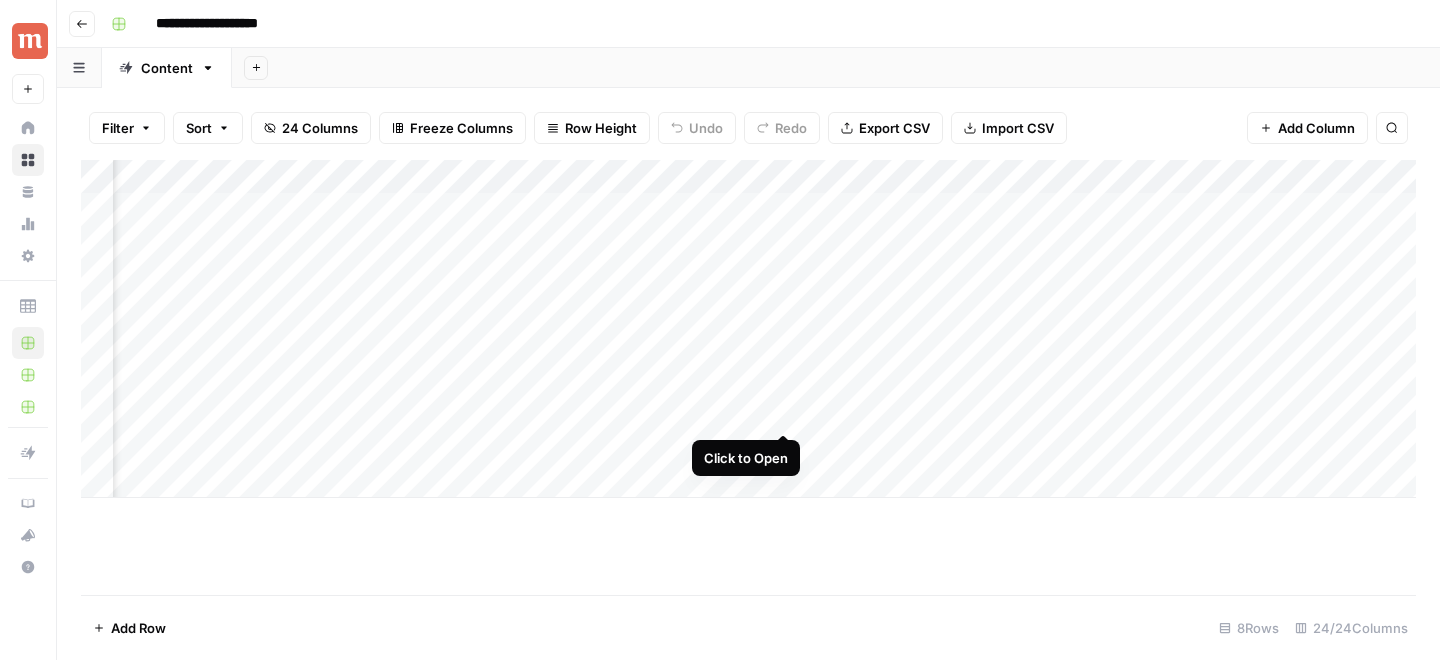 click on "Add Column" at bounding box center [748, 329] 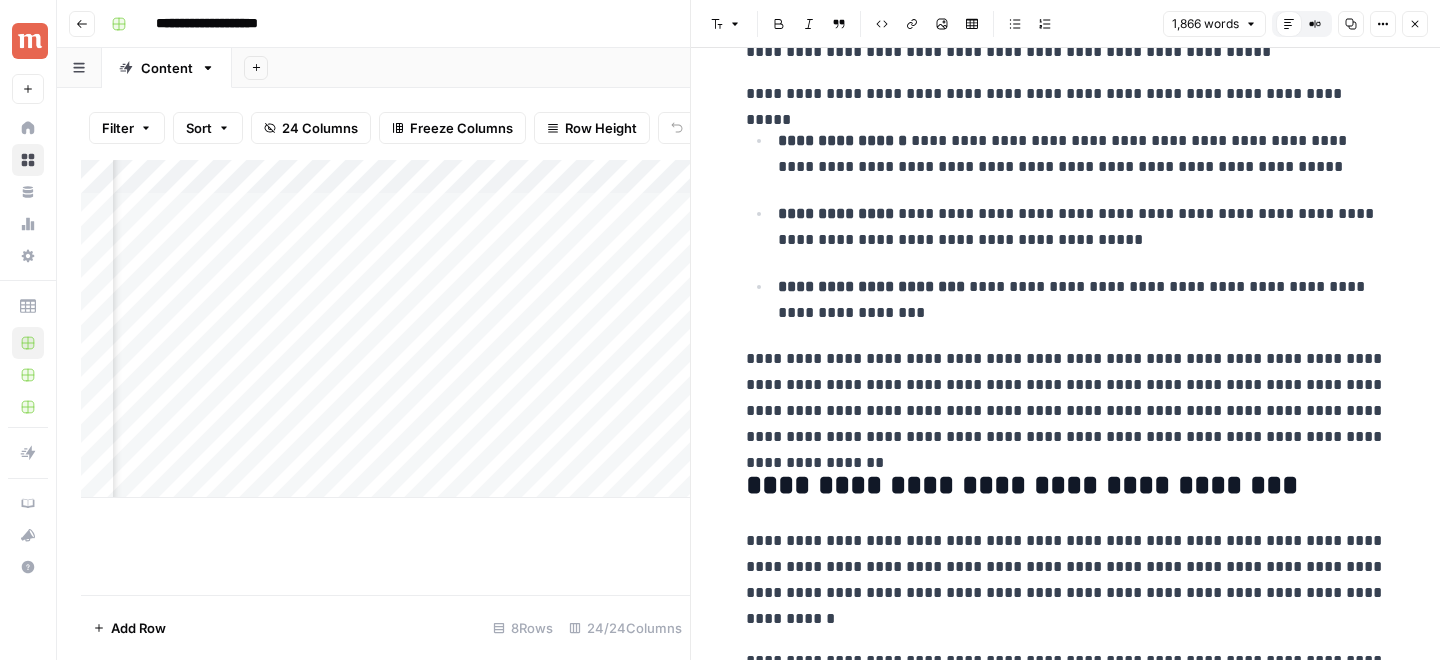 scroll, scrollTop: 0, scrollLeft: 0, axis: both 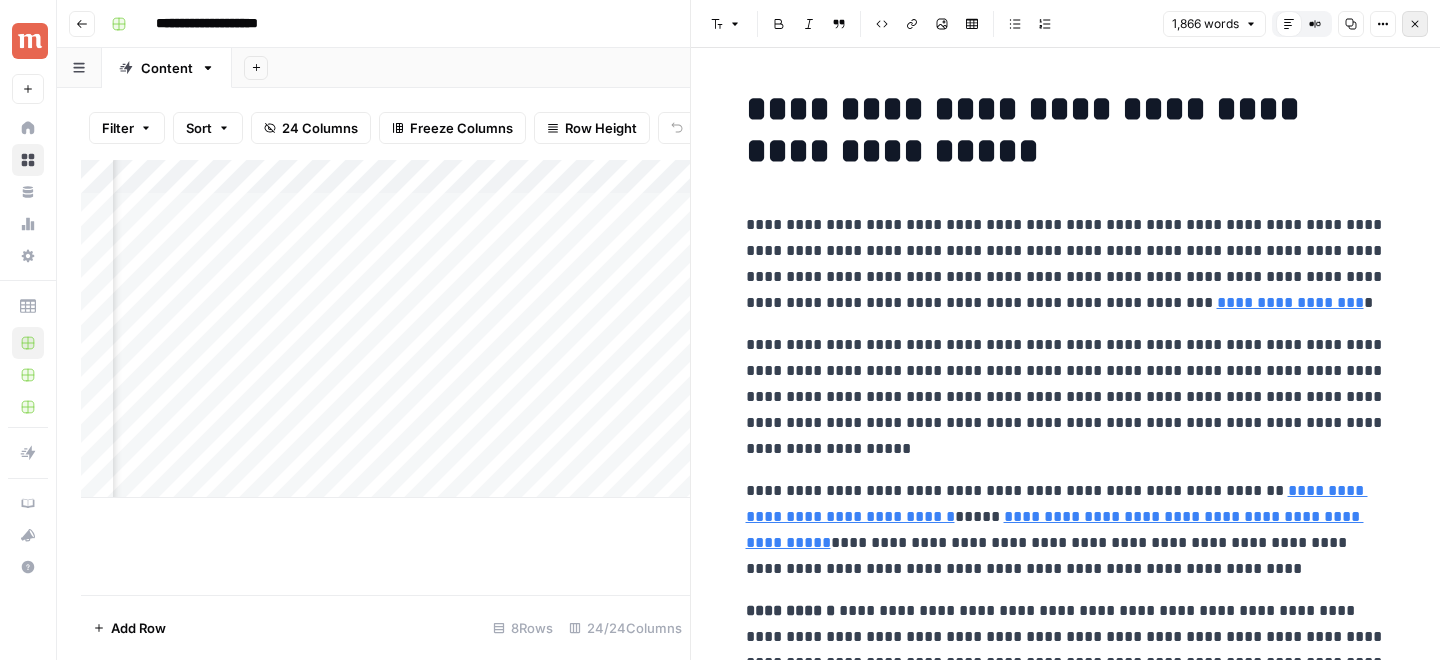 click on "Close" at bounding box center (1415, 24) 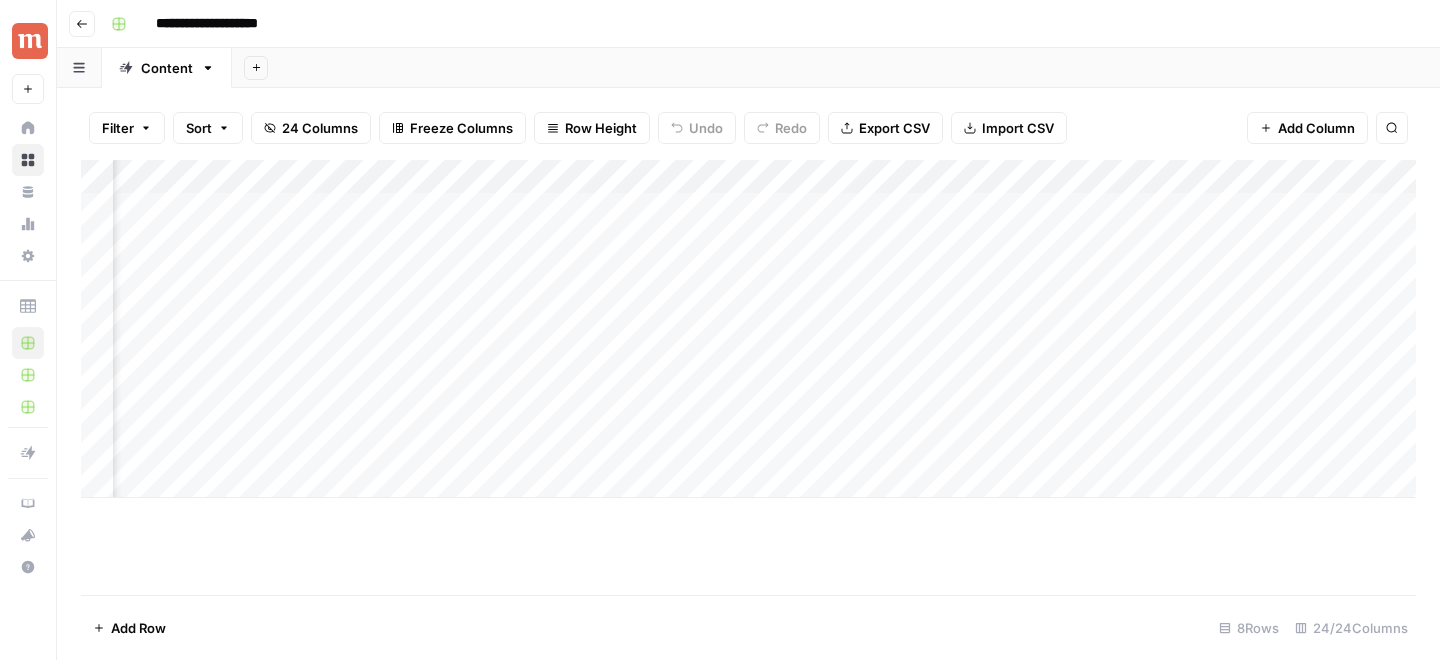 click on "Add Column" at bounding box center (748, 329) 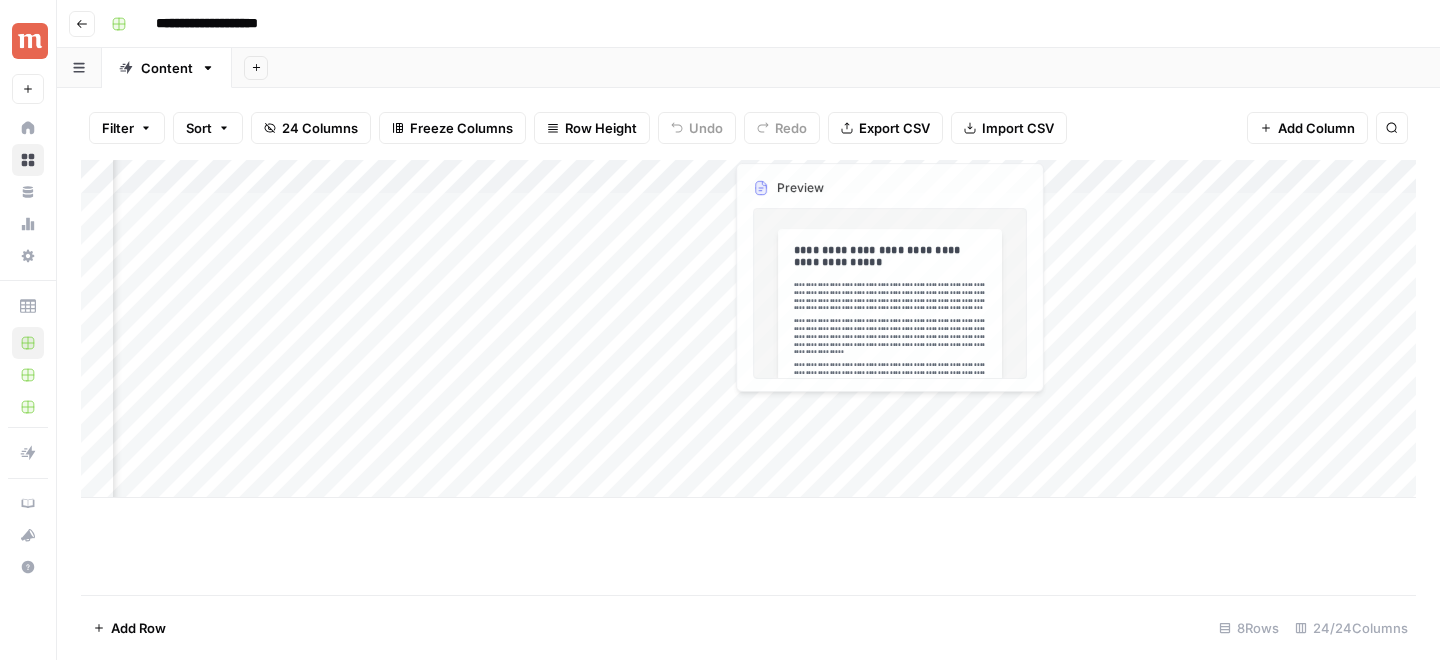 scroll, scrollTop: 0, scrollLeft: 0, axis: both 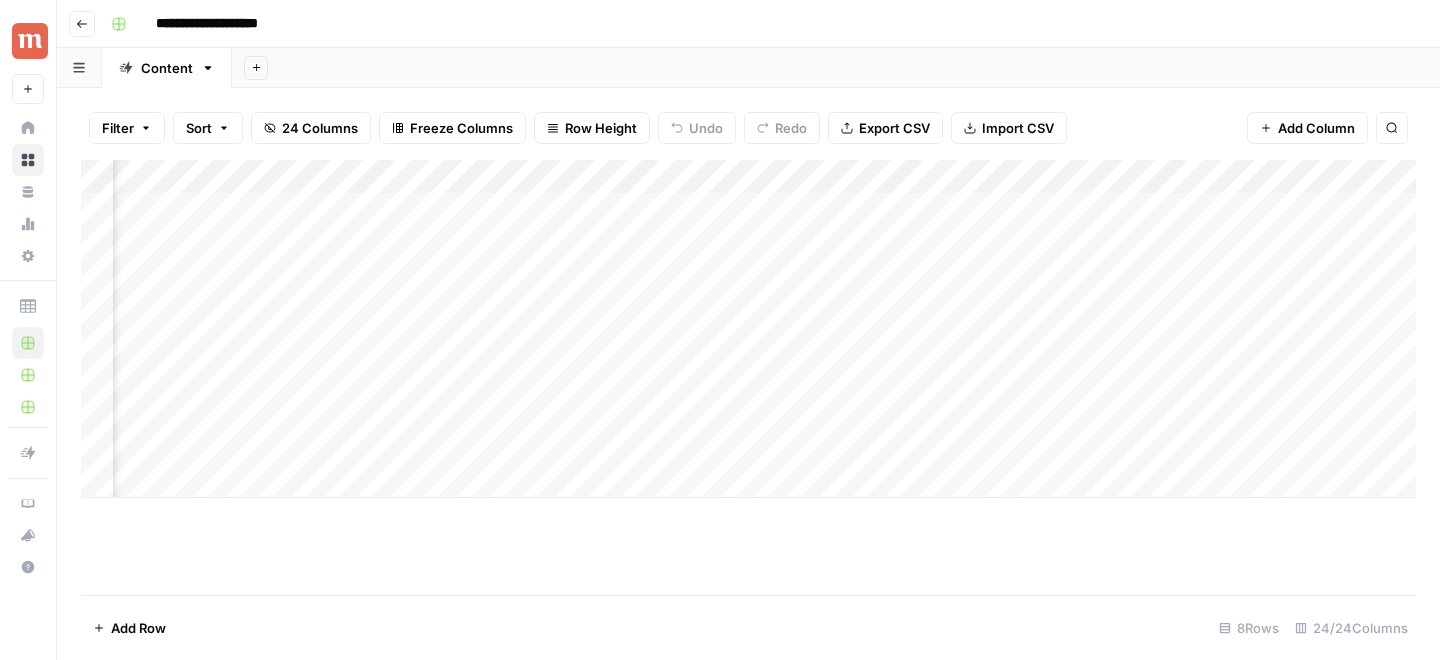 click on "Add Column" at bounding box center [748, 329] 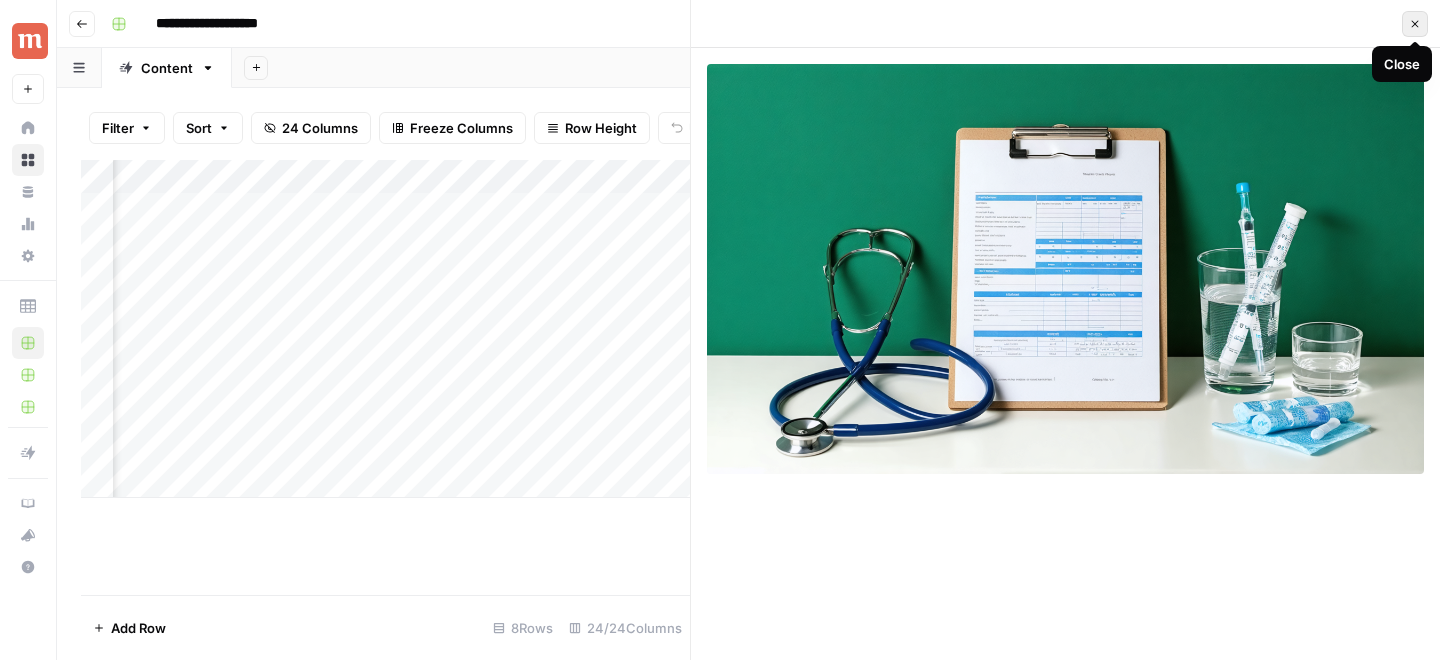 click on "Close" at bounding box center (1415, 24) 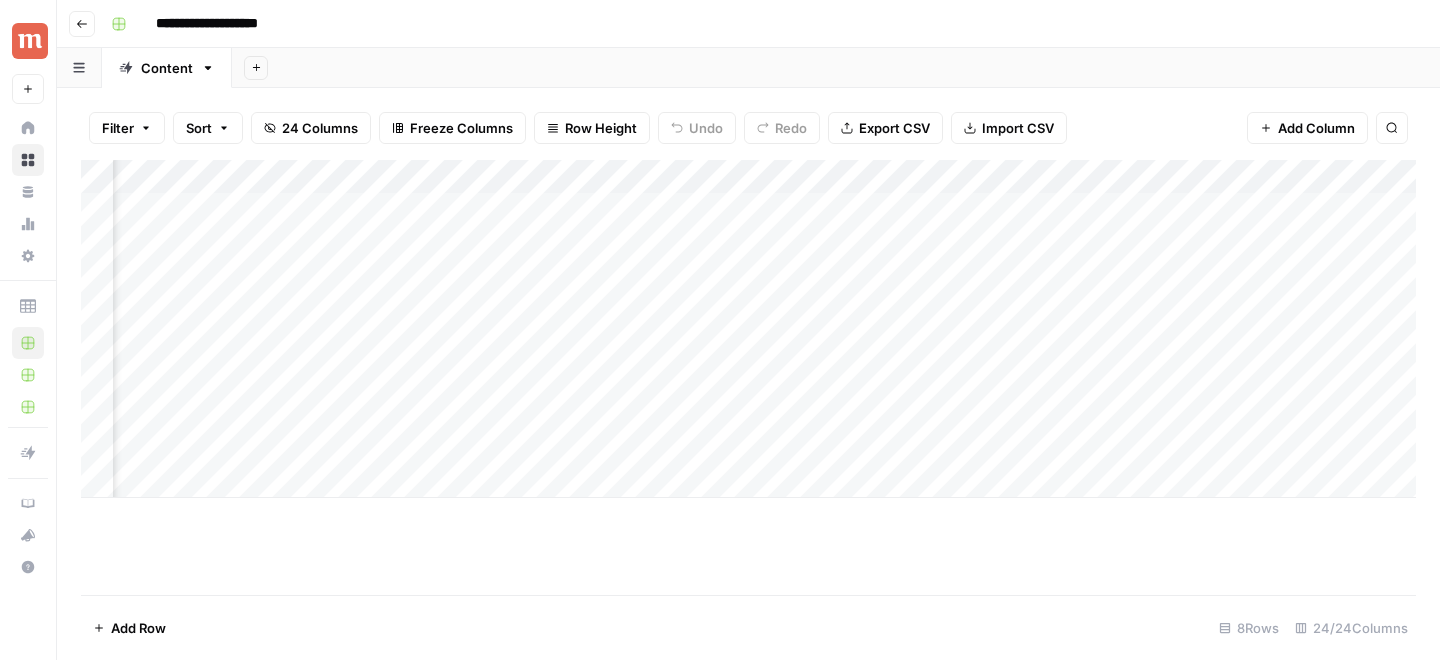 scroll, scrollTop: 0, scrollLeft: 2222, axis: horizontal 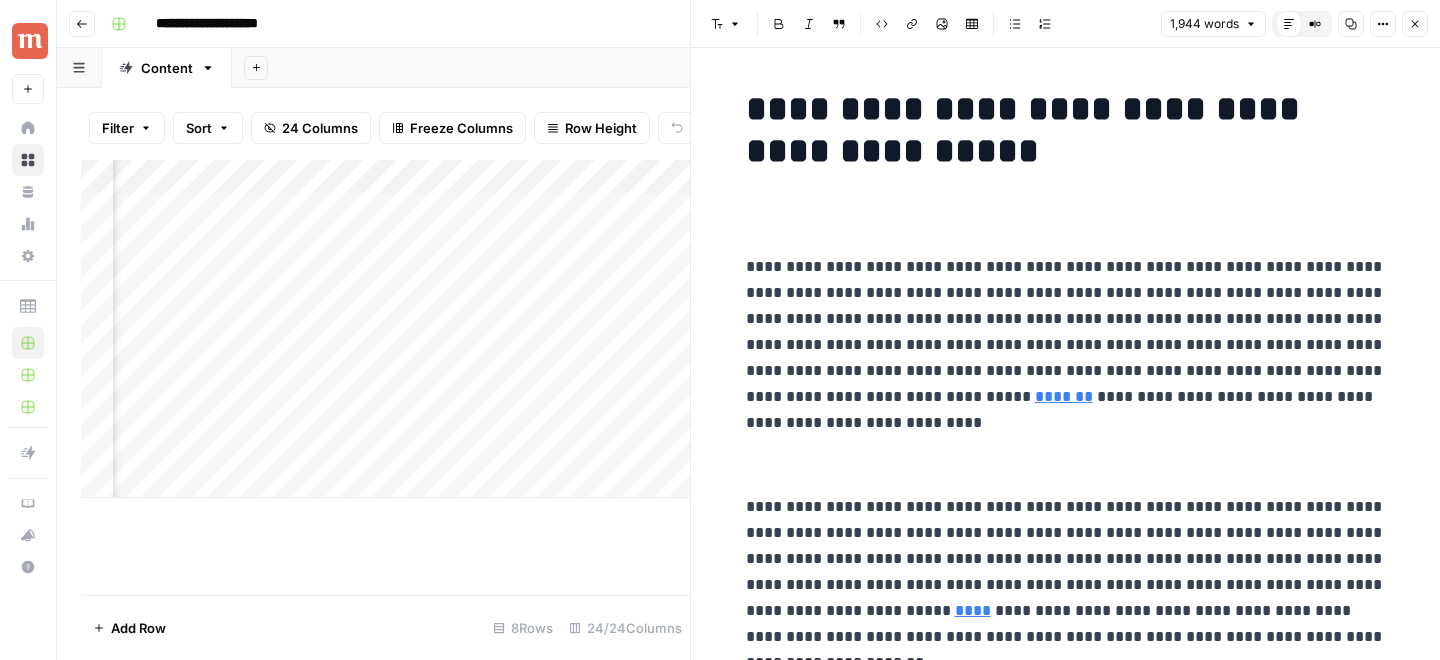 click at bounding box center [1066, 465] 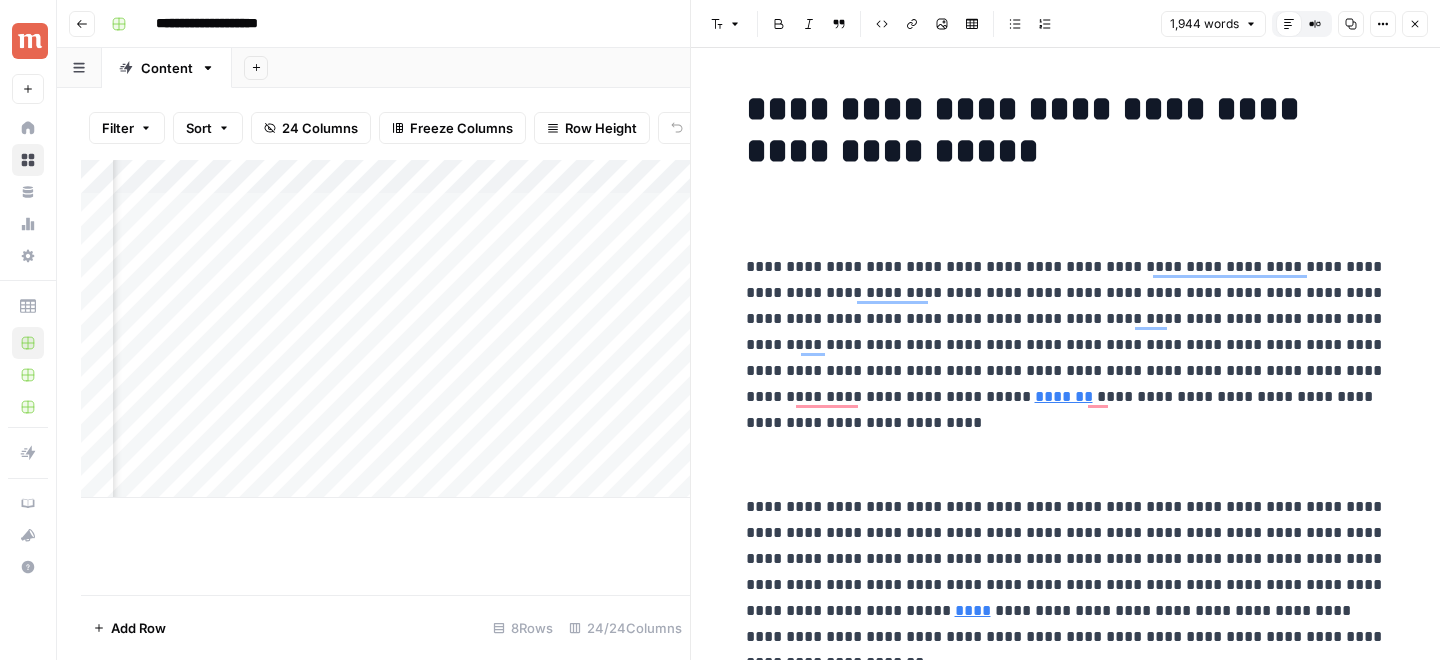 scroll, scrollTop: 89, scrollLeft: 0, axis: vertical 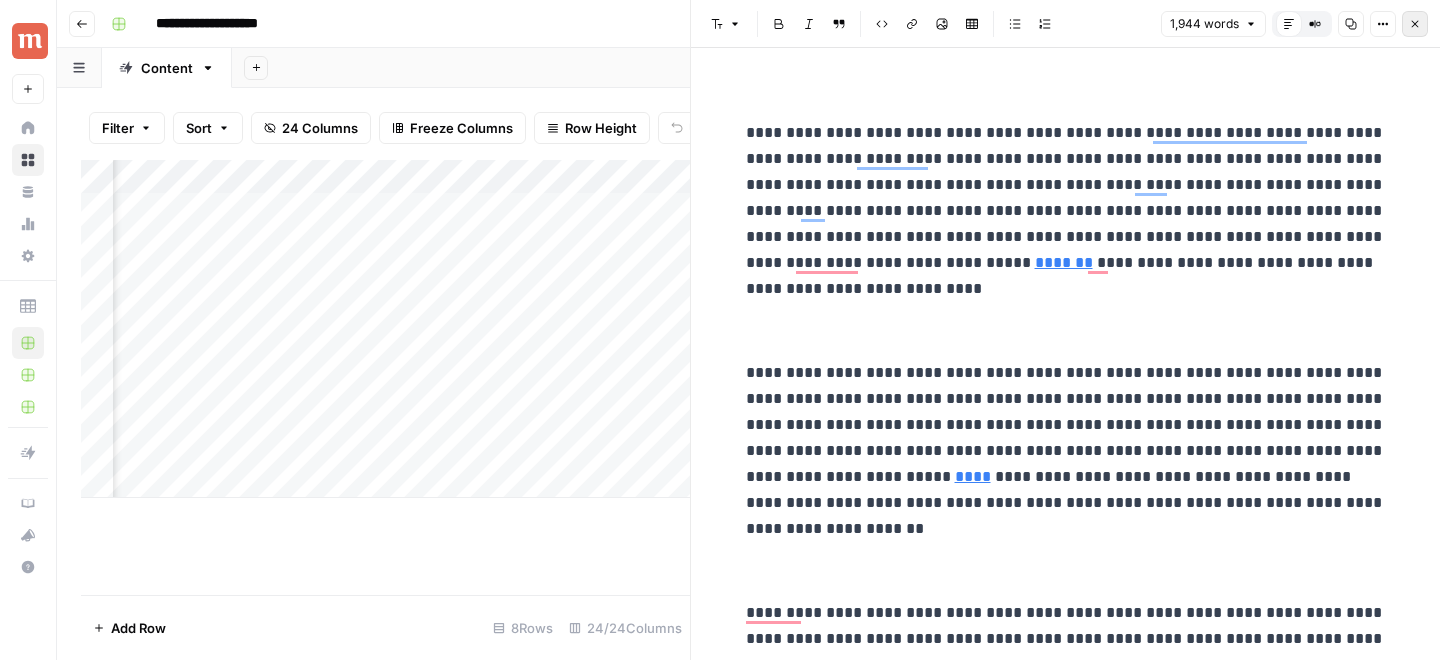 click on "Close" at bounding box center (1415, 24) 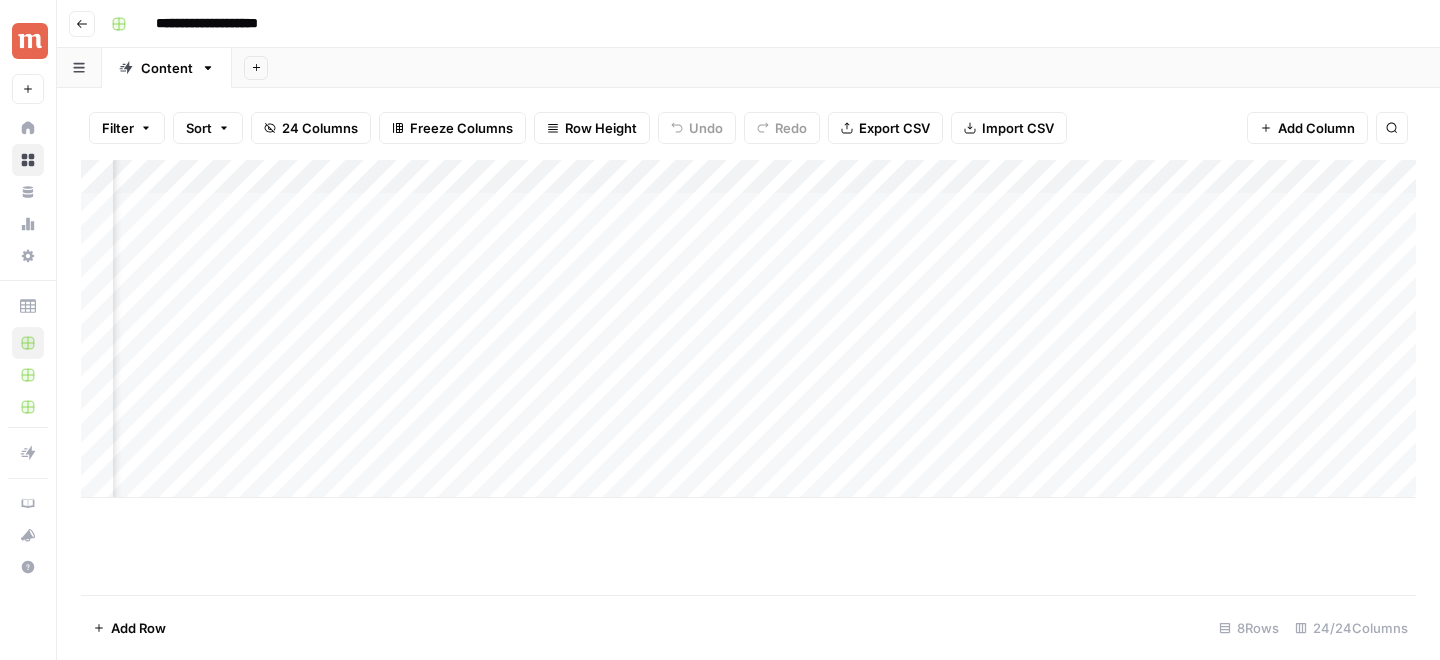 click on "Add Column" at bounding box center [748, 329] 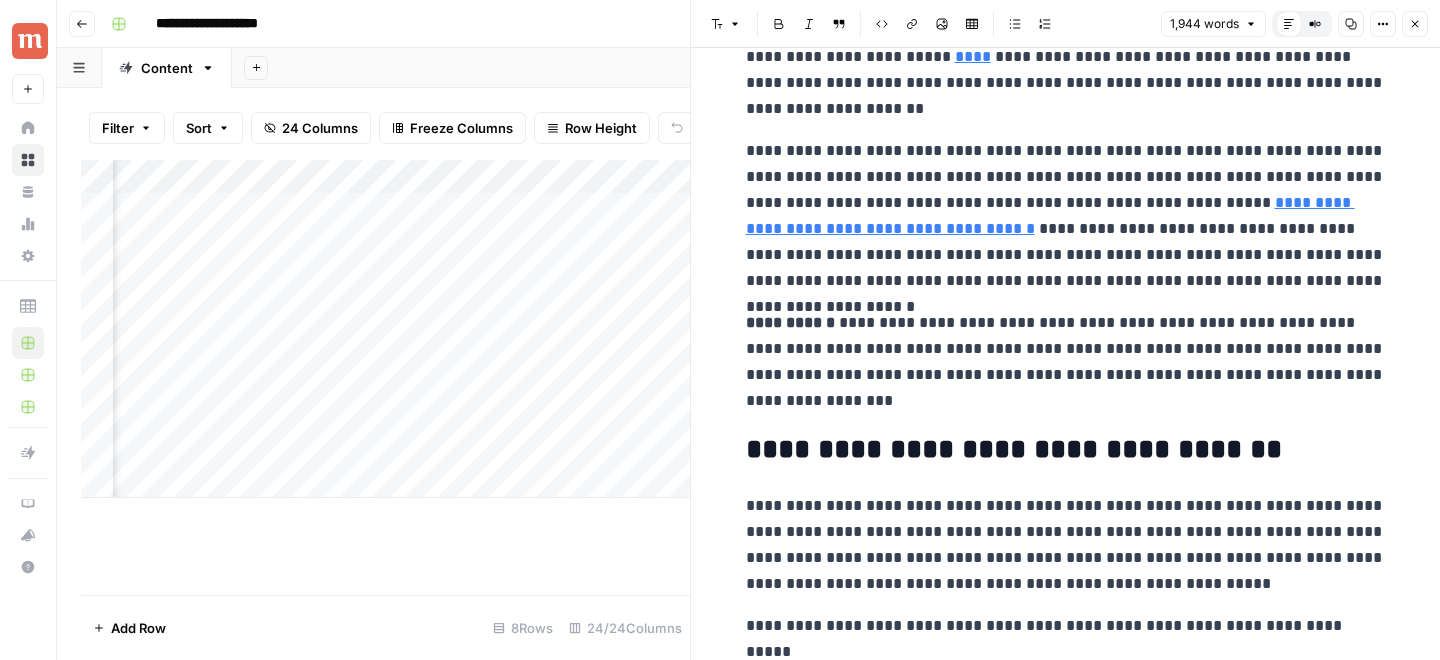 scroll, scrollTop: 421, scrollLeft: 0, axis: vertical 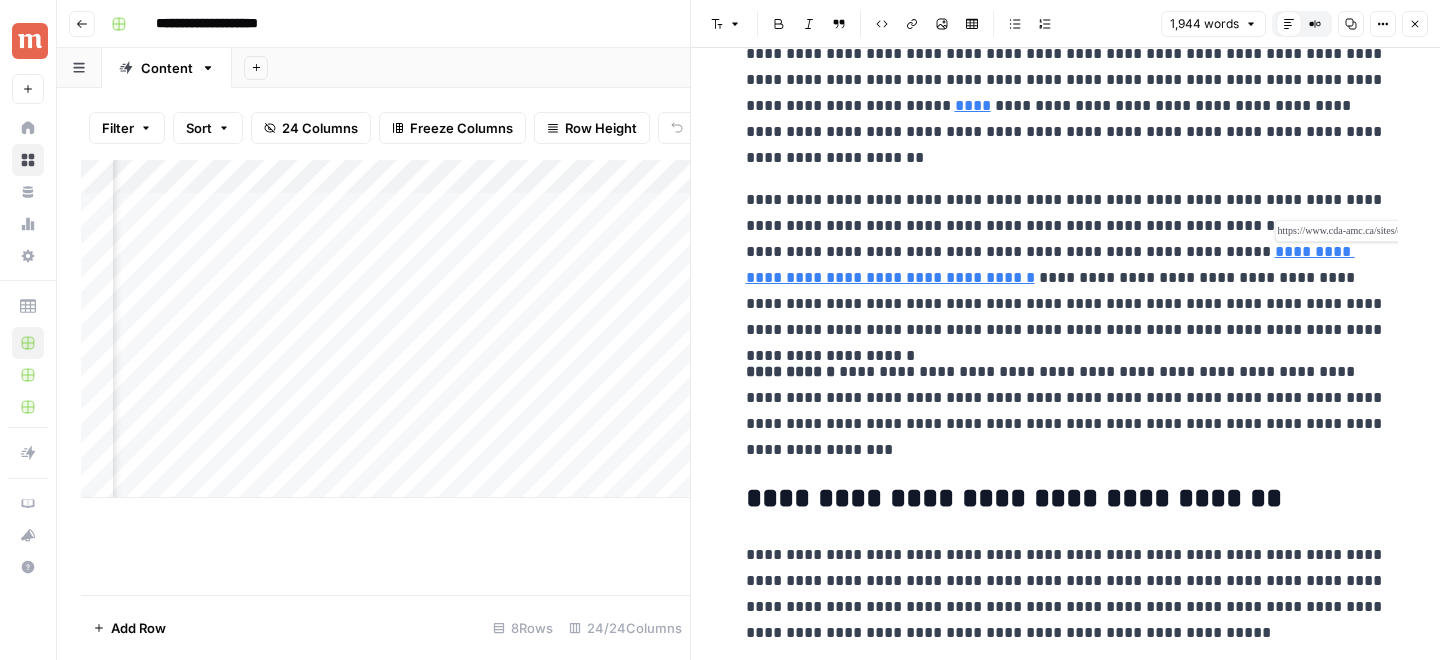 click on "**********" at bounding box center (1050, 264) 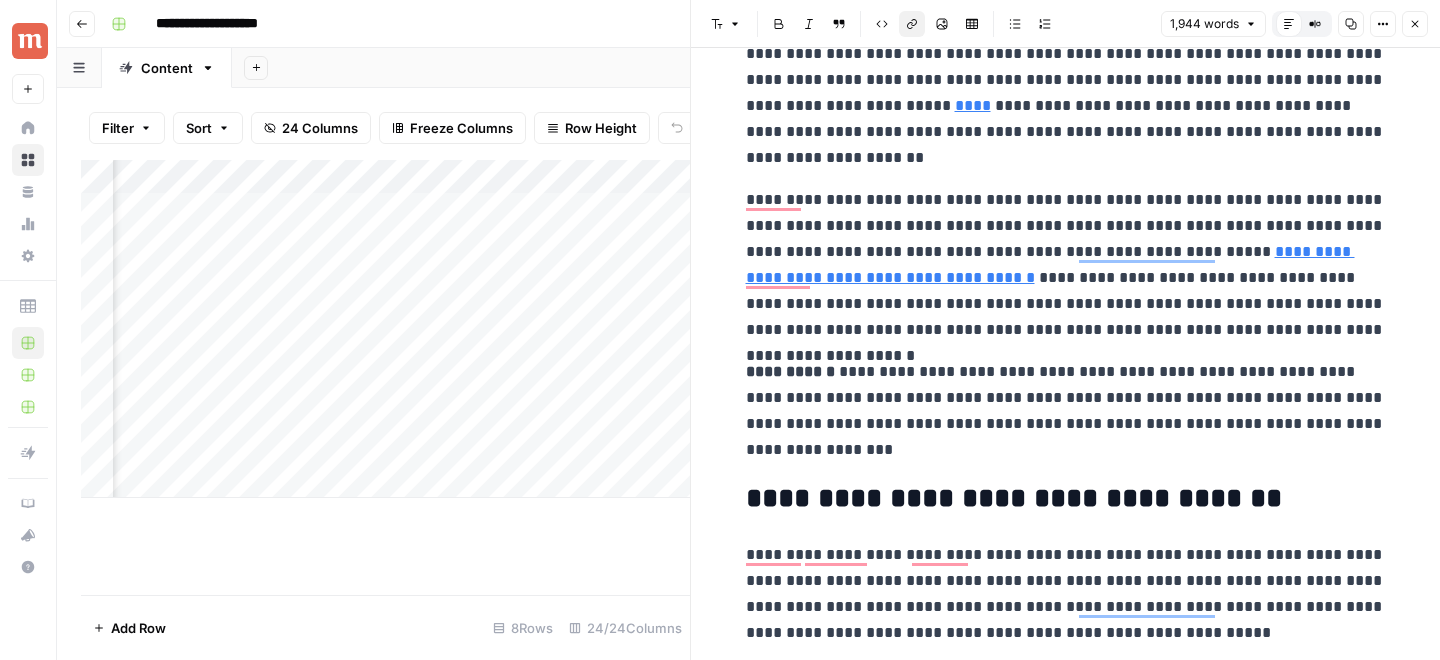 scroll, scrollTop: 1170, scrollLeft: 0, axis: vertical 